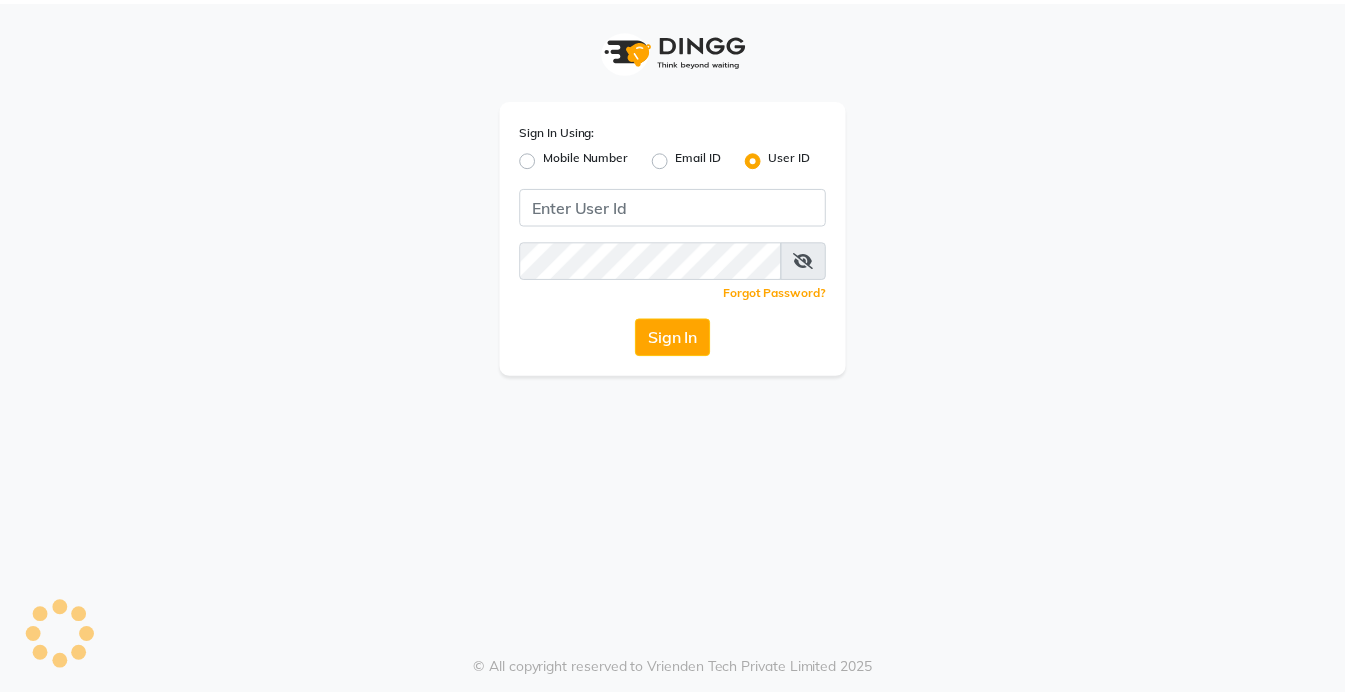 scroll, scrollTop: 0, scrollLeft: 0, axis: both 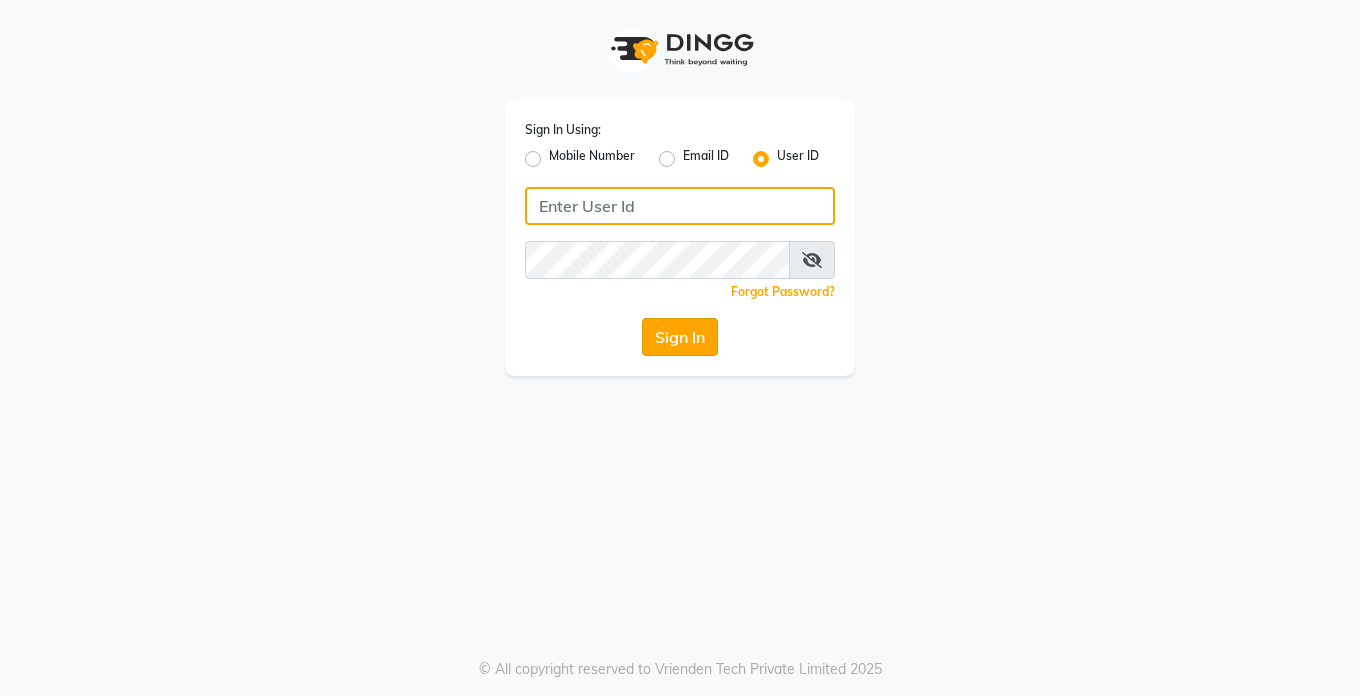 type on "Dedios123" 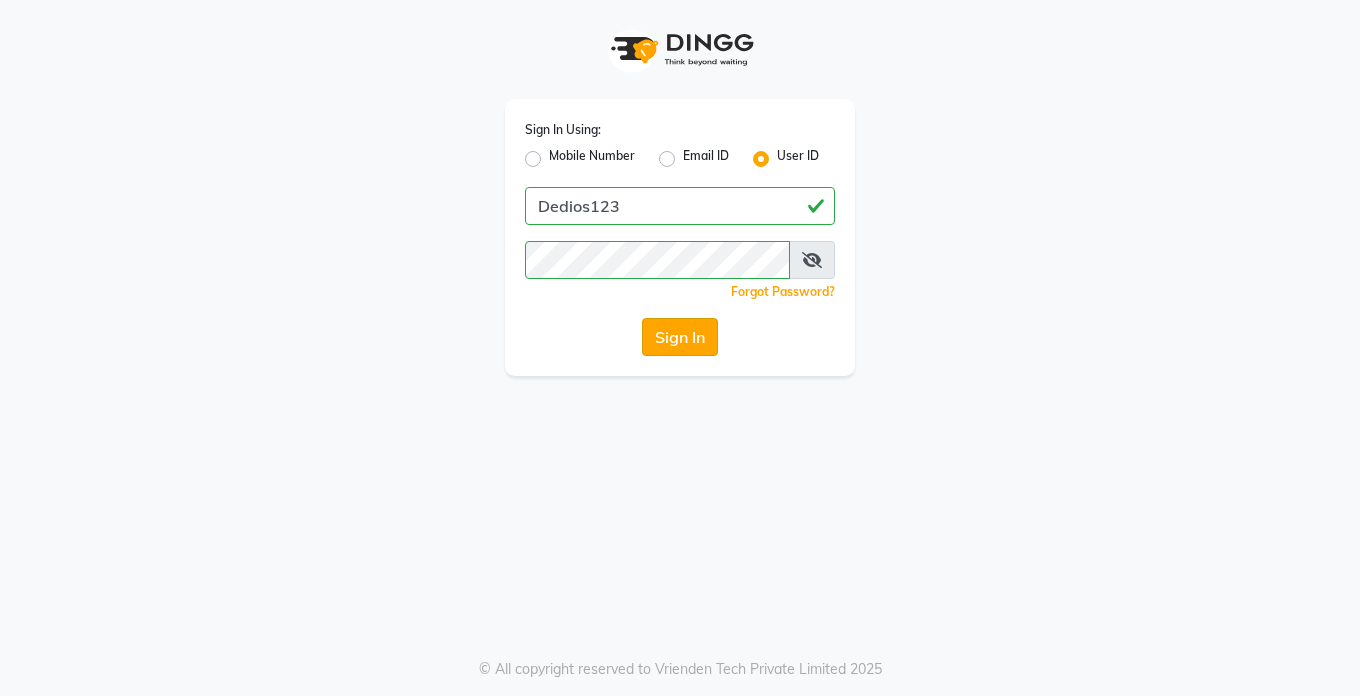 click on "Sign In" 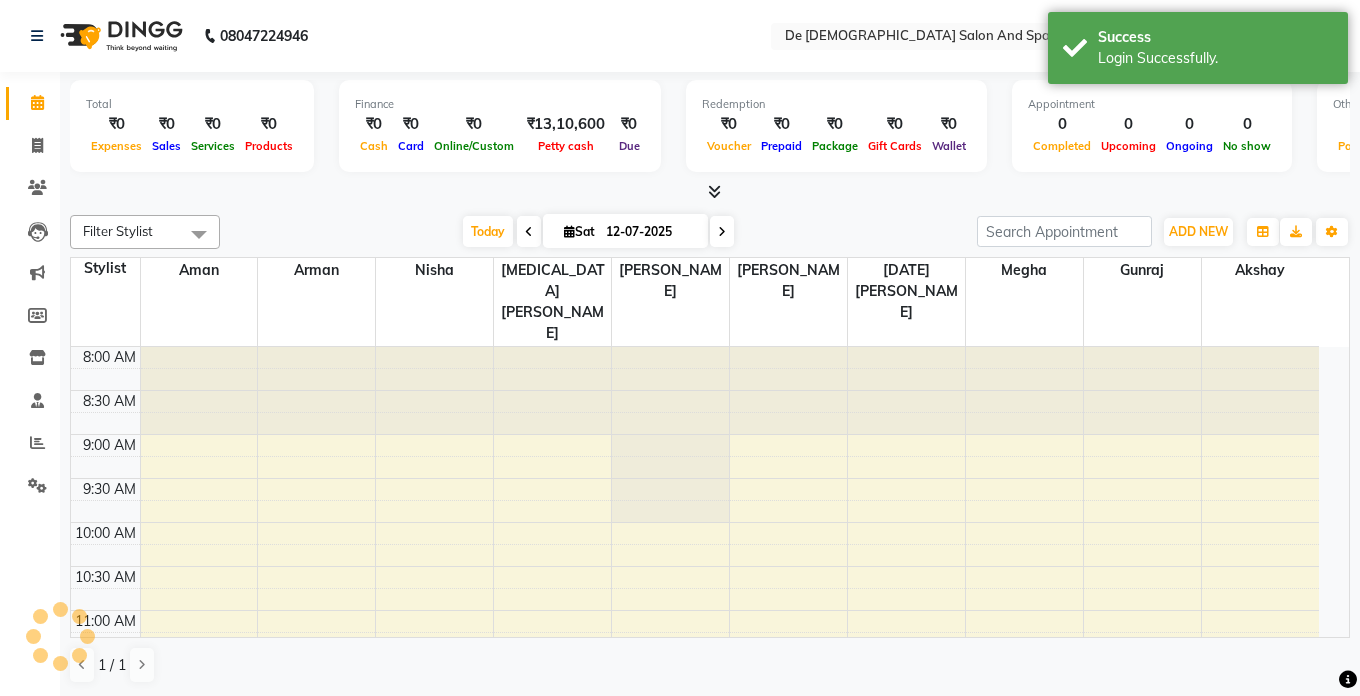select on "en" 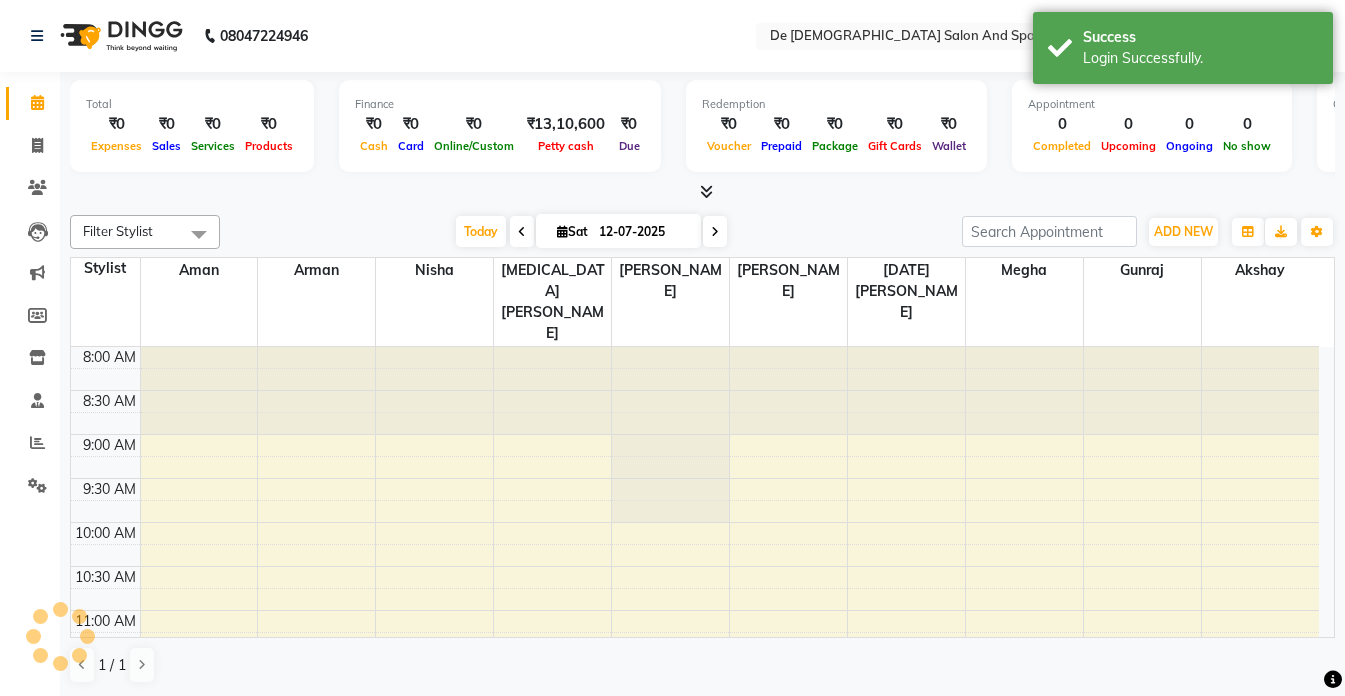 scroll, scrollTop: 0, scrollLeft: 0, axis: both 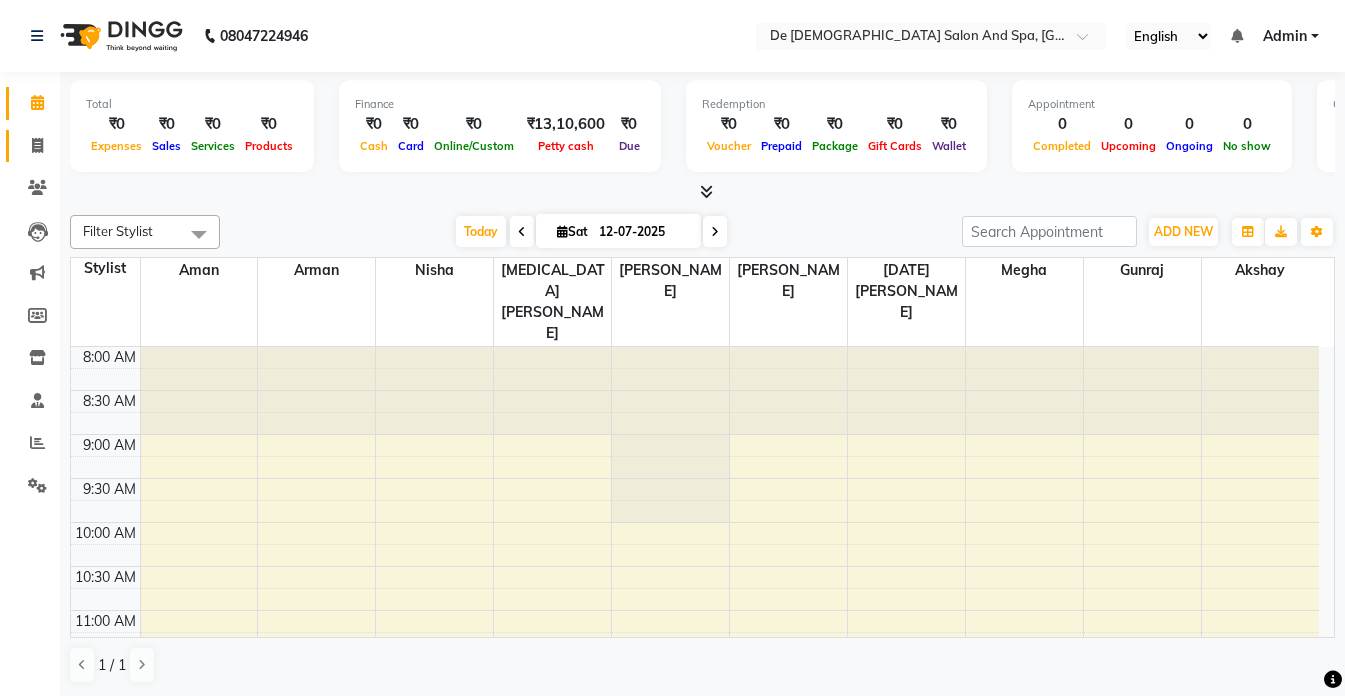 click 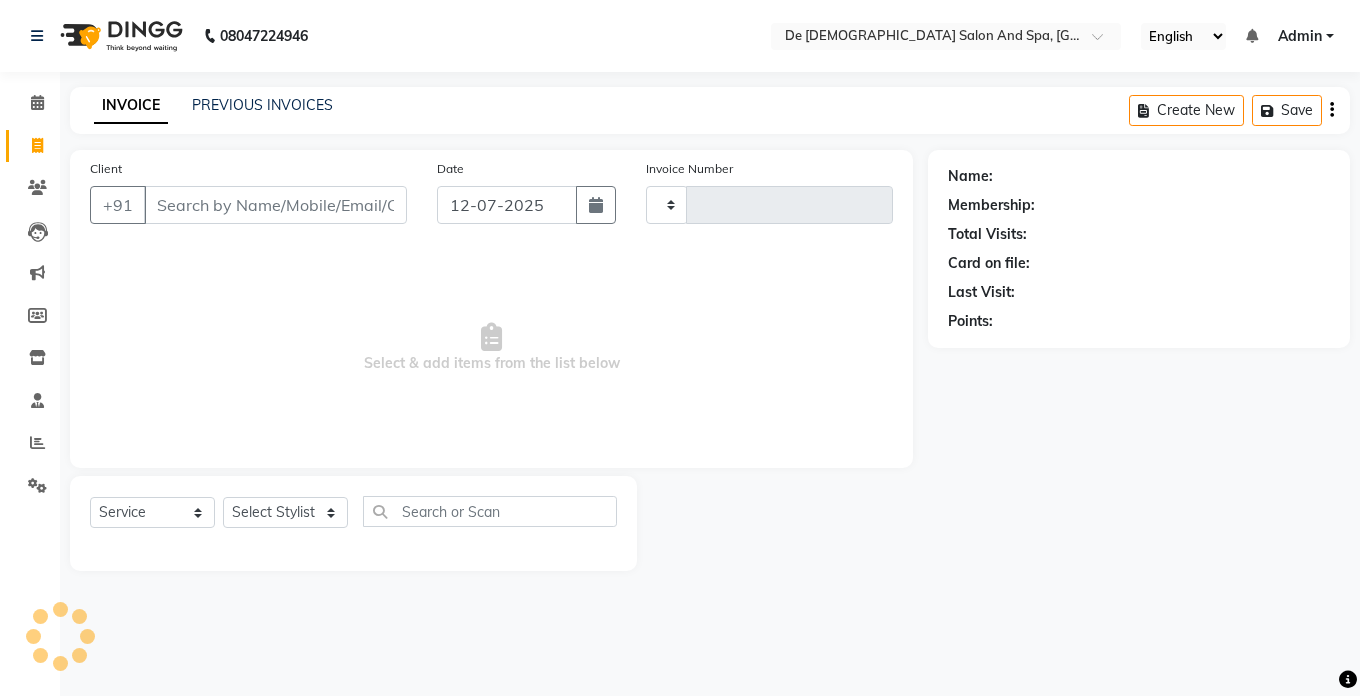 type on "1669" 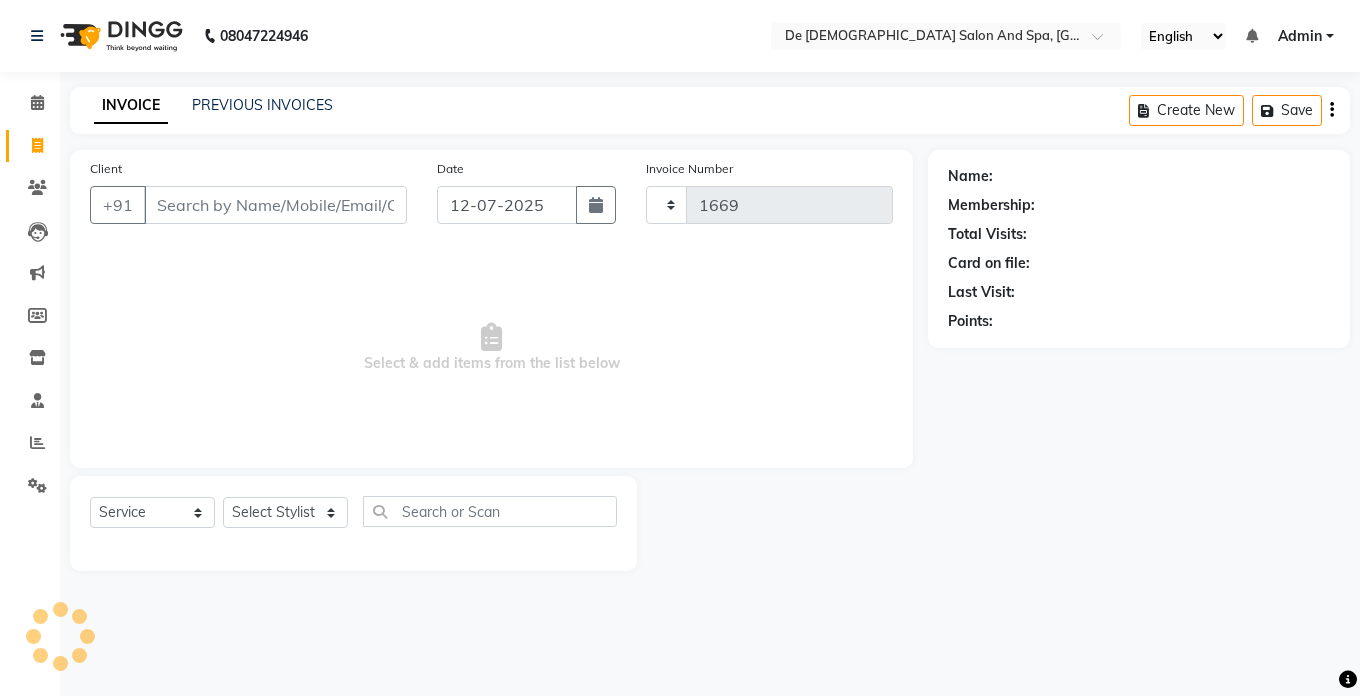 select on "6431" 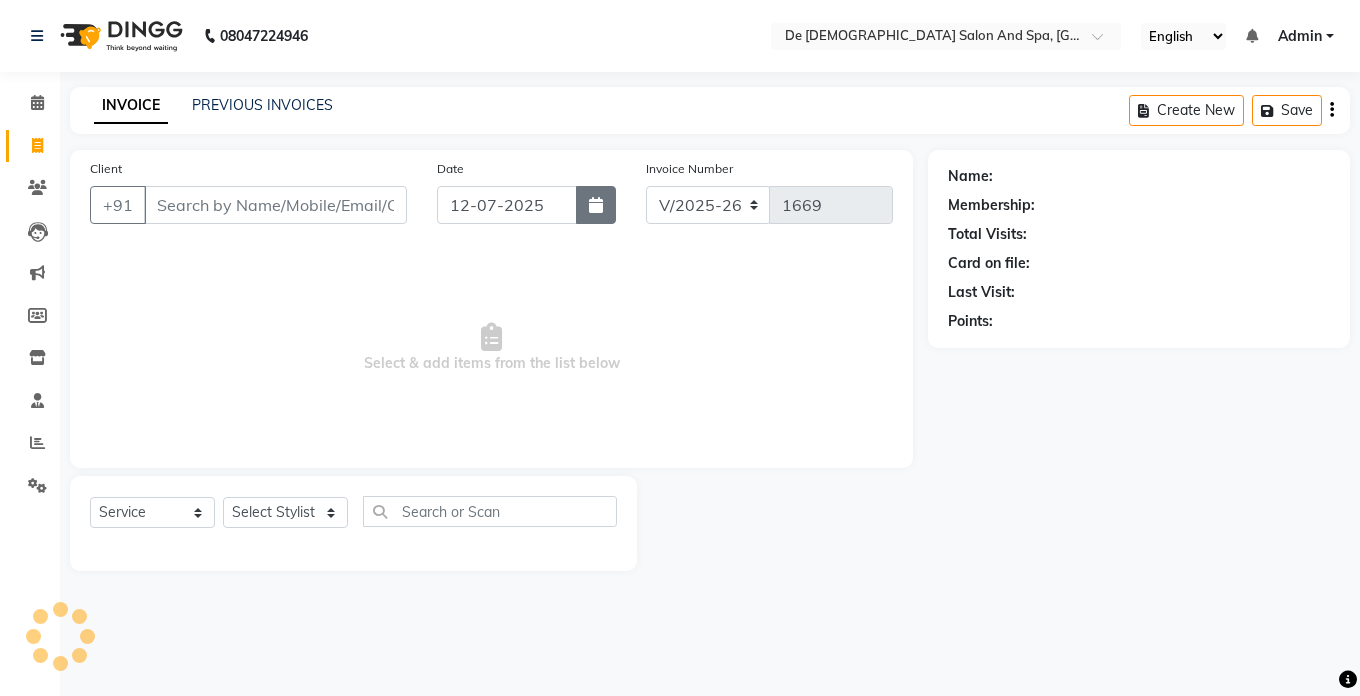 click 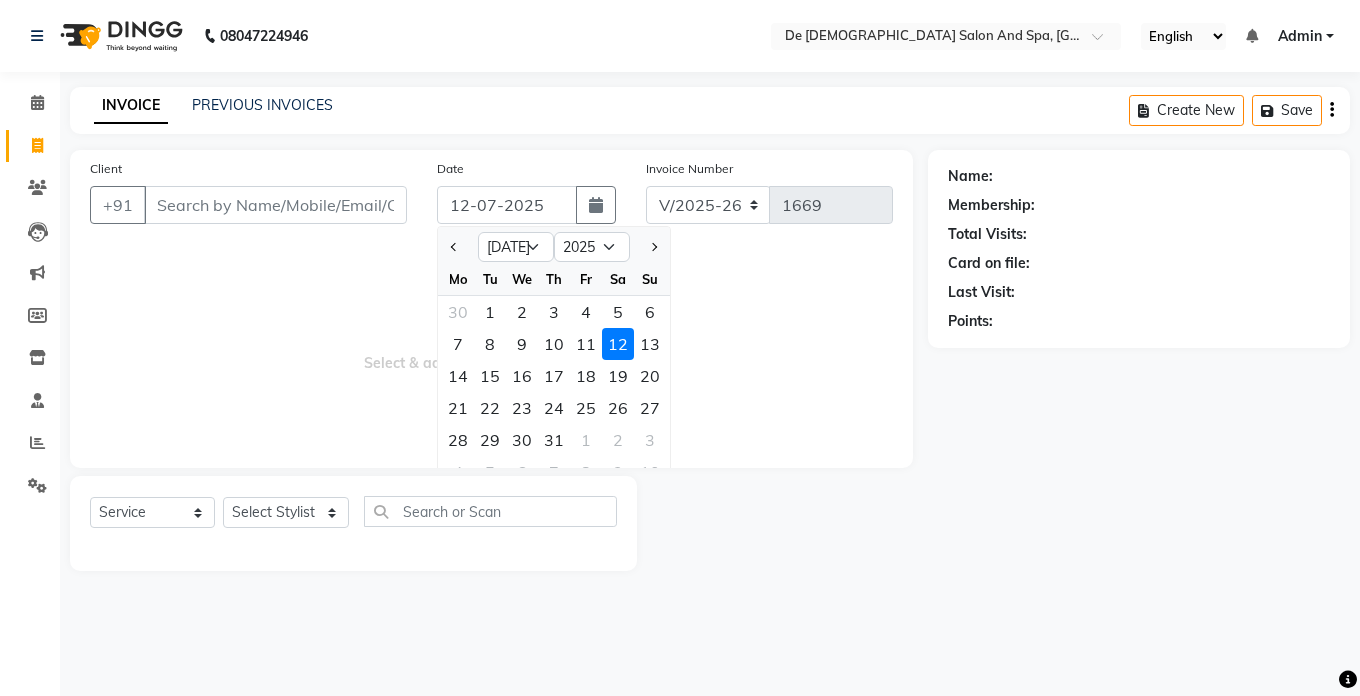 click on "11" 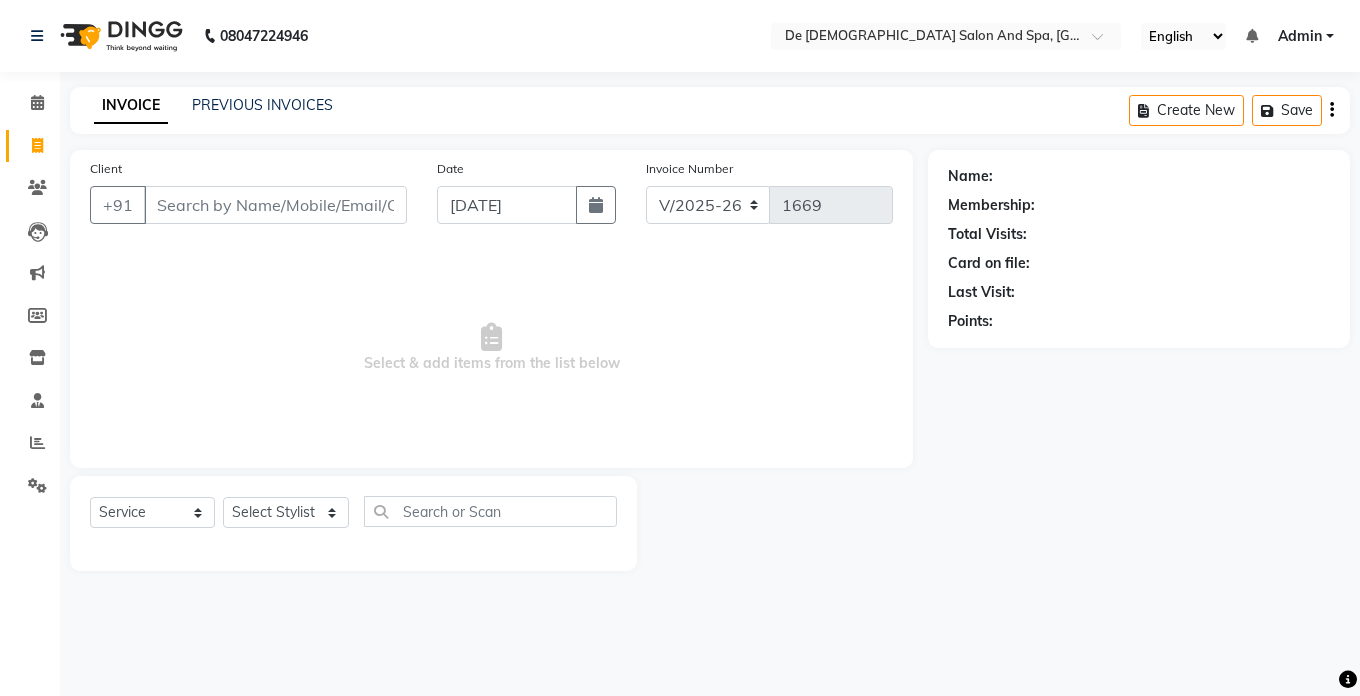 click on "Select & add items from the list below" at bounding box center (491, 348) 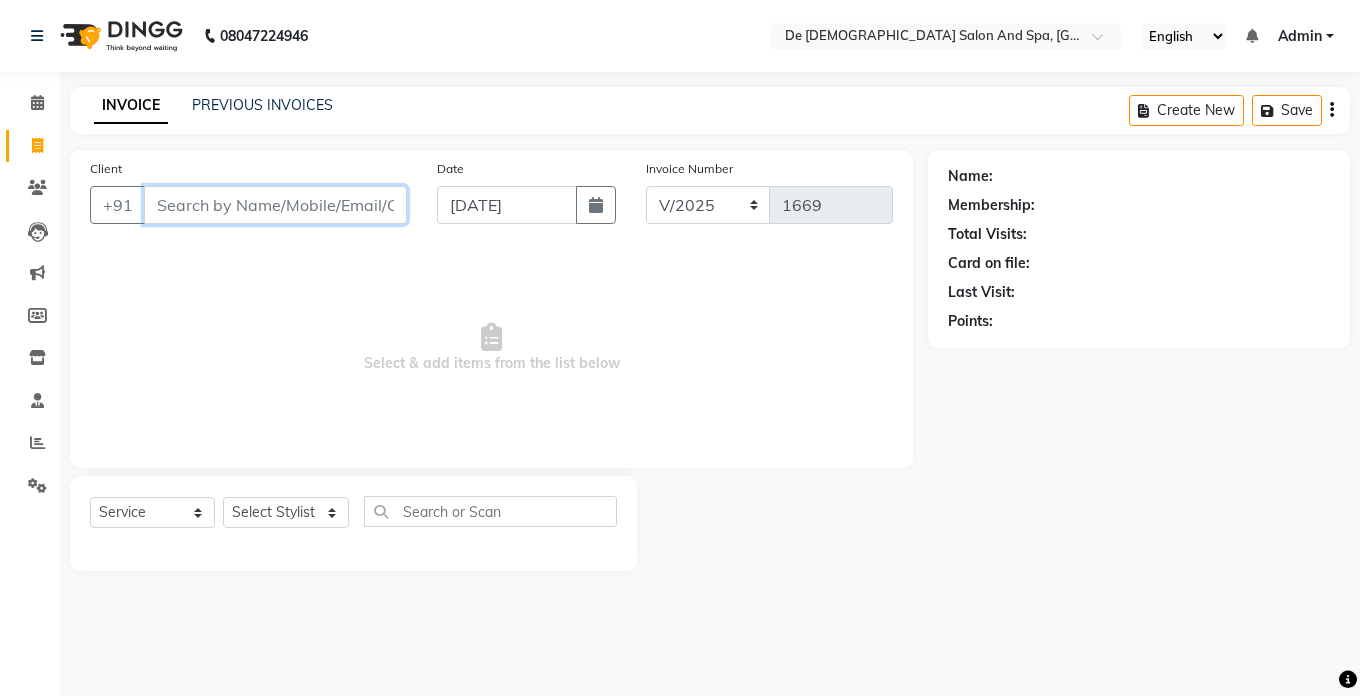 click on "Client" at bounding box center (275, 205) 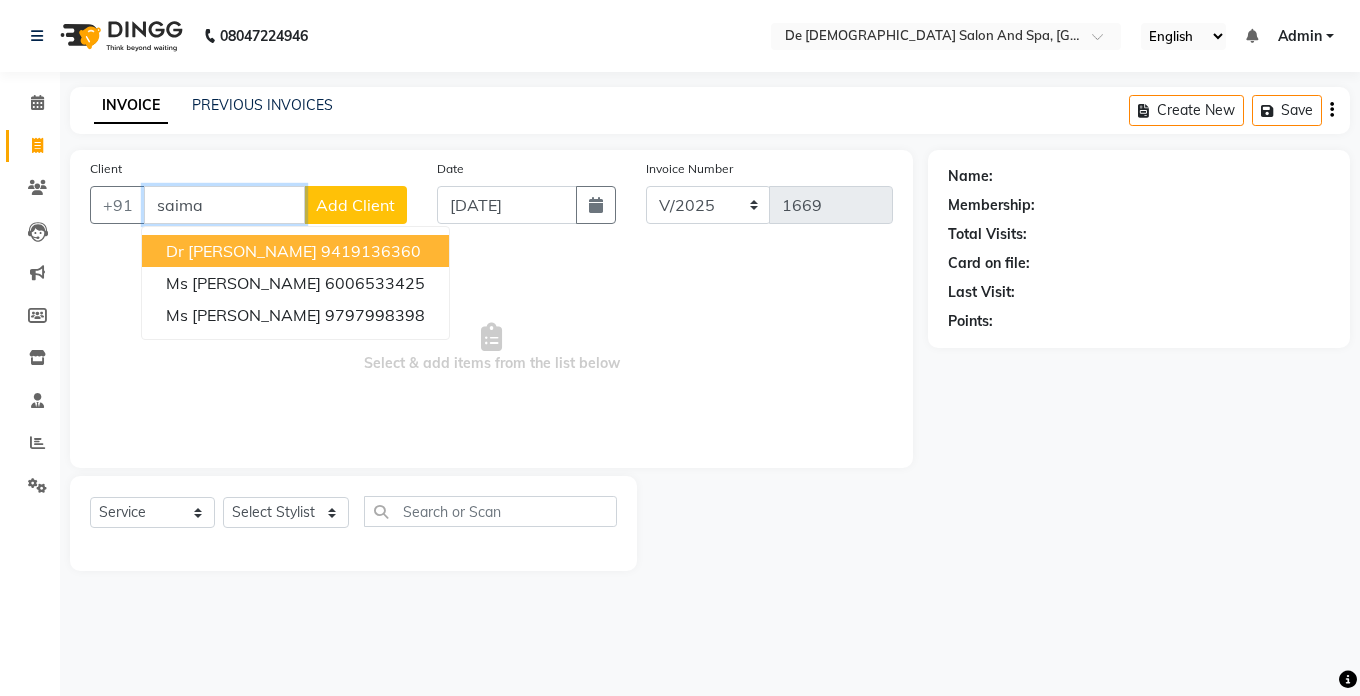 click on "9419136360" at bounding box center [371, 251] 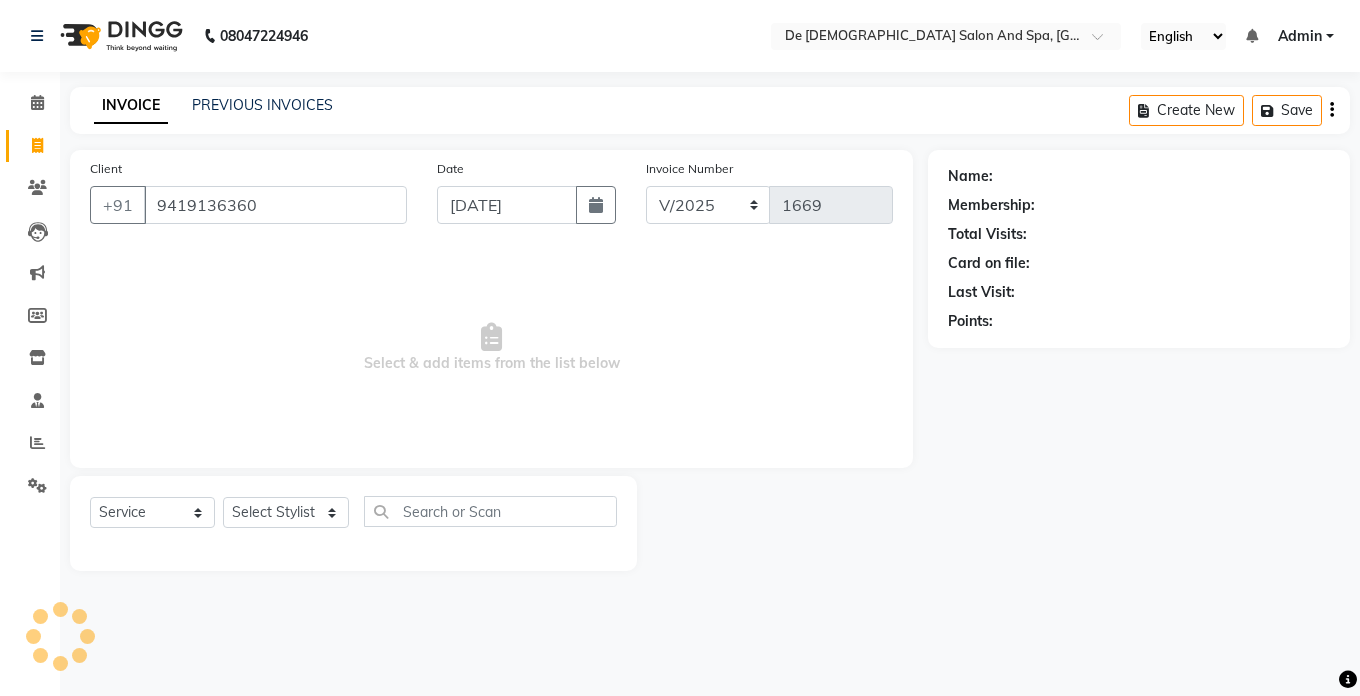 click on "Select & add items from the list below" at bounding box center (491, 348) 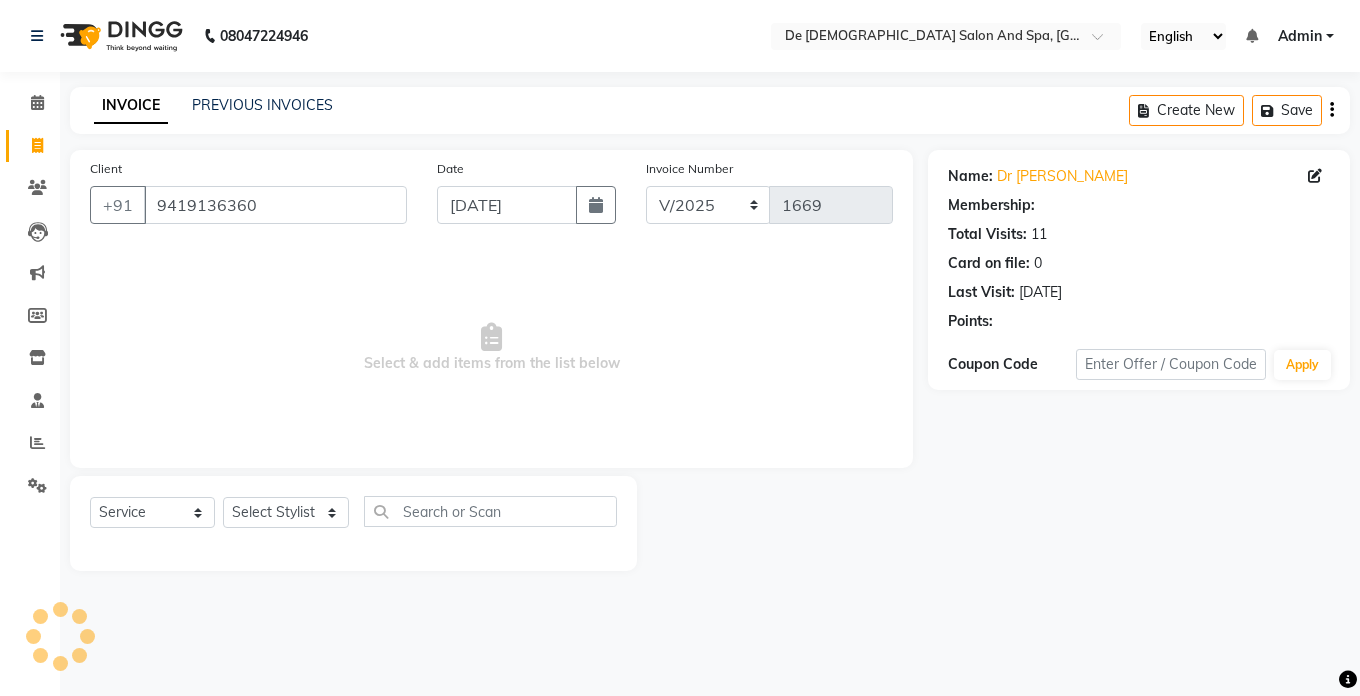 select on "1: Object" 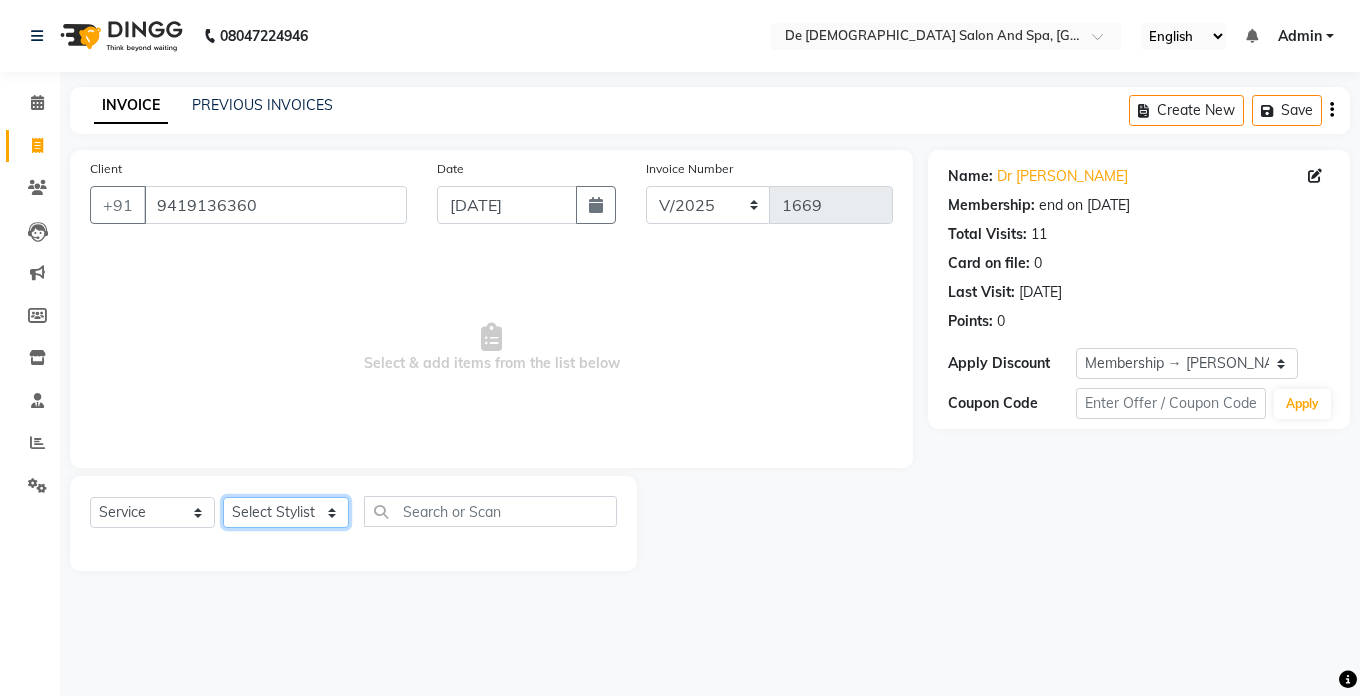 click on "Select Stylist akshay aman Arman Ashwani gunraj megha  nikita thappa nisha parveen shafali vishu kumar" 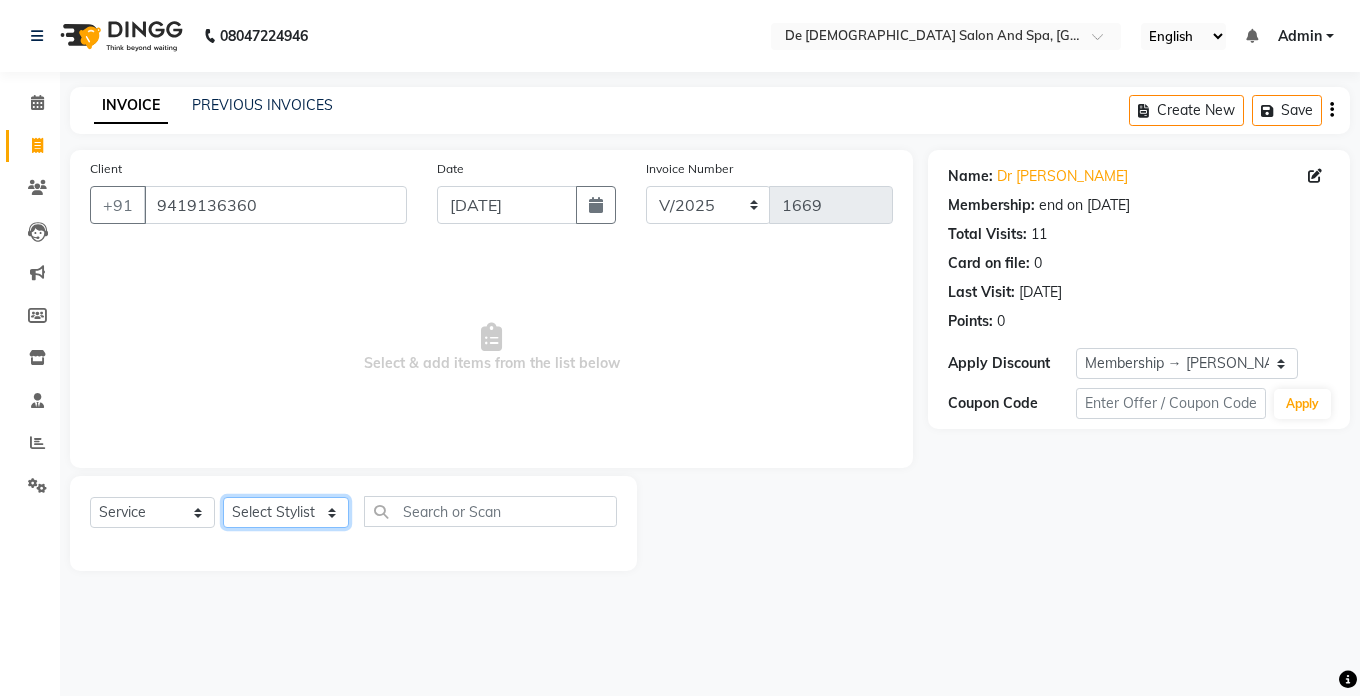 select on "49201" 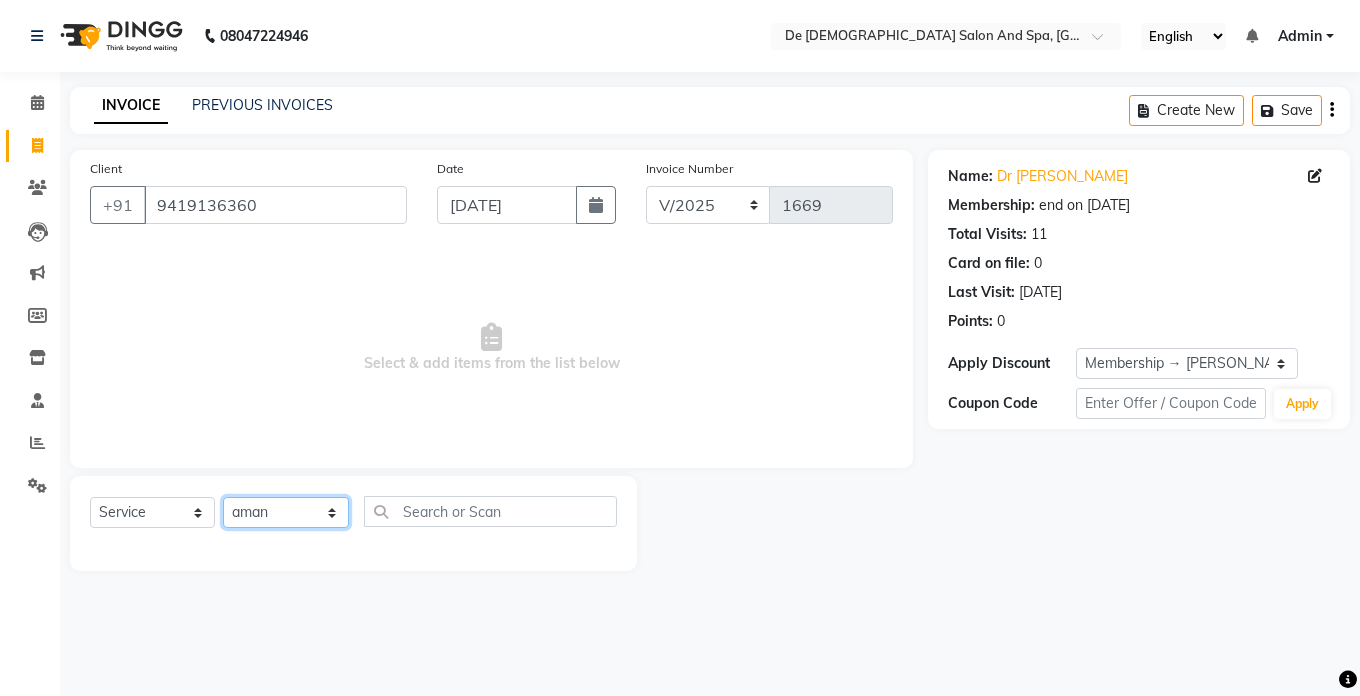 click on "Select Stylist akshay aman Arman Ashwani gunraj megha  nikita thappa nisha parveen shafali vishu kumar" 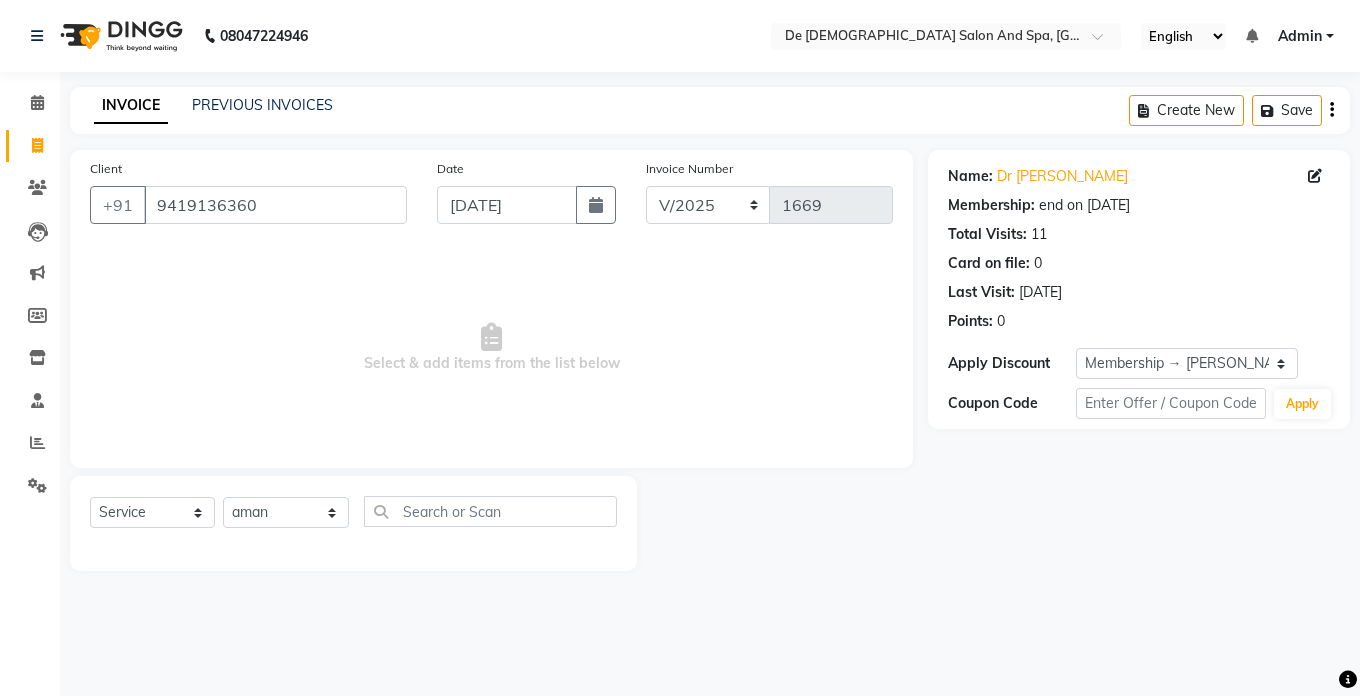click on "Select & add items from the list below" at bounding box center [491, 348] 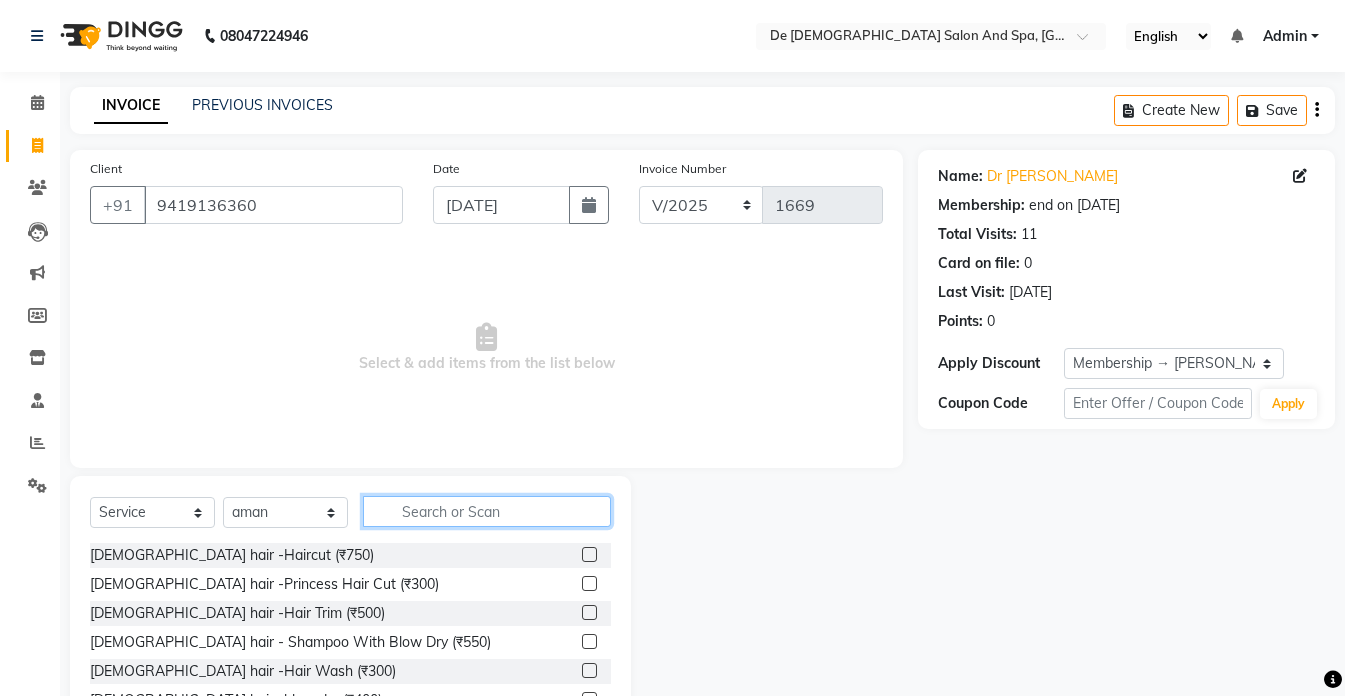 click 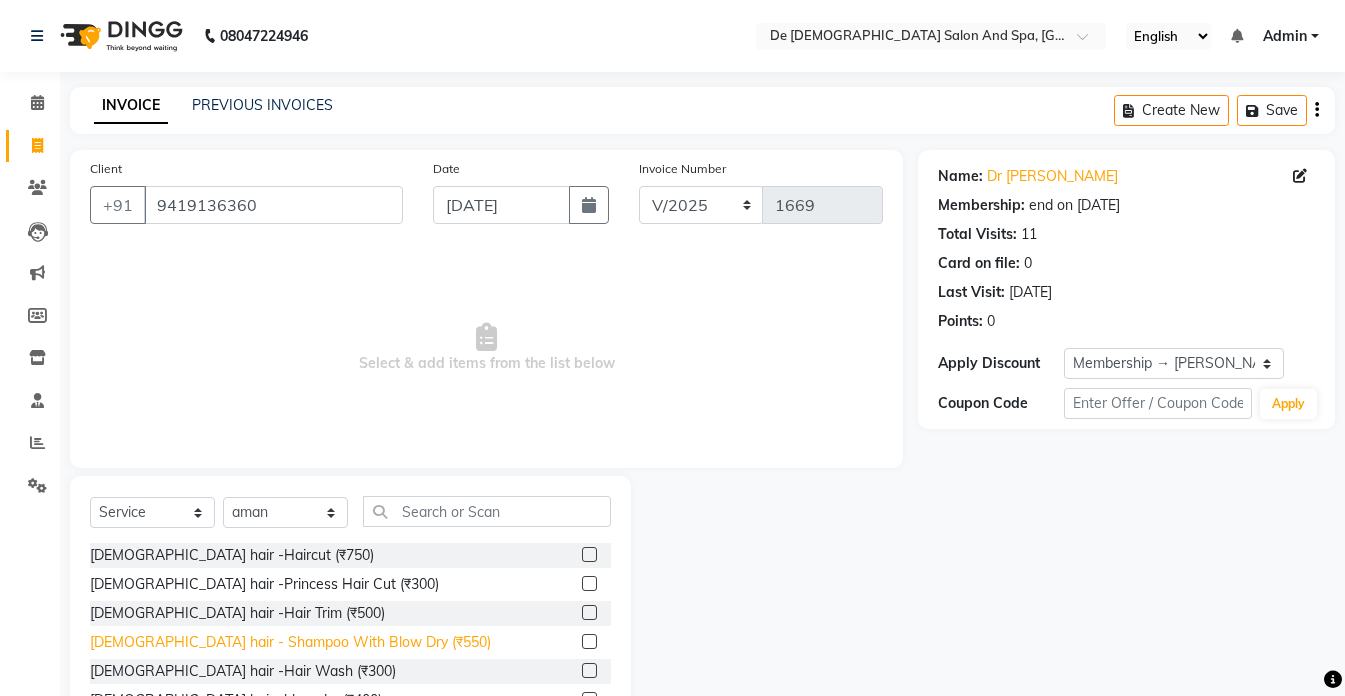 click on "Female hair - Shampoo With Blow Dry (₹550)" 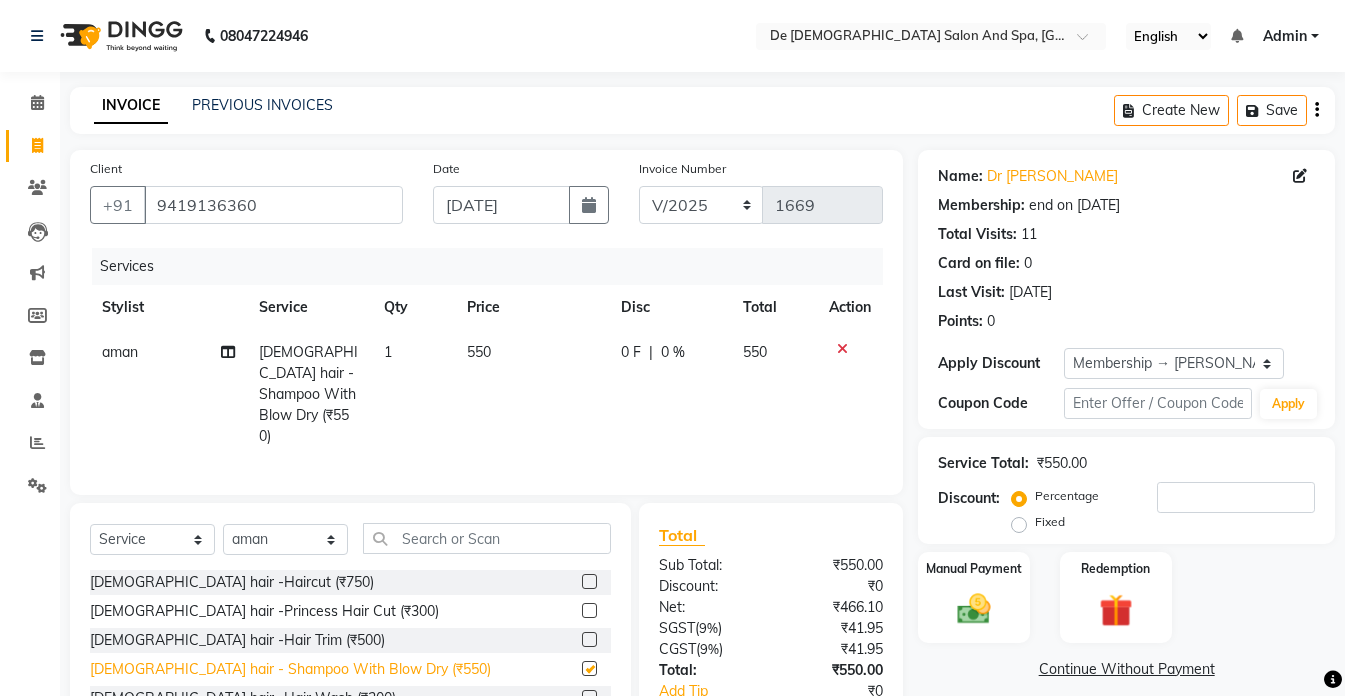 checkbox on "false" 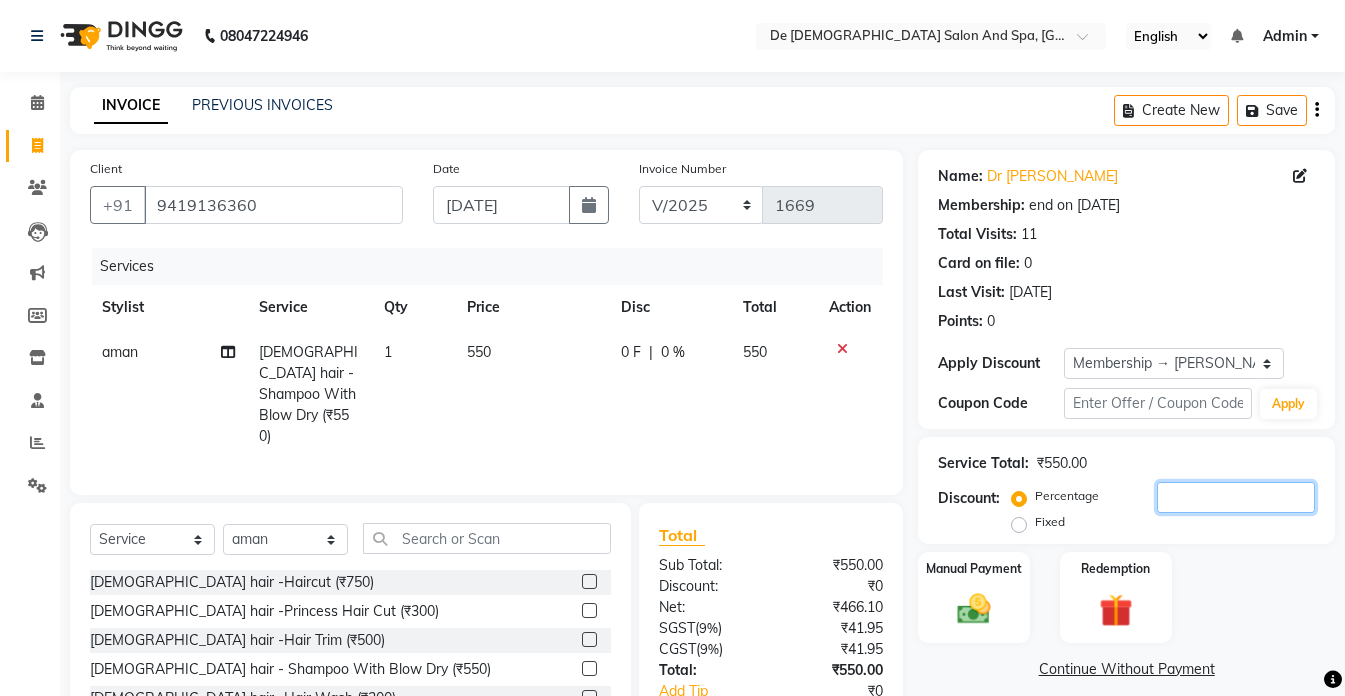 click 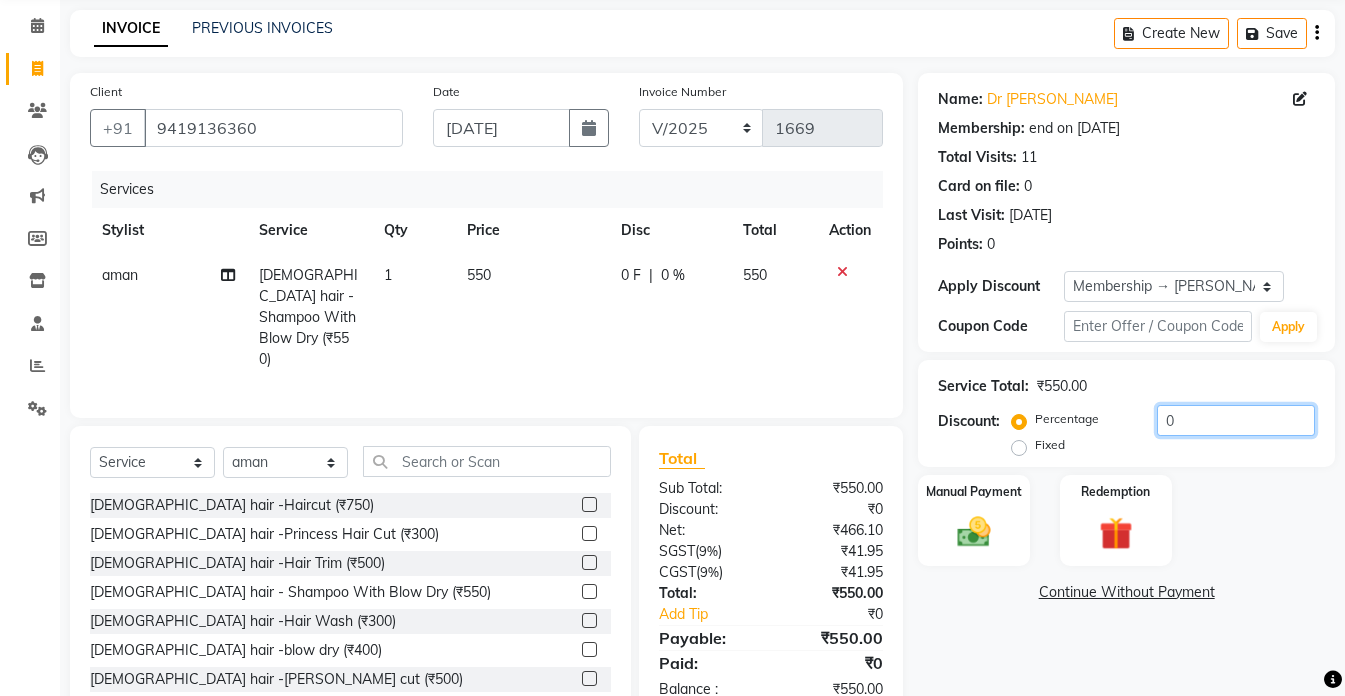 scroll, scrollTop: 105, scrollLeft: 0, axis: vertical 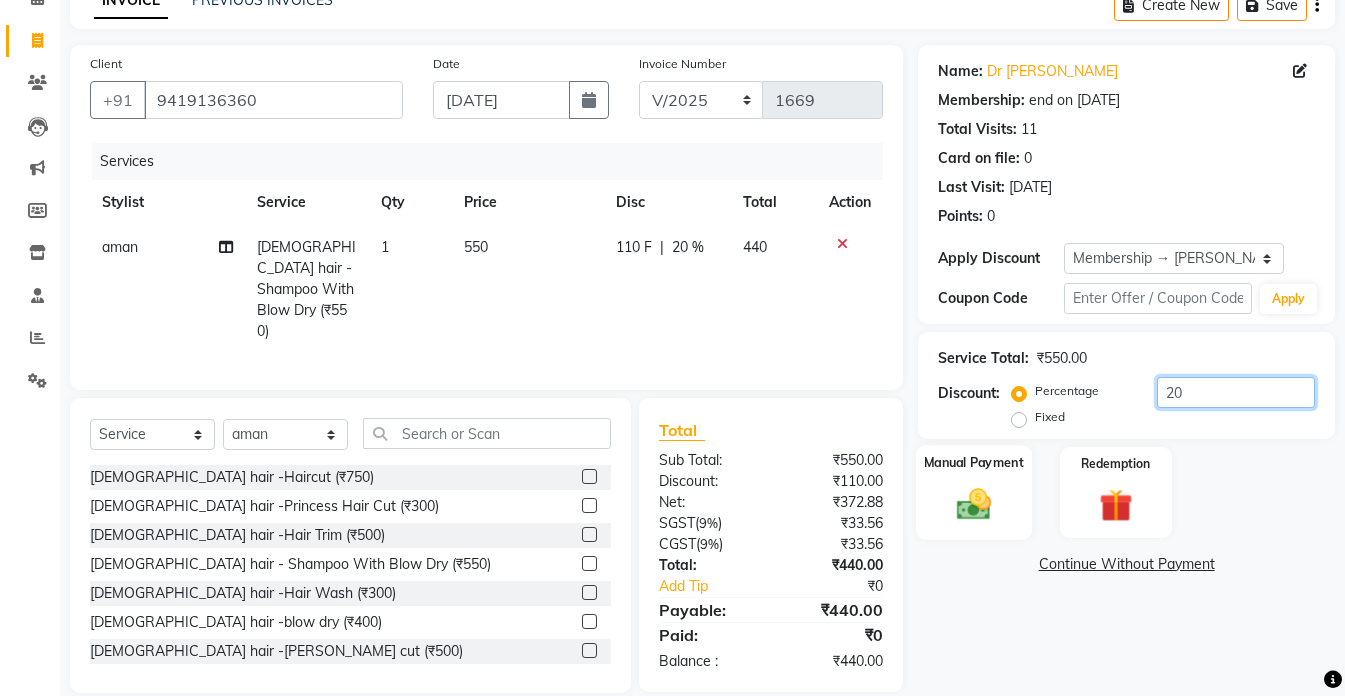 type on "20" 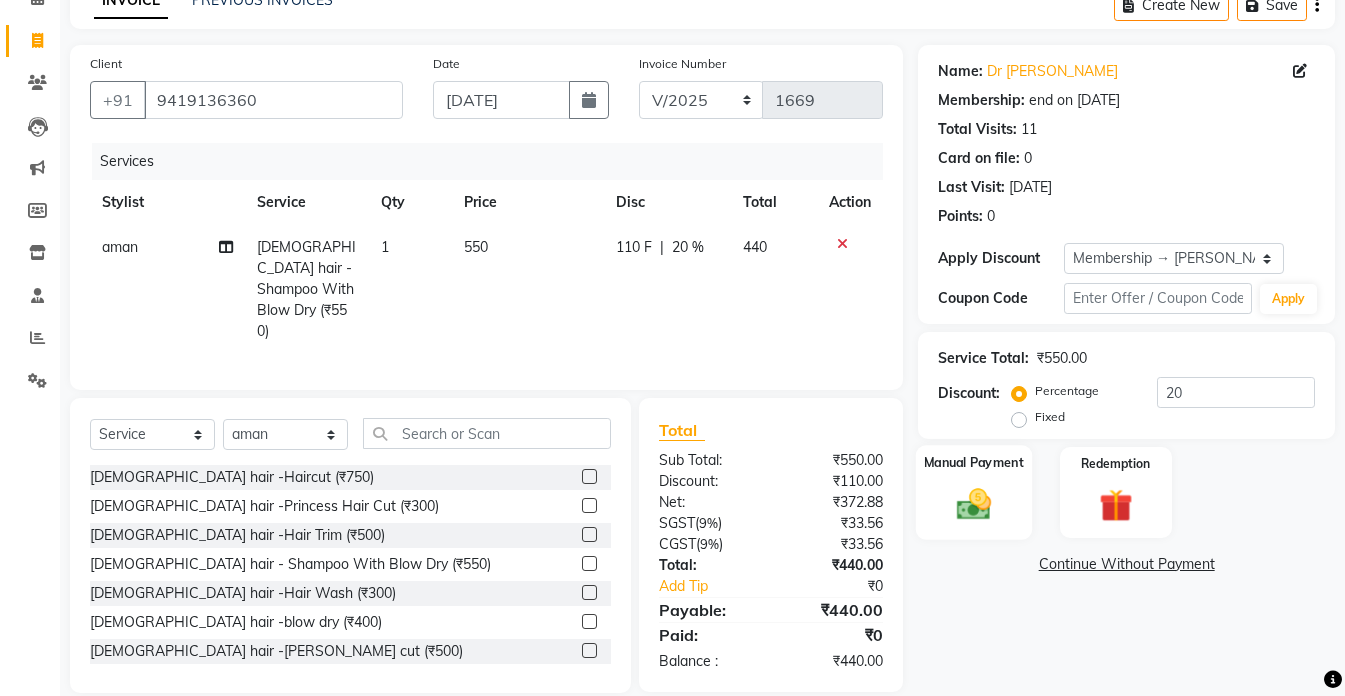 click on "Manual Payment" 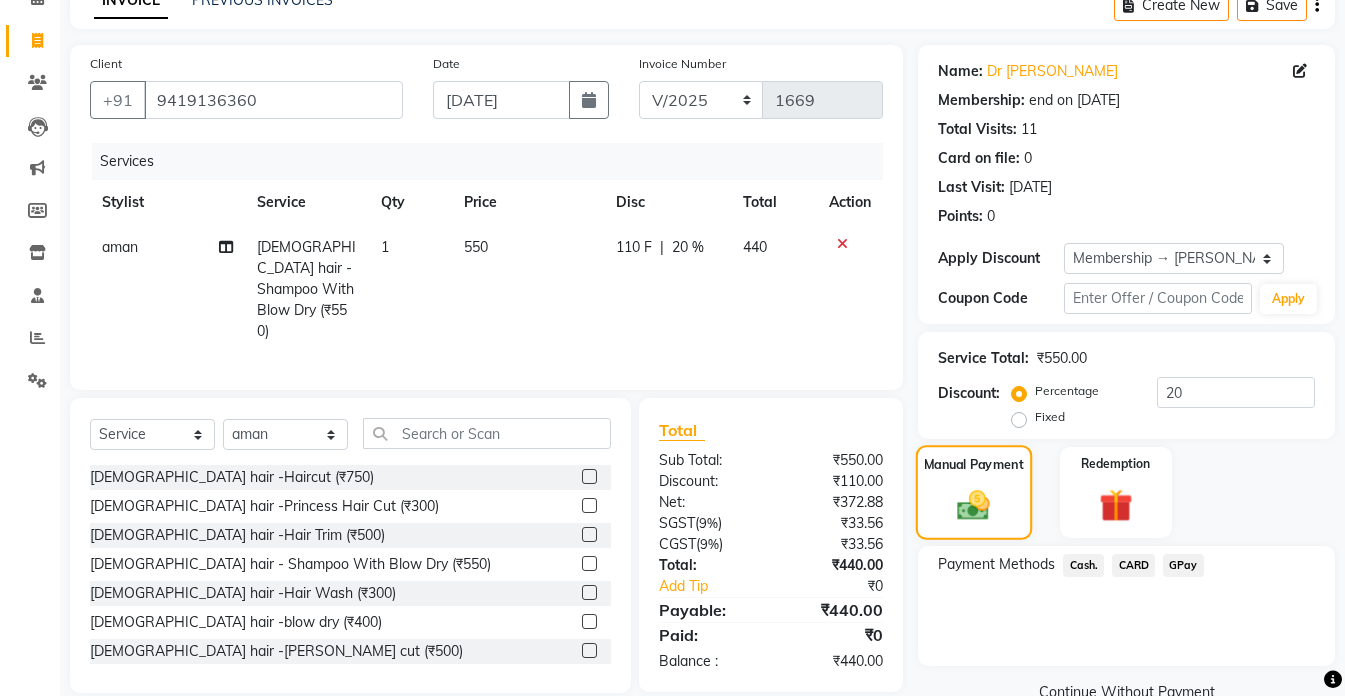 scroll, scrollTop: 146, scrollLeft: 0, axis: vertical 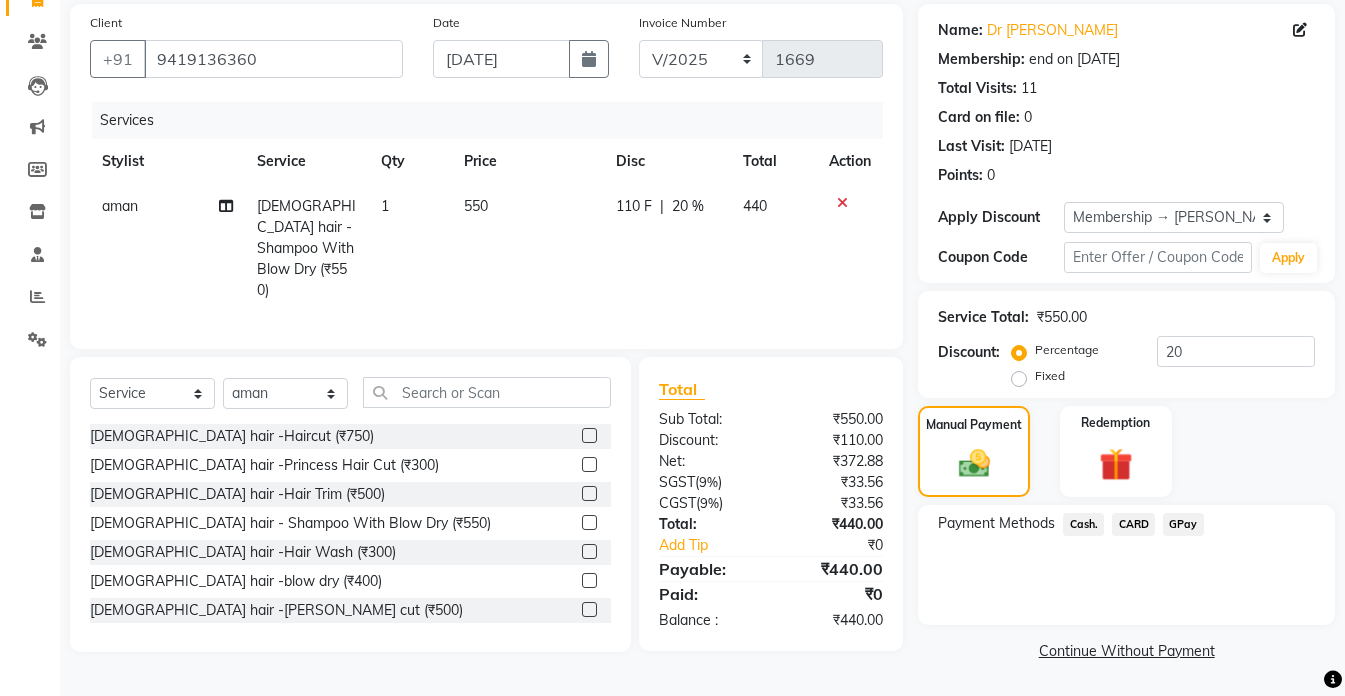 click on "GPay" 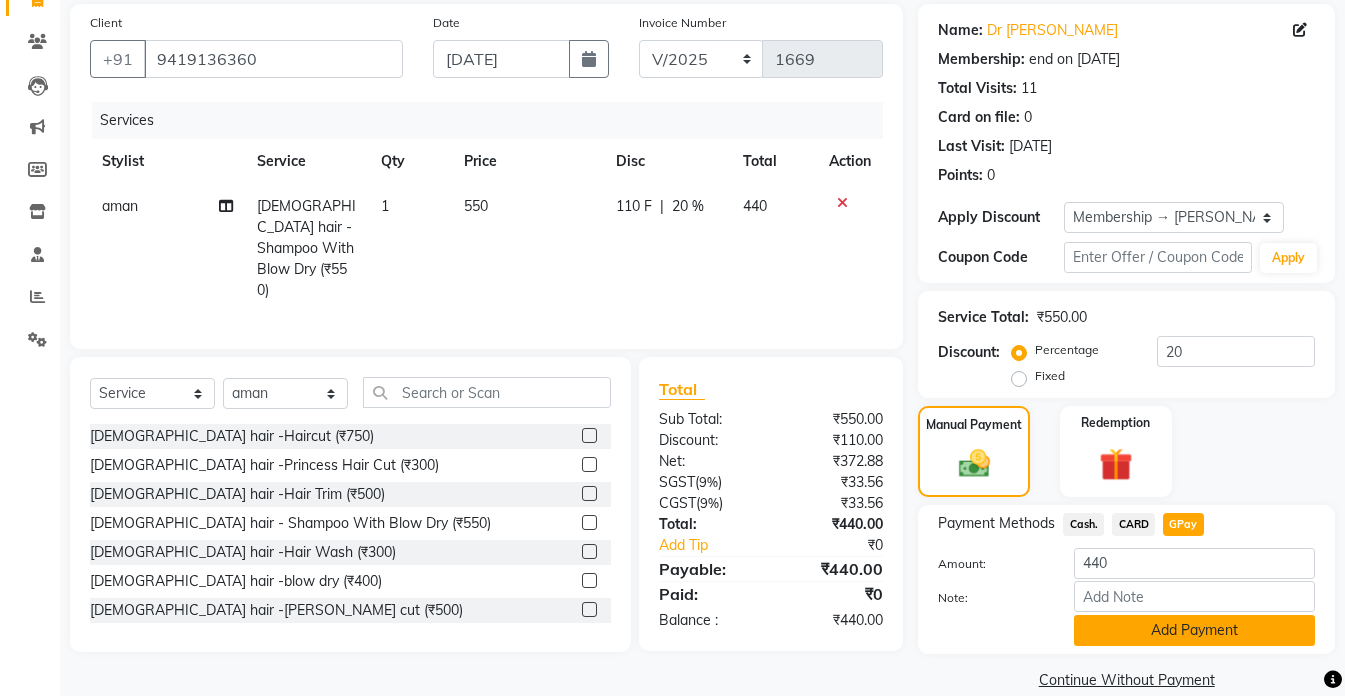 click on "Add Payment" 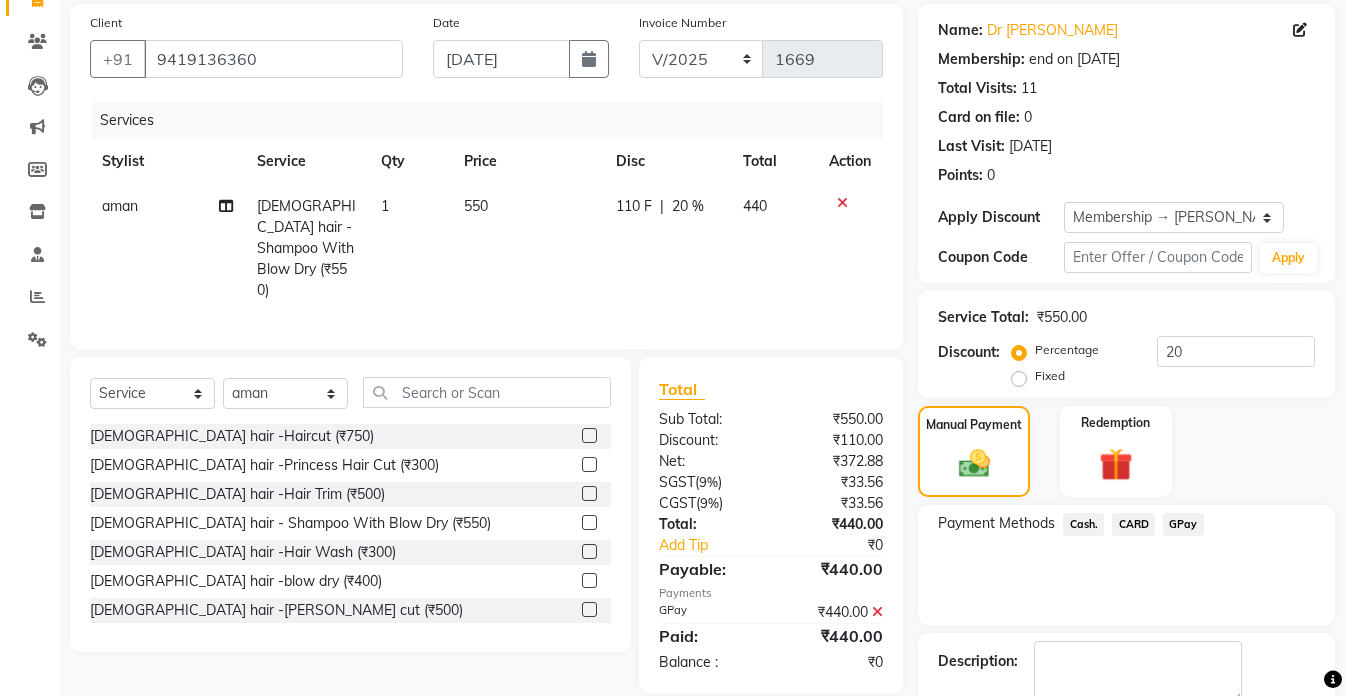 scroll, scrollTop: 266, scrollLeft: 0, axis: vertical 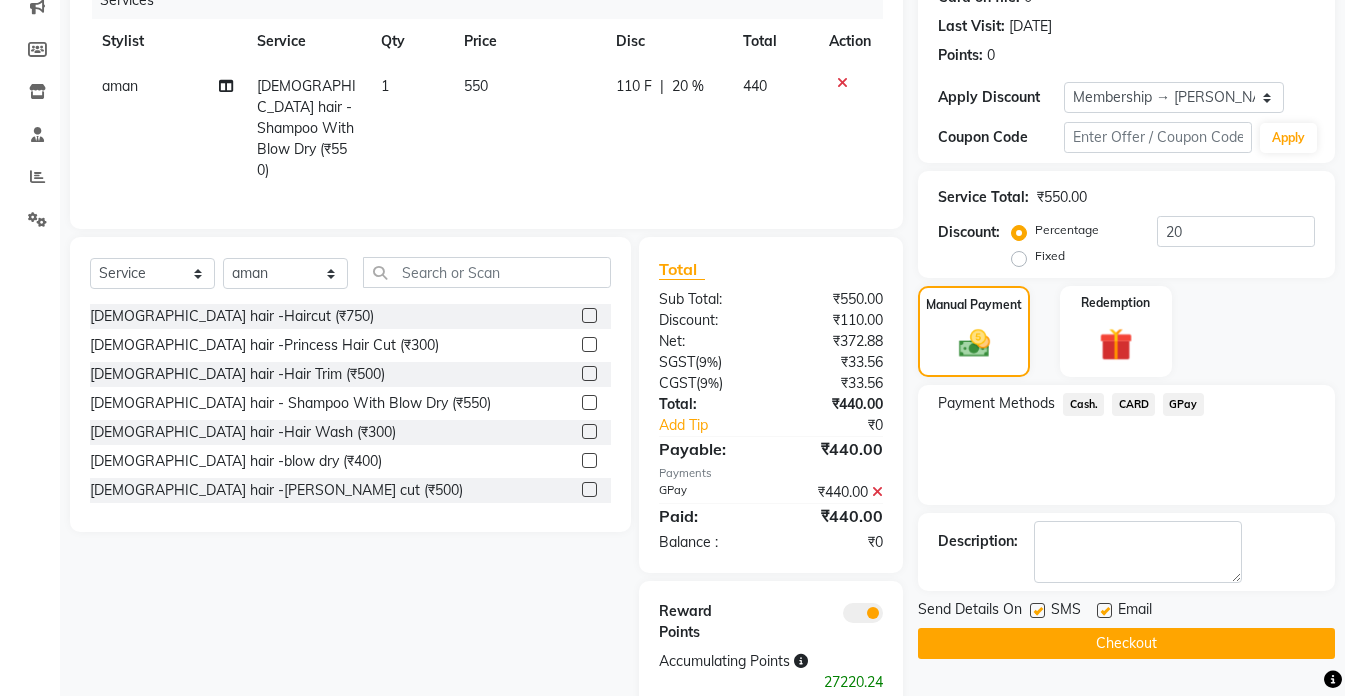 click on "Checkout" 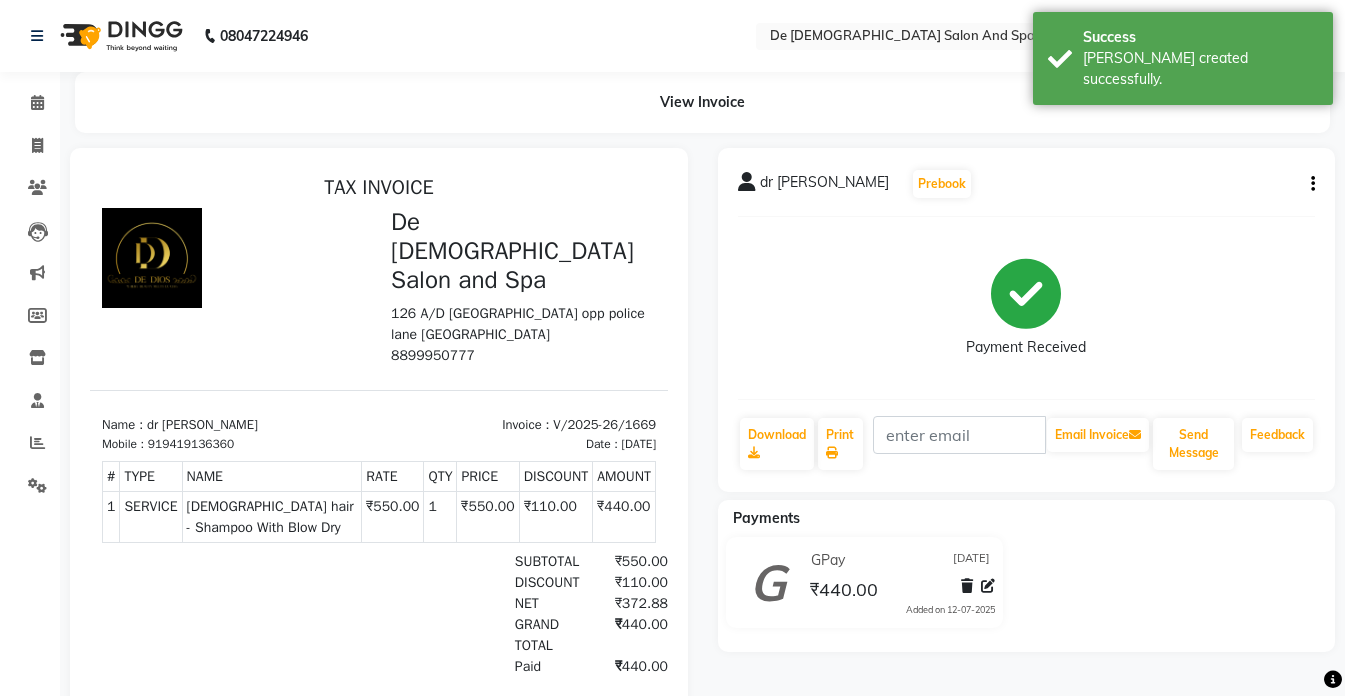 scroll, scrollTop: 0, scrollLeft: 0, axis: both 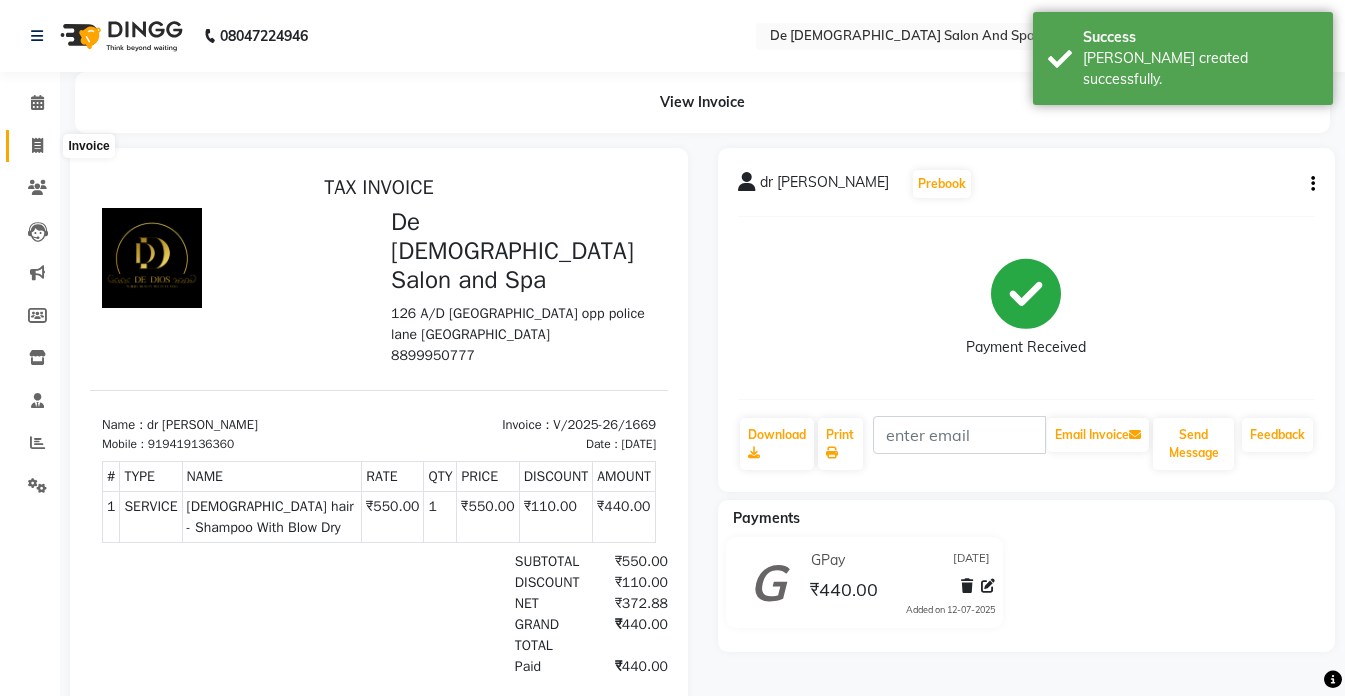 click 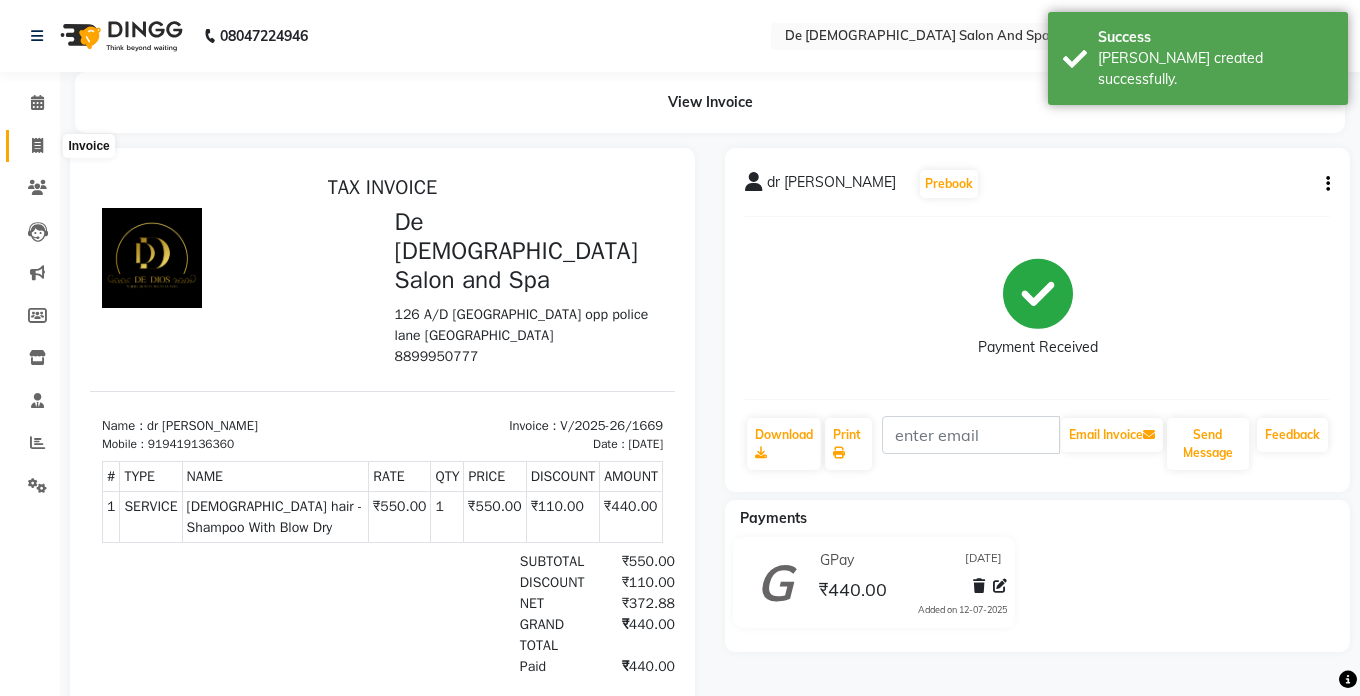 select on "6431" 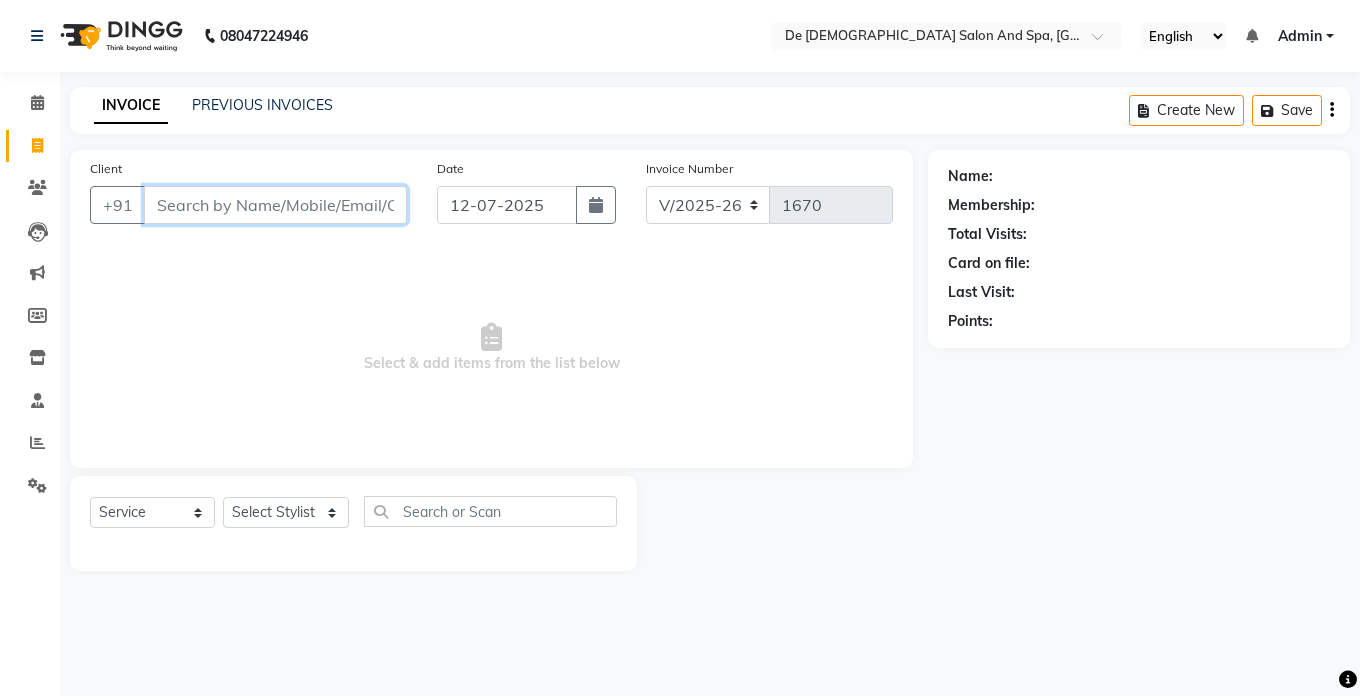 click on "Client" at bounding box center (275, 205) 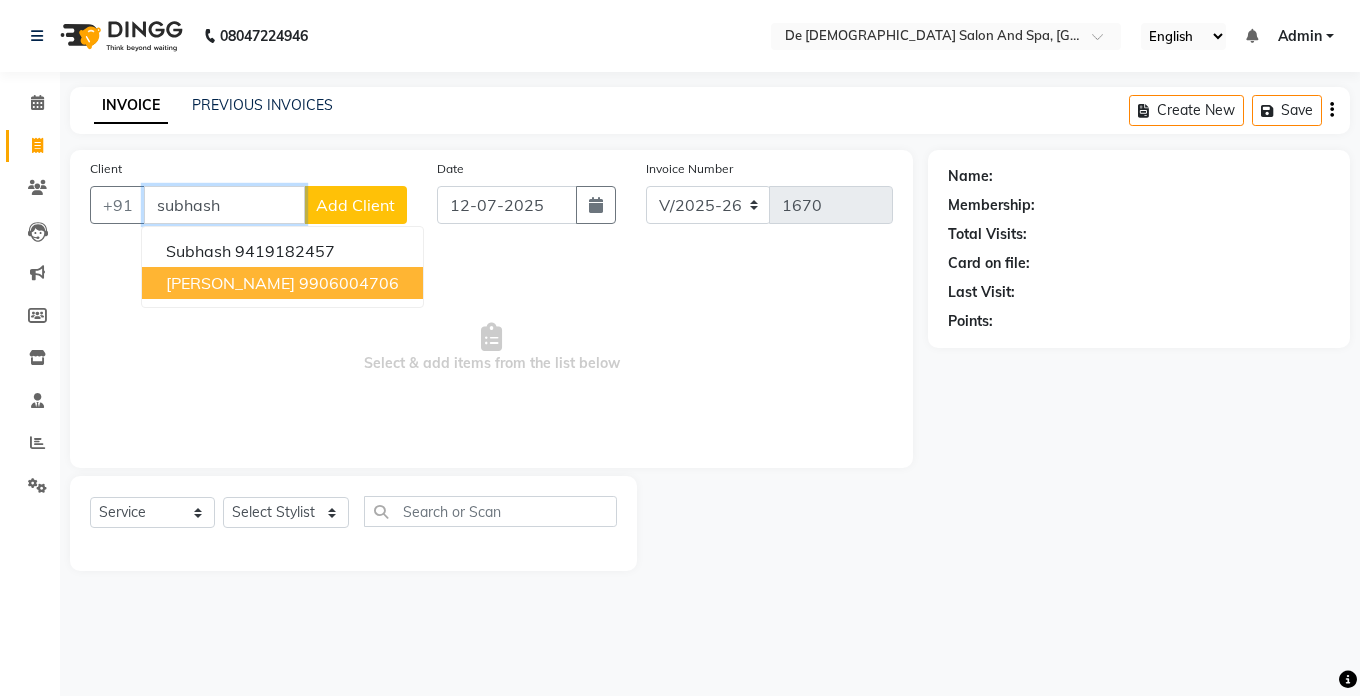 click on "Subhash nanda" at bounding box center (230, 283) 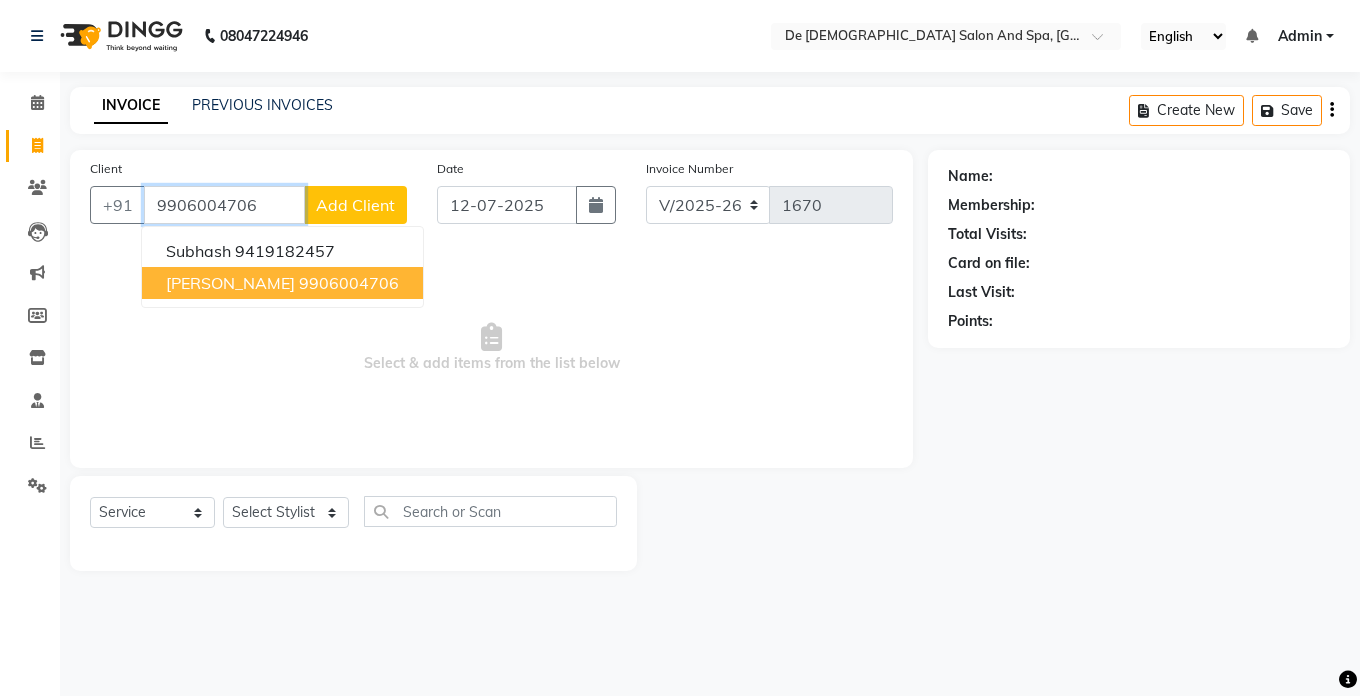 type on "9906004706" 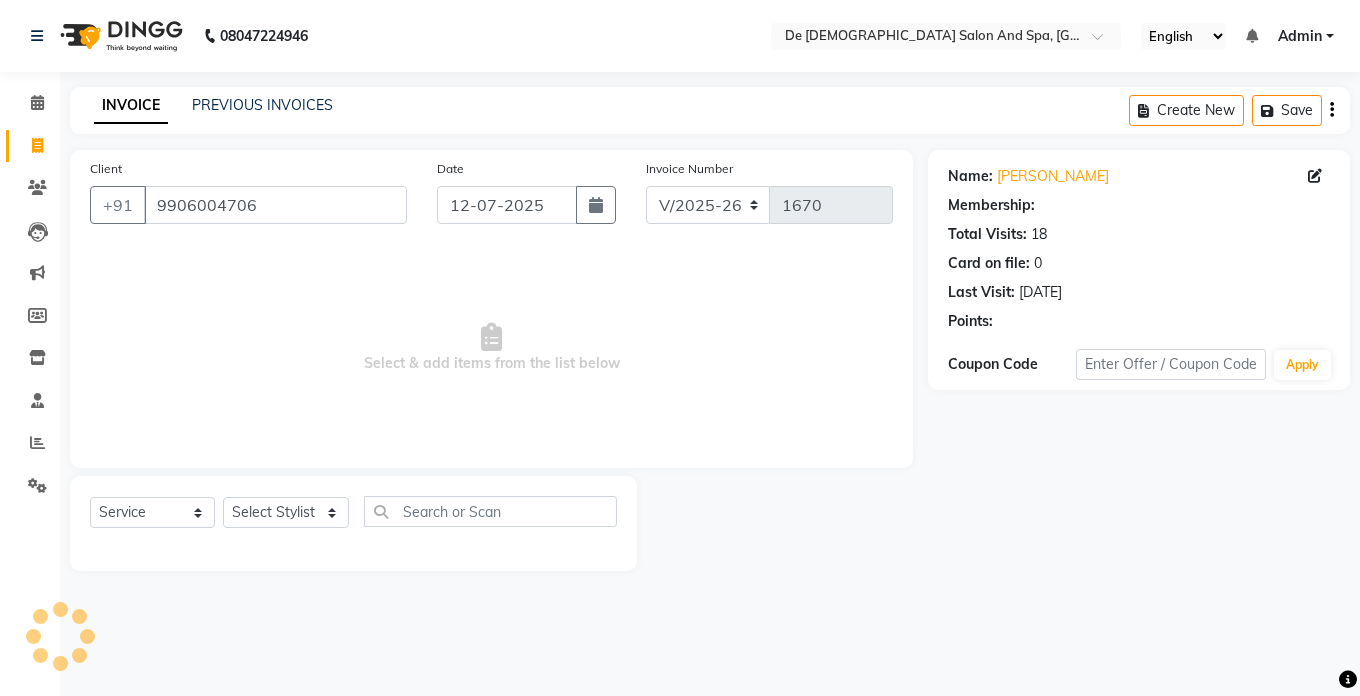 select on "1: Object" 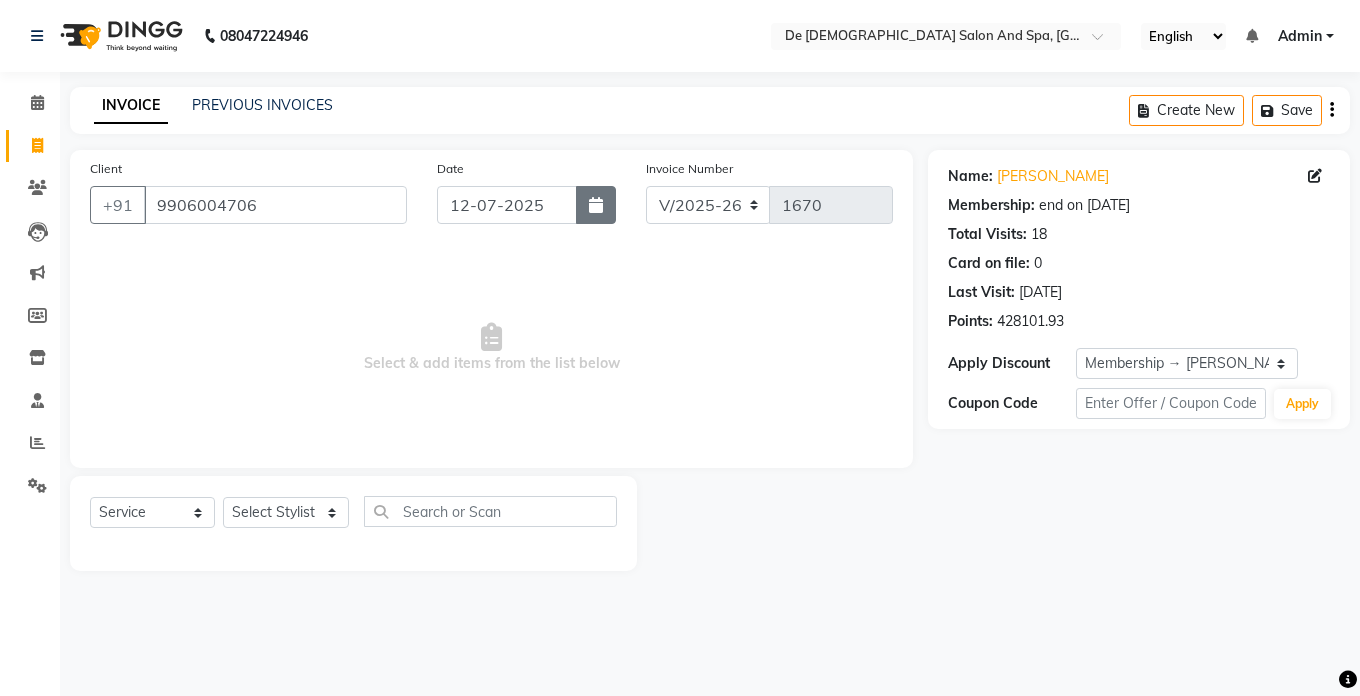 click 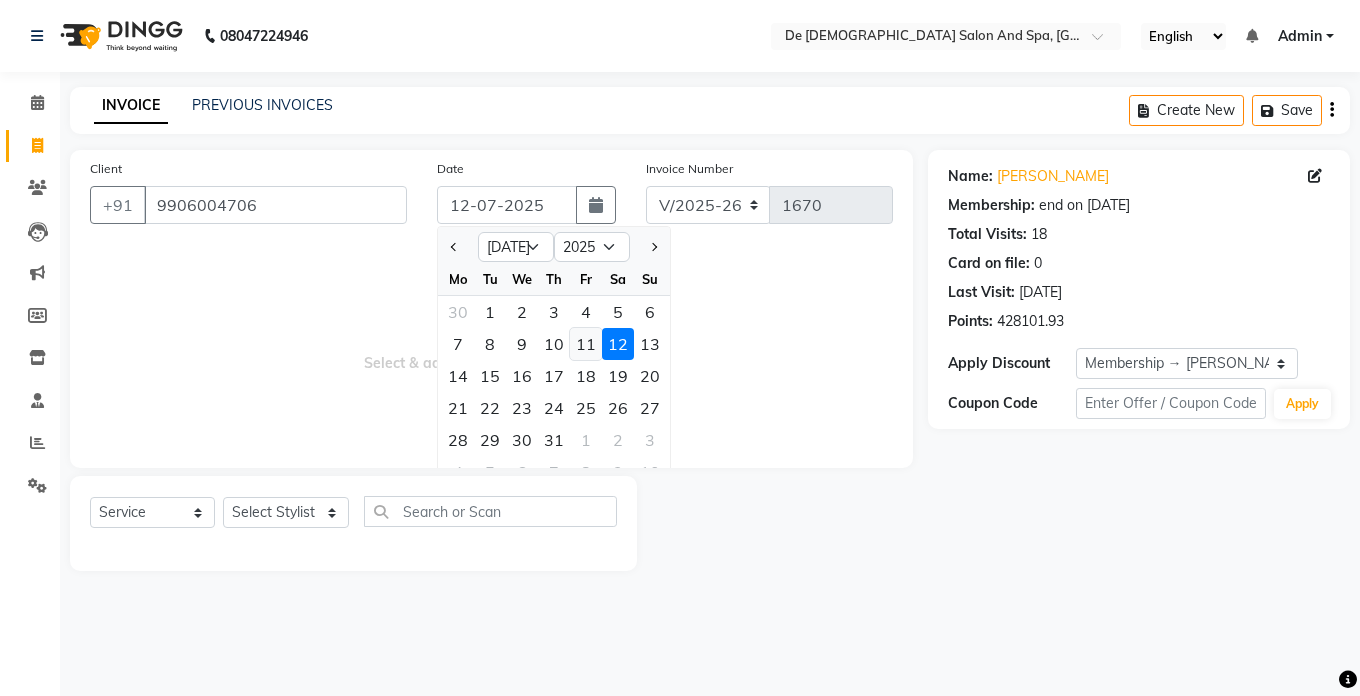 click on "11" 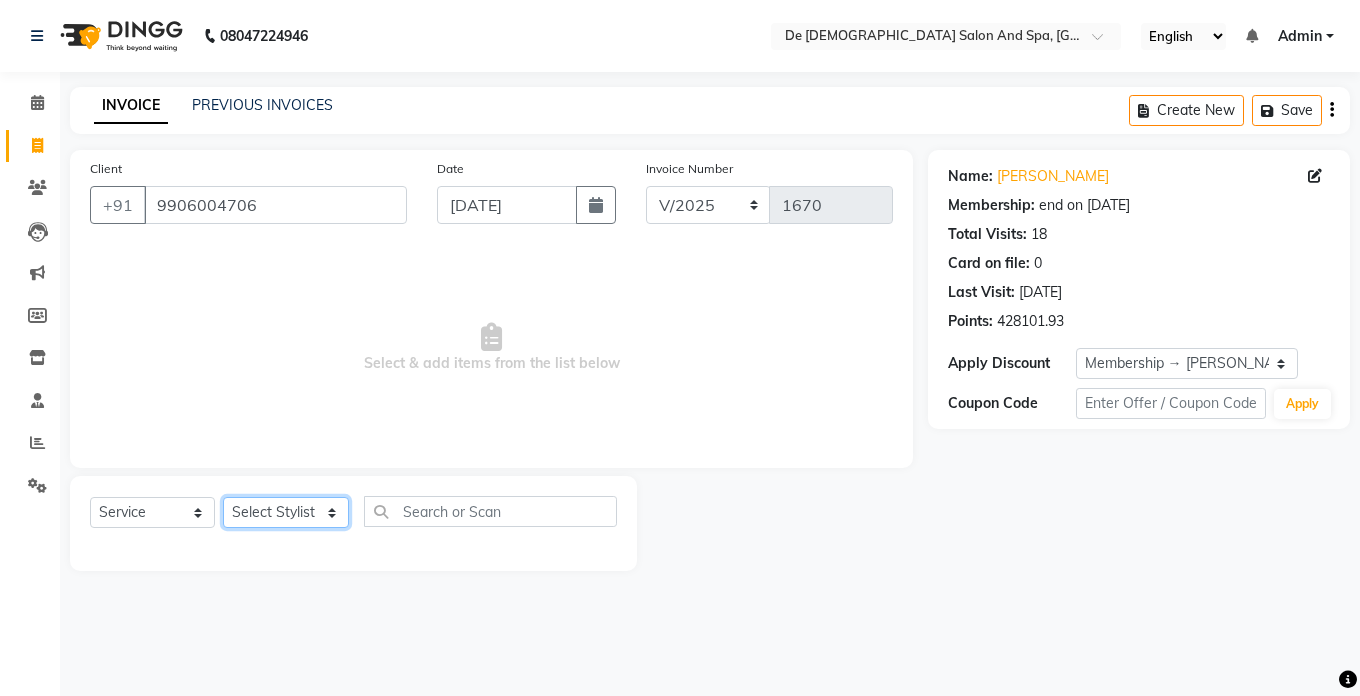 click on "Select Stylist akshay aman Arman Ashwani gunraj megha  nikita thappa nisha parveen shafali vishu kumar" 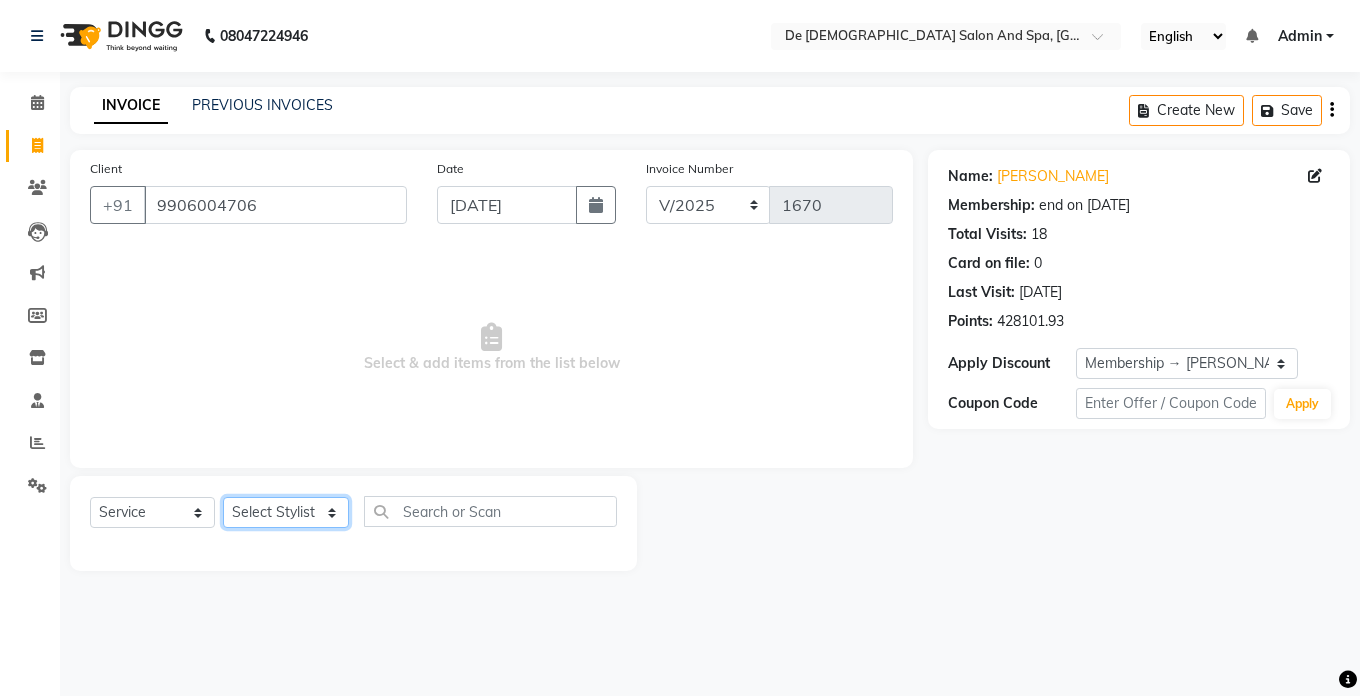 select on "49201" 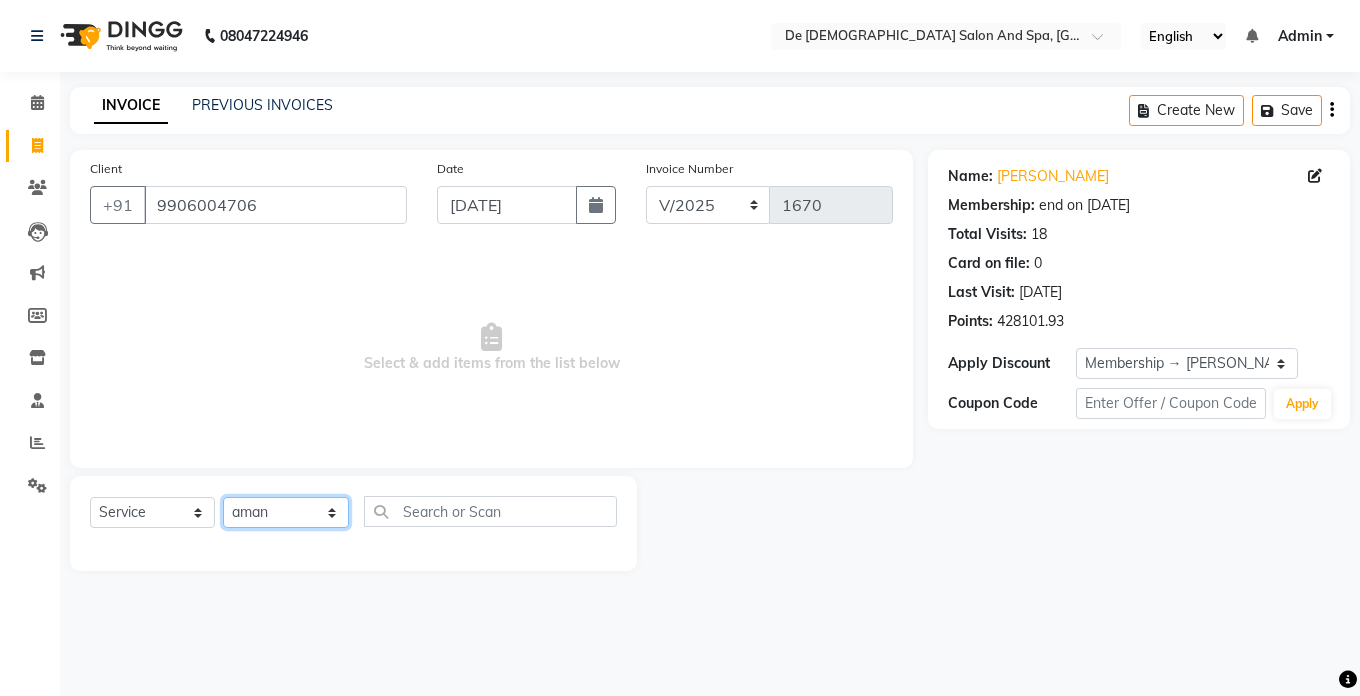 click on "Select Stylist akshay aman Arman Ashwani gunraj megha  nikita thappa nisha parveen shafali vishu kumar" 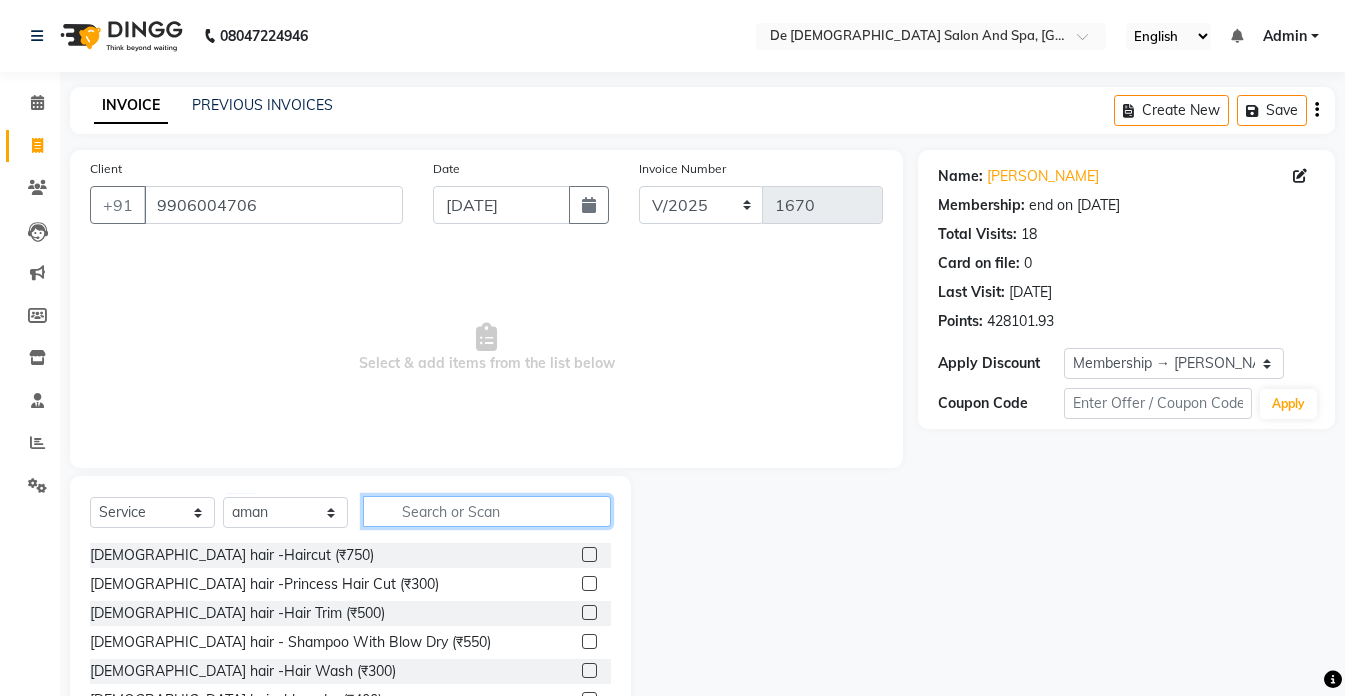 click 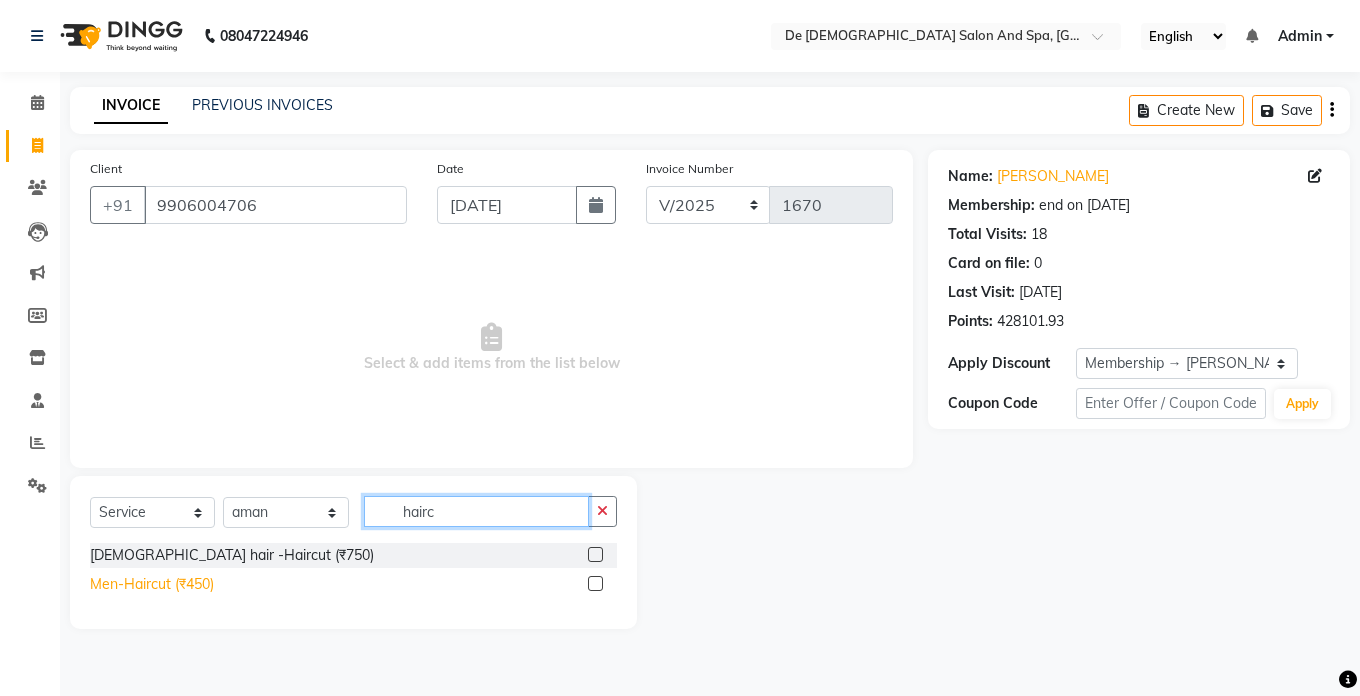 type on "hairc" 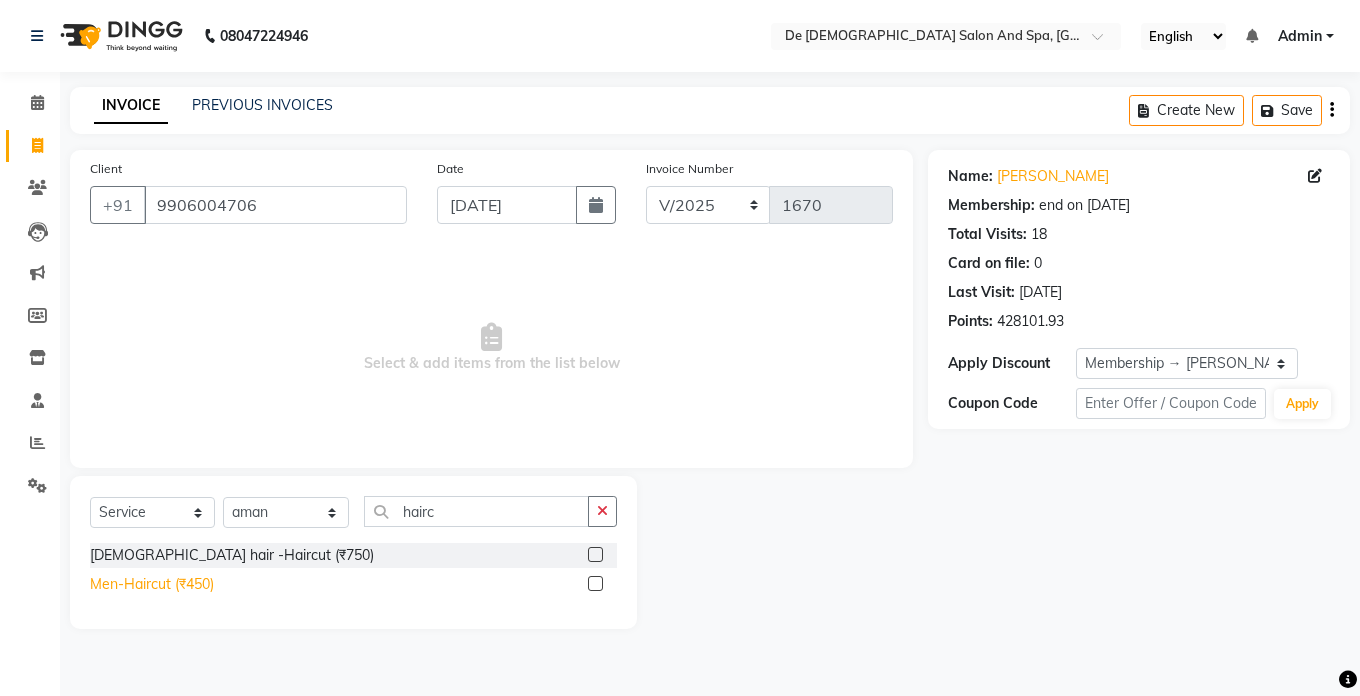 click on "Men-Haircut (₹450)" 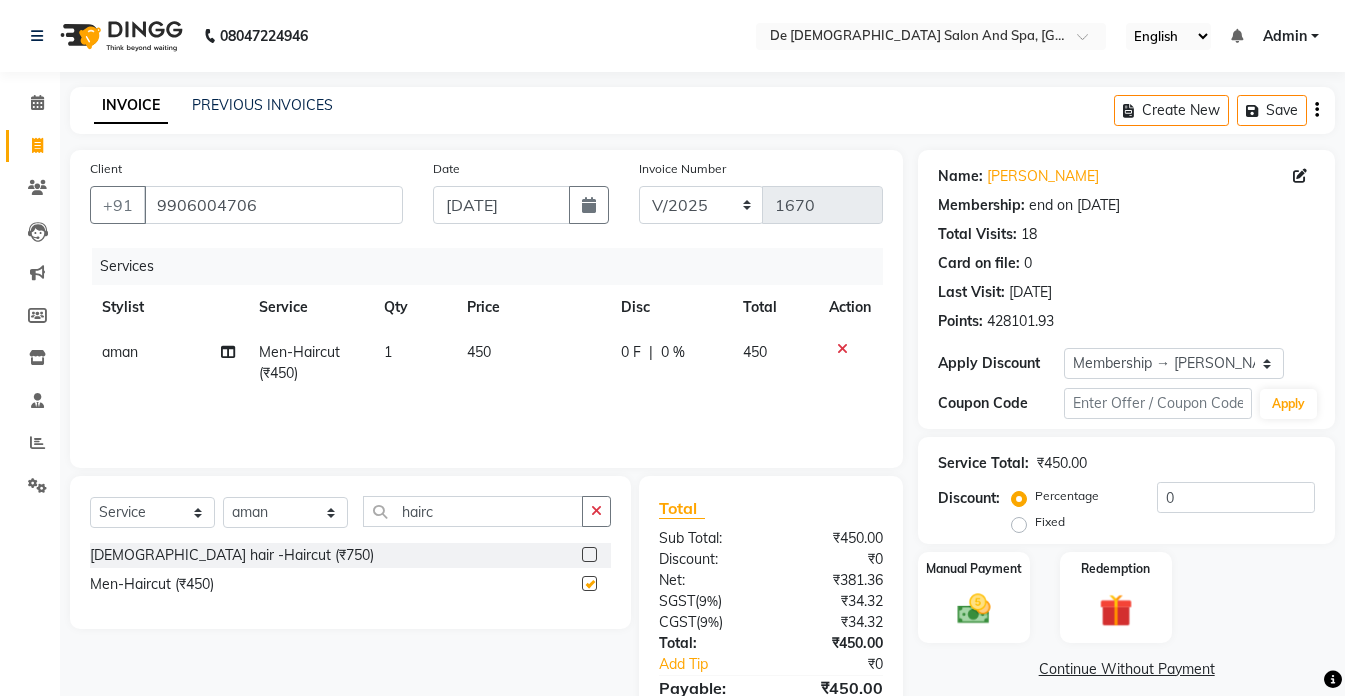 checkbox on "false" 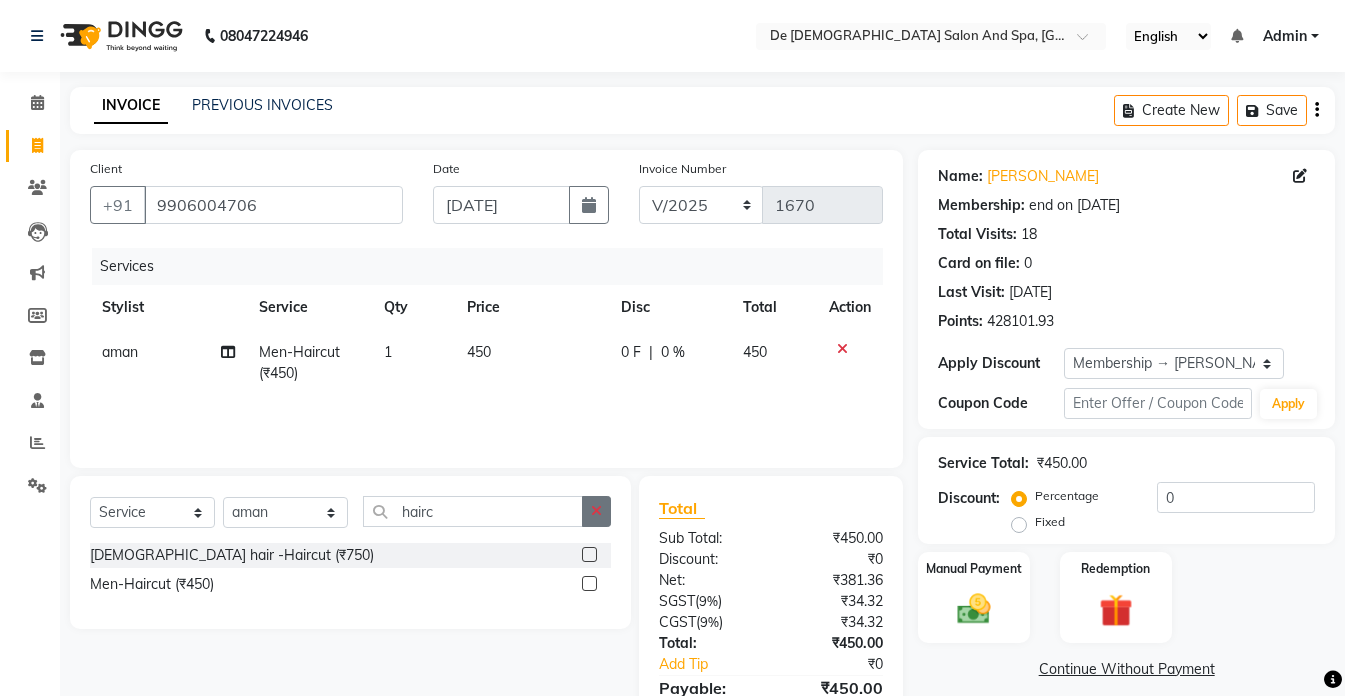 click 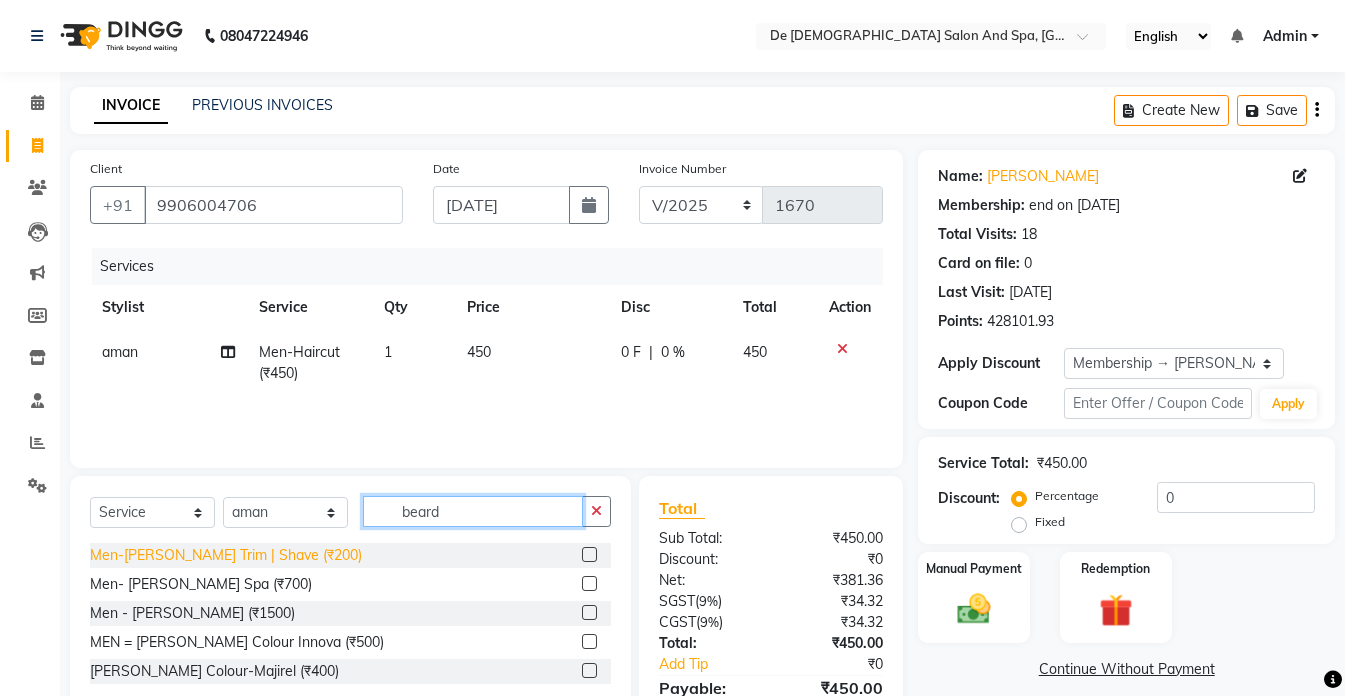 type on "beard" 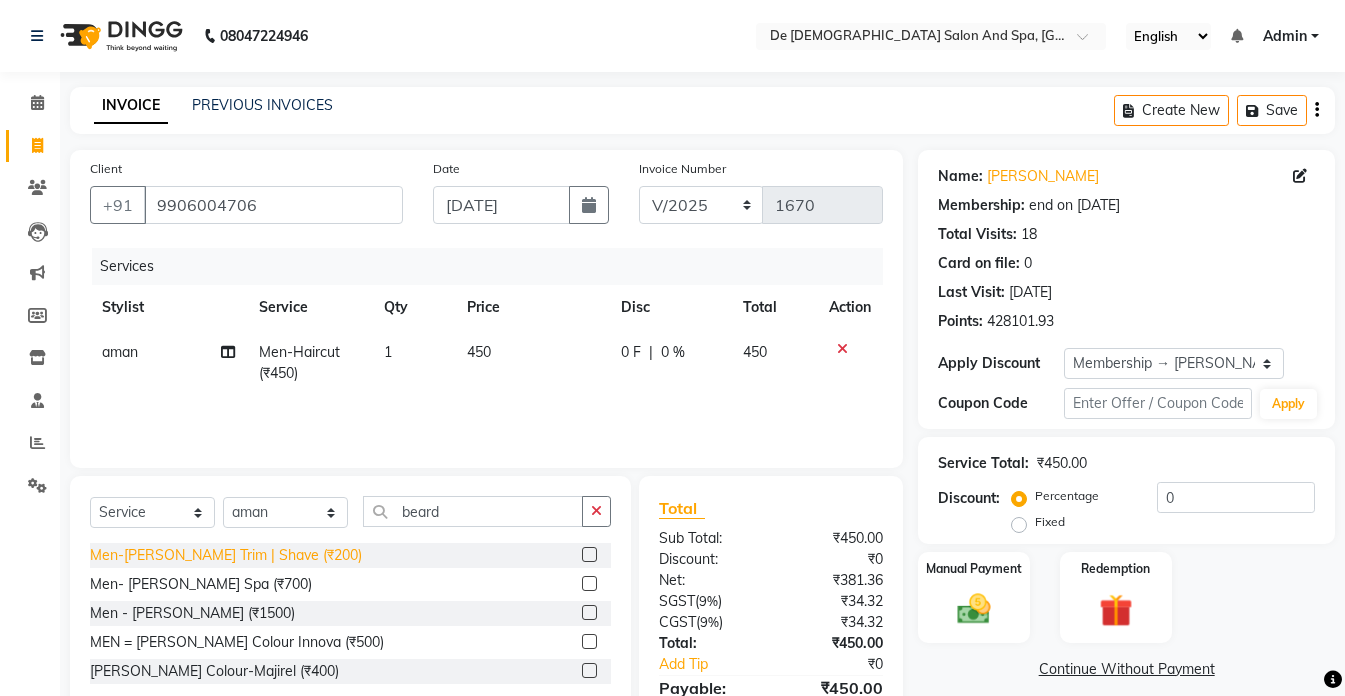 click on "Men-Beard Trim | Shave (₹200)" 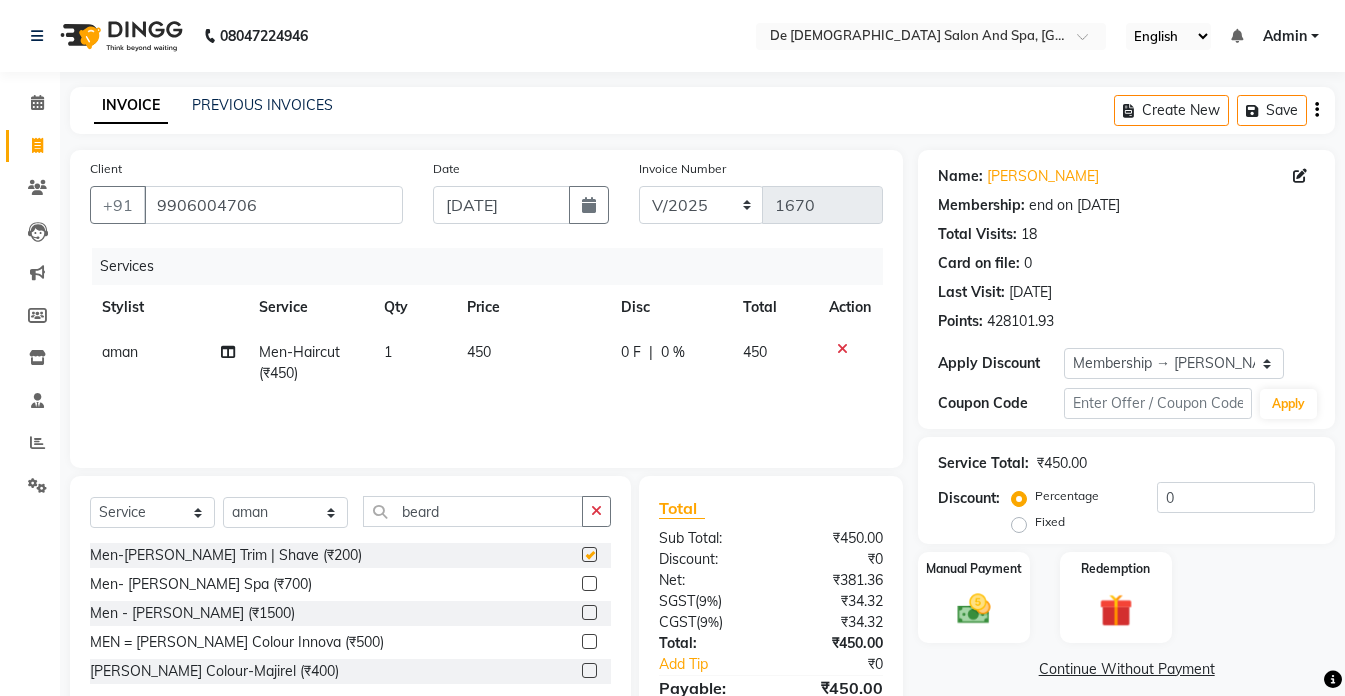 checkbox on "false" 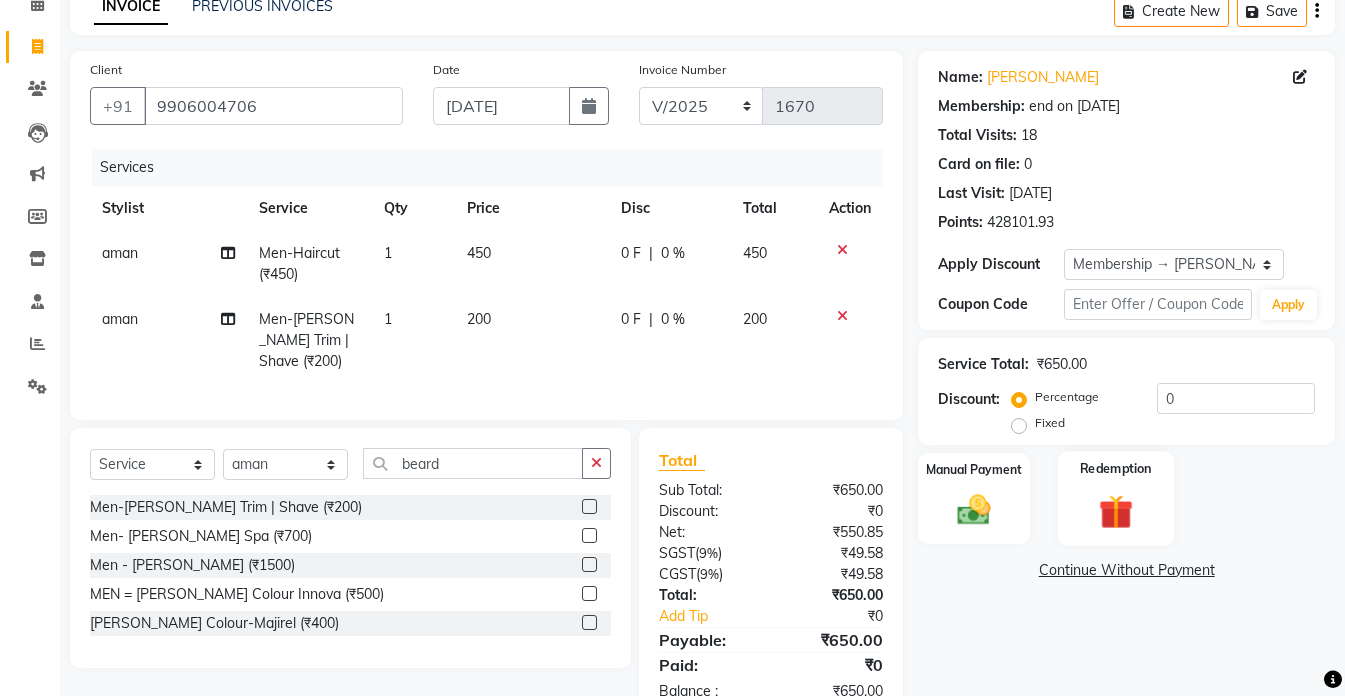 scroll, scrollTop: 149, scrollLeft: 0, axis: vertical 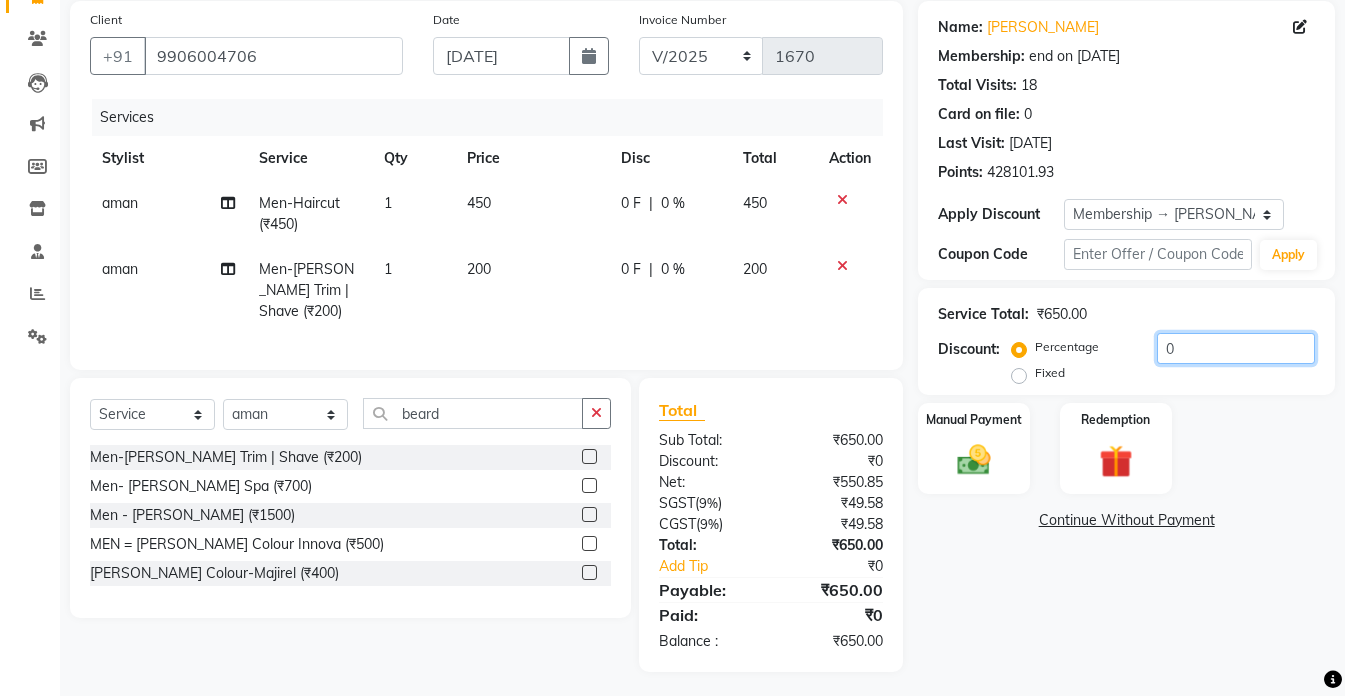 click on "Percentage   Fixed  0" 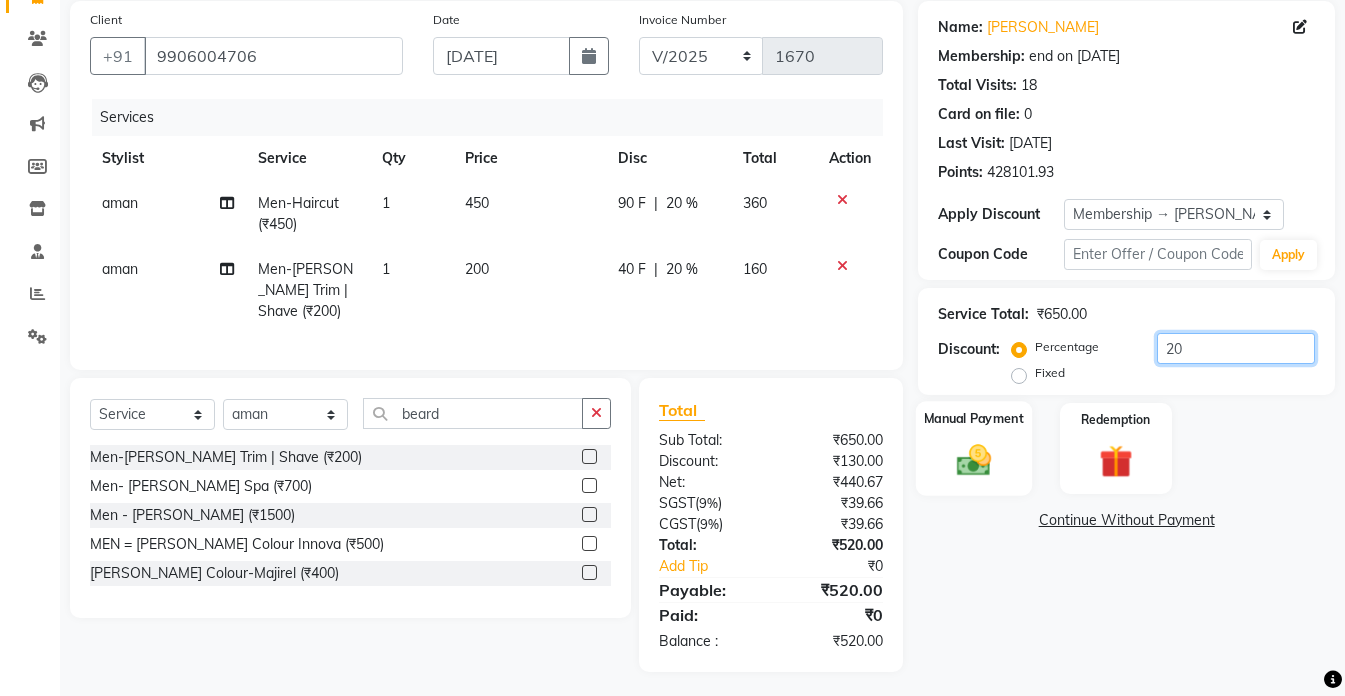 type on "20" 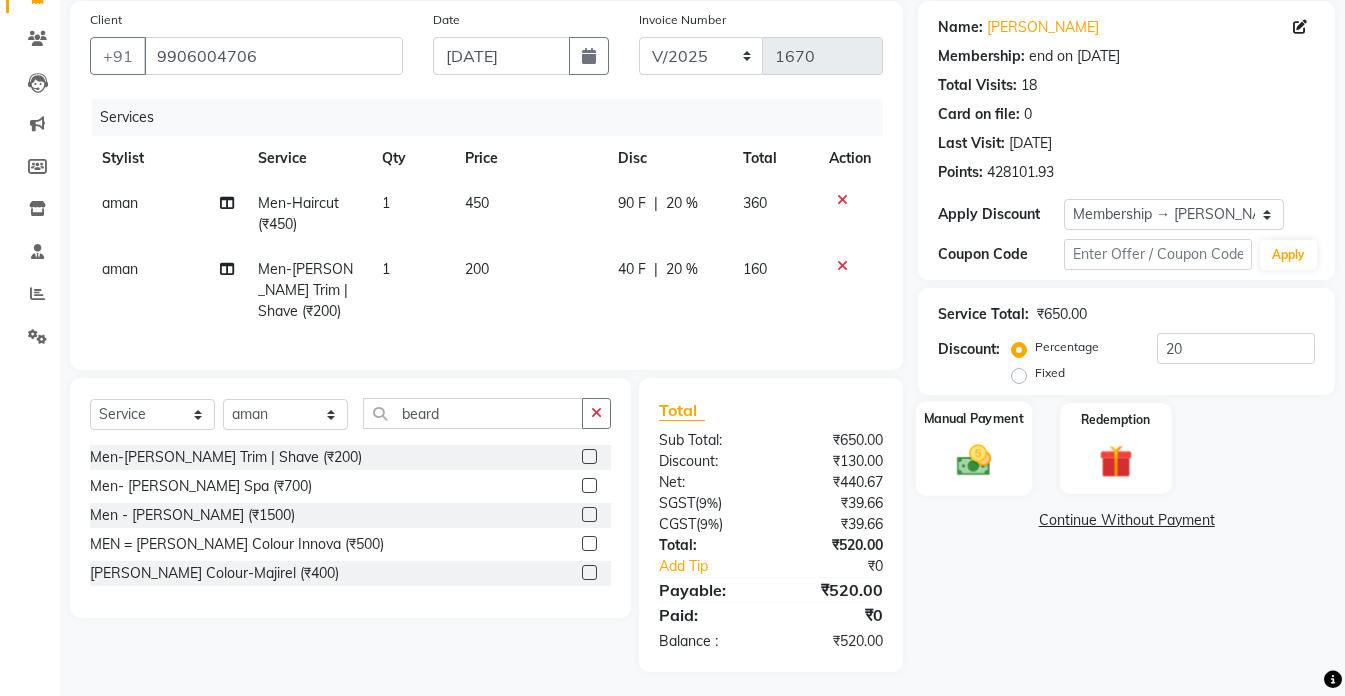 click 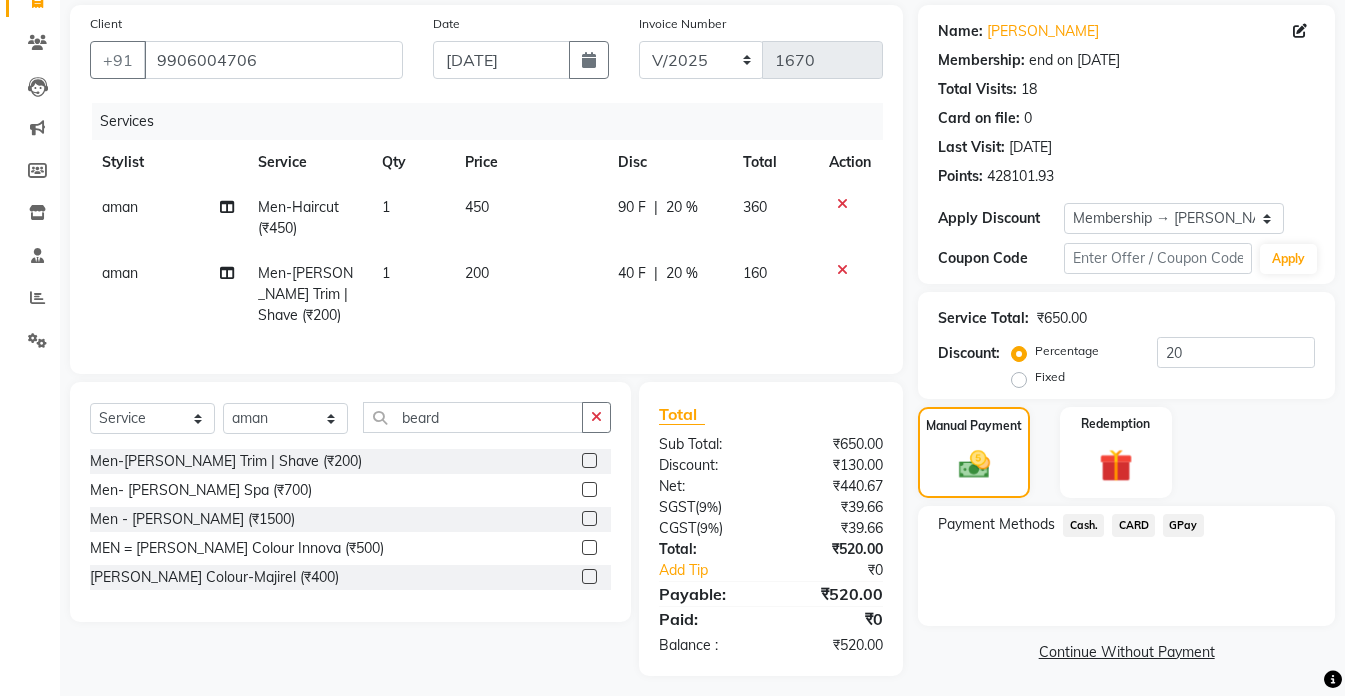 scroll, scrollTop: 149, scrollLeft: 0, axis: vertical 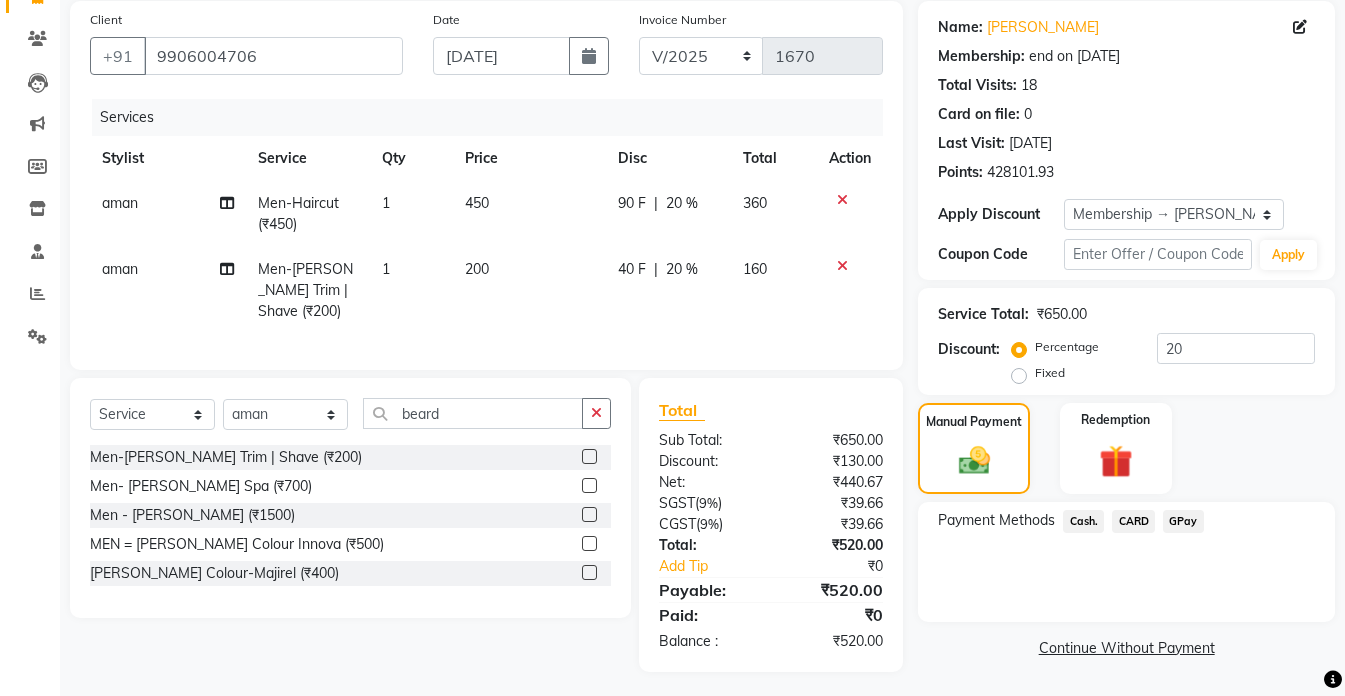 click on "Cash." 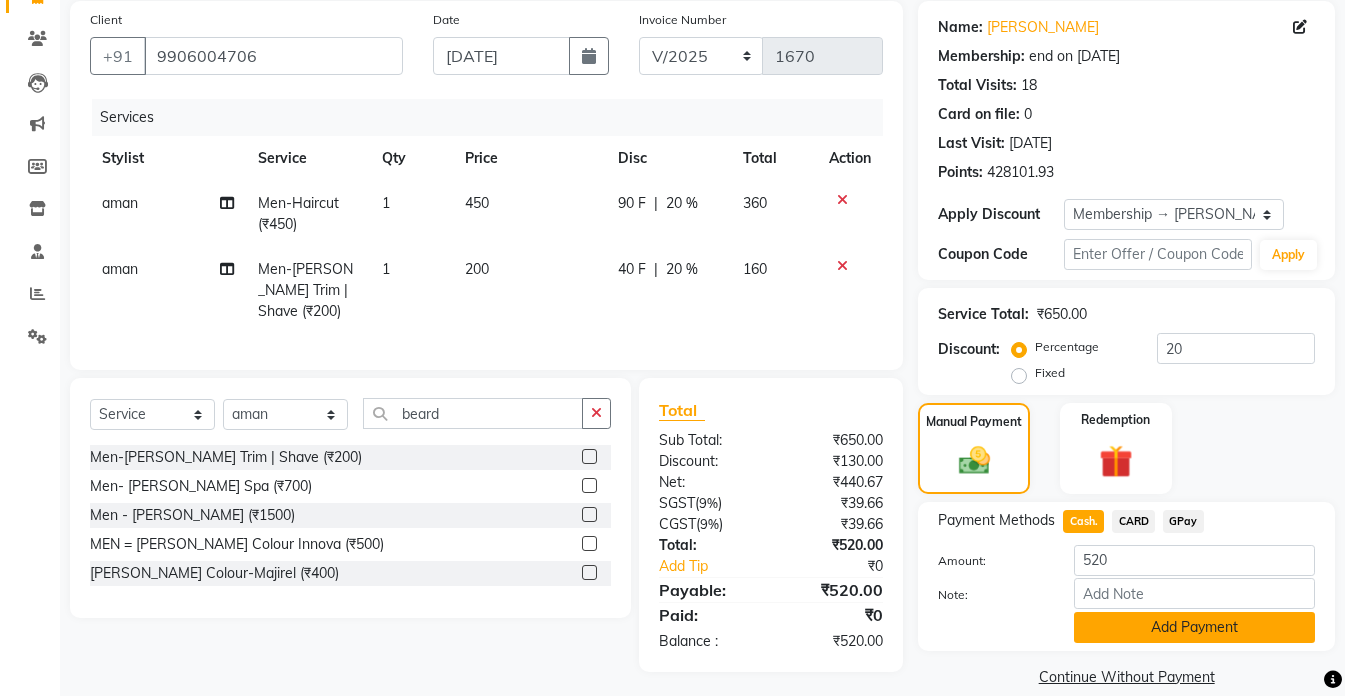 click on "Add Payment" 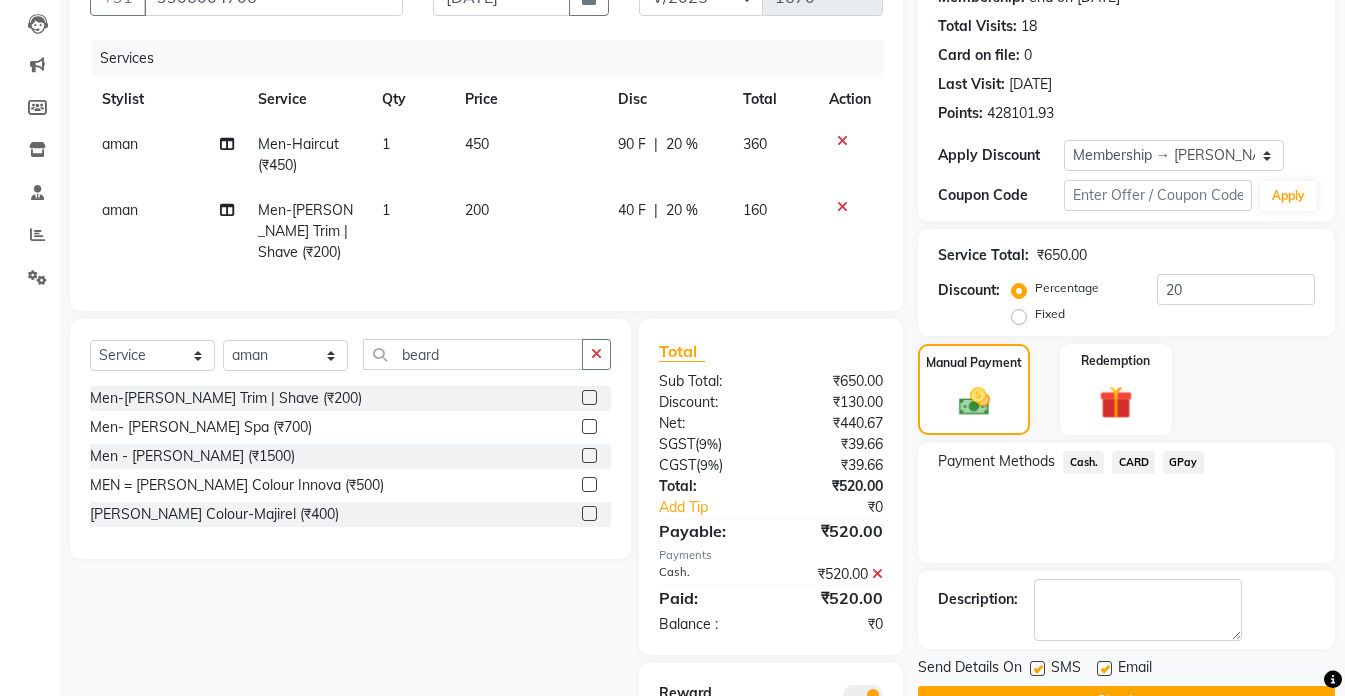 scroll, scrollTop: 311, scrollLeft: 0, axis: vertical 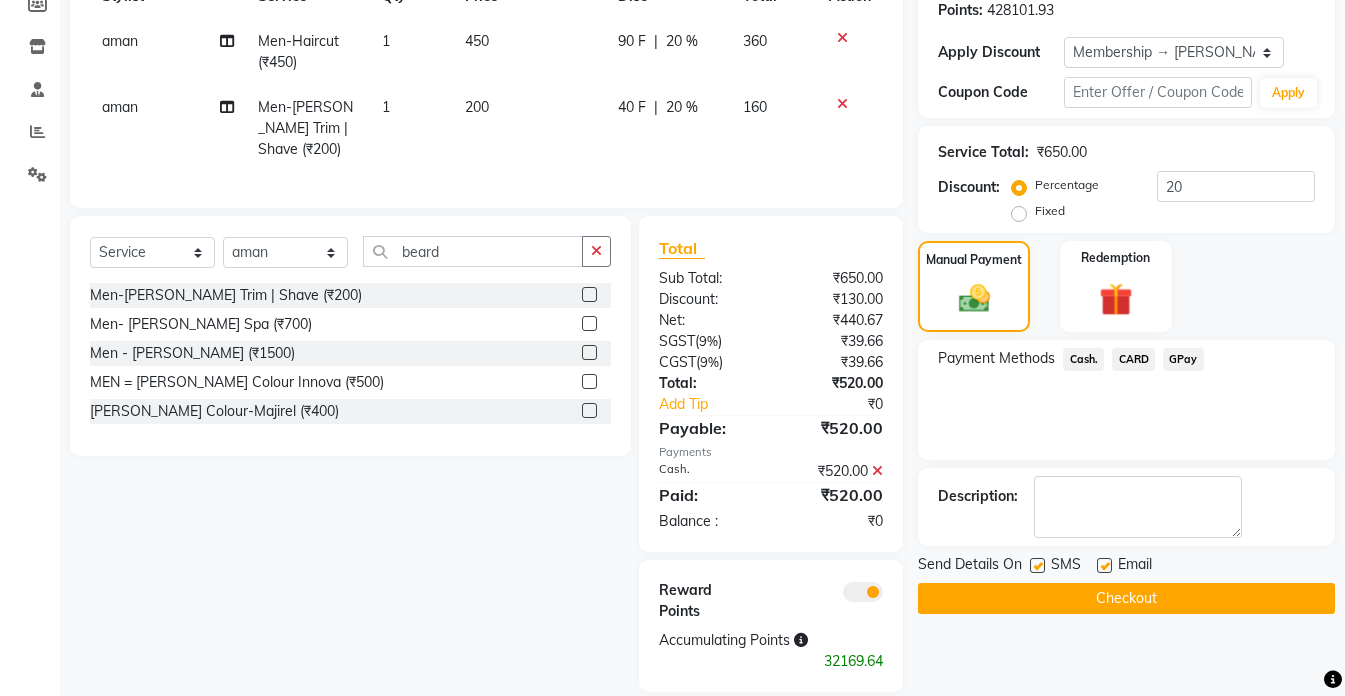 click on "Checkout" 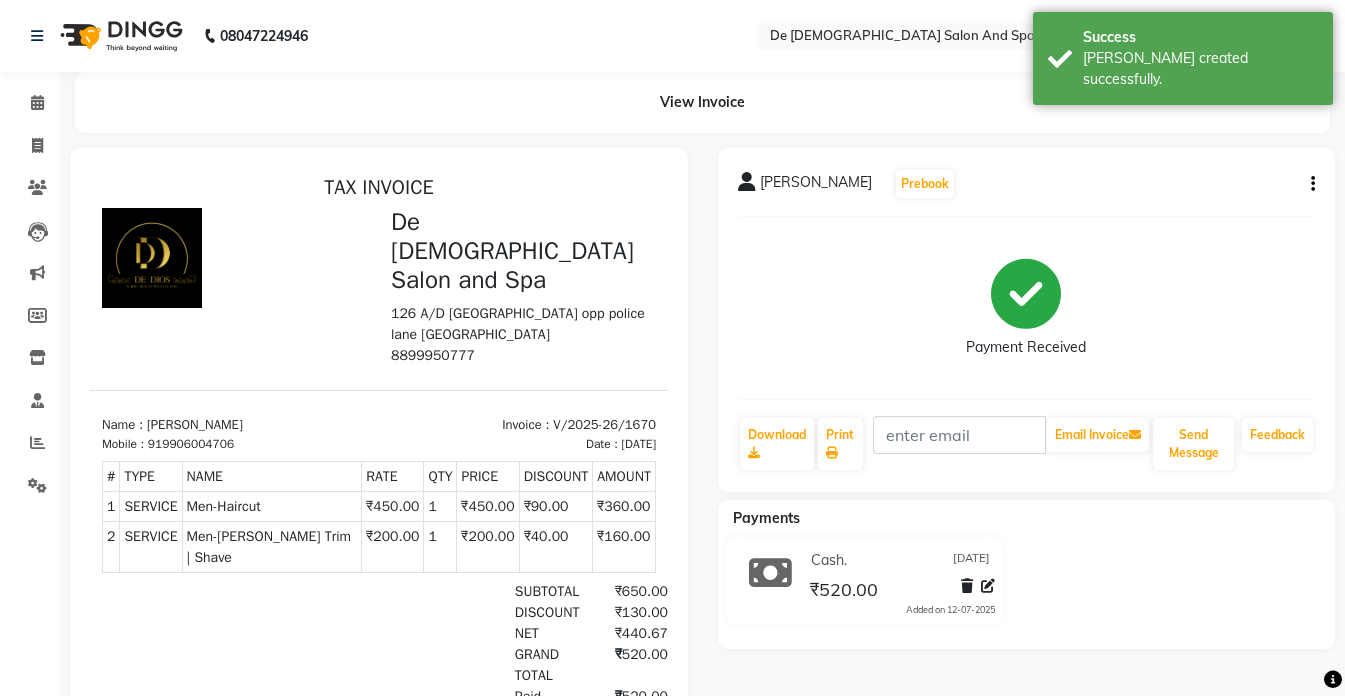 scroll, scrollTop: 0, scrollLeft: 0, axis: both 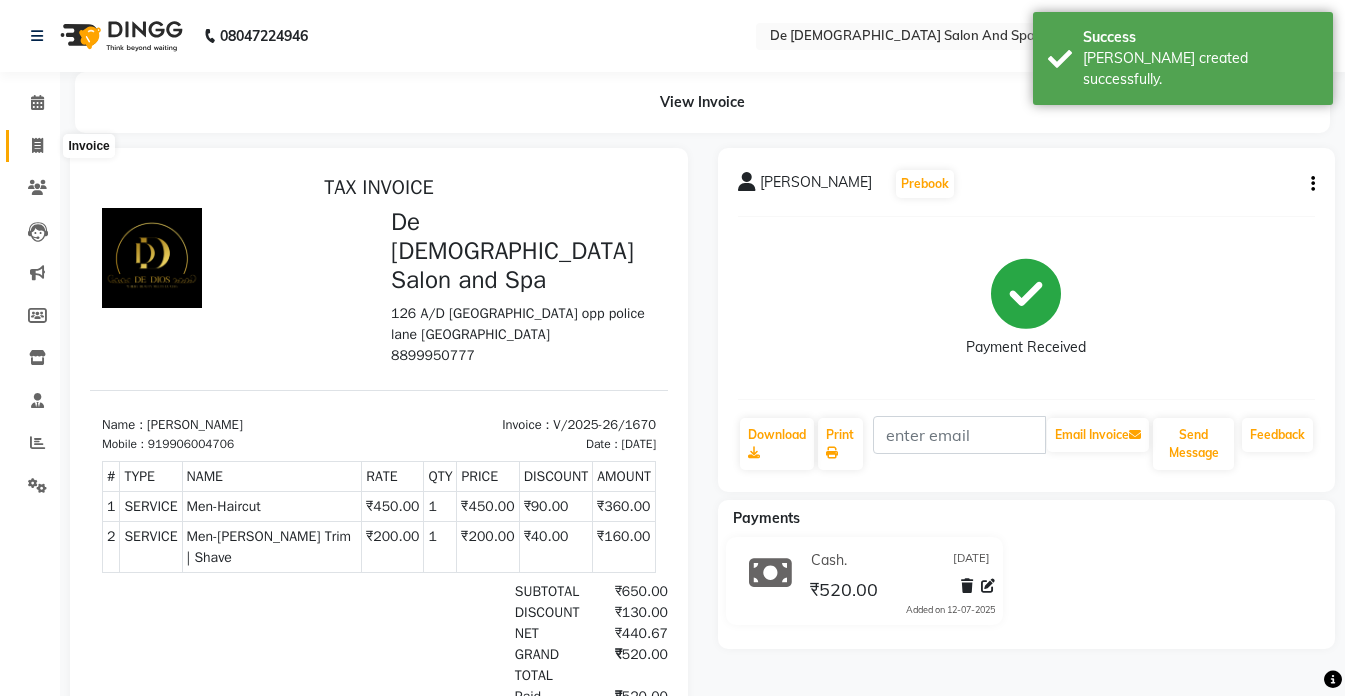 click 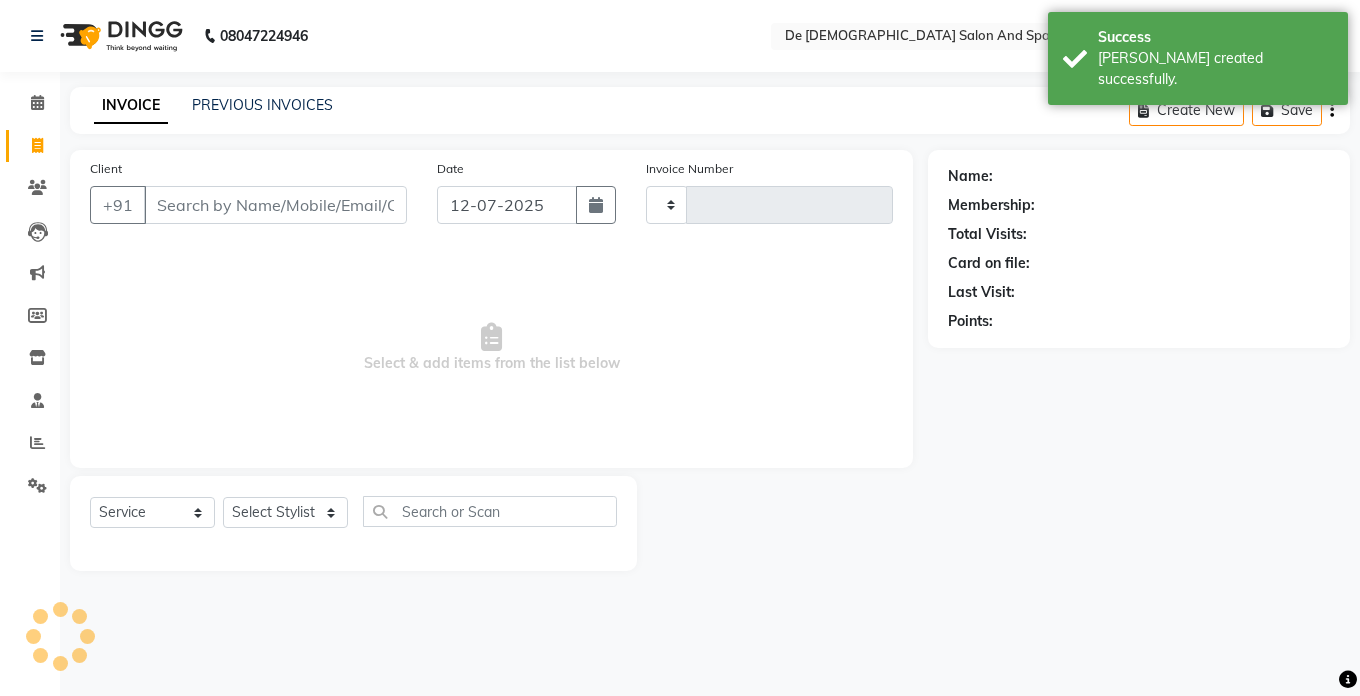 type on "1671" 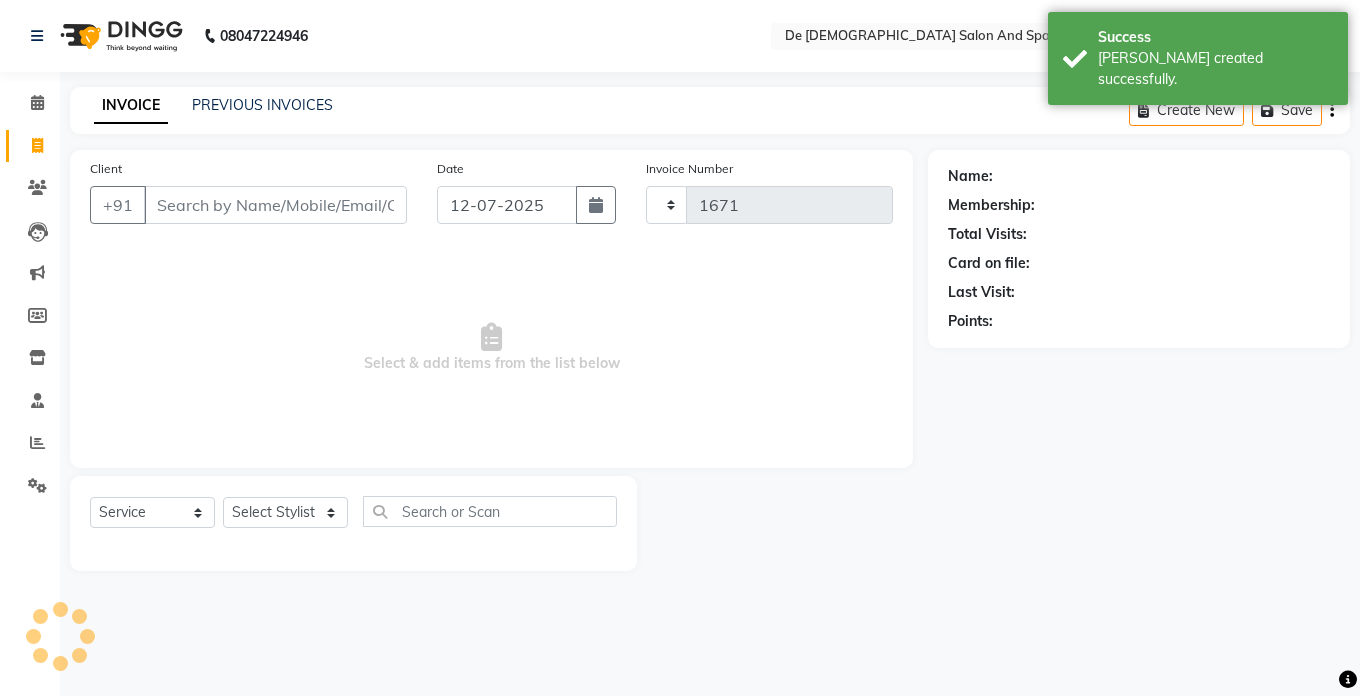 select on "6431" 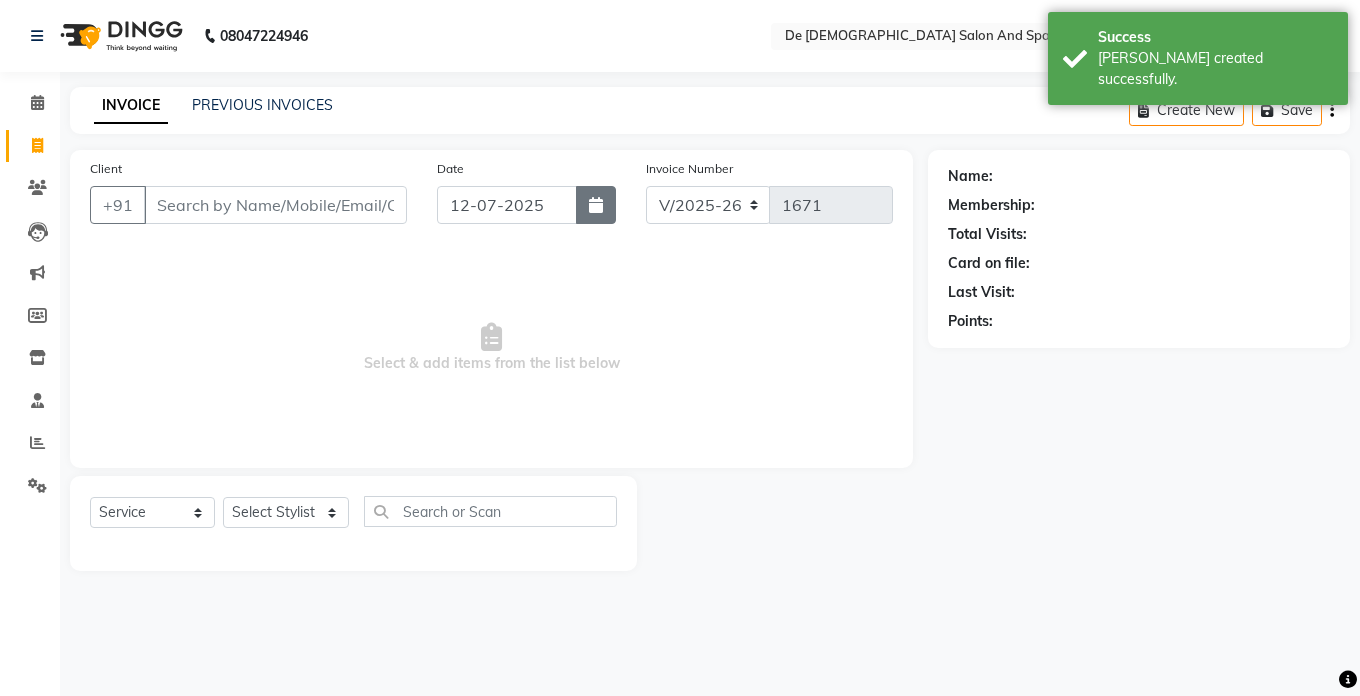 click 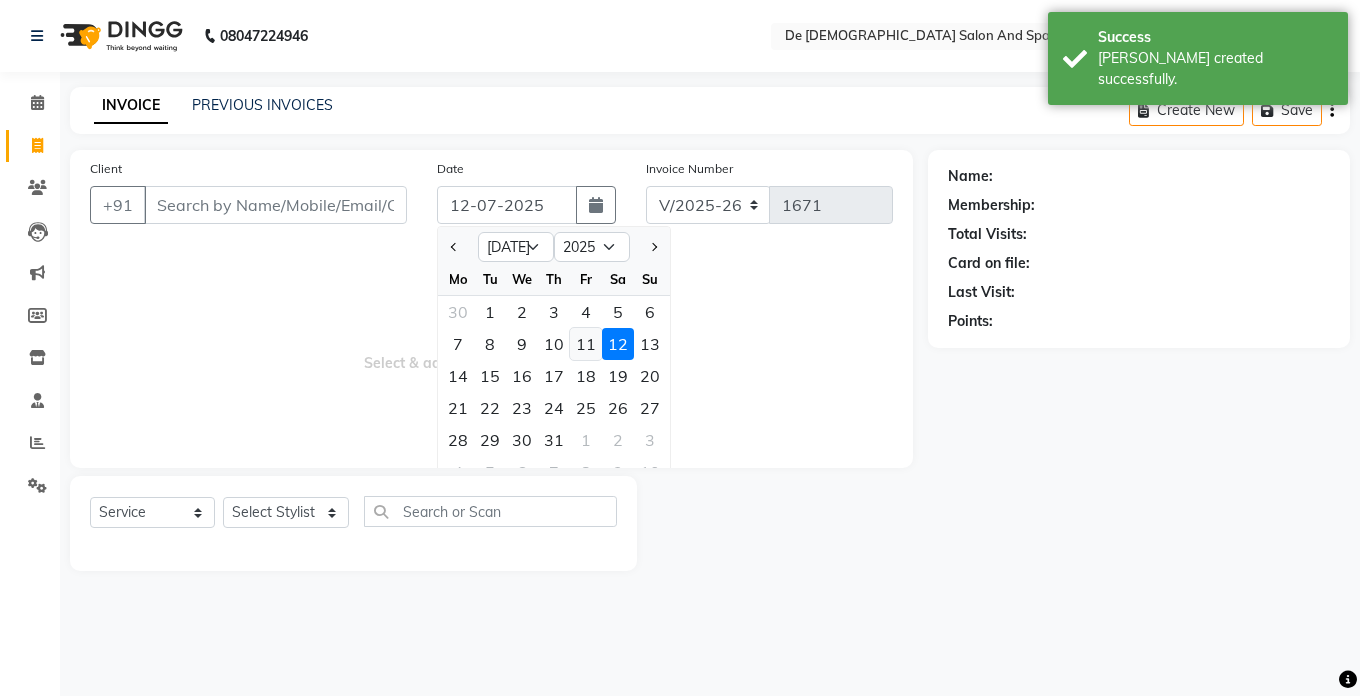 click on "11" 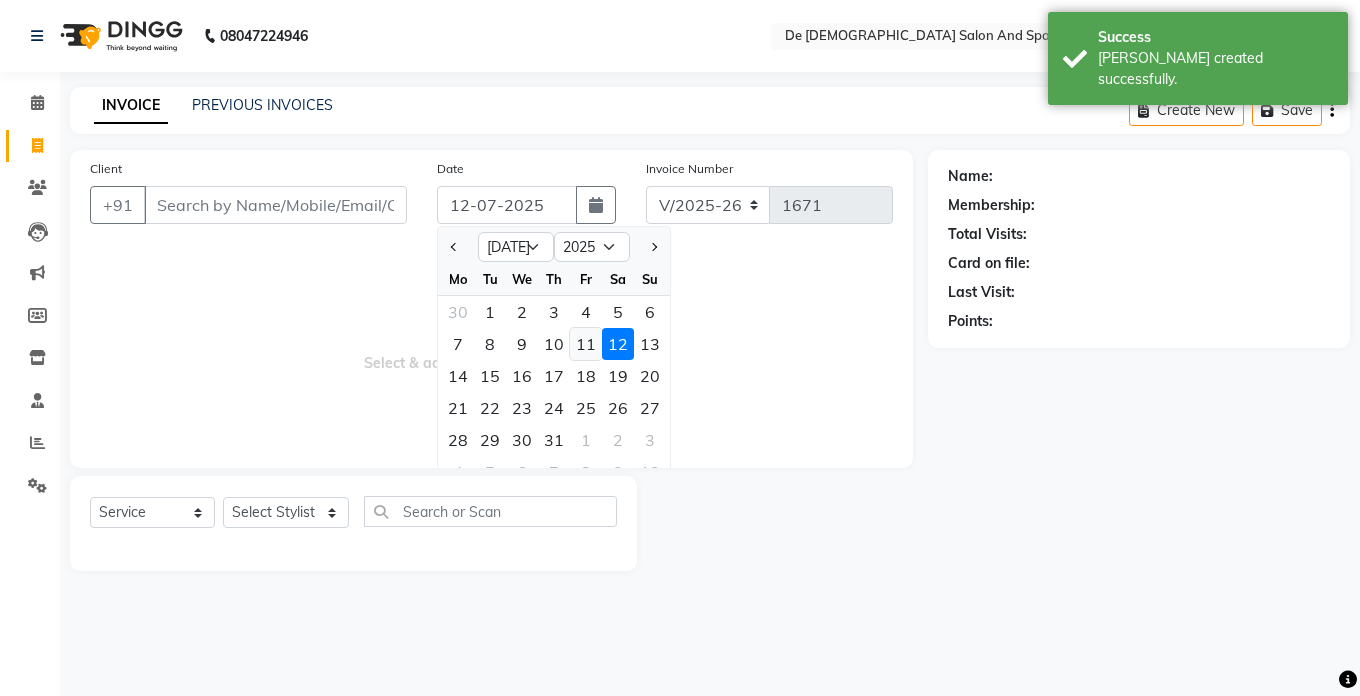 type on "[DATE]" 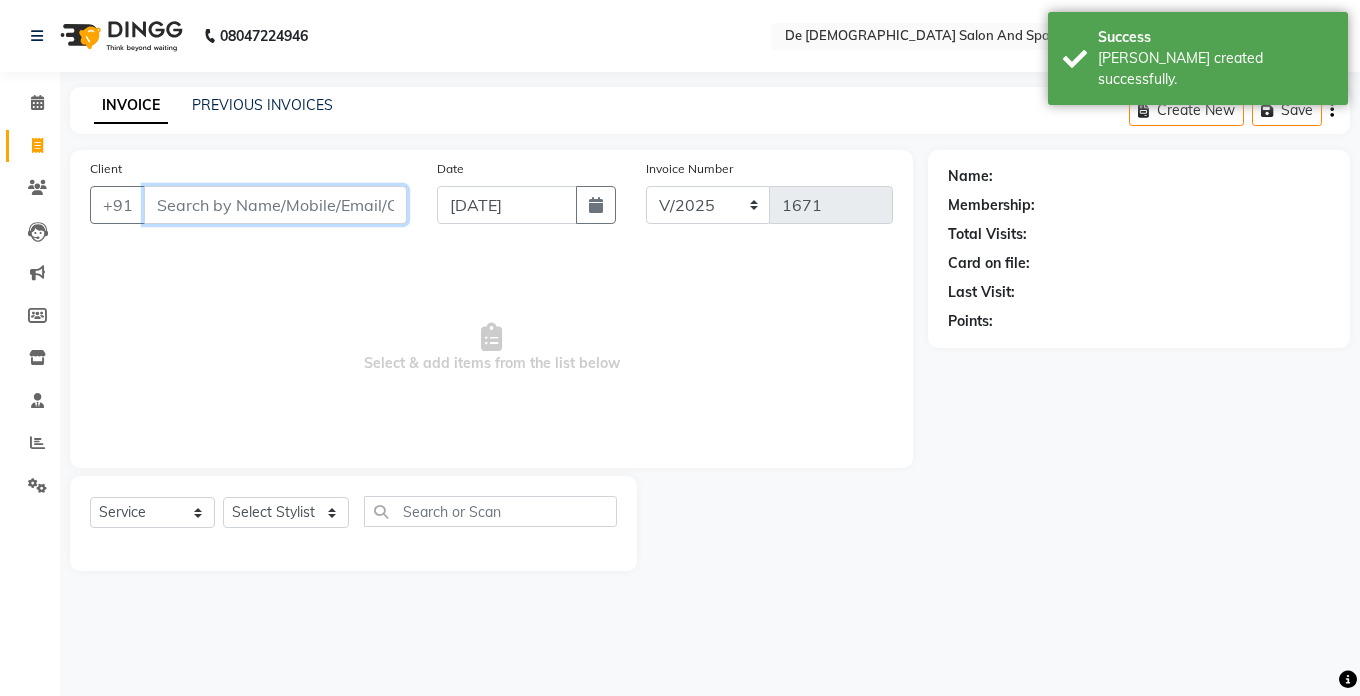 click on "Client" at bounding box center [275, 205] 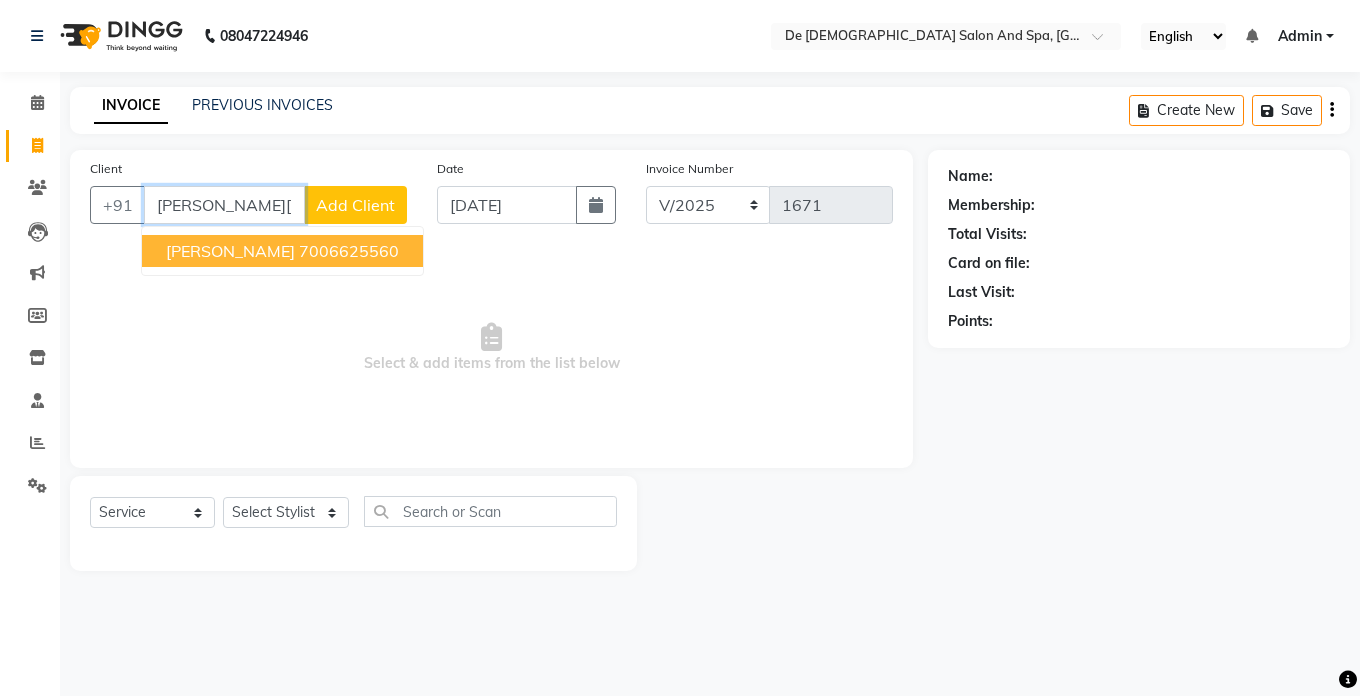 click on "Mr Viren Jain  7006625560" at bounding box center [282, 251] 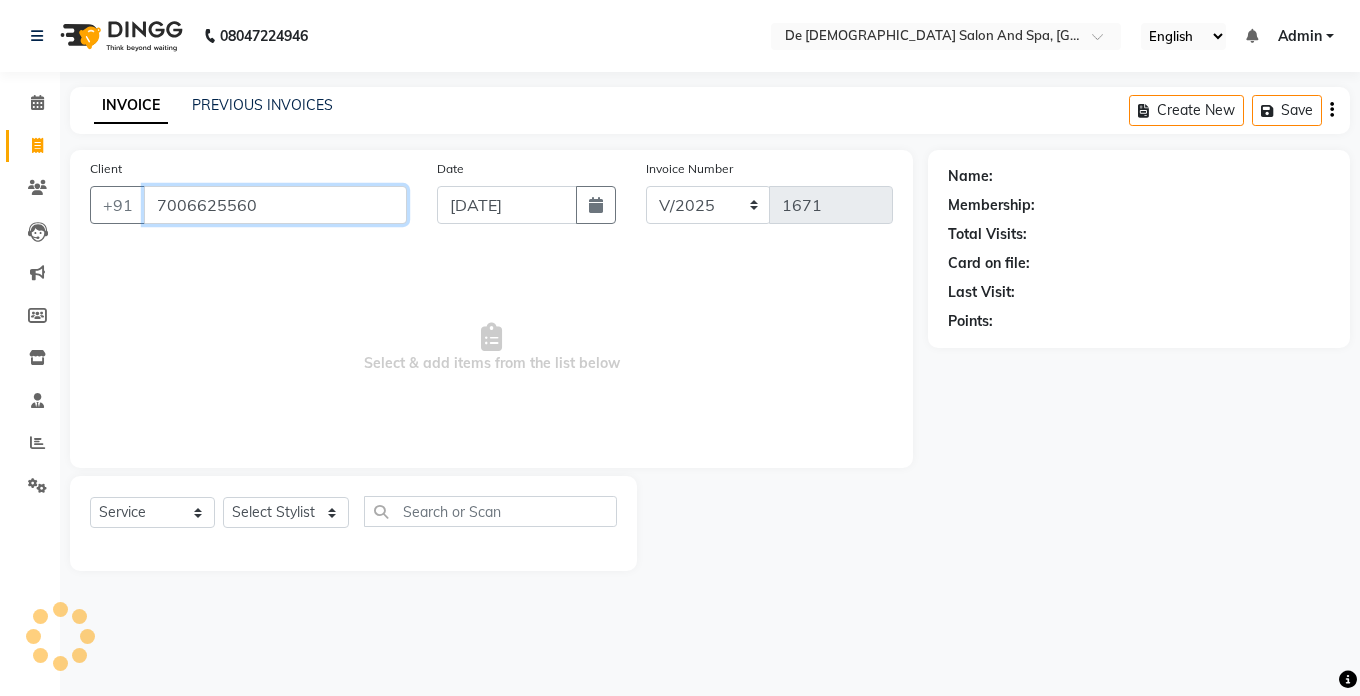 type on "7006625560" 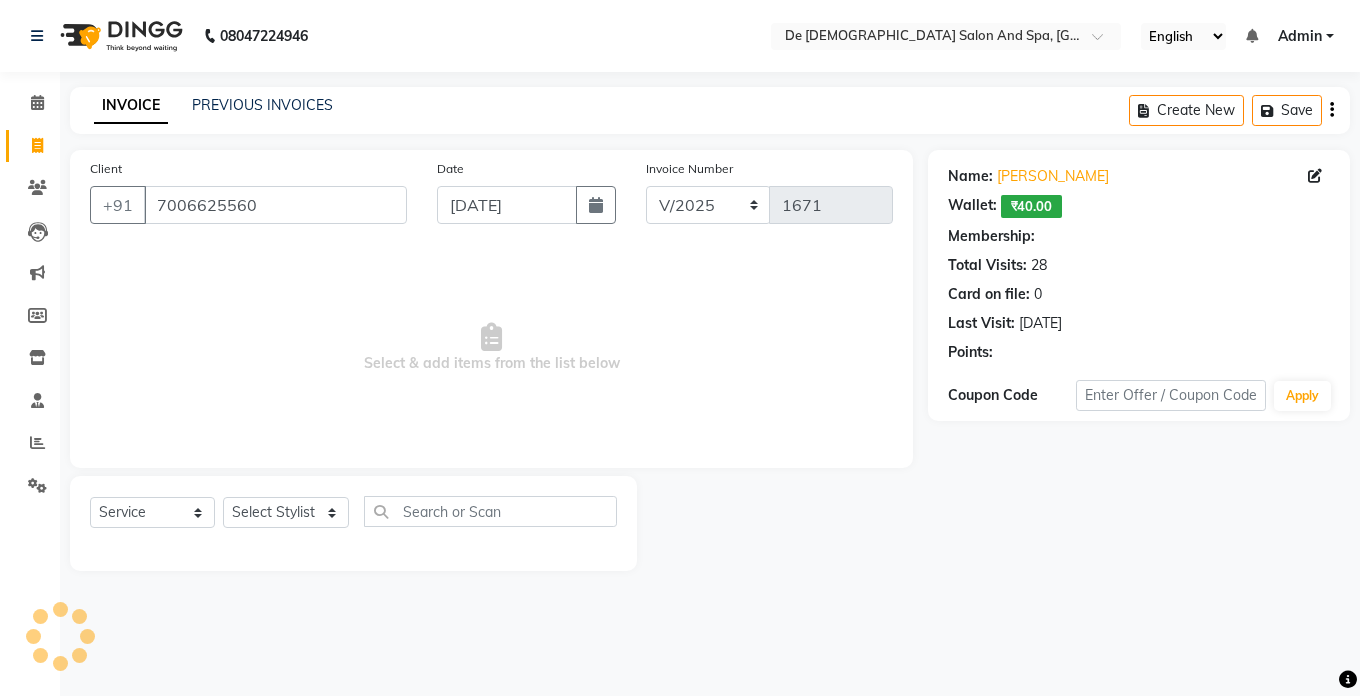 select on "1: Object" 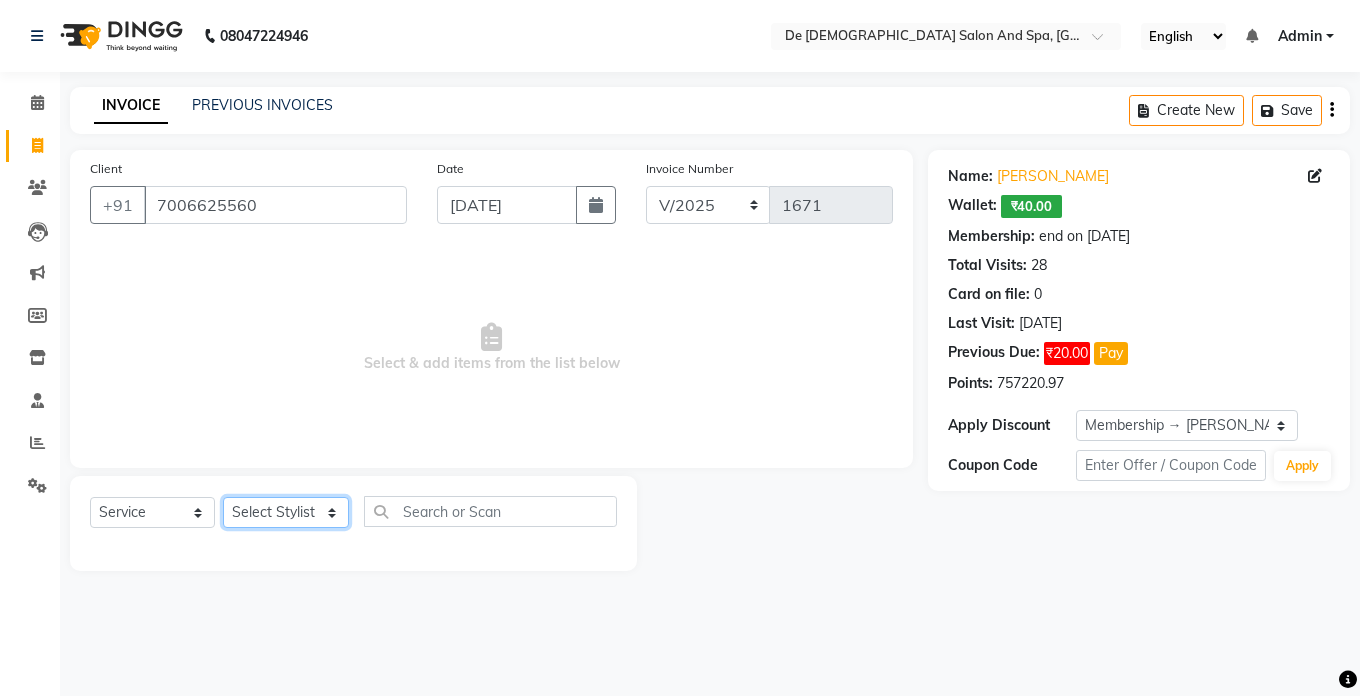click on "Select Stylist akshay aman Arman Ashwani gunraj megha  nikita thappa nisha parveen shafali vishu kumar" 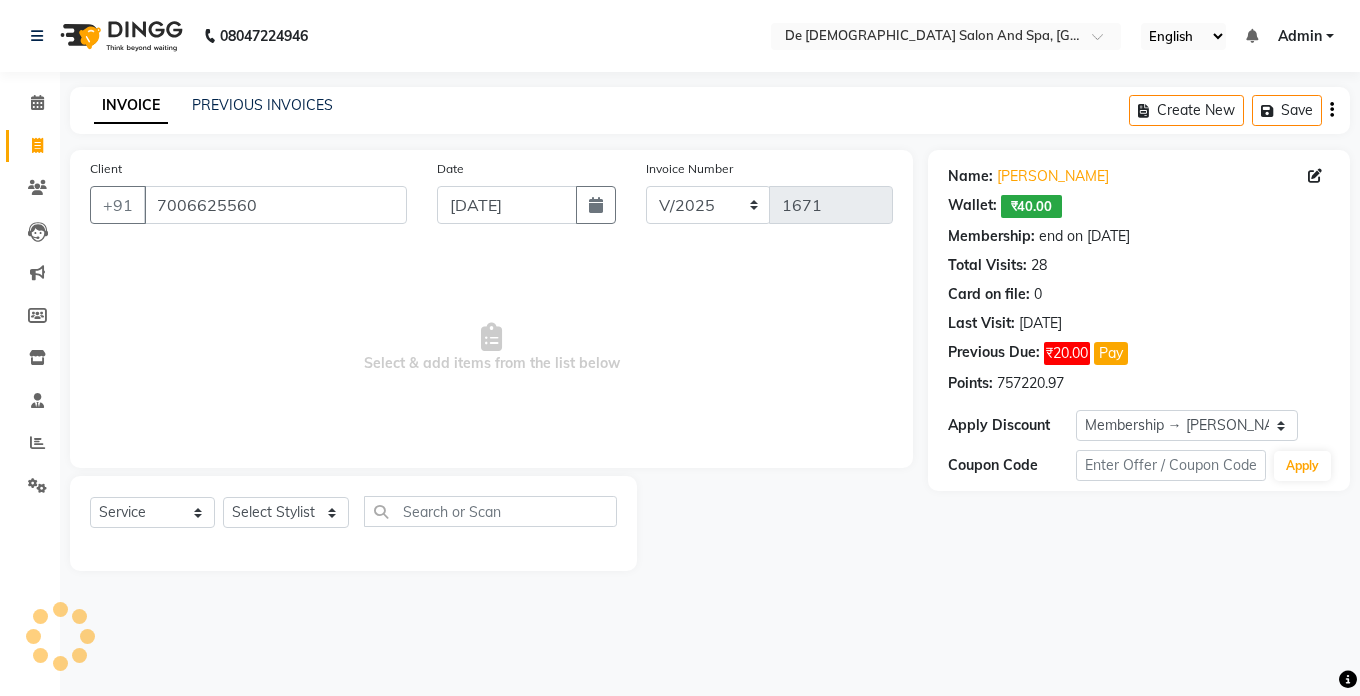 click on "INVOICE PREVIOUS INVOICES Create New   Save" 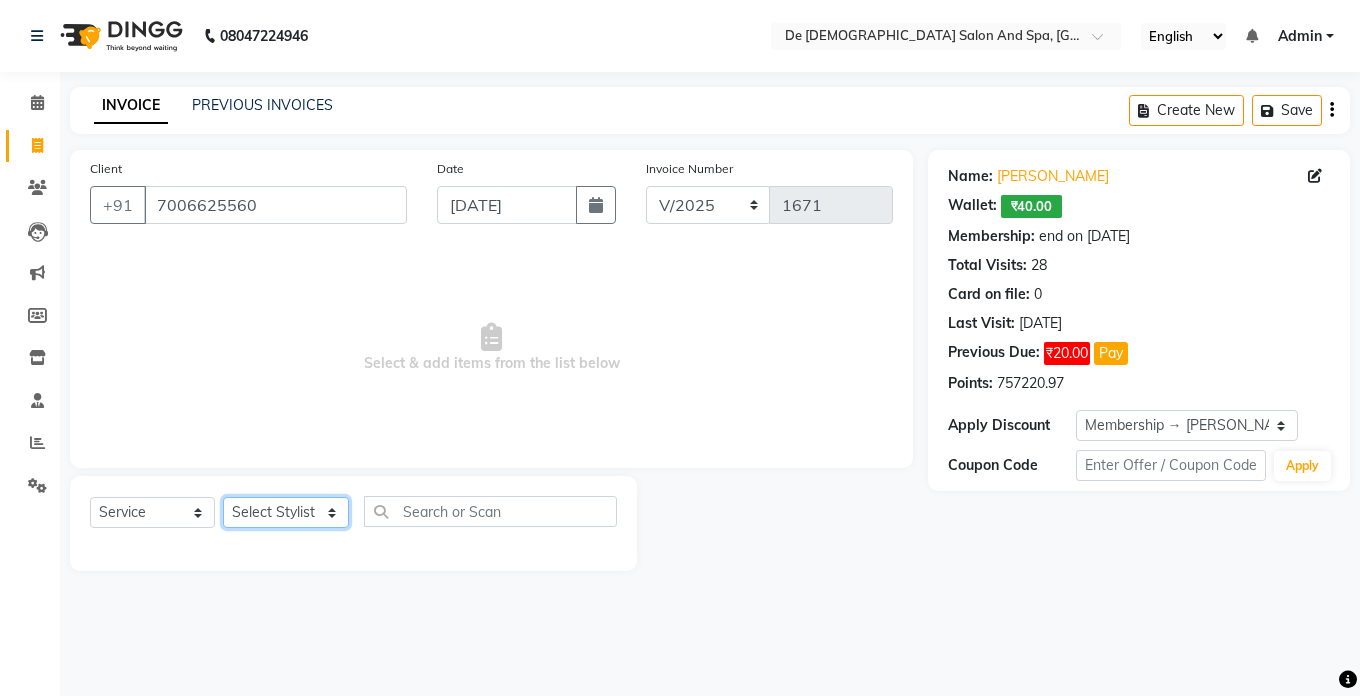 click on "Select Stylist akshay aman Arman Ashwani gunraj megha  nikita thappa nisha parveen shafali vishu kumar" 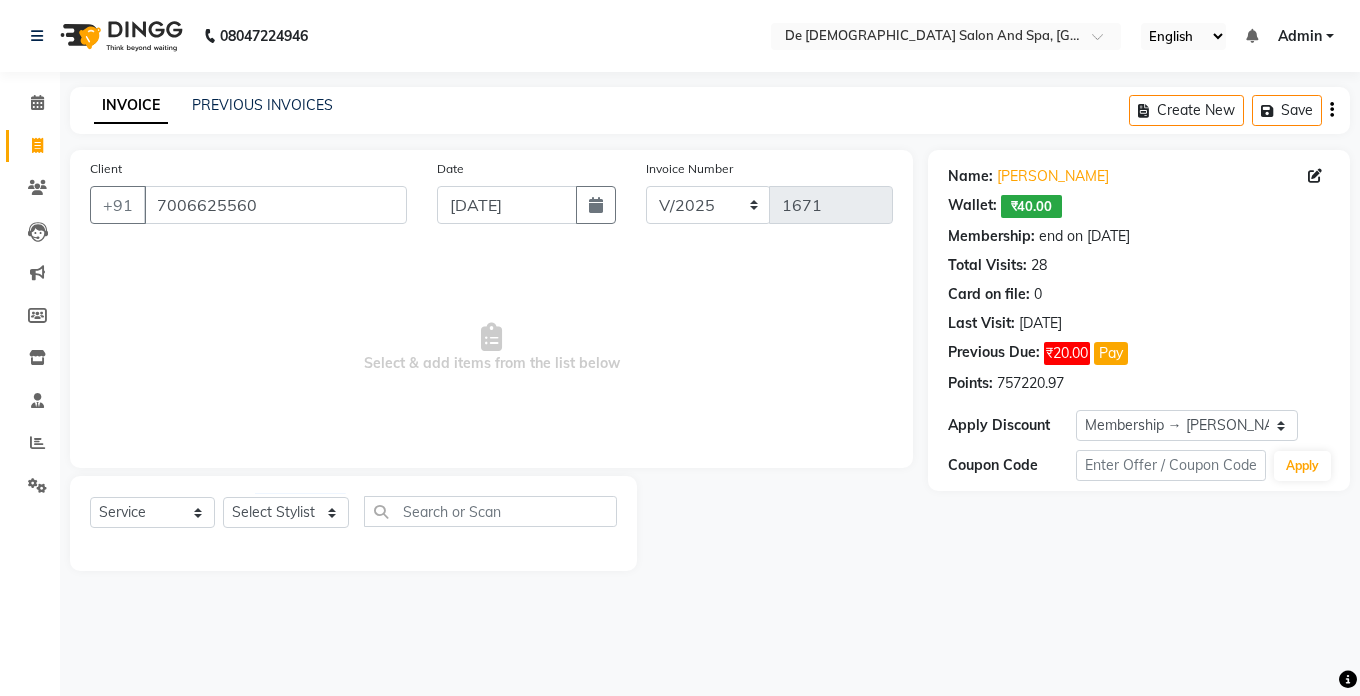 click on "Select  Service  Product  Membership  Package Voucher Prepaid Gift Card  Select Stylist akshay aman Arman Ashwani gunraj megha  nikita thappa nisha parveen shafali vishu kumar" 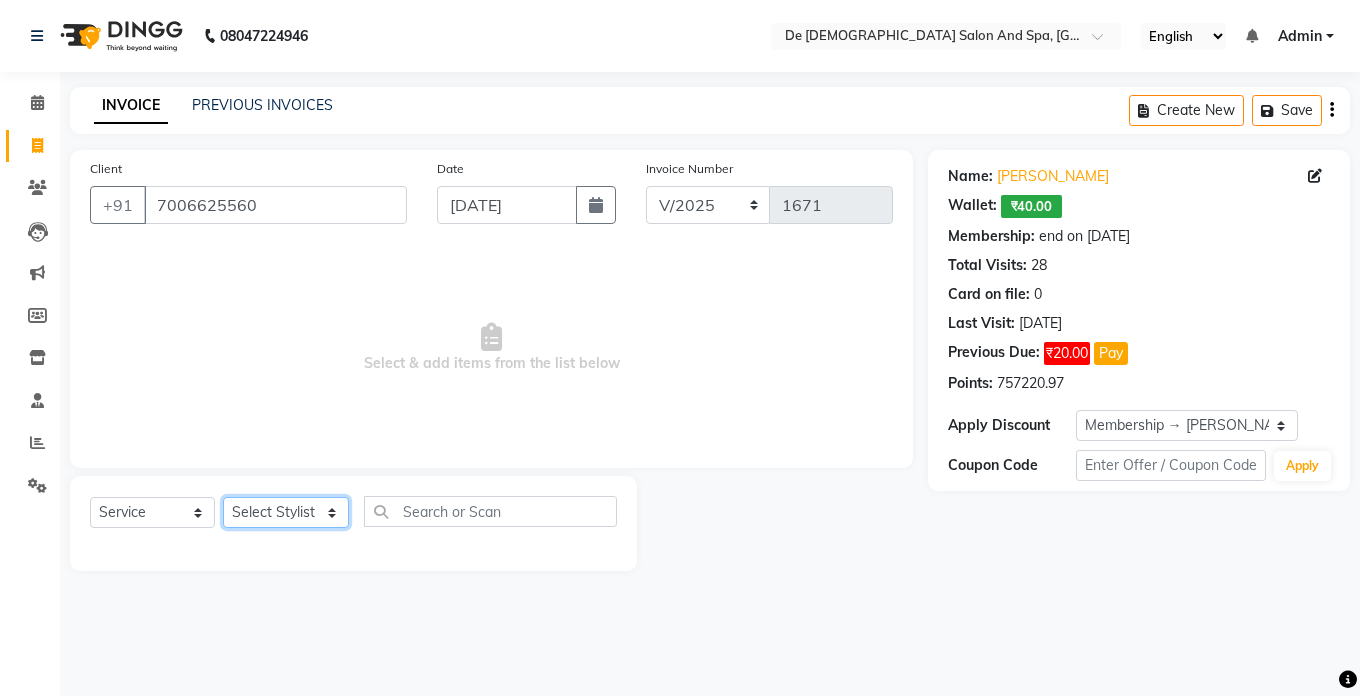 click on "Select Stylist akshay aman Arman Ashwani gunraj megha  nikita thappa nisha parveen shafali vishu kumar" 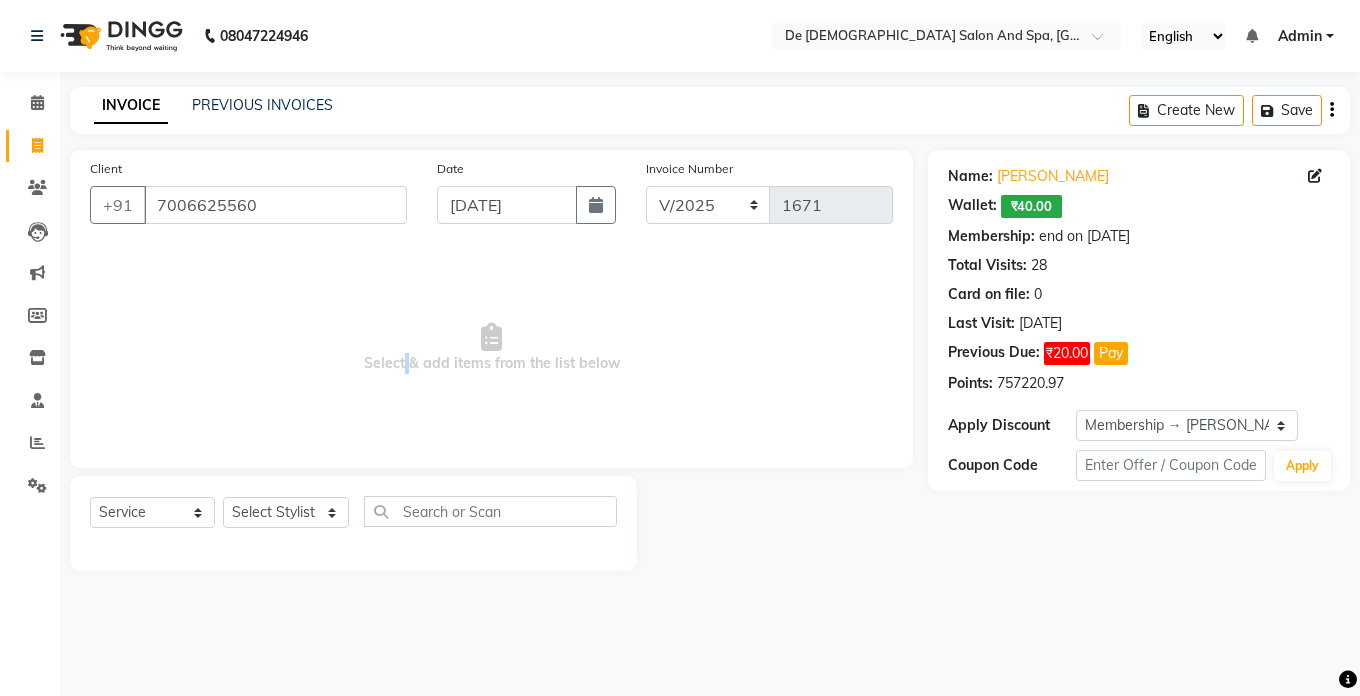 click on "Select & add items from the list below" at bounding box center [491, 348] 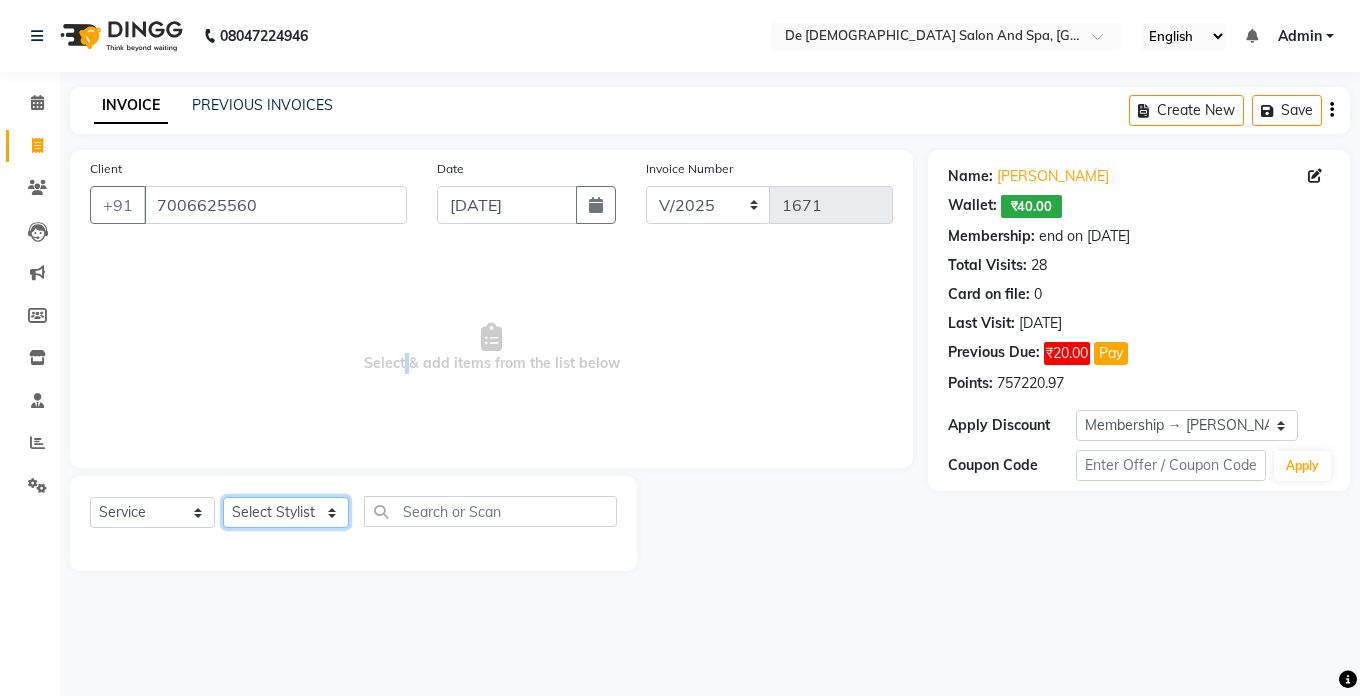 click on "Select Stylist akshay aman Arman Ashwani gunraj megha  nikita thappa nisha parveen shafali vishu kumar" 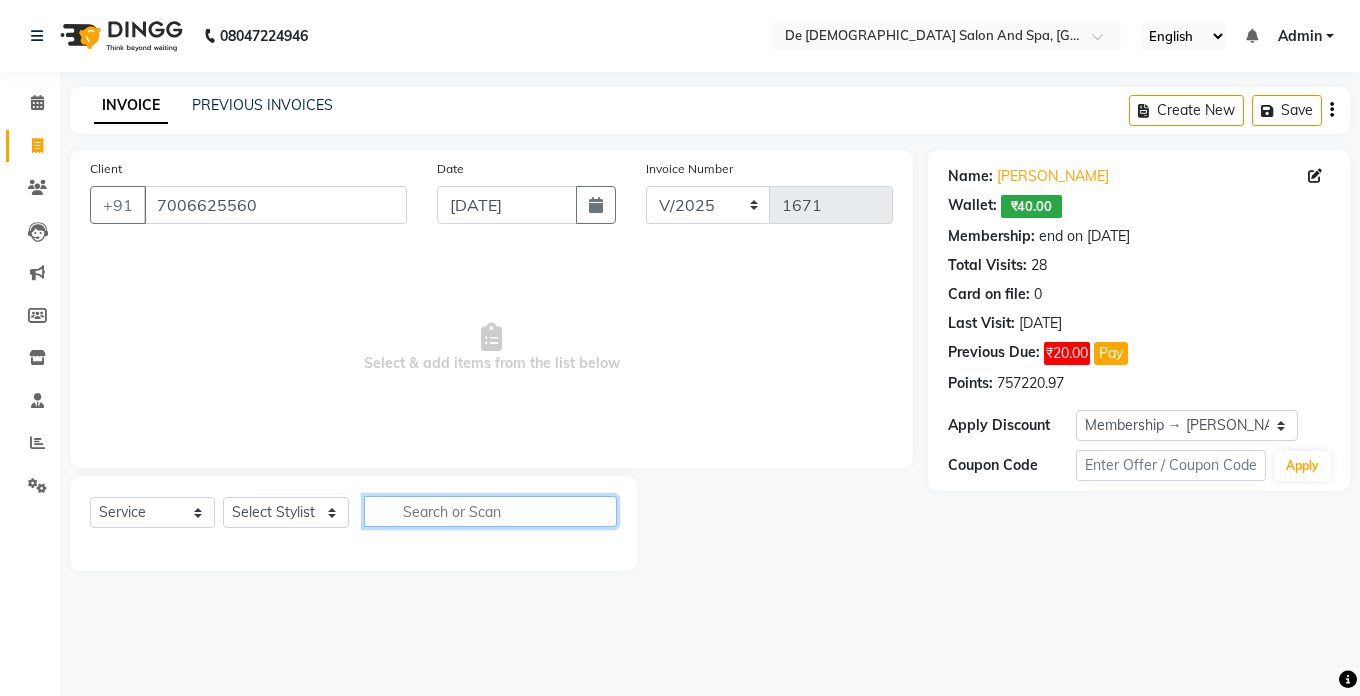 click 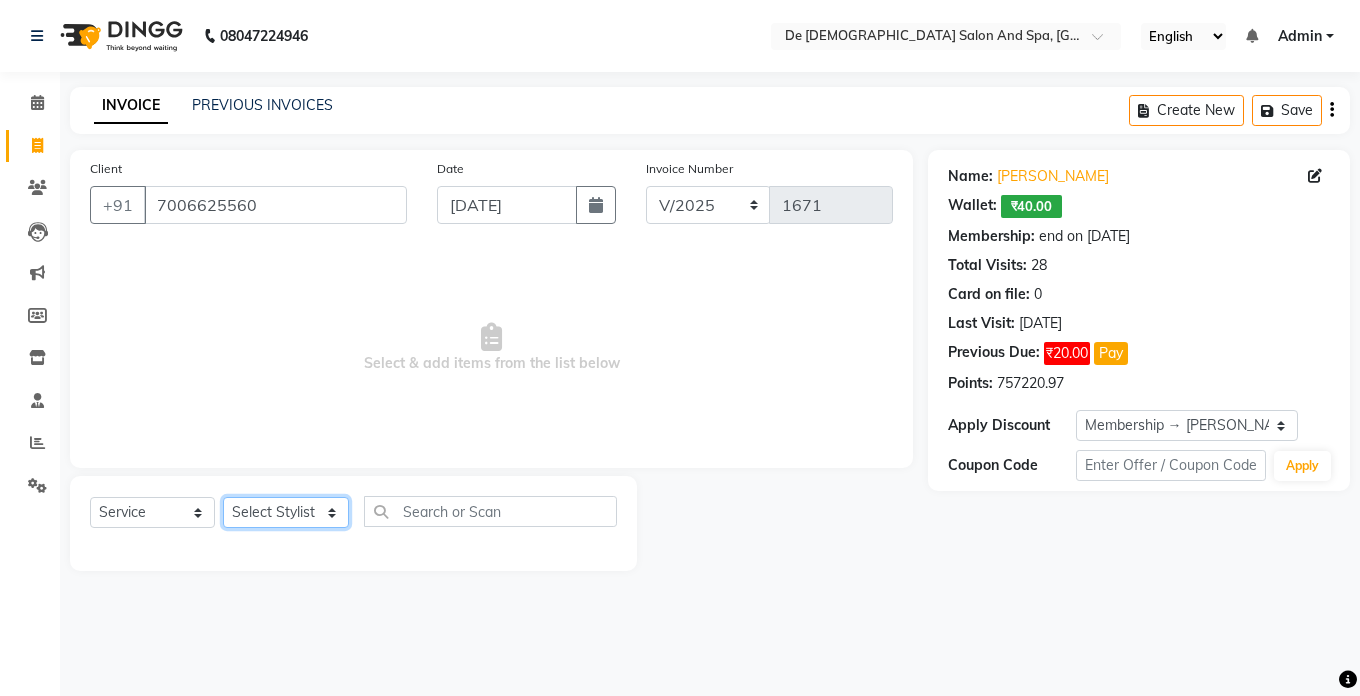 click on "Select Stylist akshay aman Arman Ashwani gunraj megha  nikita thappa nisha parveen shafali vishu kumar" 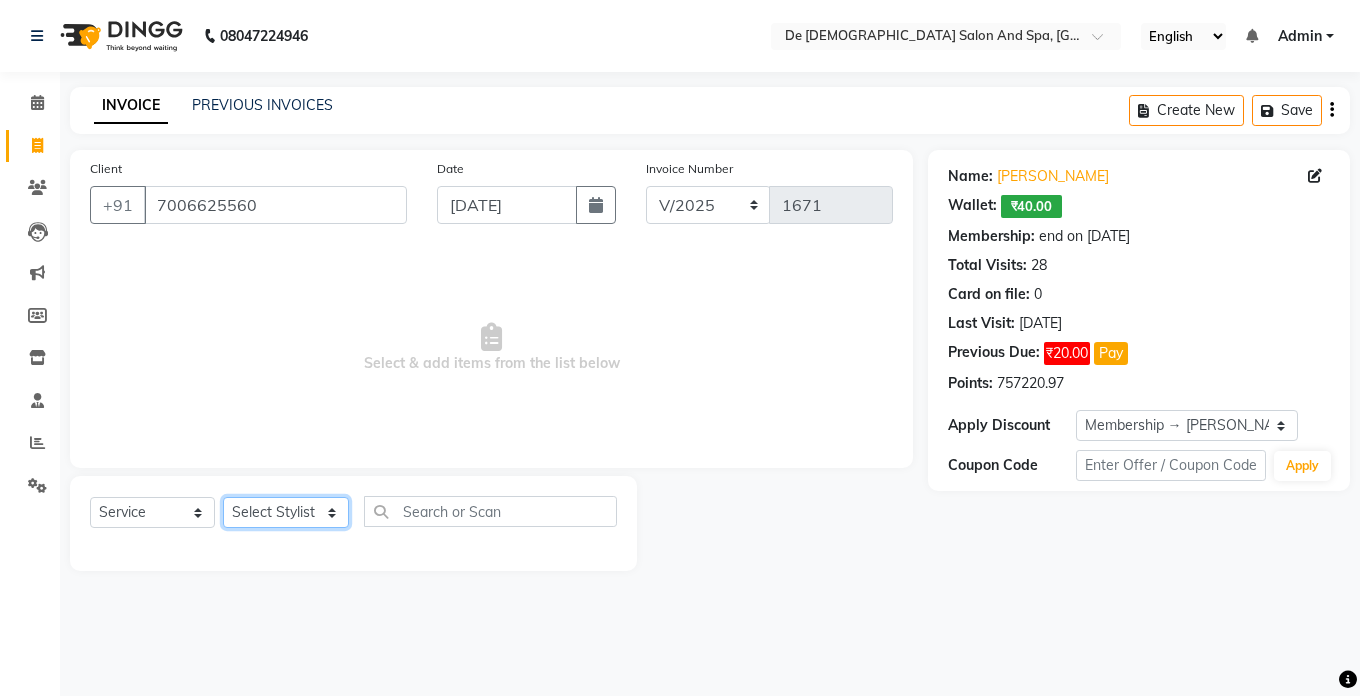 select on "51742" 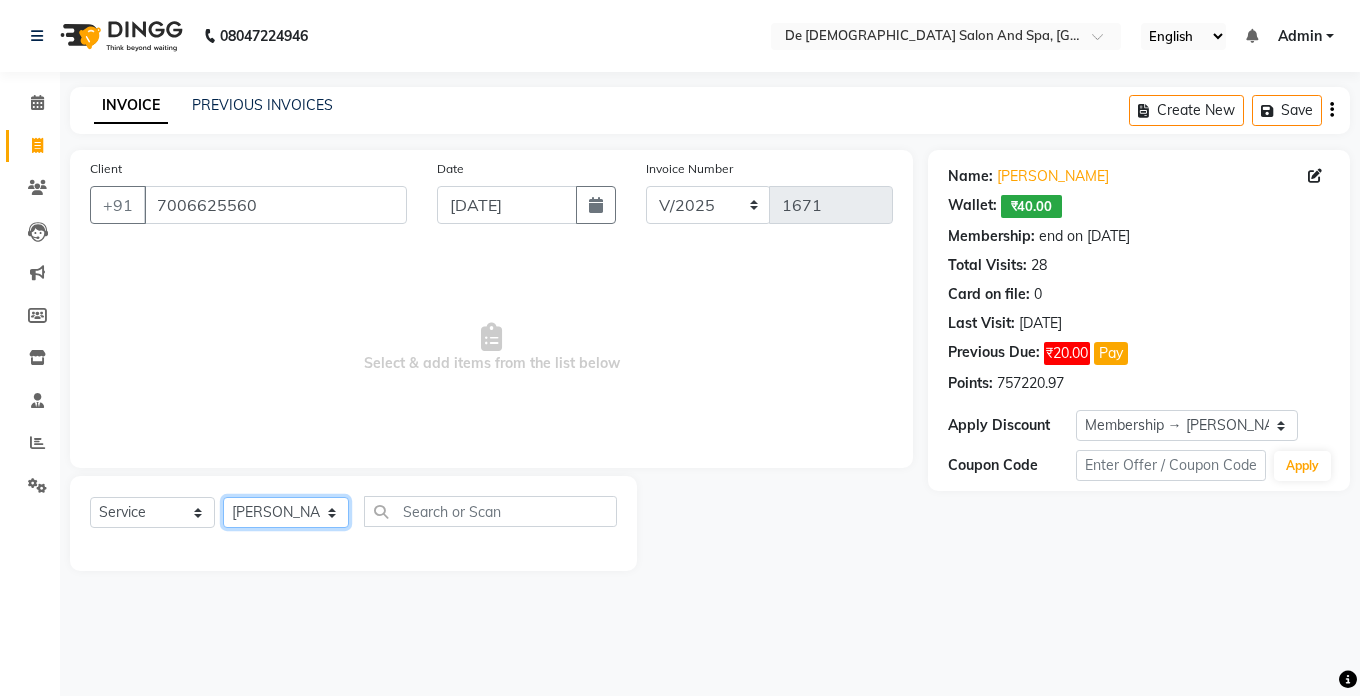 click on "Select Stylist akshay aman Arman Ashwani gunraj megha  nikita thappa nisha parveen shafali vishu kumar" 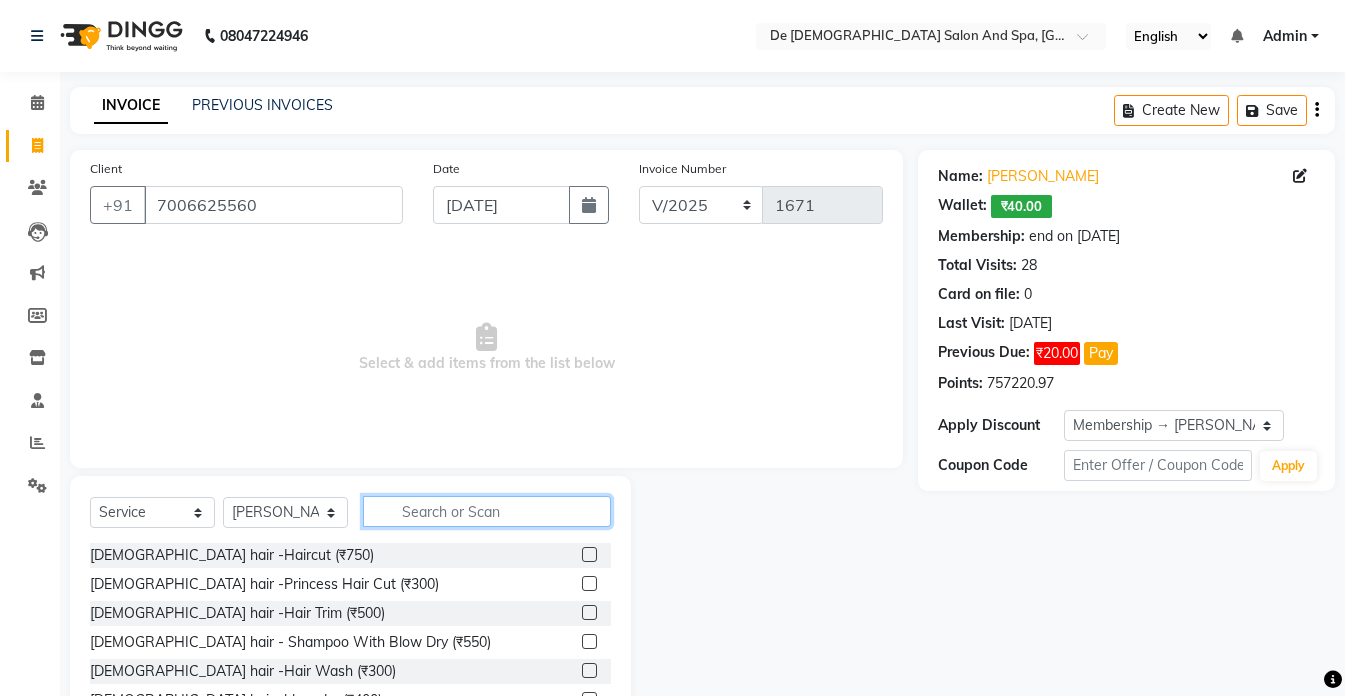 click 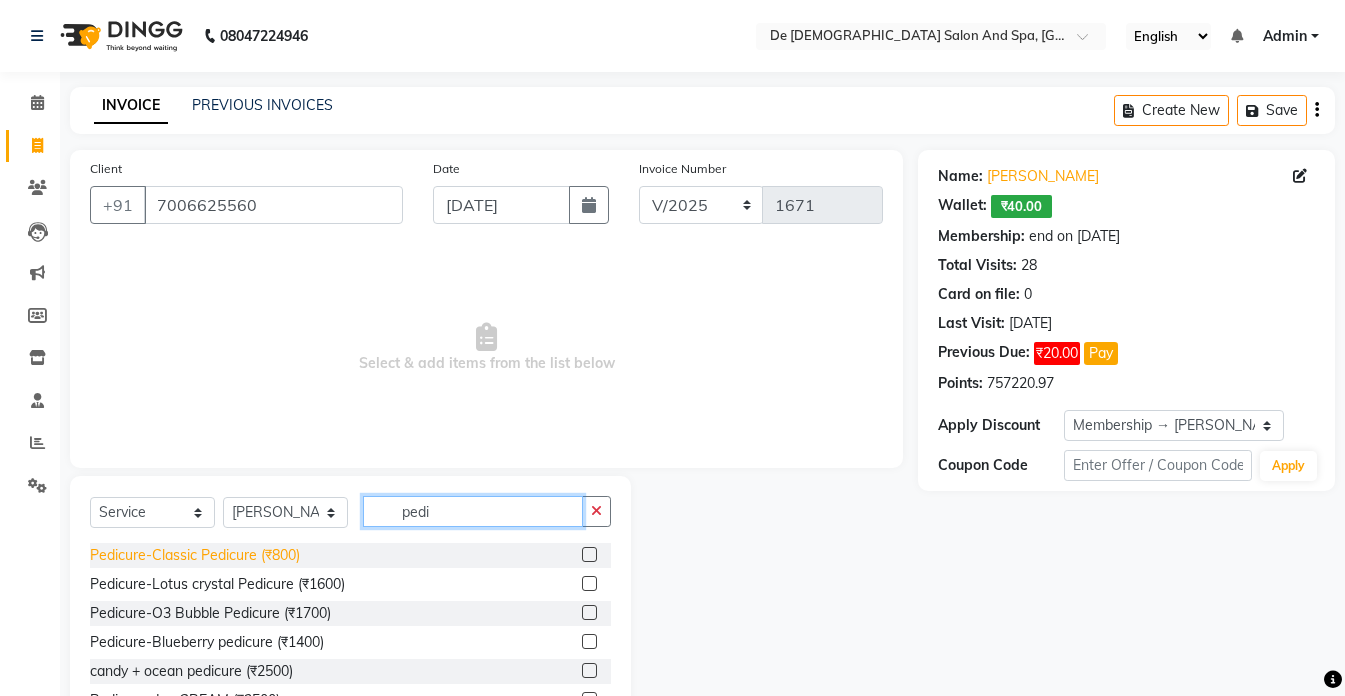 type on "pedi" 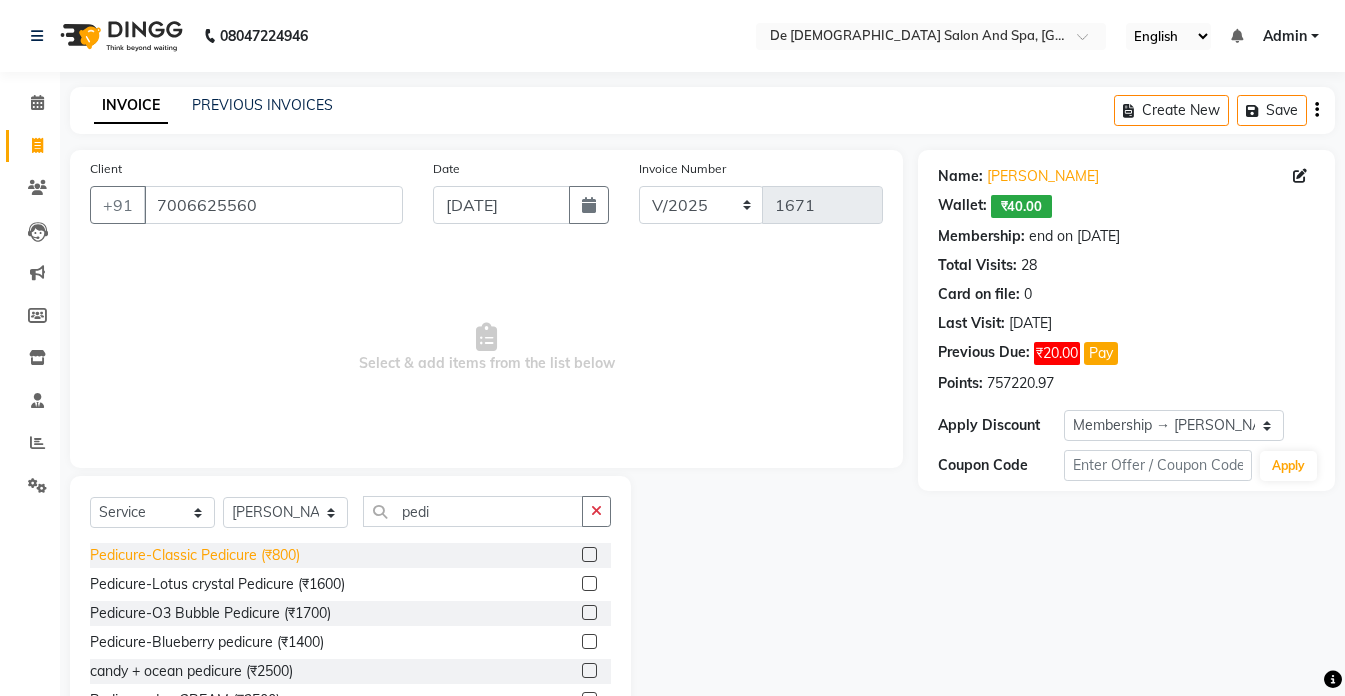 click on "Pedicure-Classic Pedicure (₹800)" 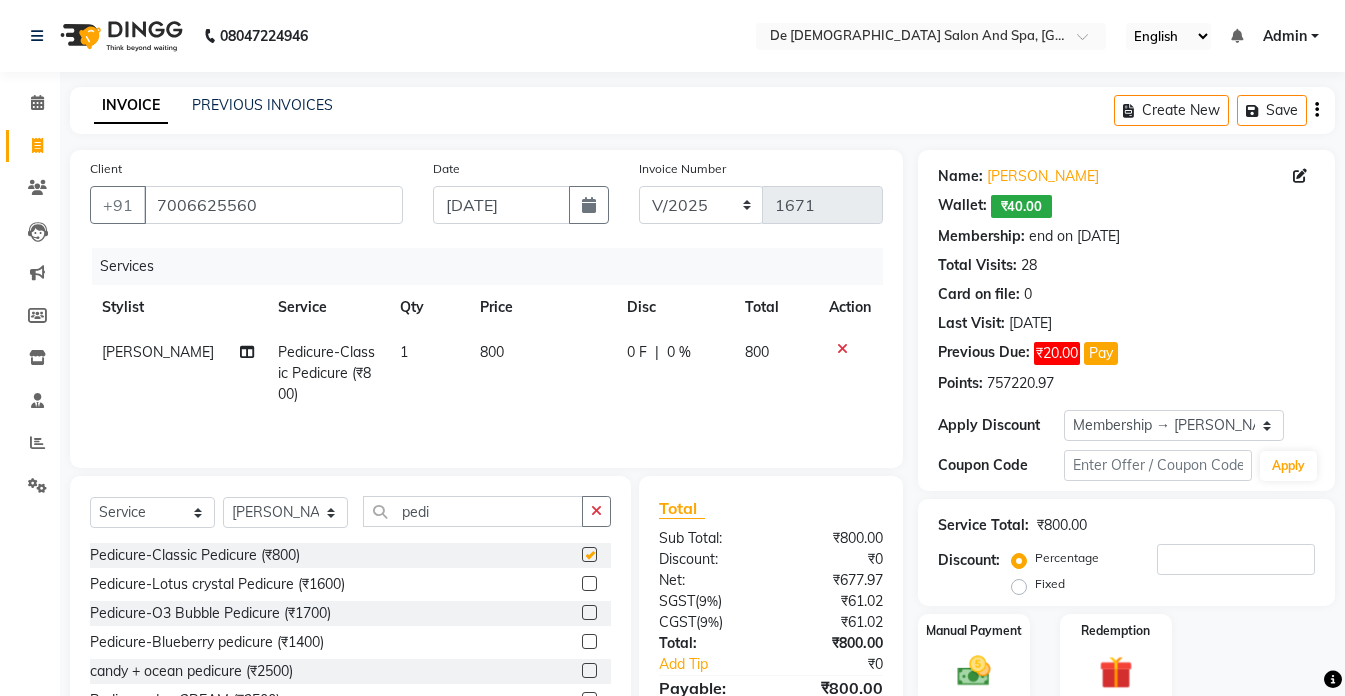checkbox on "false" 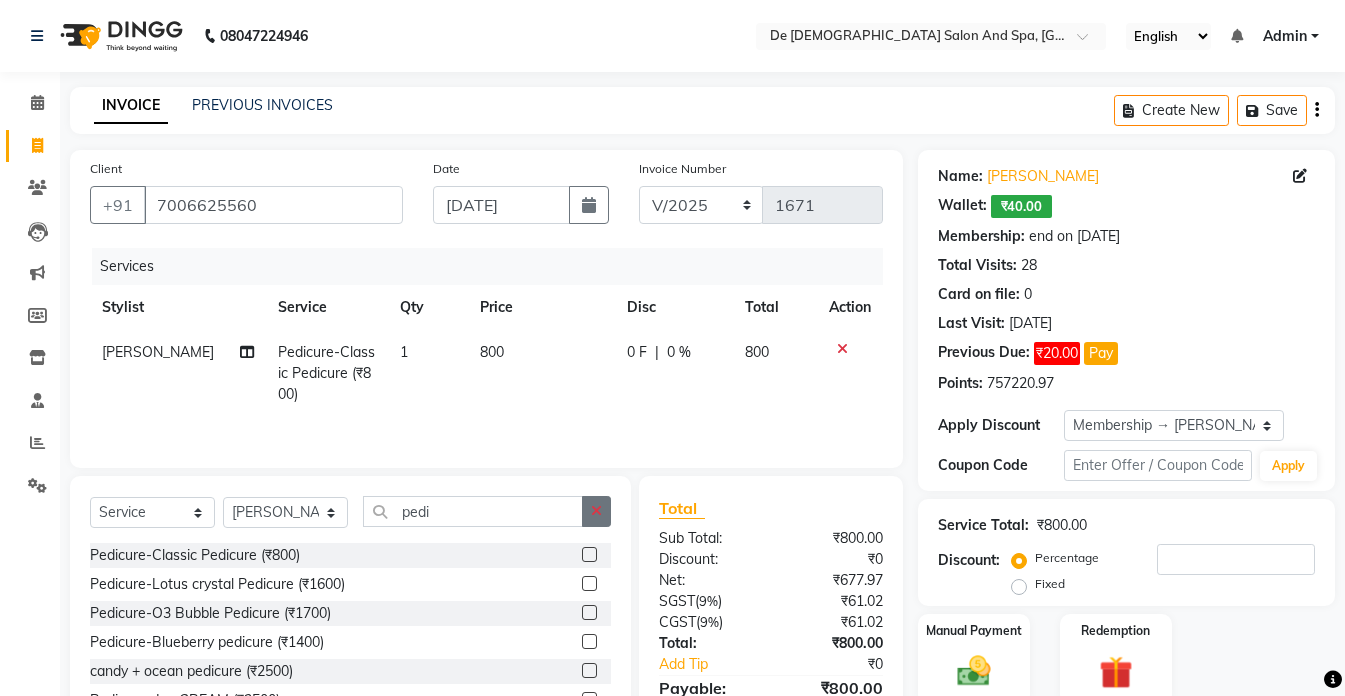 click 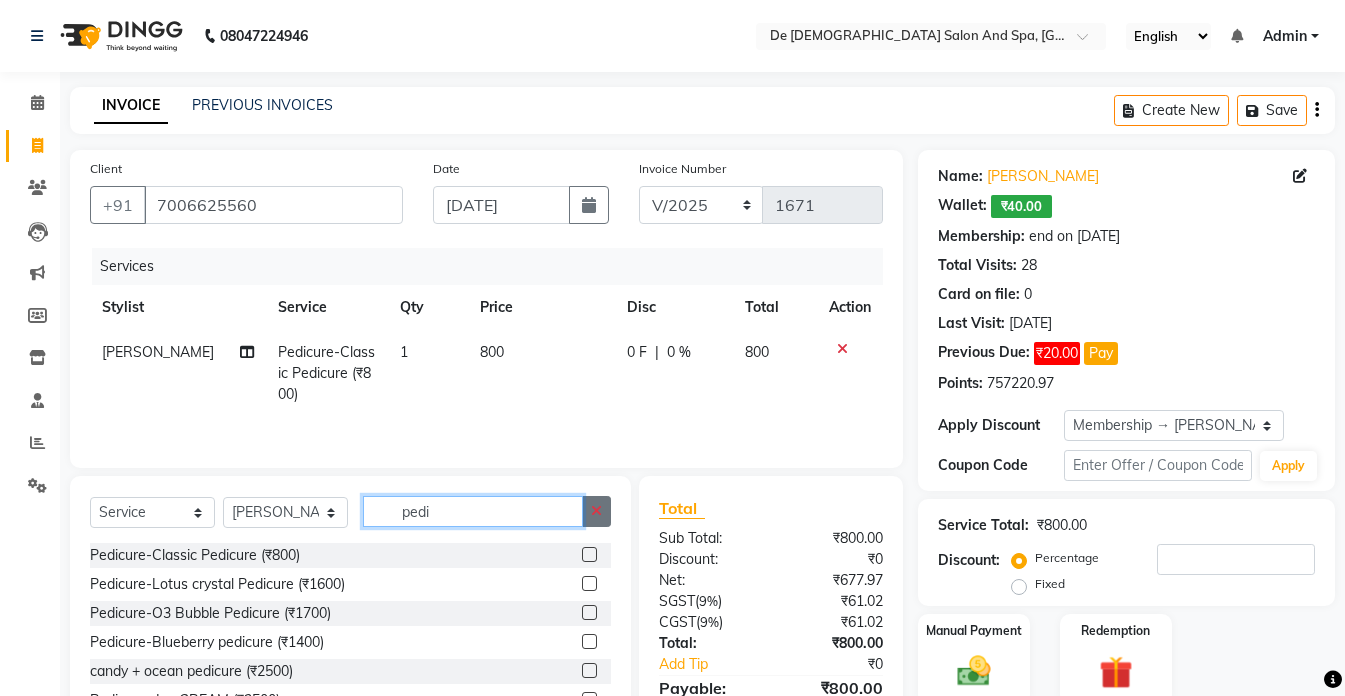 type 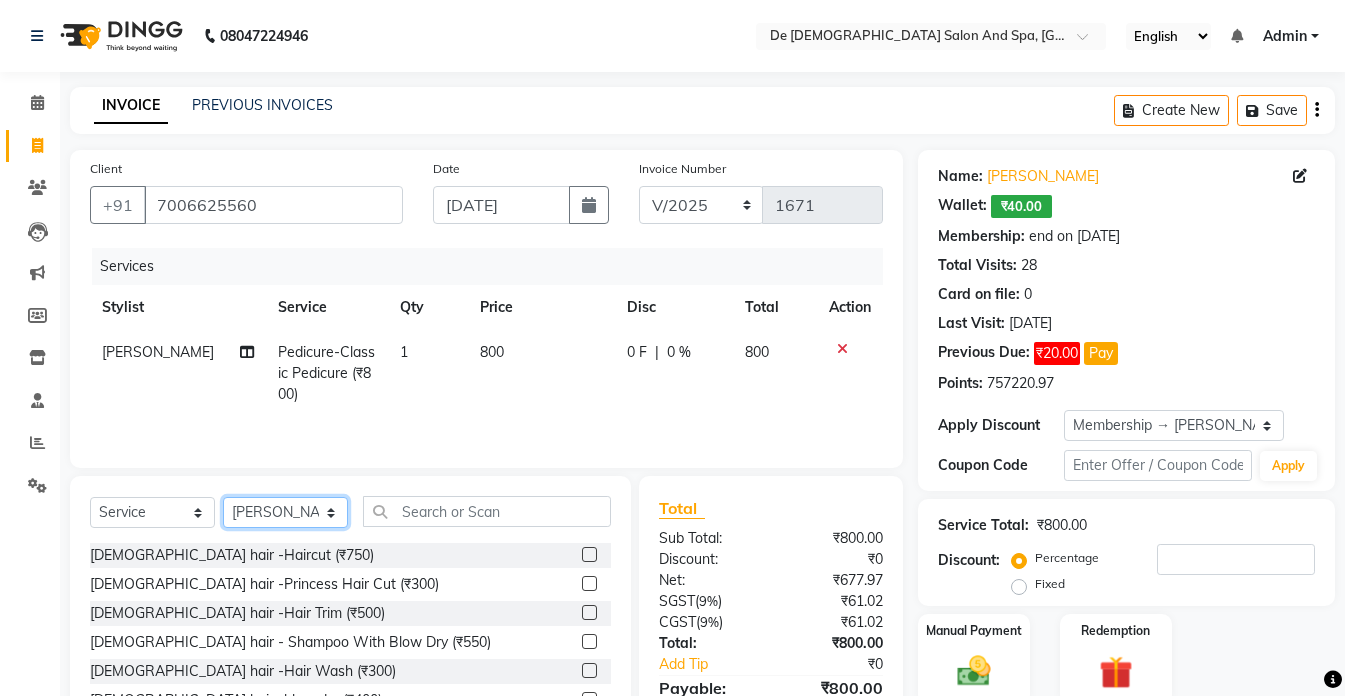click on "Select Stylist akshay aman Arman Ashwani gunraj megha  nikita thappa nisha parveen shafali vishu kumar" 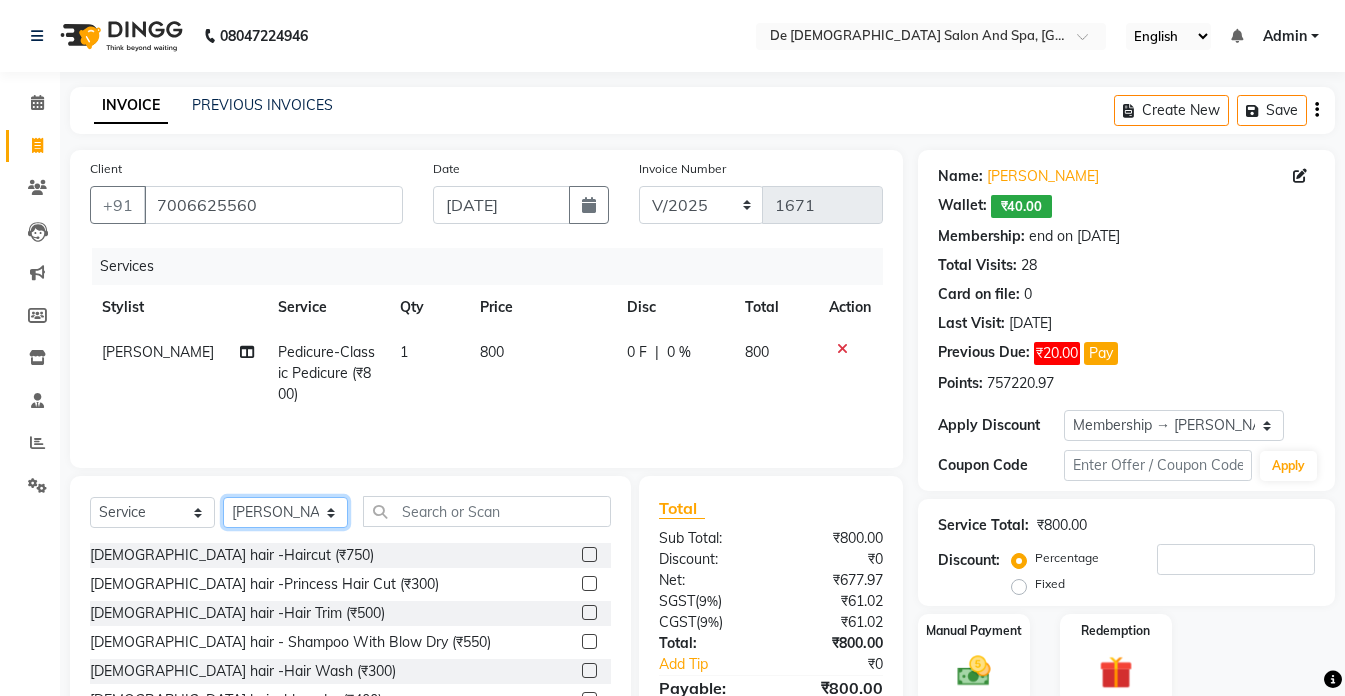 select on "49201" 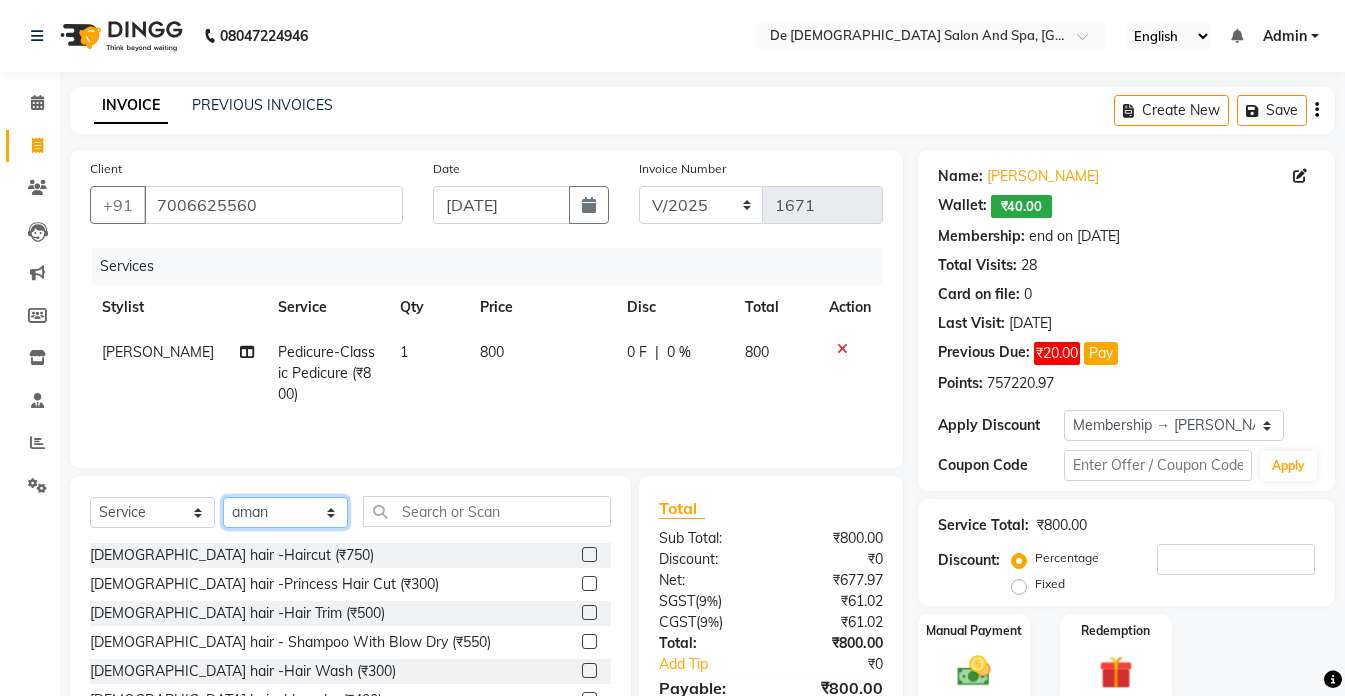 click on "Select Stylist akshay aman Arman Ashwani gunraj megha  nikita thappa nisha parveen shafali vishu kumar" 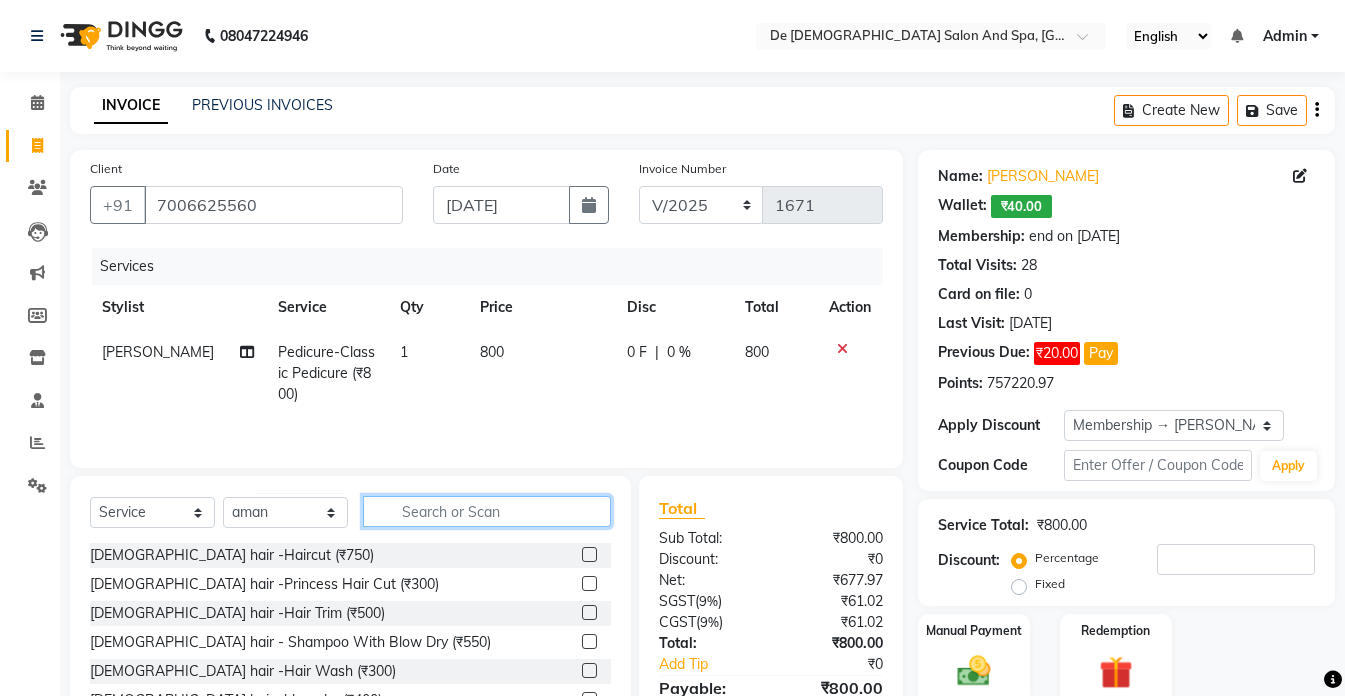 click 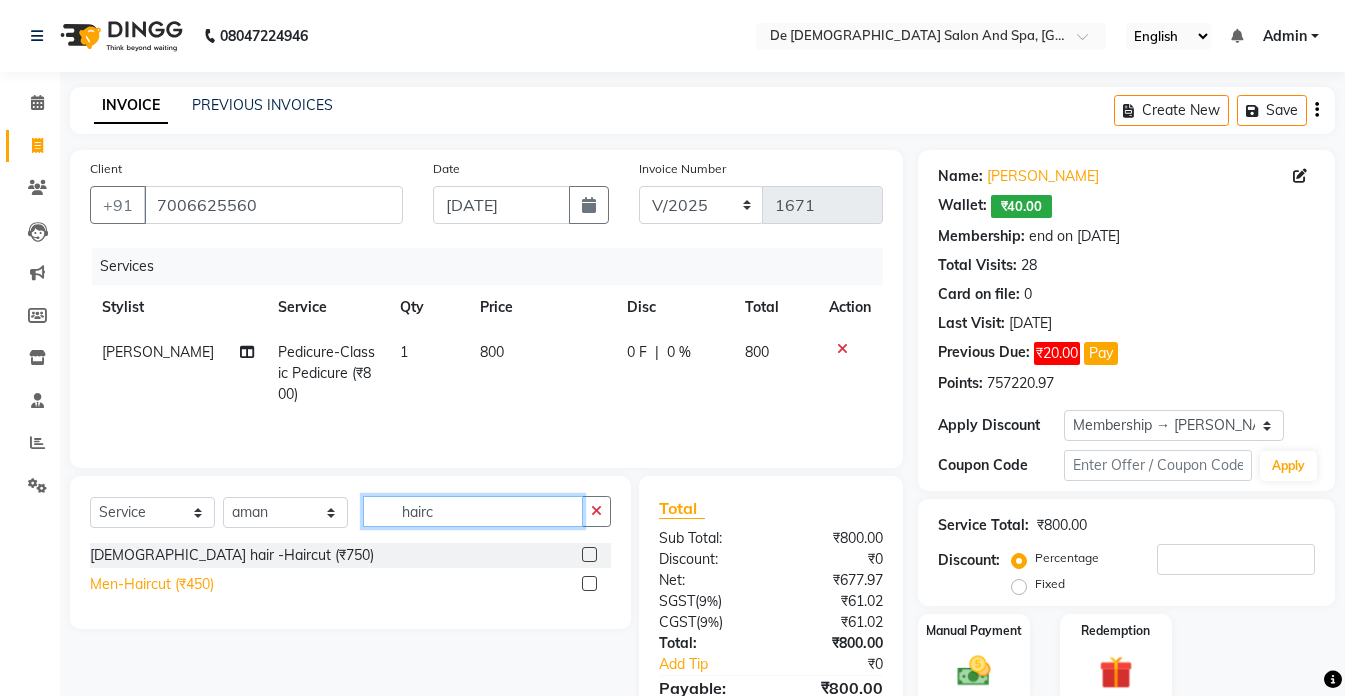 type on "hairc" 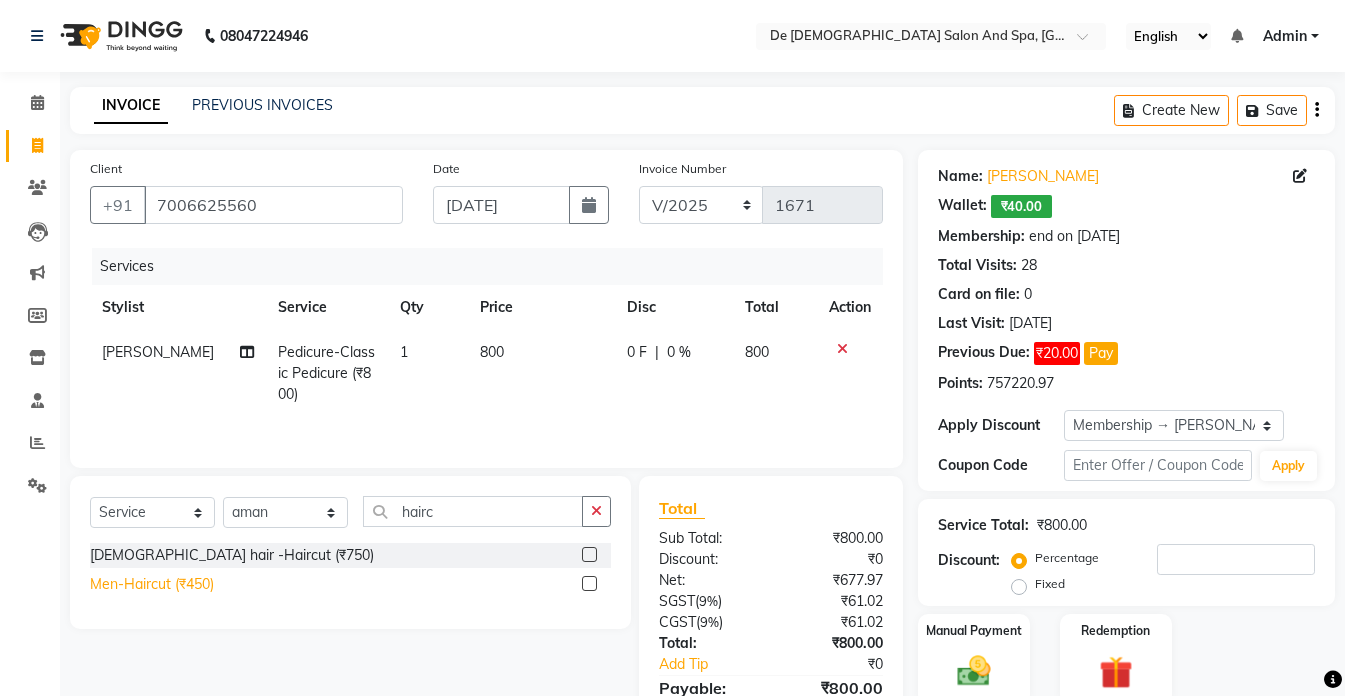 click on "Men-Haircut (₹450)" 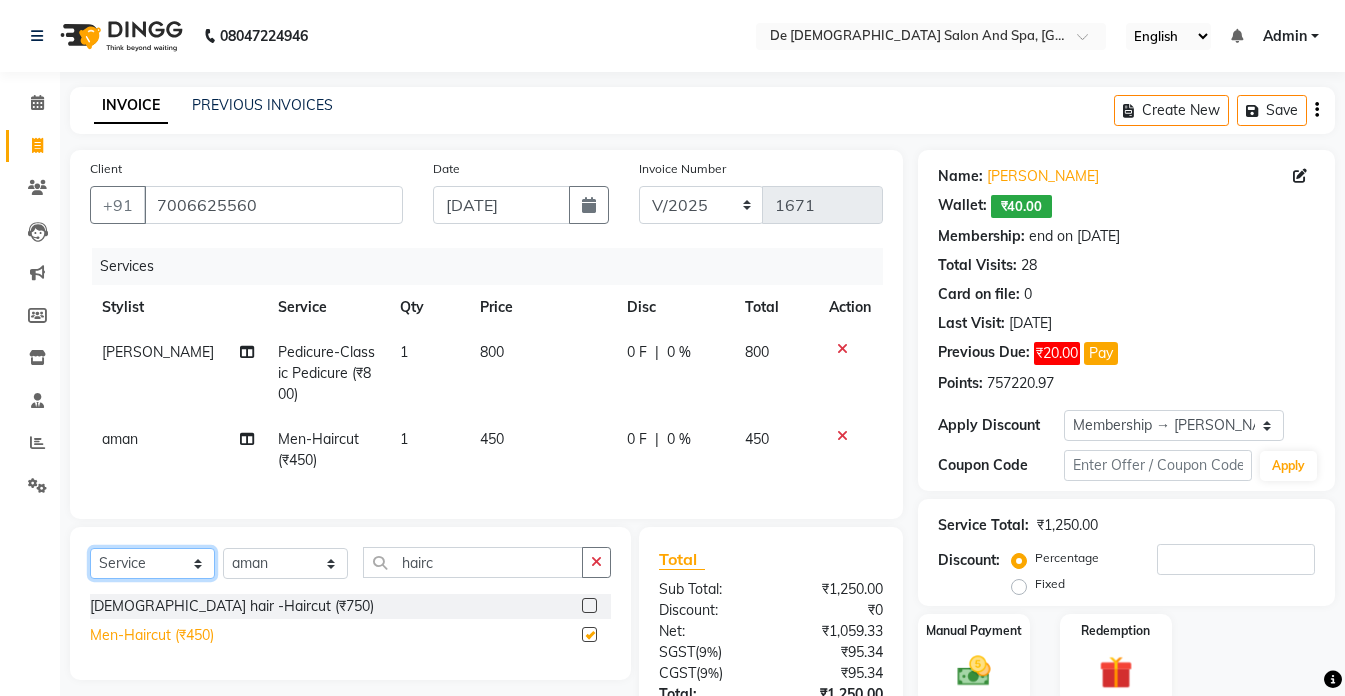 click on "Select  Service  Product  Membership  Package Voucher Prepaid Gift Card" 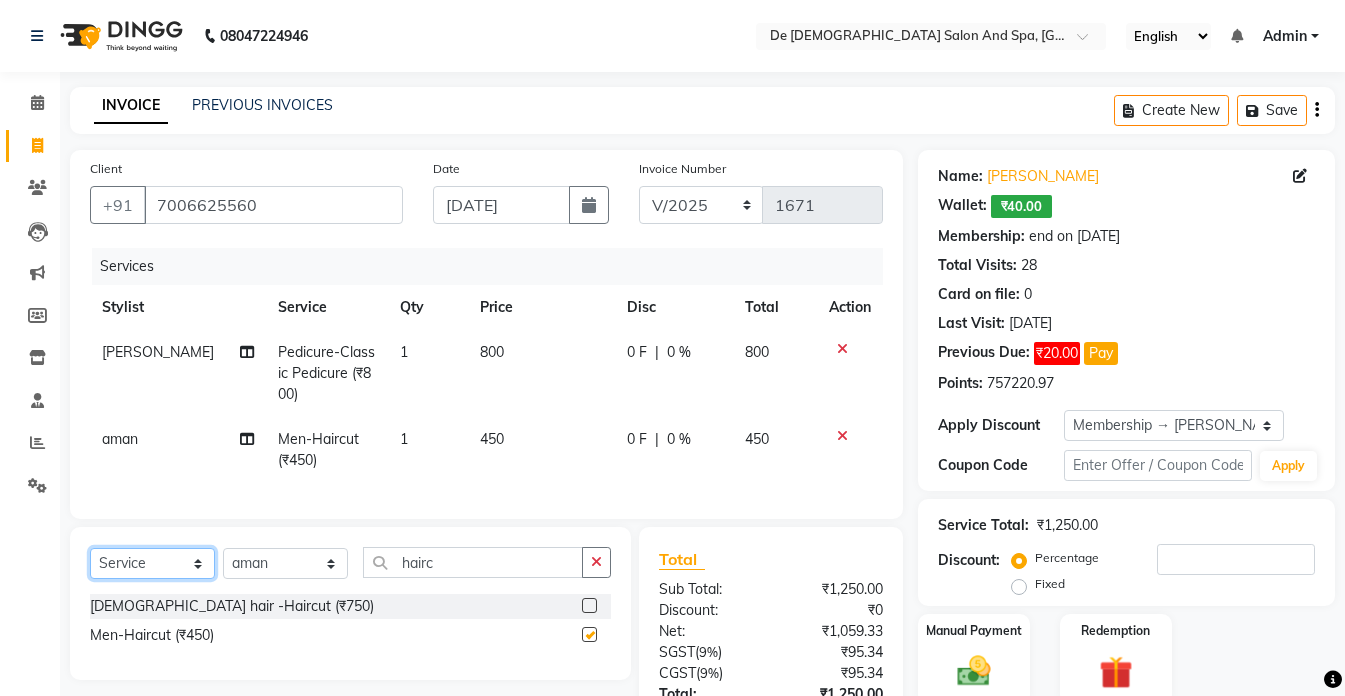 click on "Select  Service  Product  Membership  Package Voucher Prepaid Gift Card" 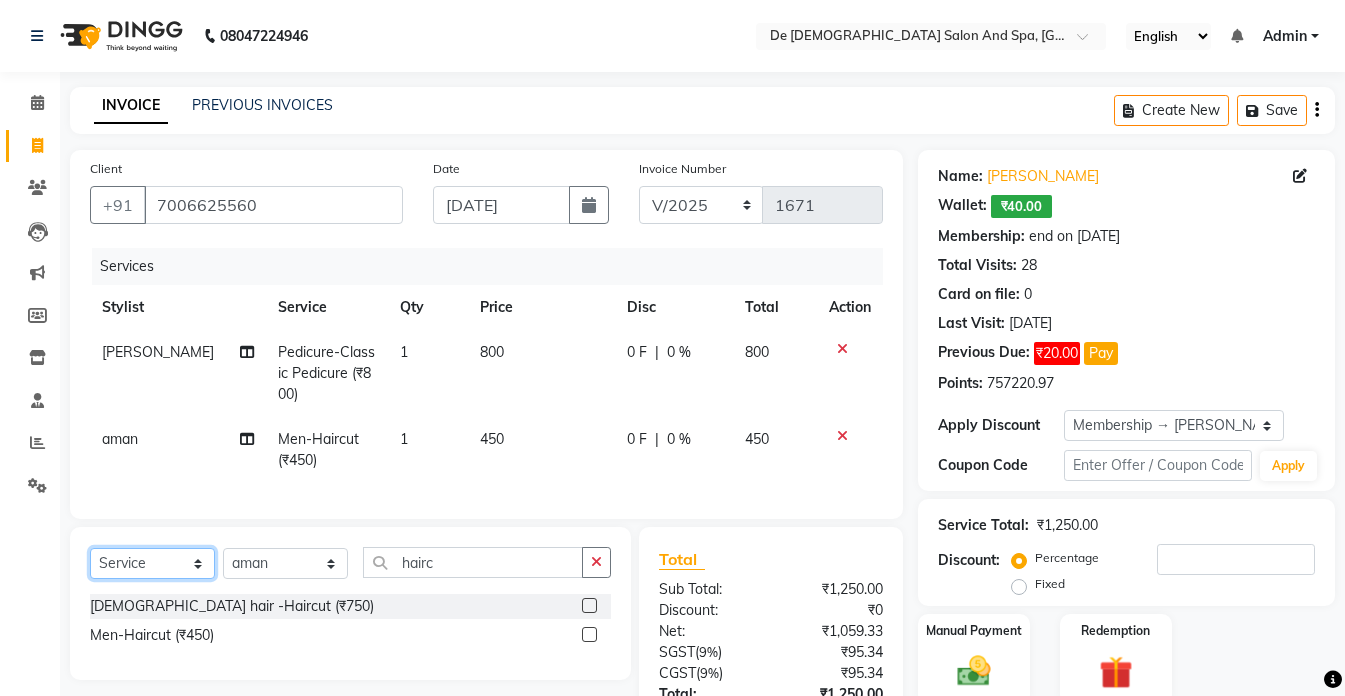 checkbox on "false" 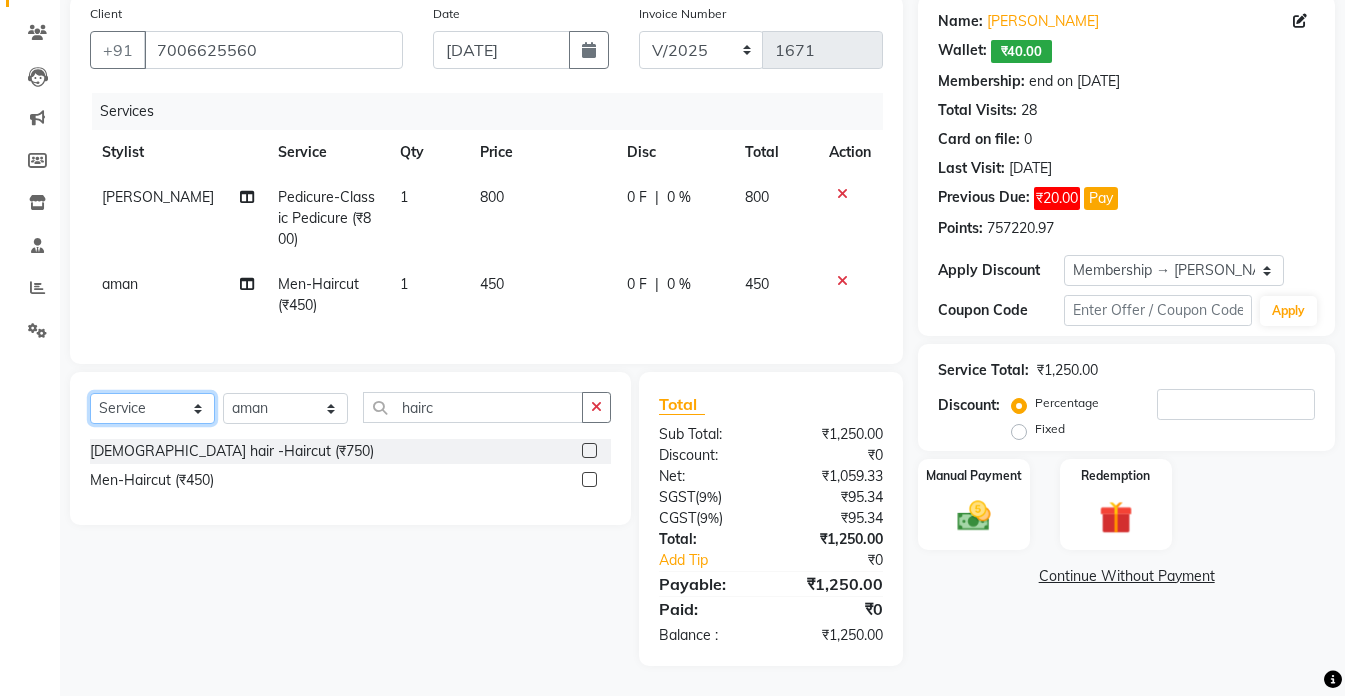 scroll, scrollTop: 170, scrollLeft: 0, axis: vertical 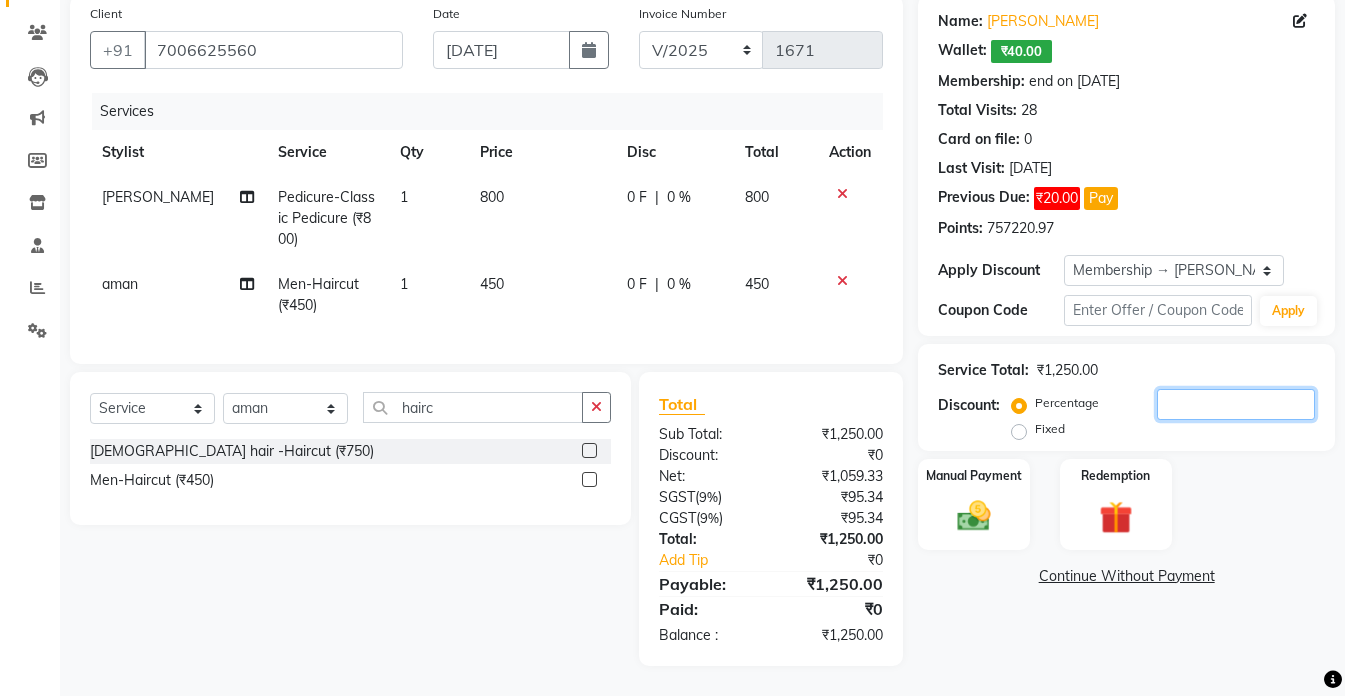 click 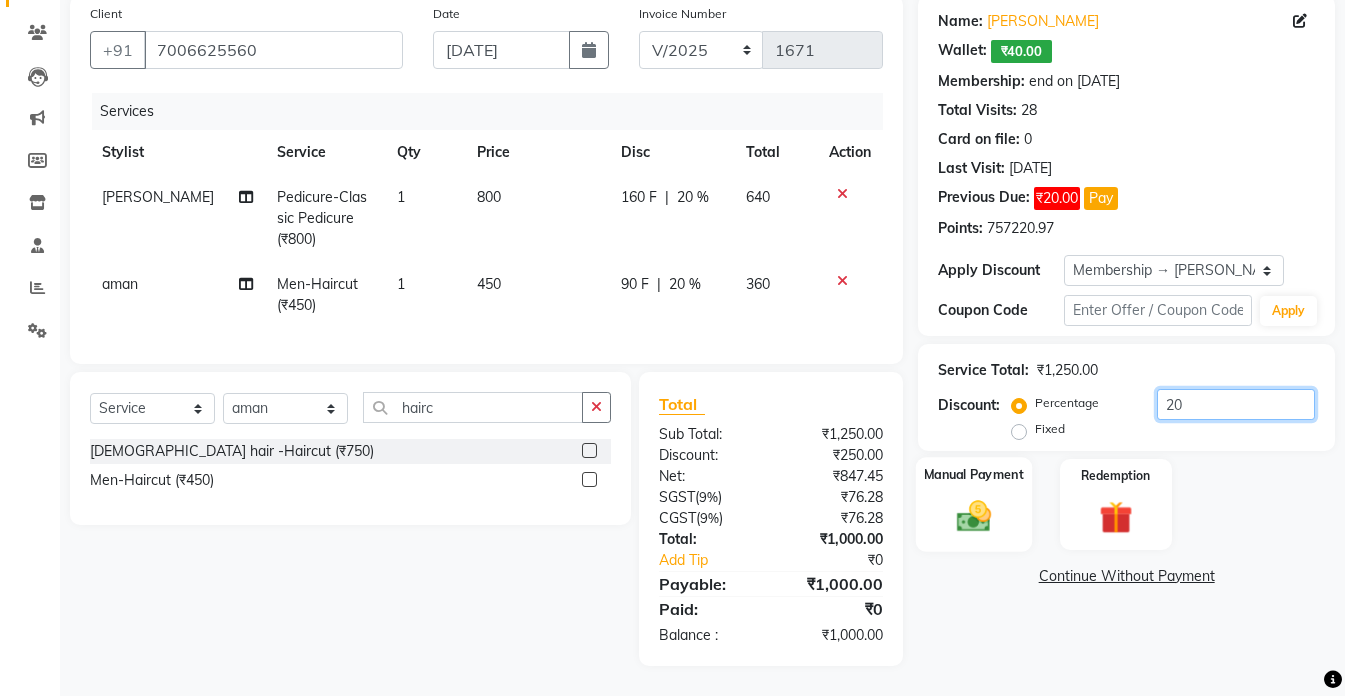 type on "20" 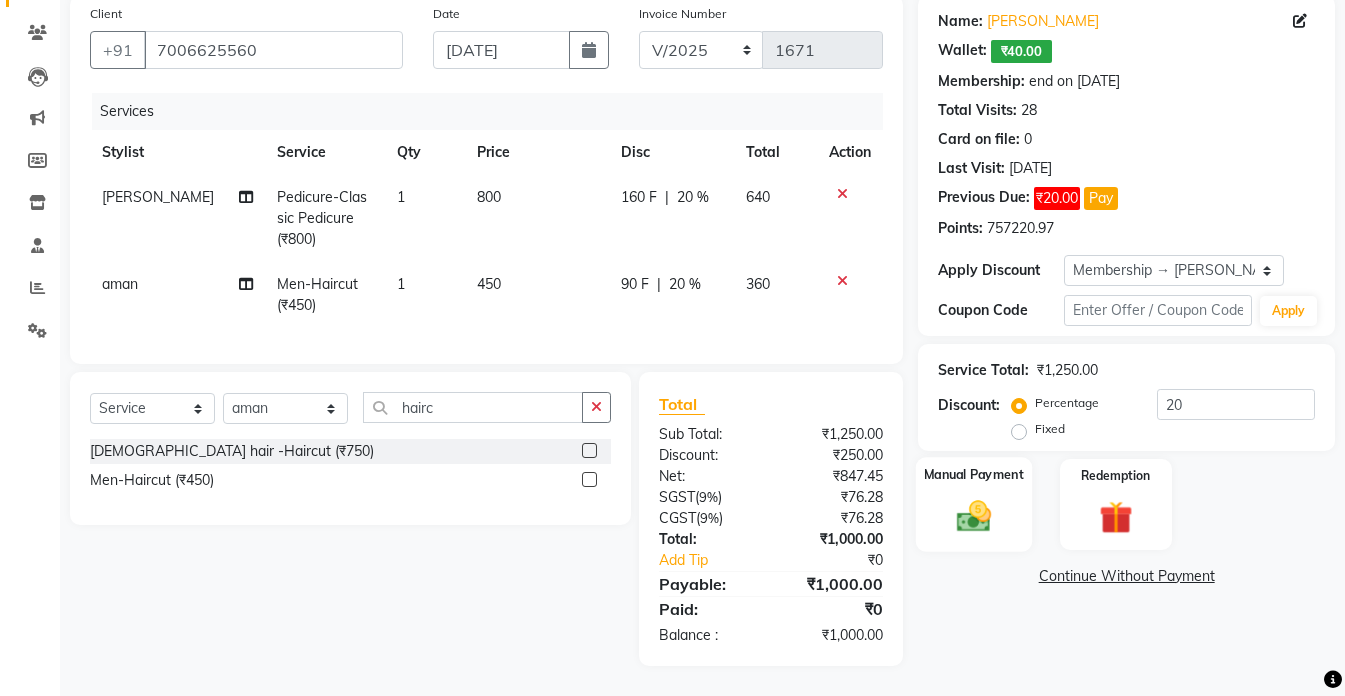 click 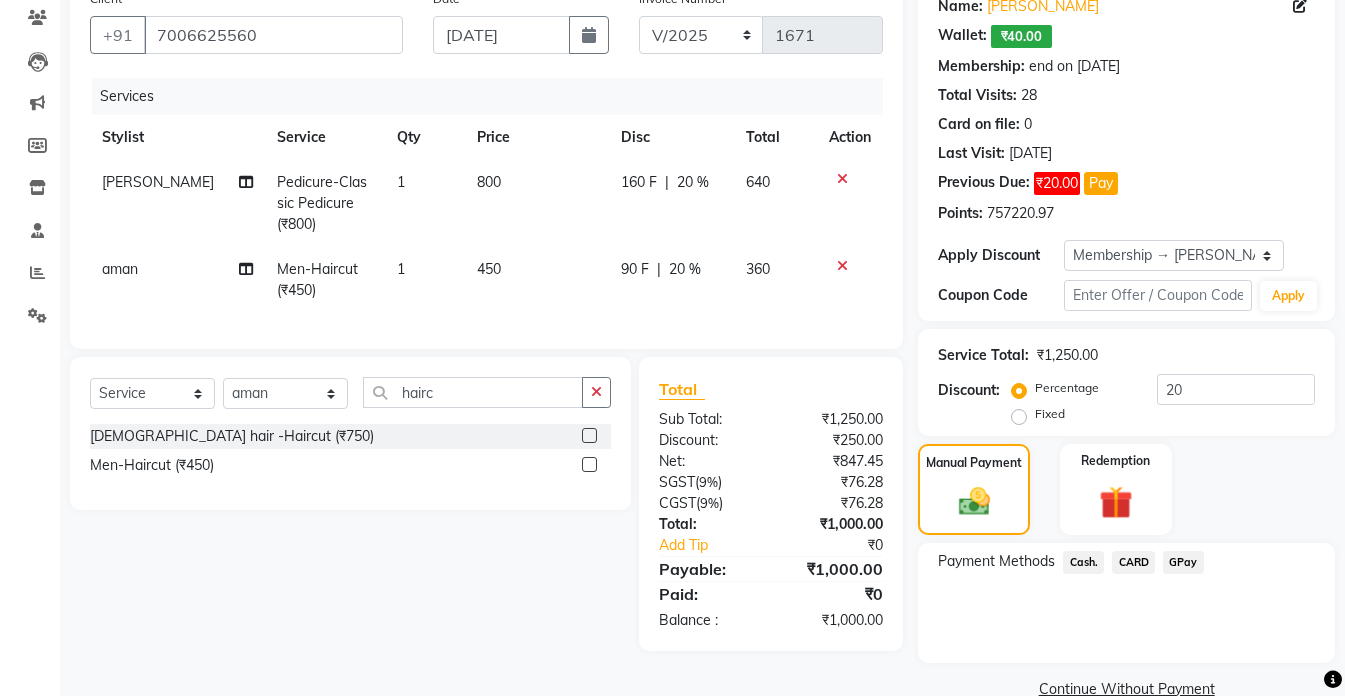 click on "Cash." 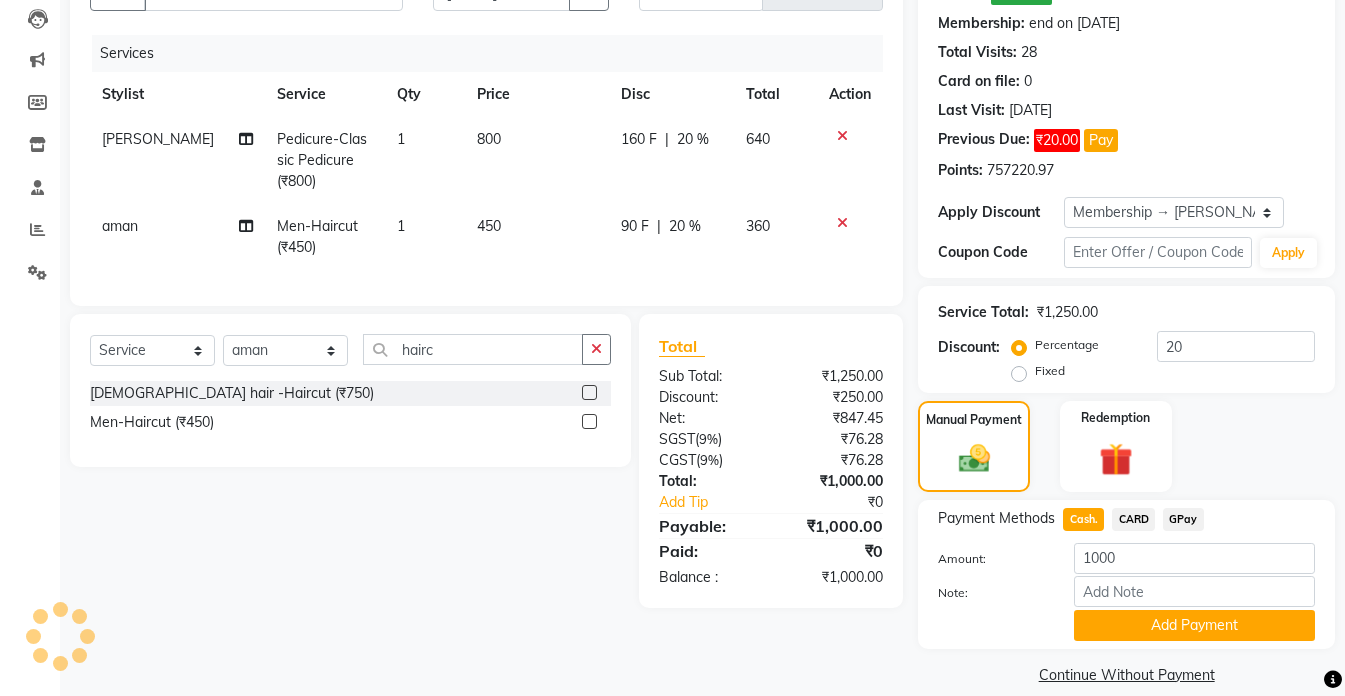 scroll, scrollTop: 237, scrollLeft: 0, axis: vertical 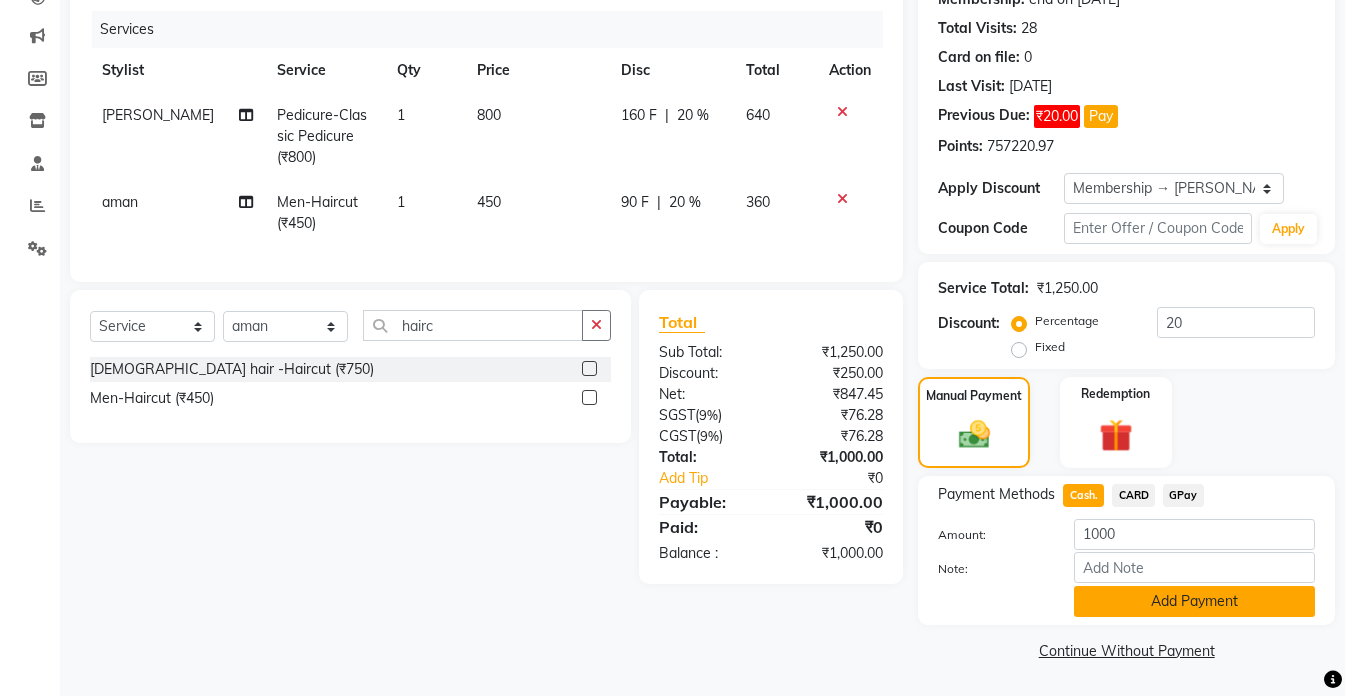 click on "Add Payment" 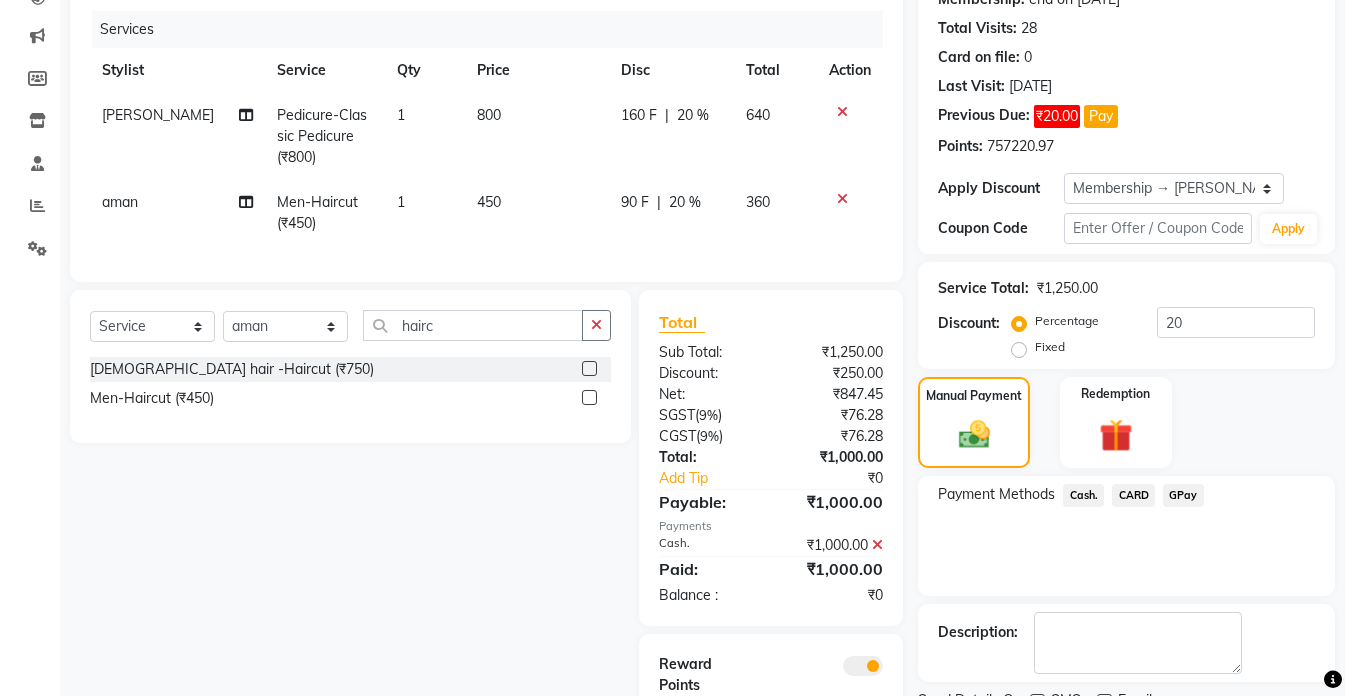click on "Description:" 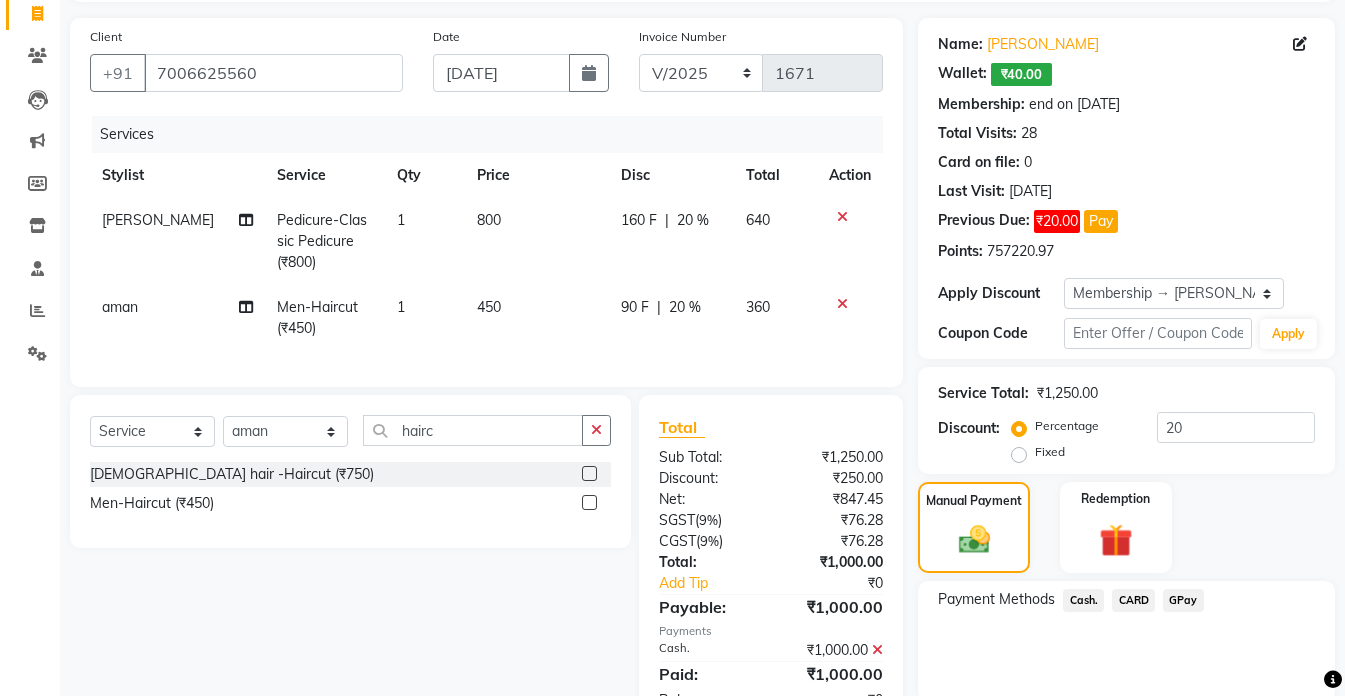 scroll, scrollTop: 332, scrollLeft: 0, axis: vertical 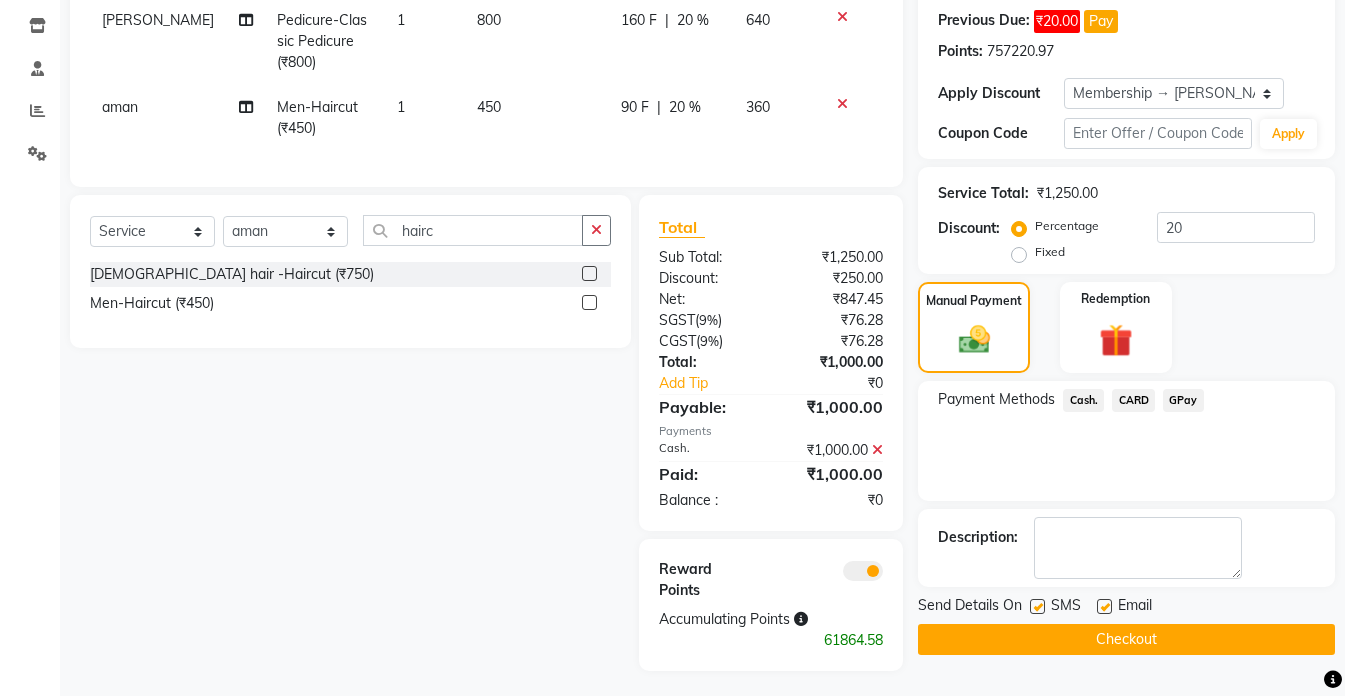 click on "Checkout" 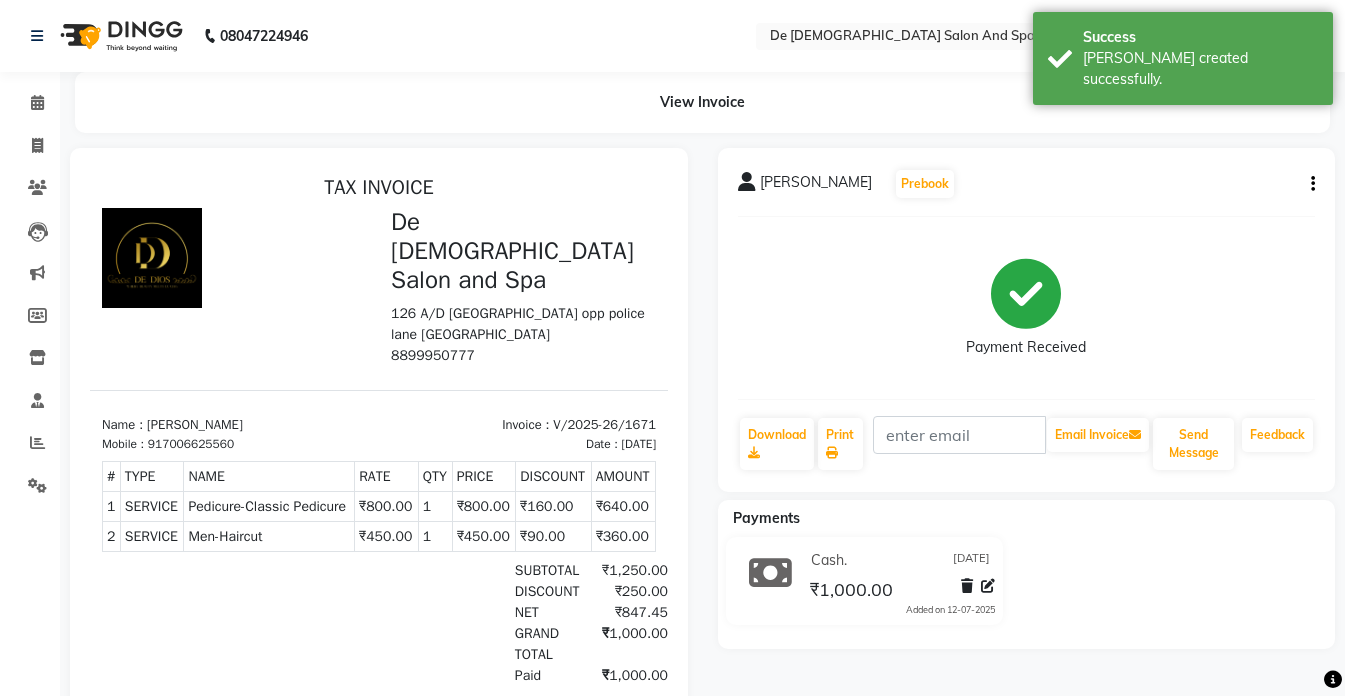 scroll, scrollTop: 0, scrollLeft: 0, axis: both 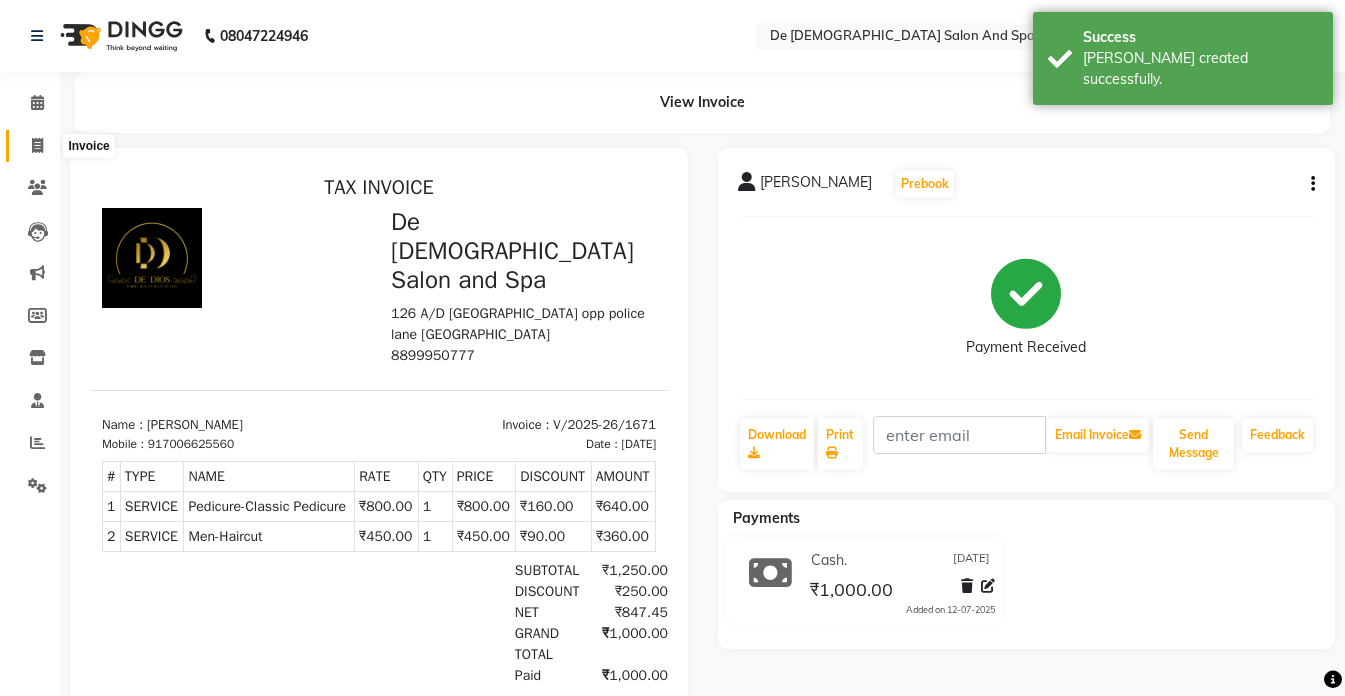 click 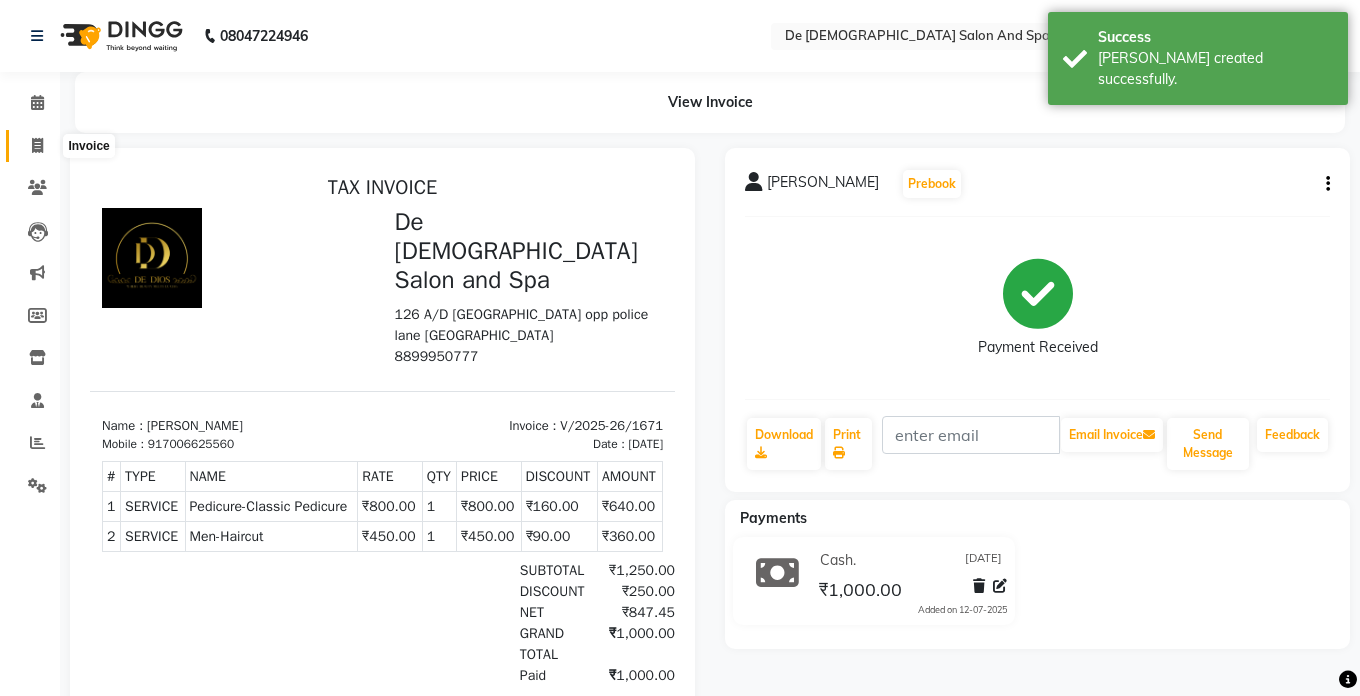 select on "6431" 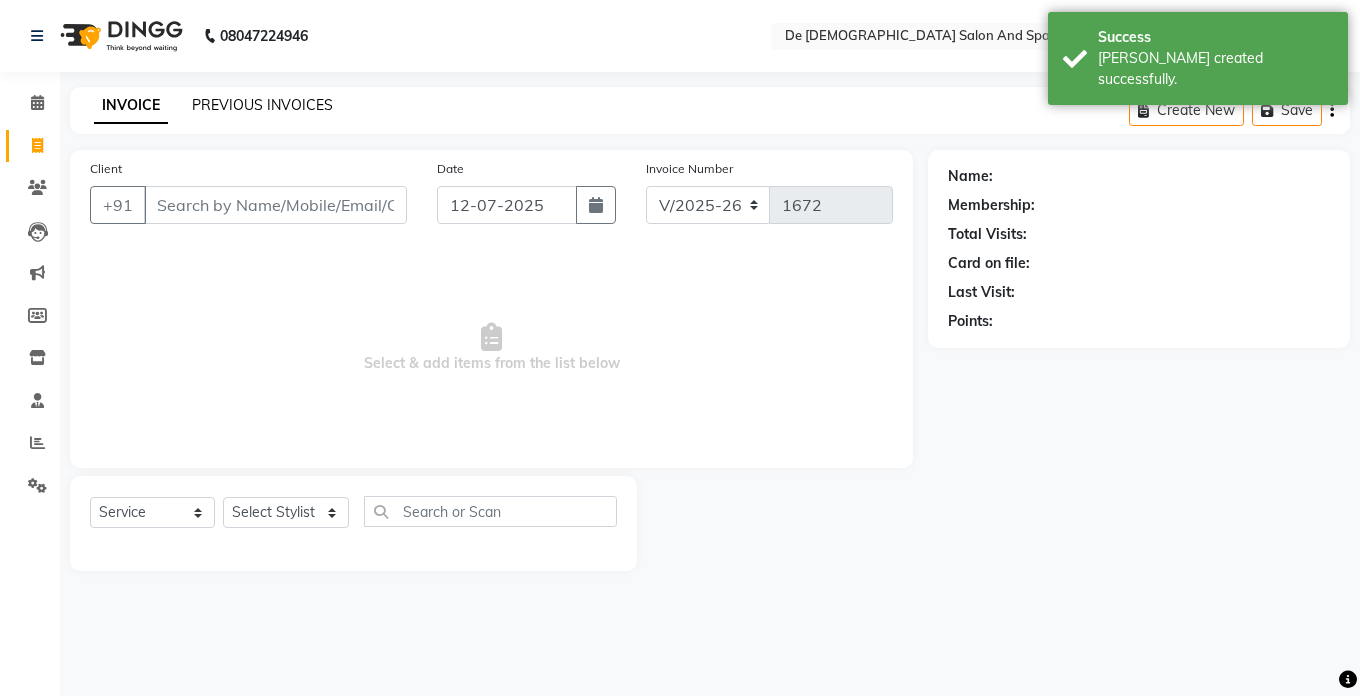 click on "PREVIOUS INVOICES" 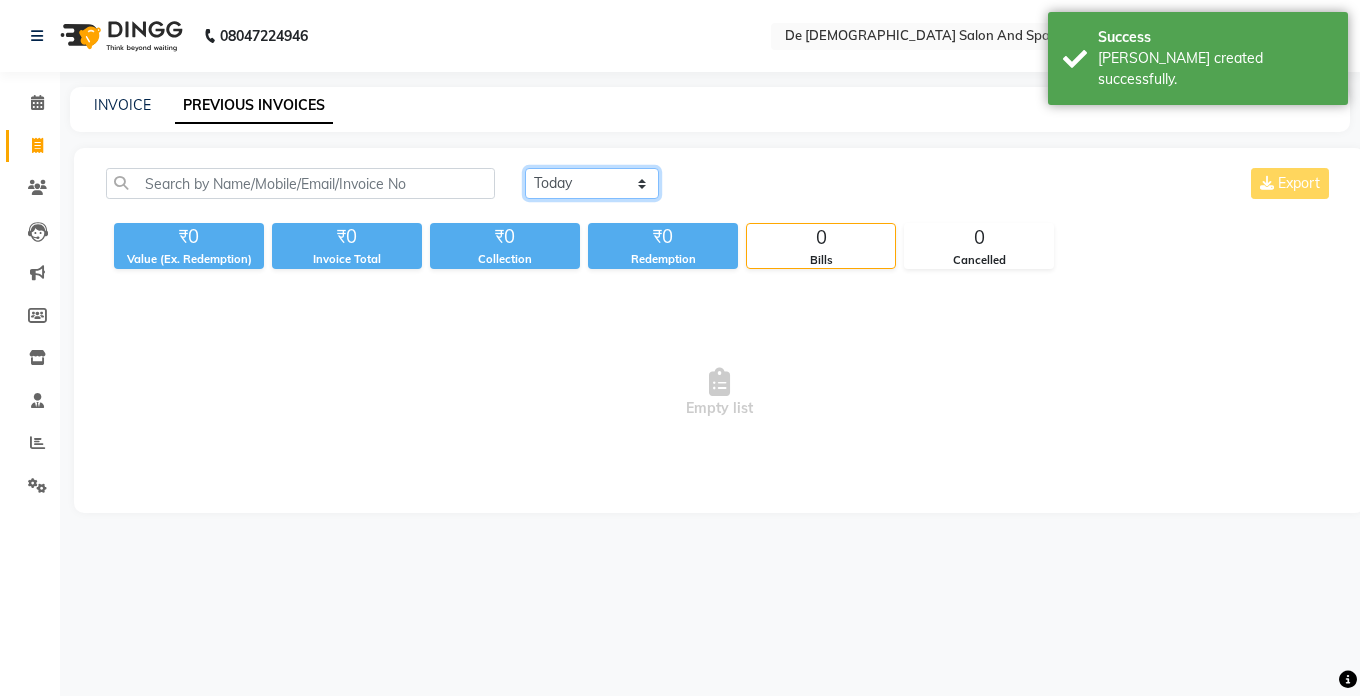 click on "Today Yesterday Custom Range" 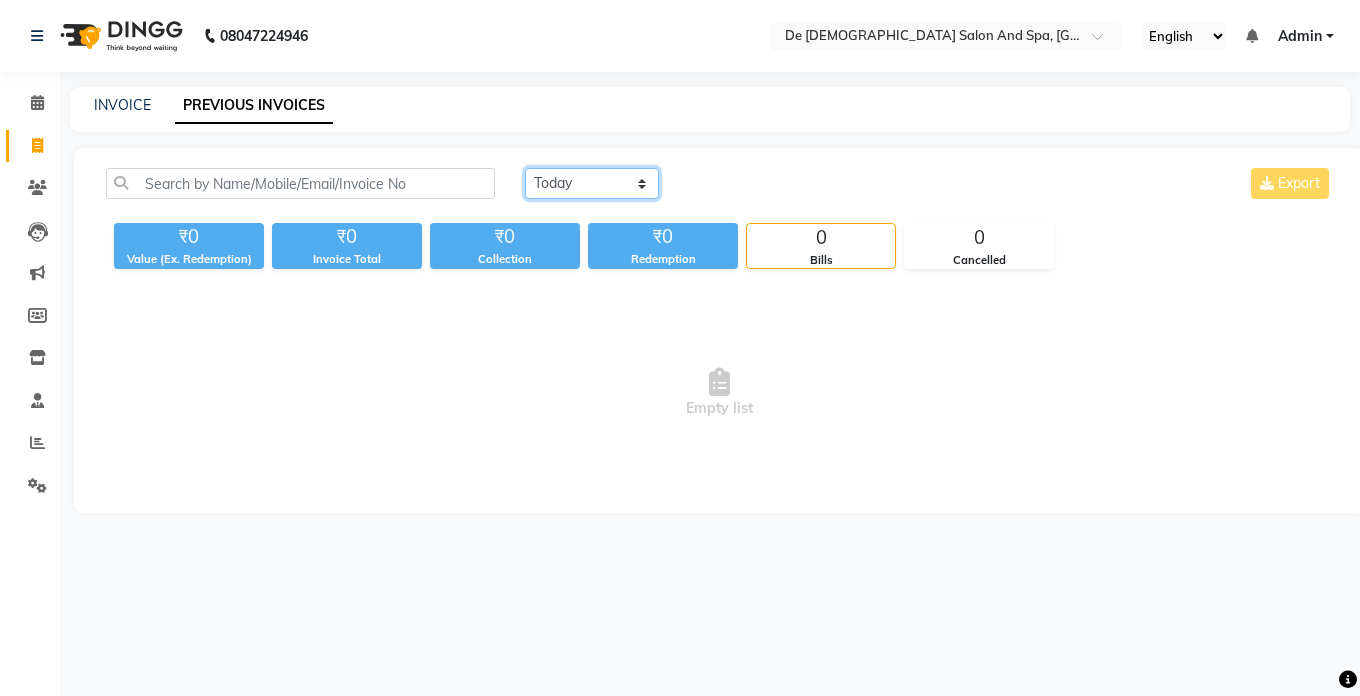 select on "yesterday" 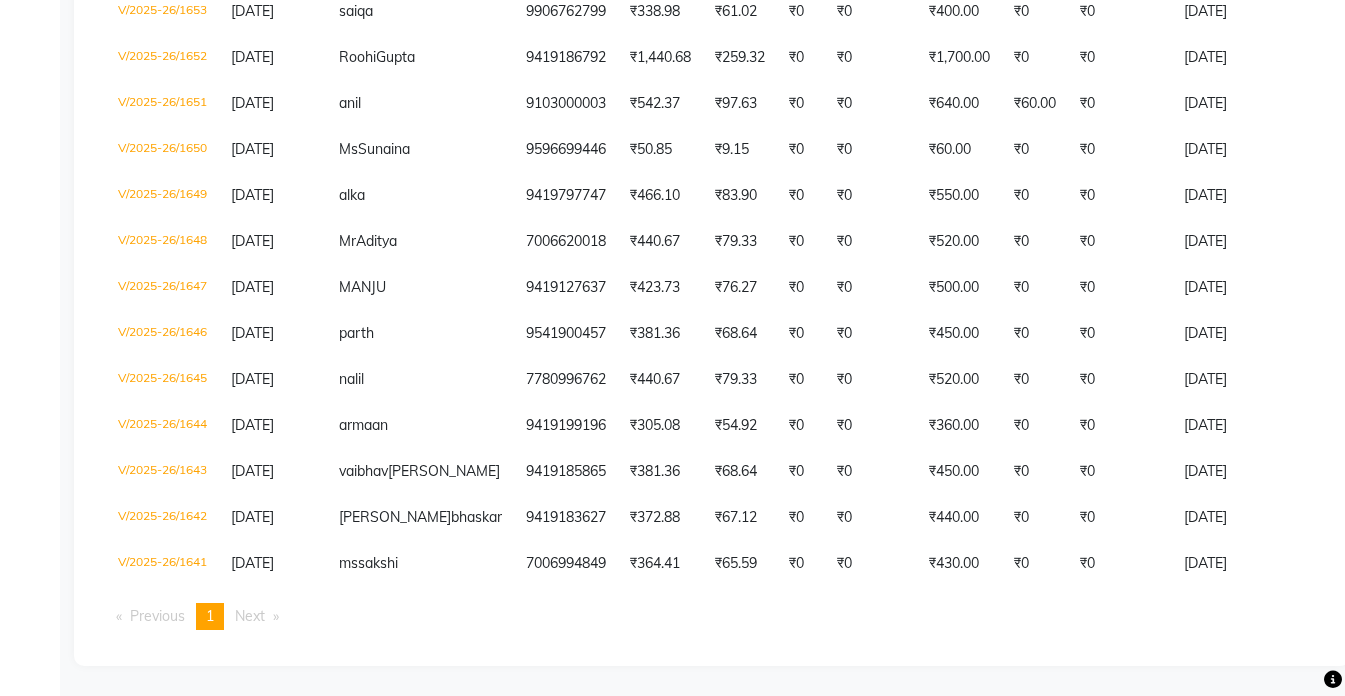 scroll, scrollTop: 1408, scrollLeft: 0, axis: vertical 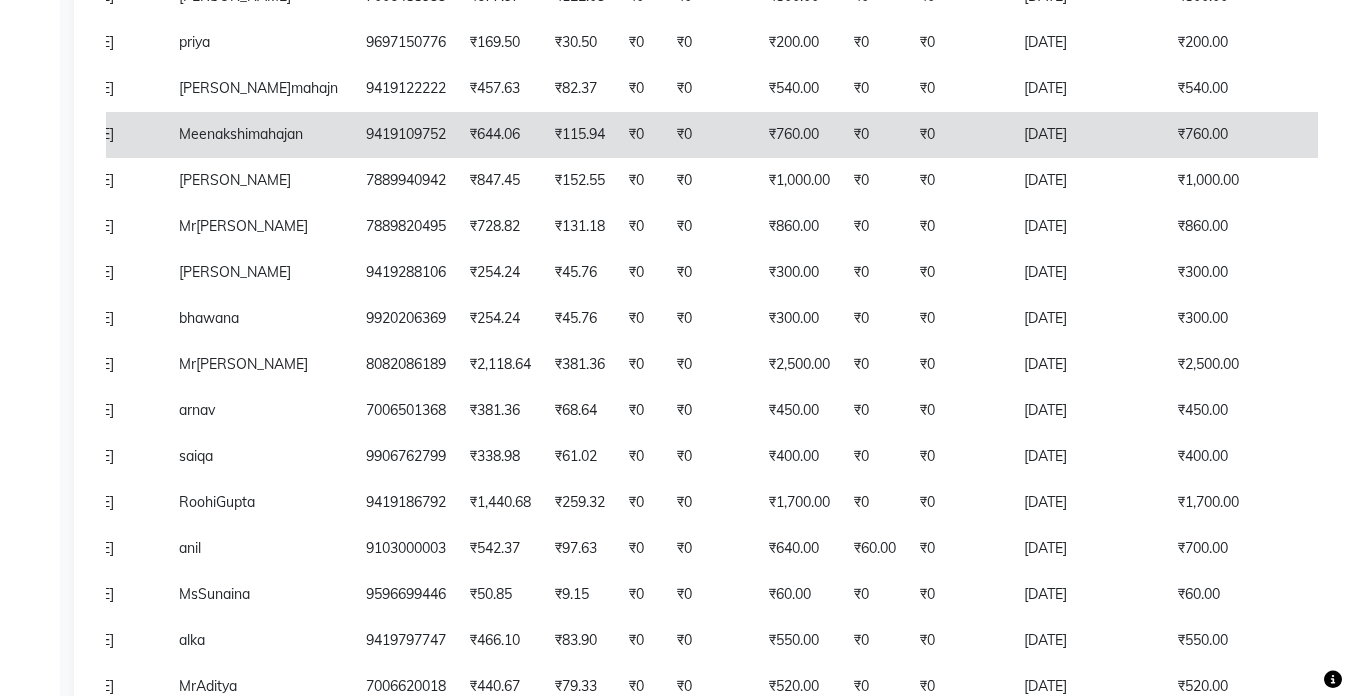 click on "Meenakshi" 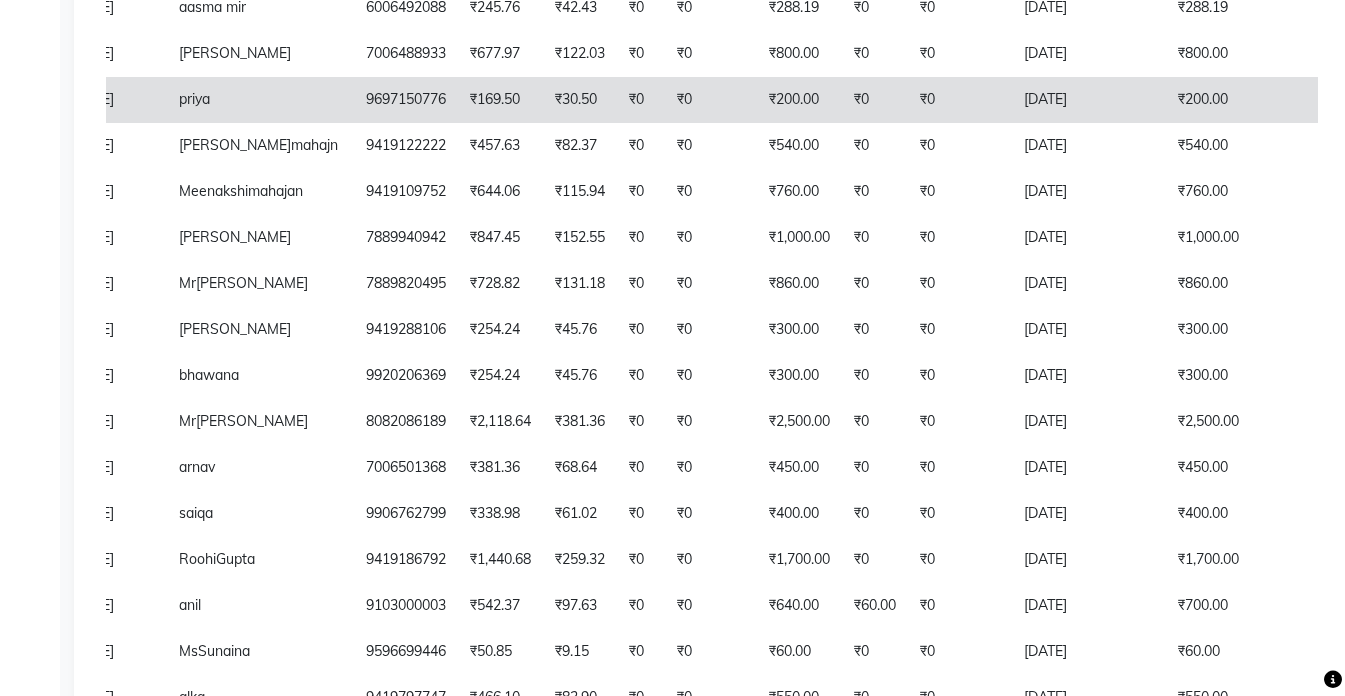 scroll, scrollTop: 708, scrollLeft: 0, axis: vertical 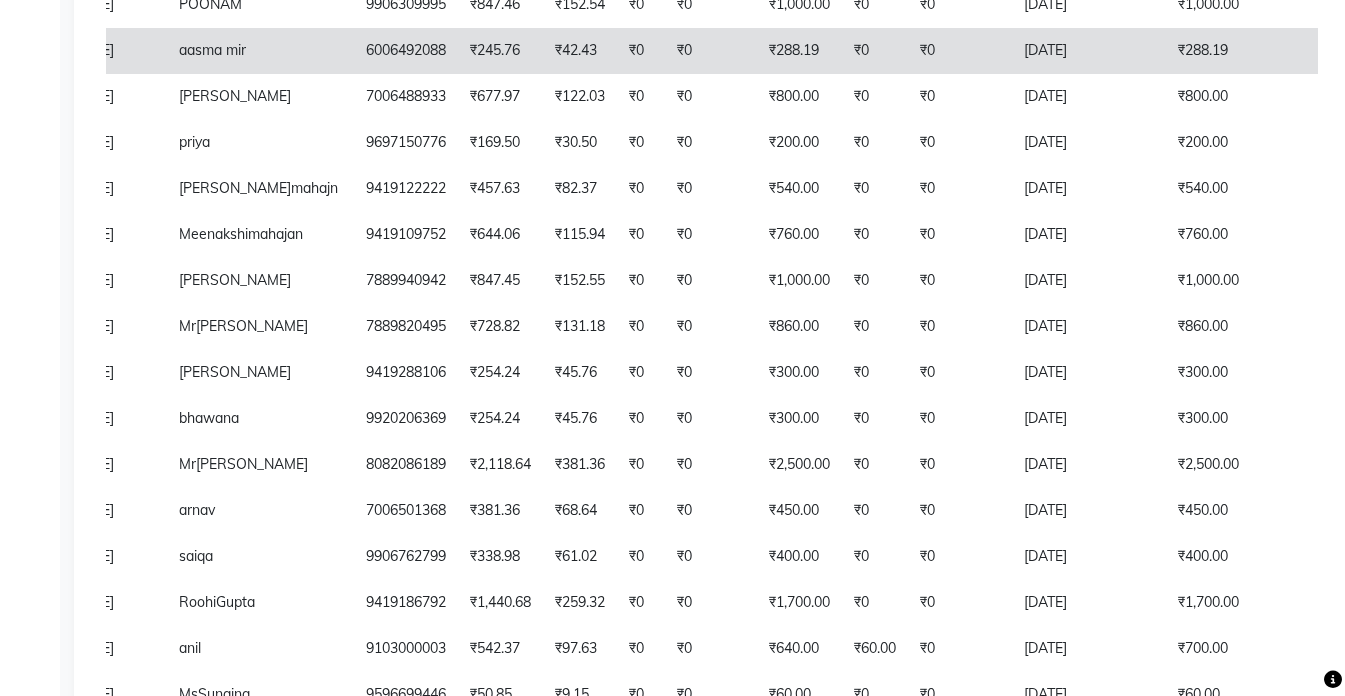 click on "₹0" 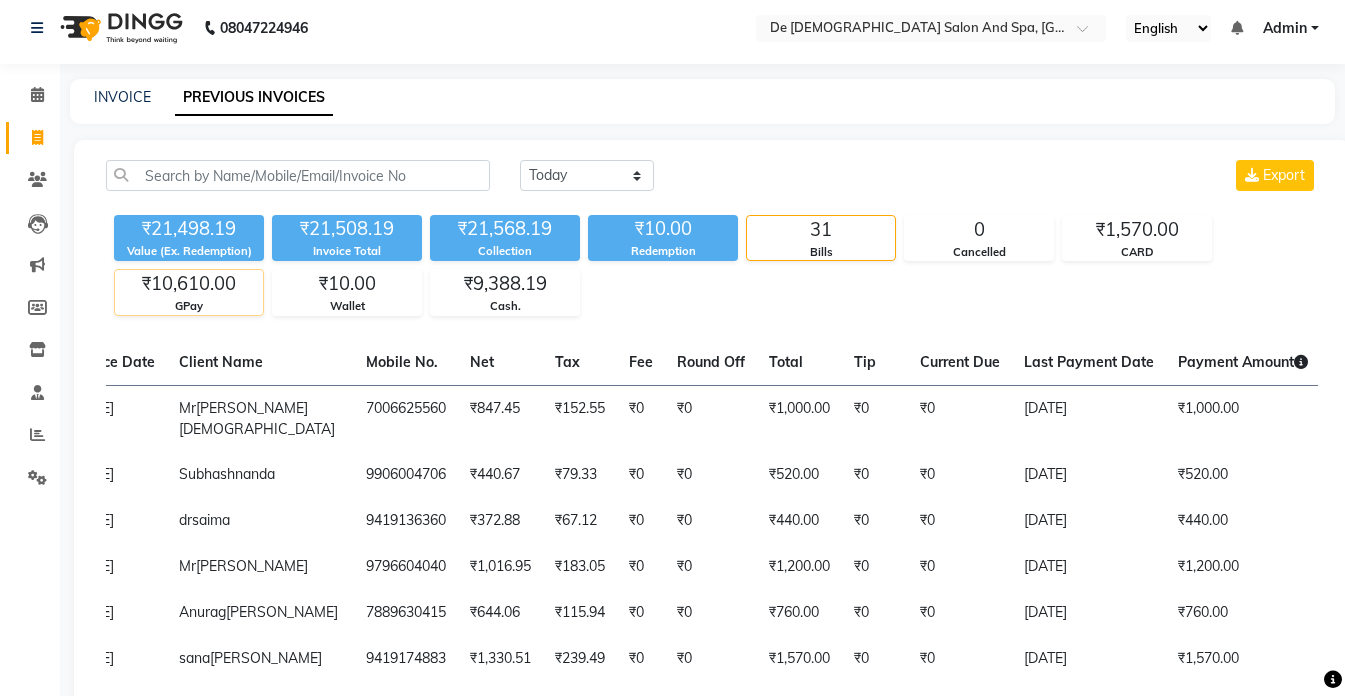 scroll, scrollTop: 0, scrollLeft: 0, axis: both 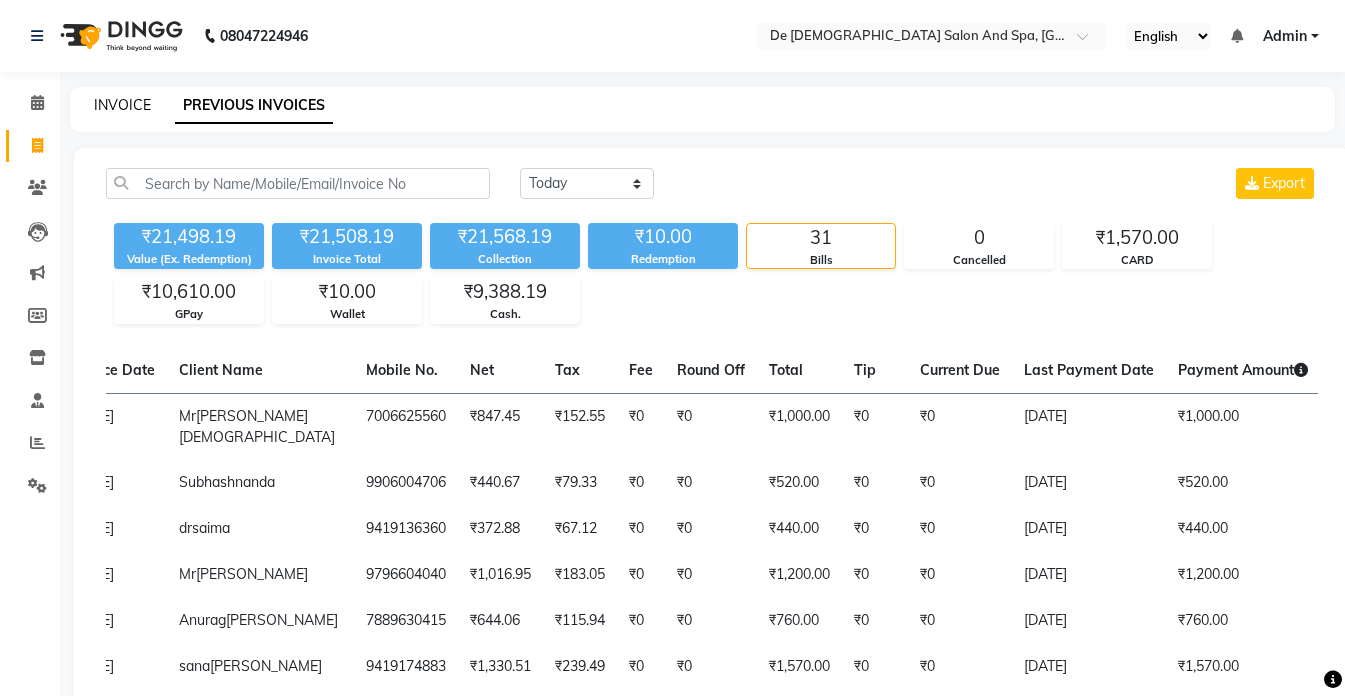 click on "INVOICE" 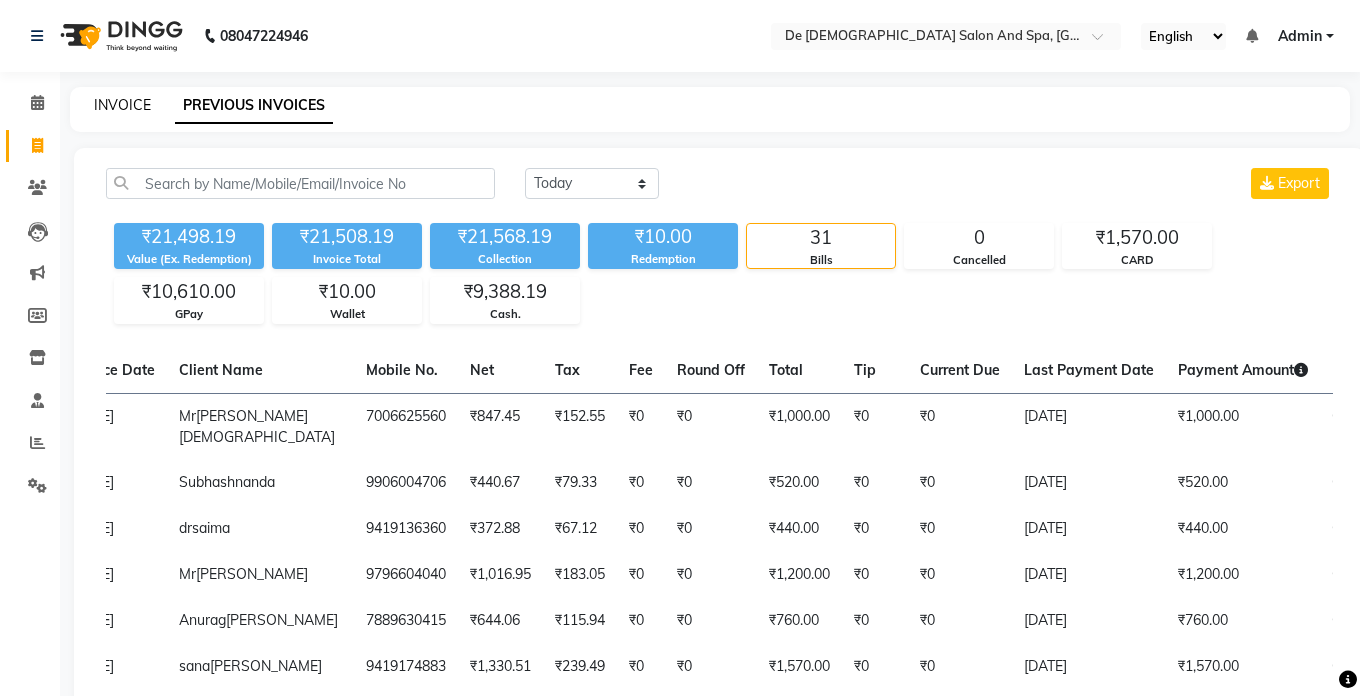 select on "service" 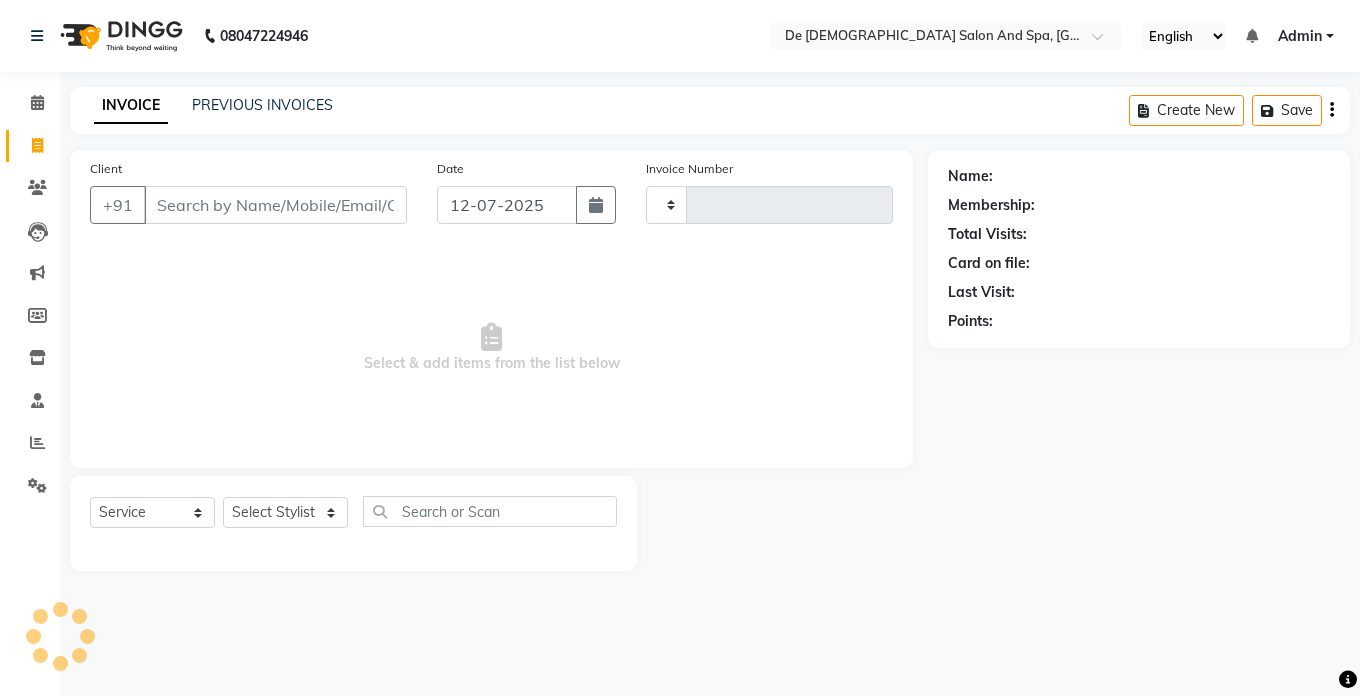 type on "1672" 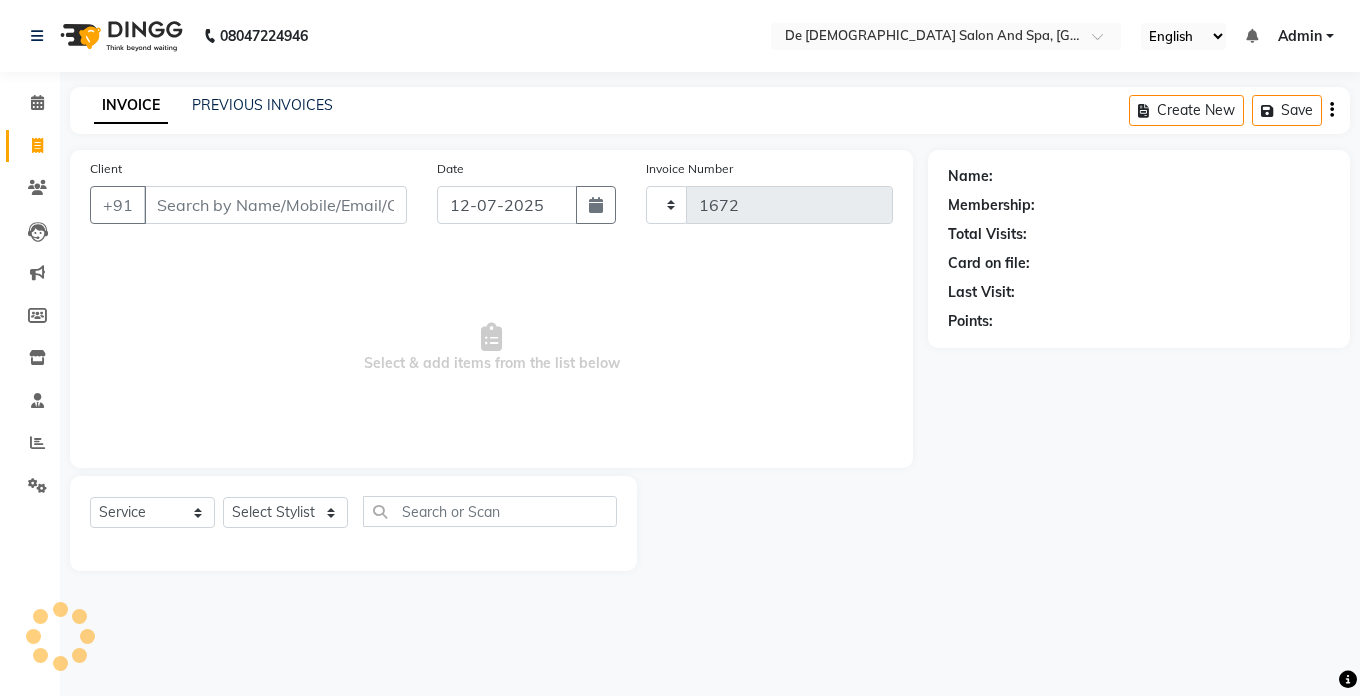select on "6431" 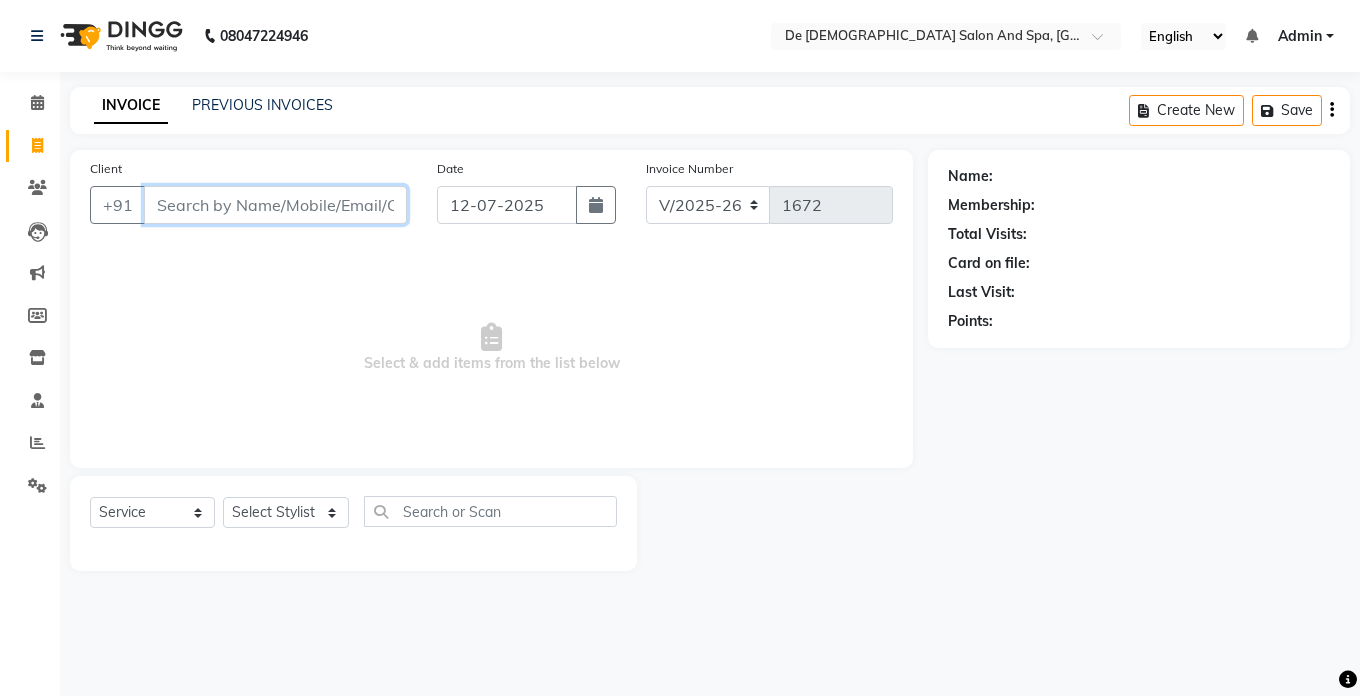 click on "Client" at bounding box center (275, 205) 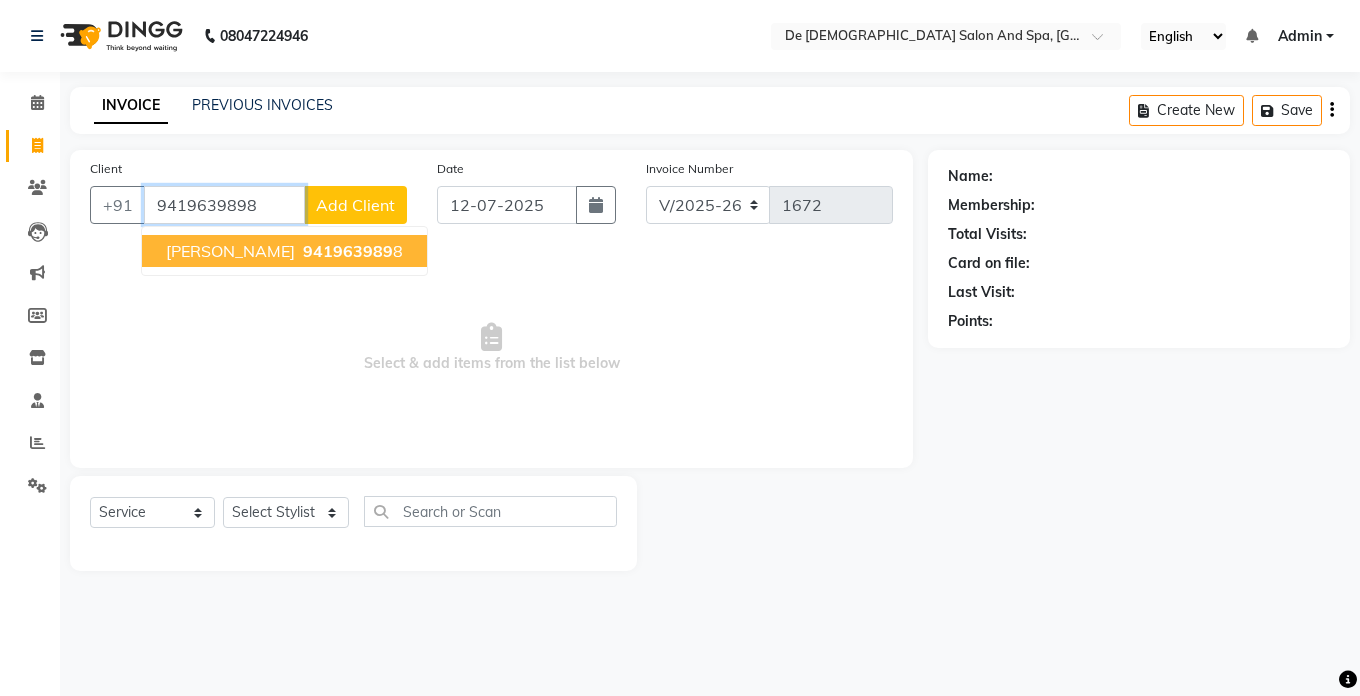 type on "9419639898" 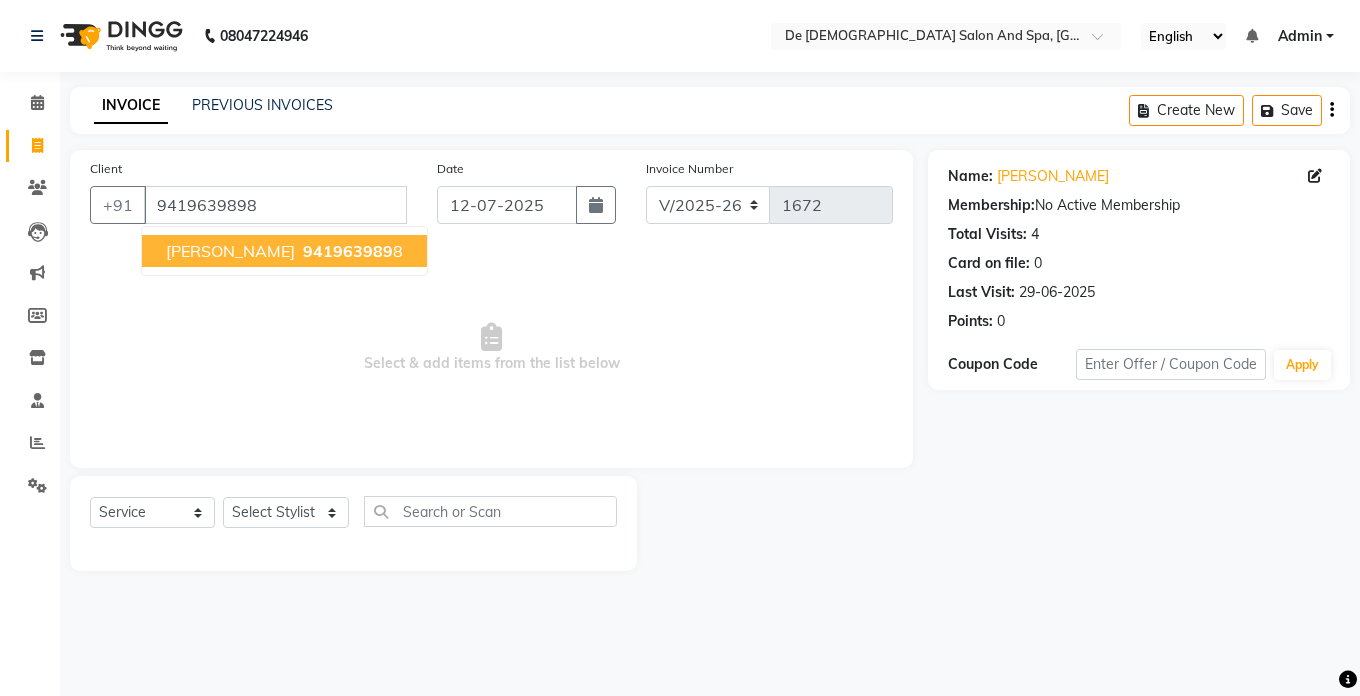 click on "Ms Shazia bhat" at bounding box center (230, 251) 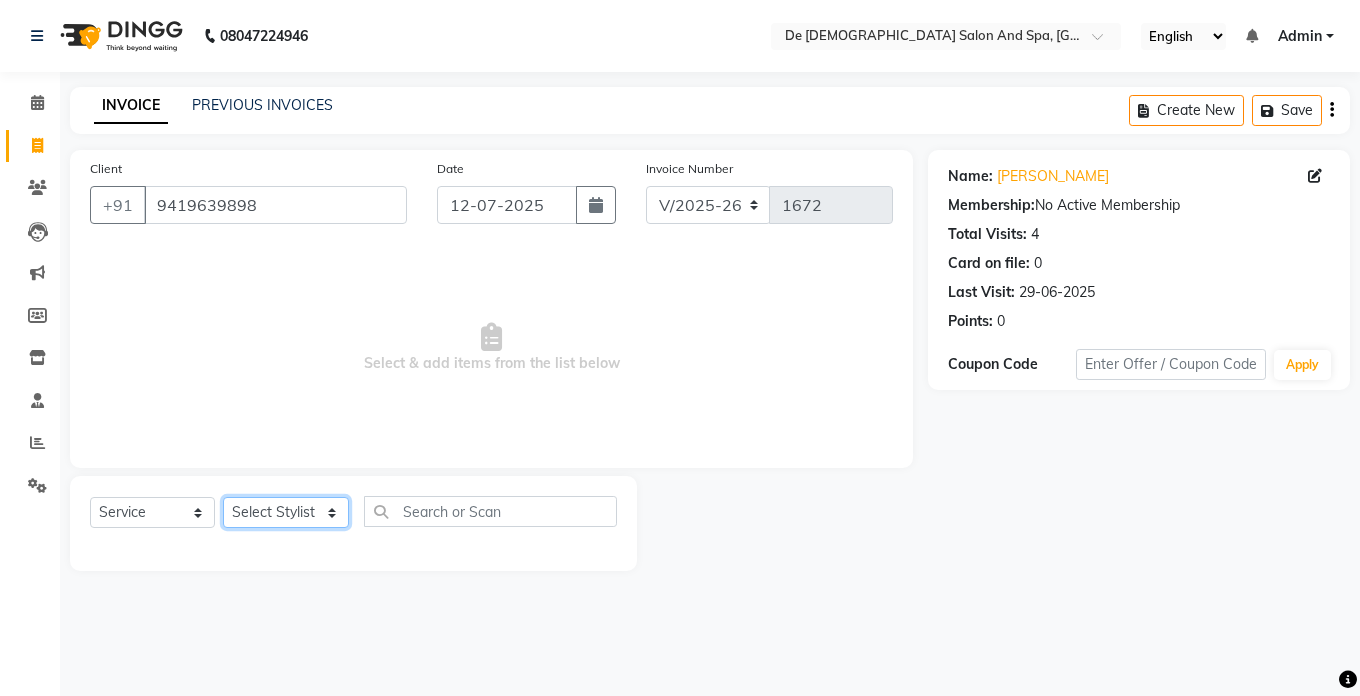 click on "Select Stylist akshay aman Arman Ashwani gunraj megha  nikita thappa nisha parveen shafali vishu kumar" 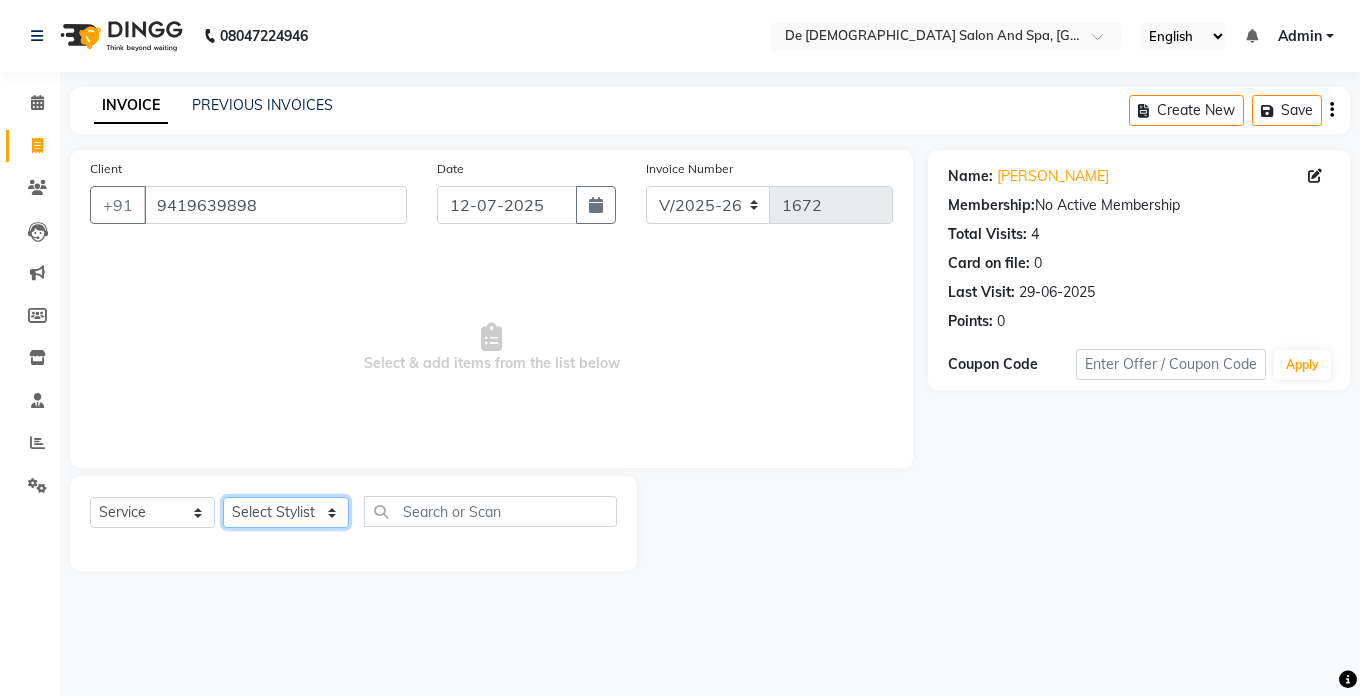 select on "61511" 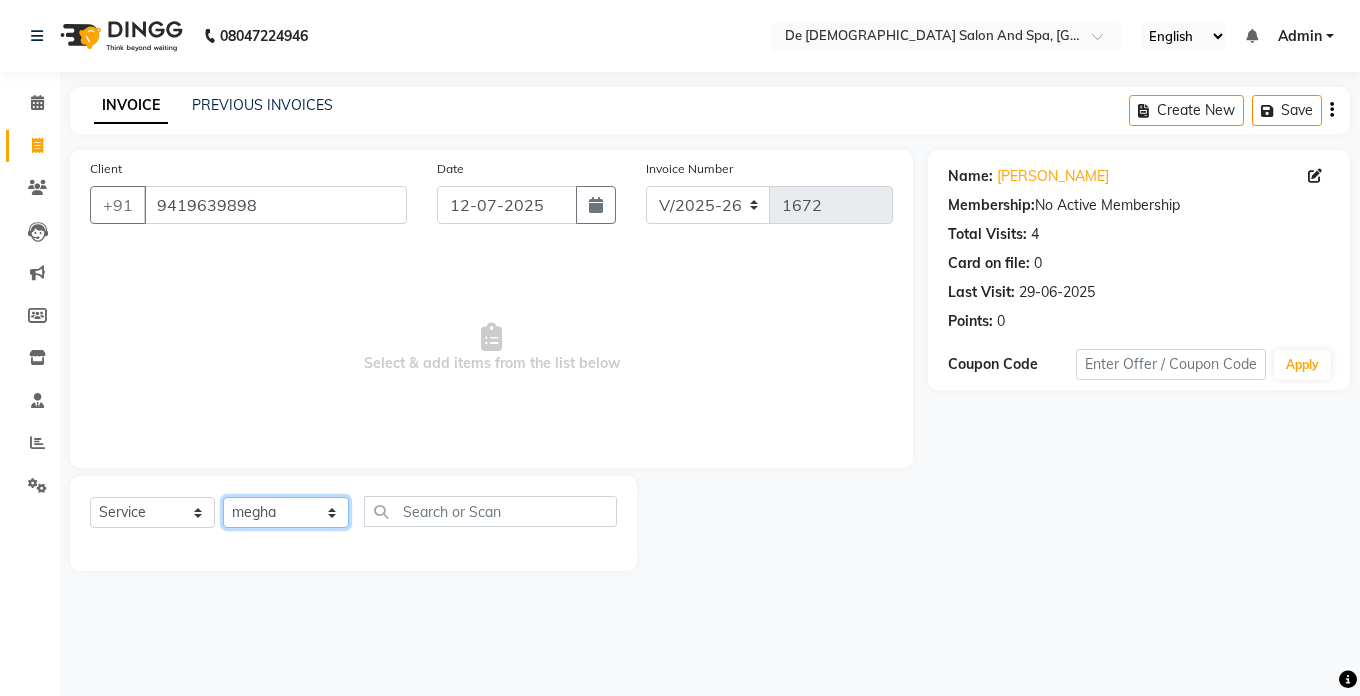 click on "Select Stylist akshay aman Arman Ashwani gunraj megha  nikita thappa nisha parveen shafali vishu kumar" 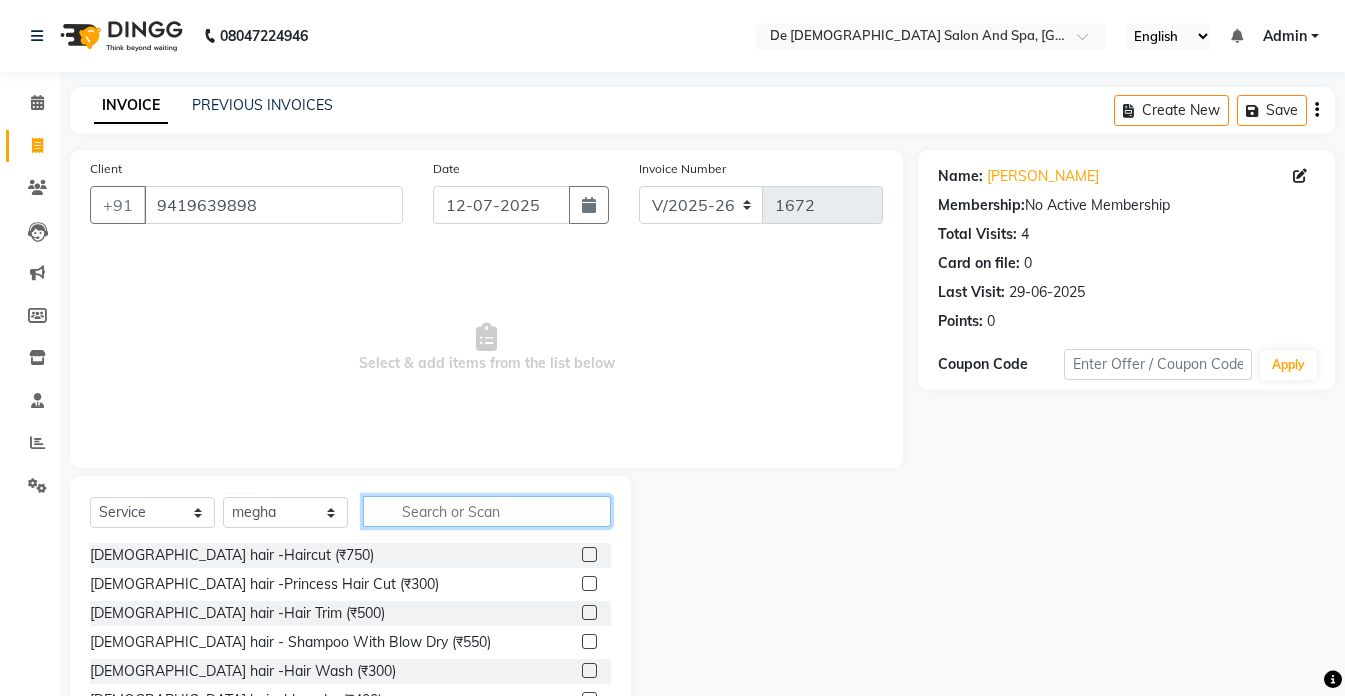click 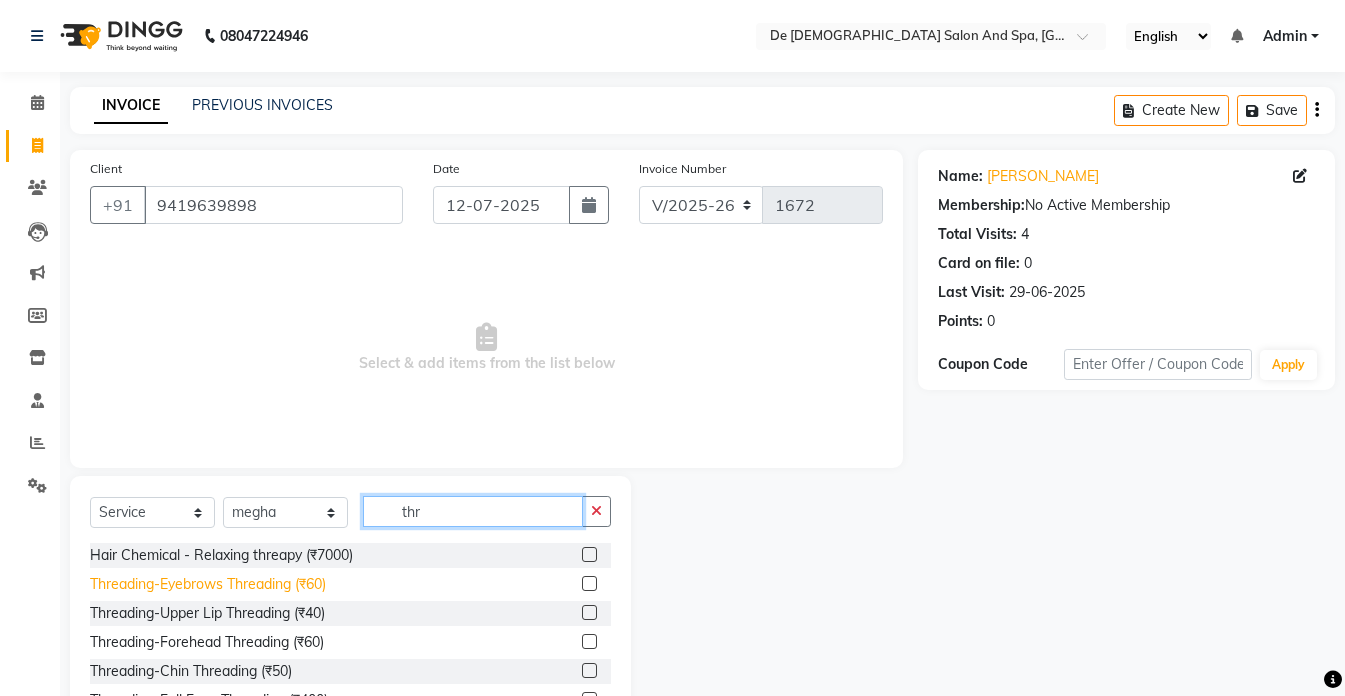 type on "thr" 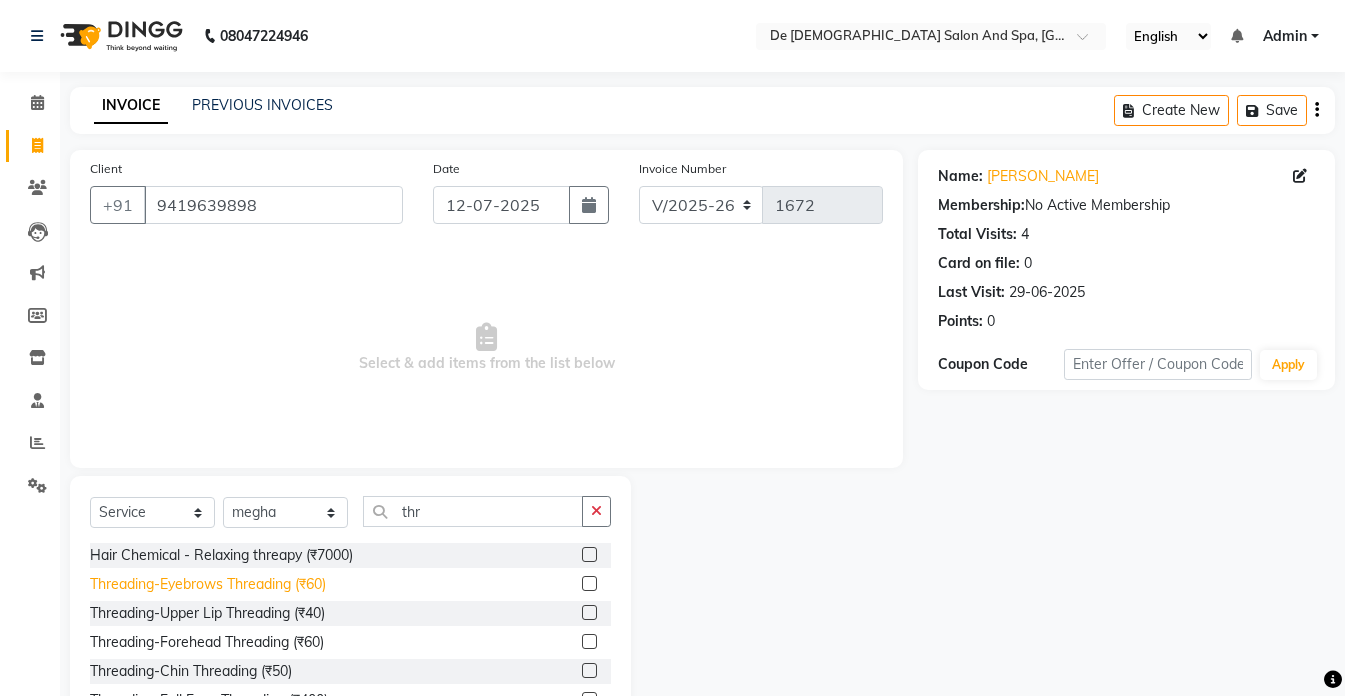 click on "Threading-Eyebrows Threading (₹60)" 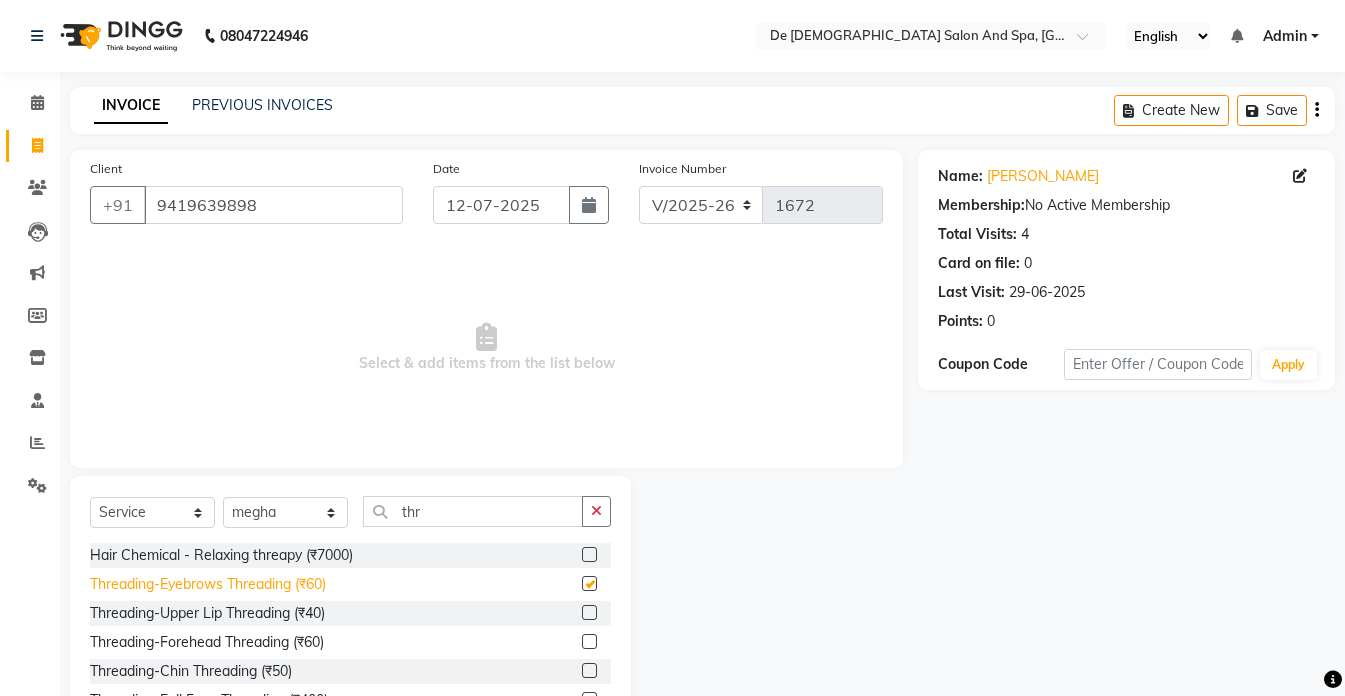 checkbox on "false" 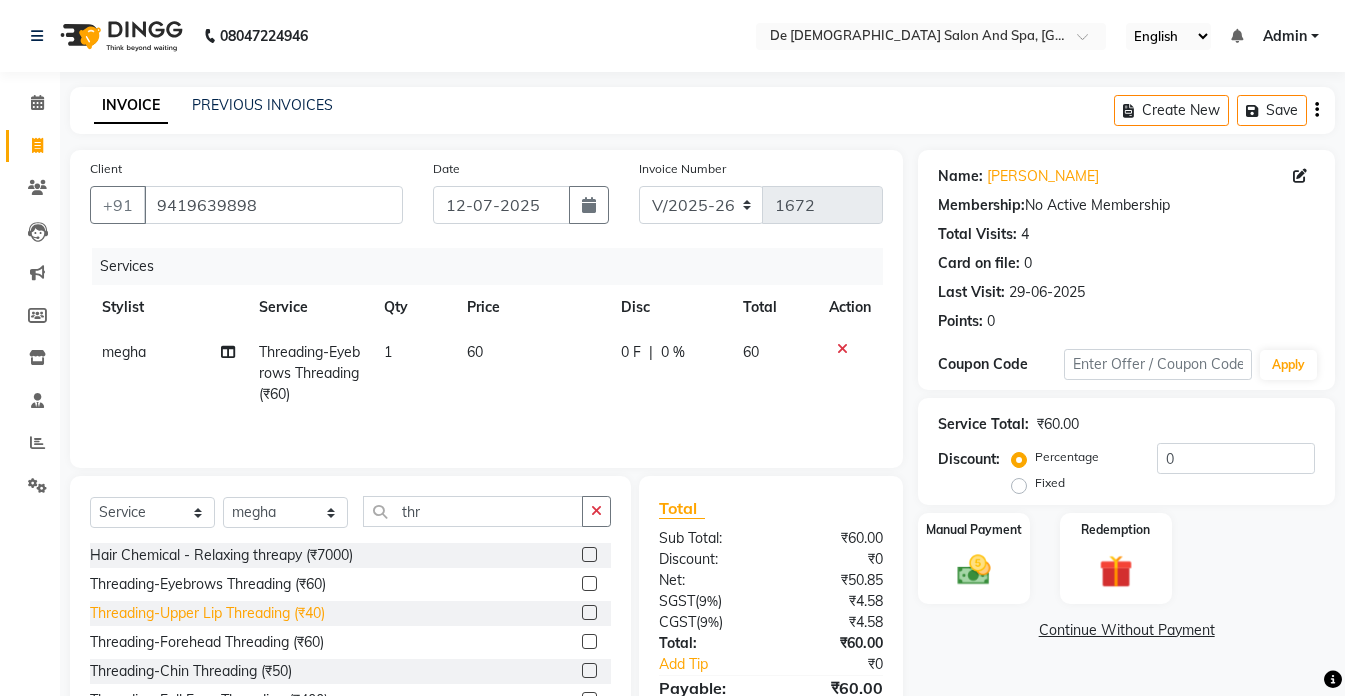 click on "Threading-Upper Lip Threading (₹40)" 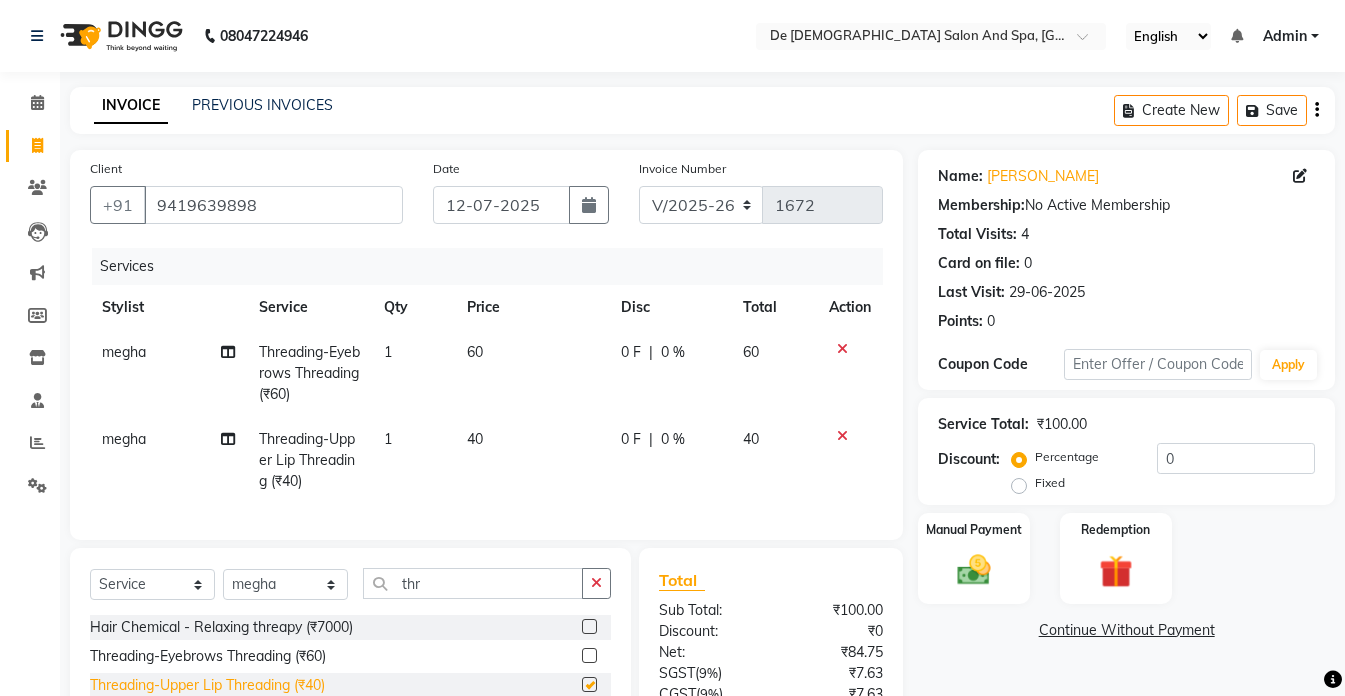 checkbox on "false" 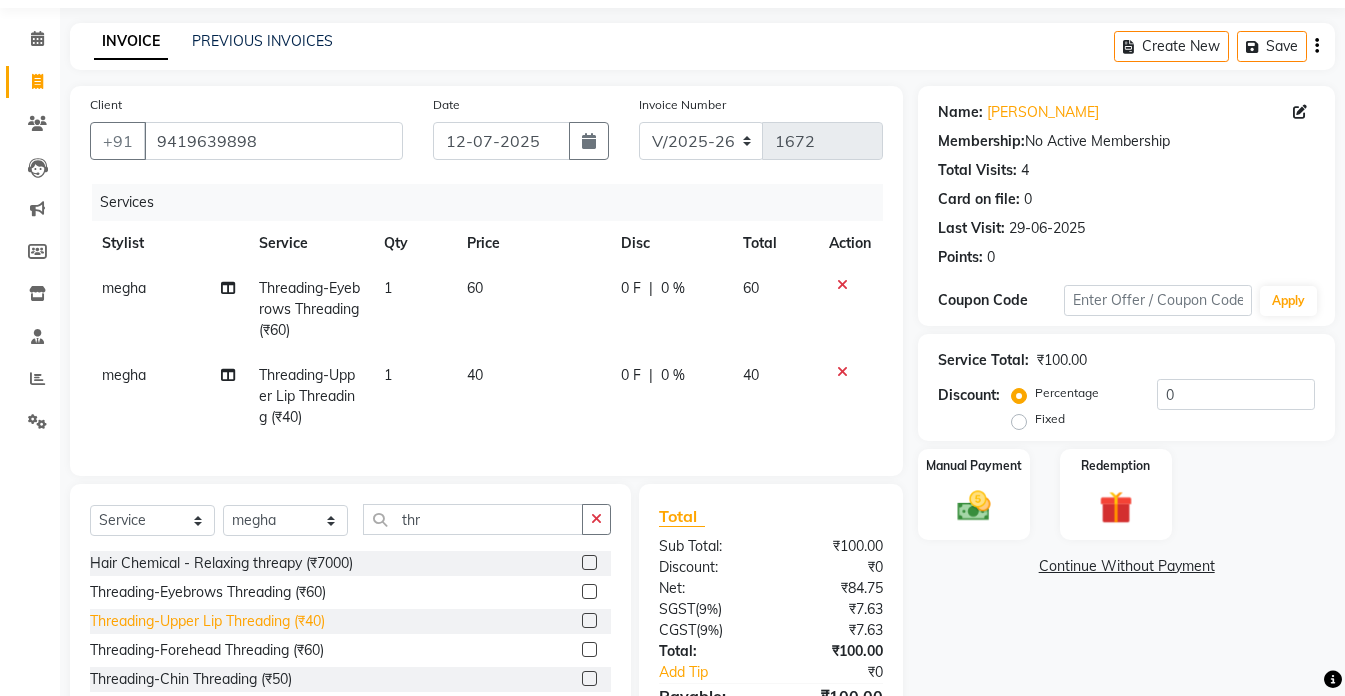 scroll, scrollTop: 100, scrollLeft: 0, axis: vertical 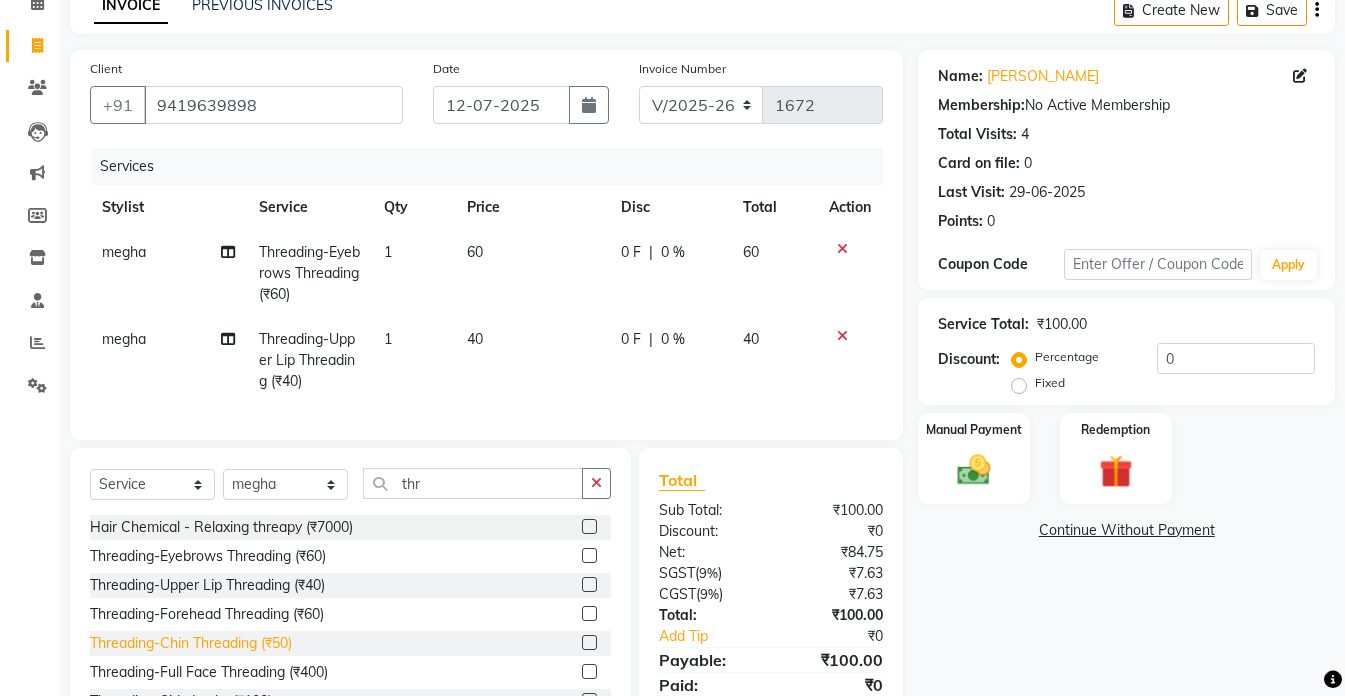 click on "Threading-Chin Threading (₹50)" 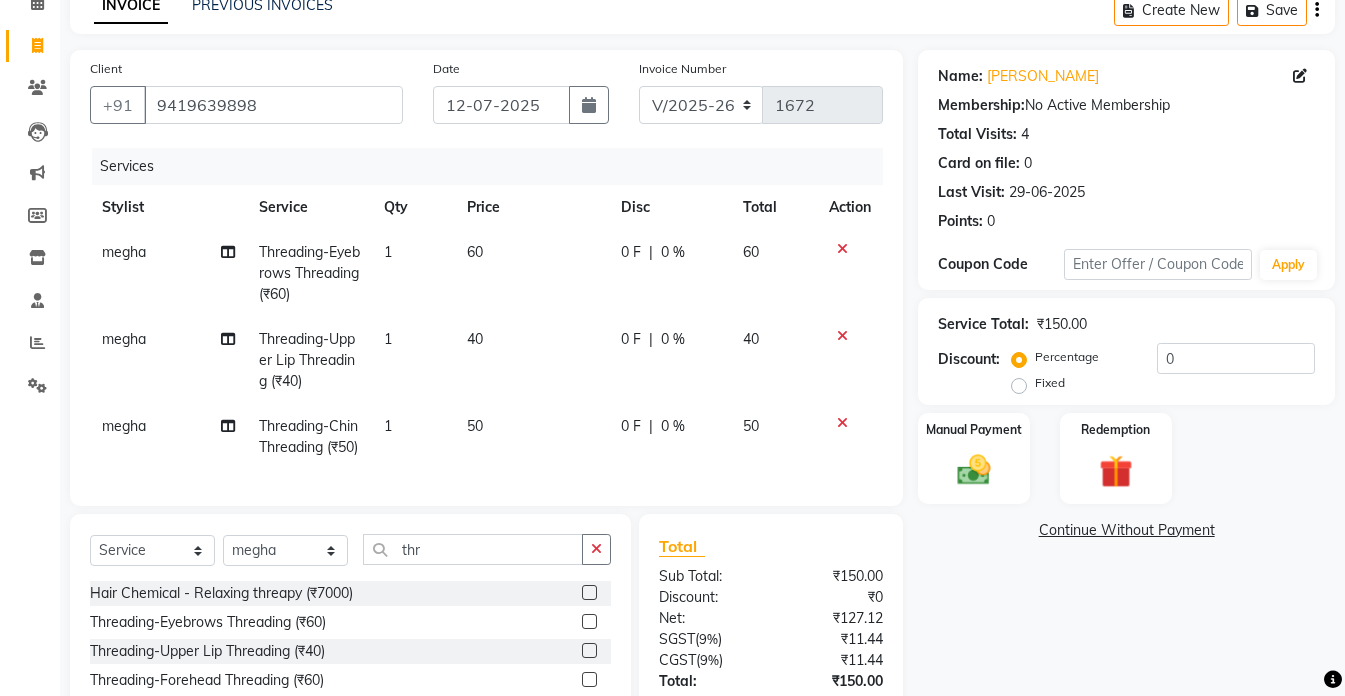checkbox on "false" 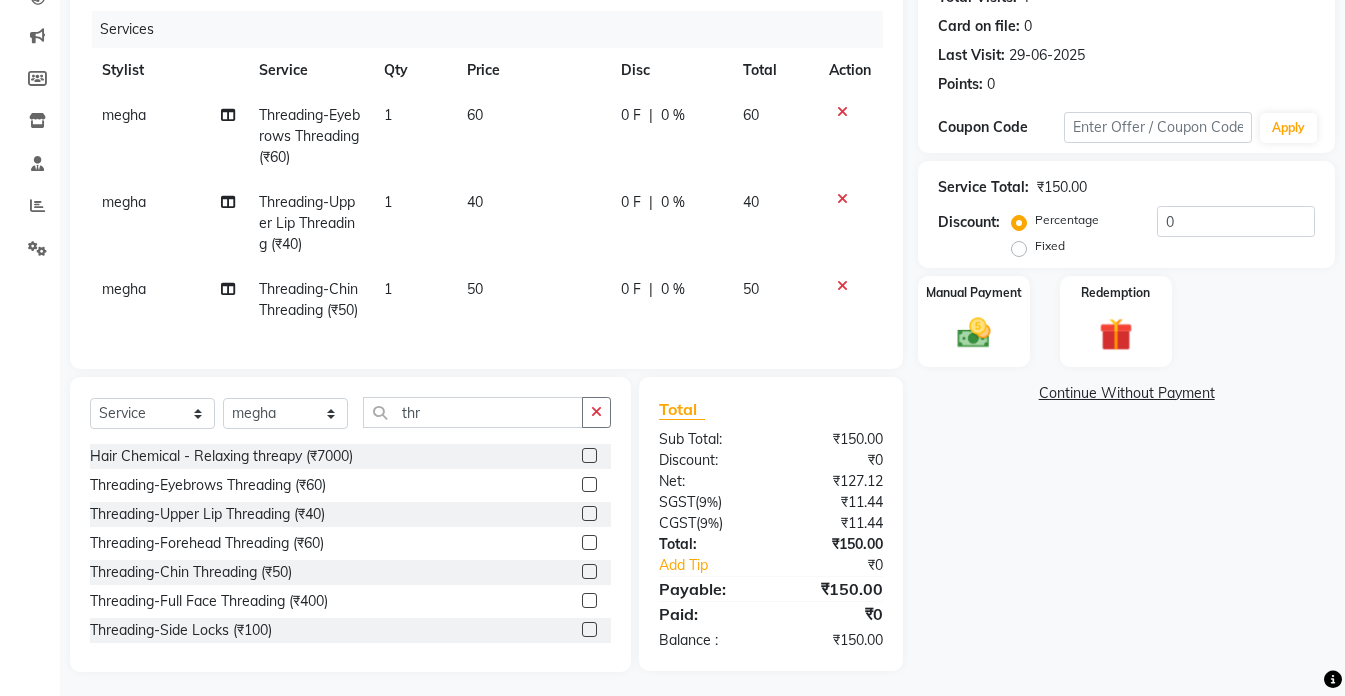 scroll, scrollTop: 258, scrollLeft: 0, axis: vertical 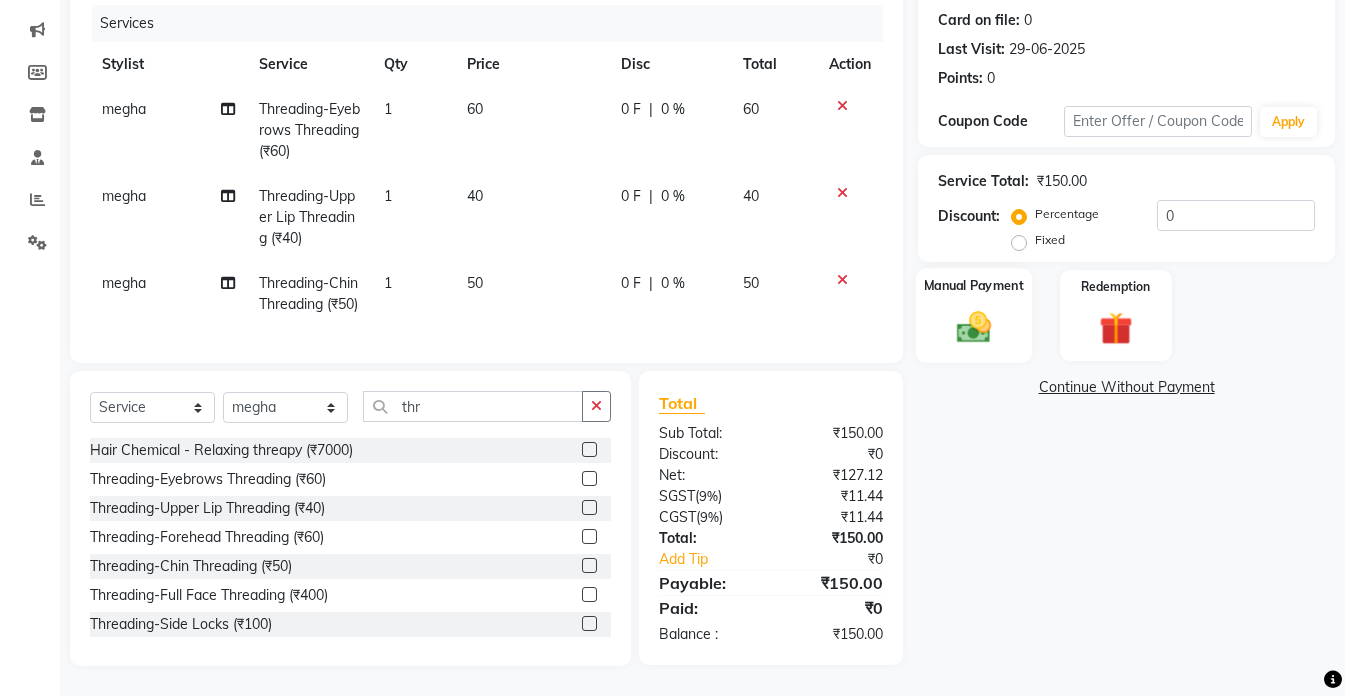 click 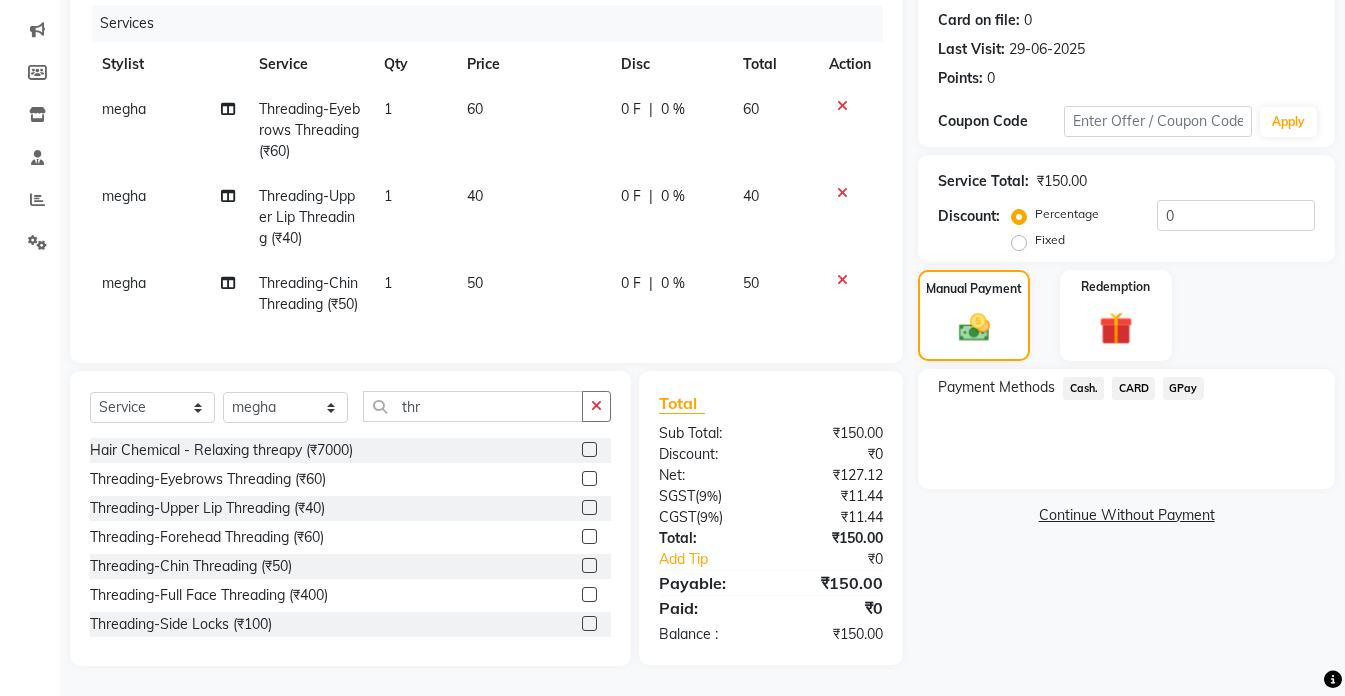 click on "Cash." 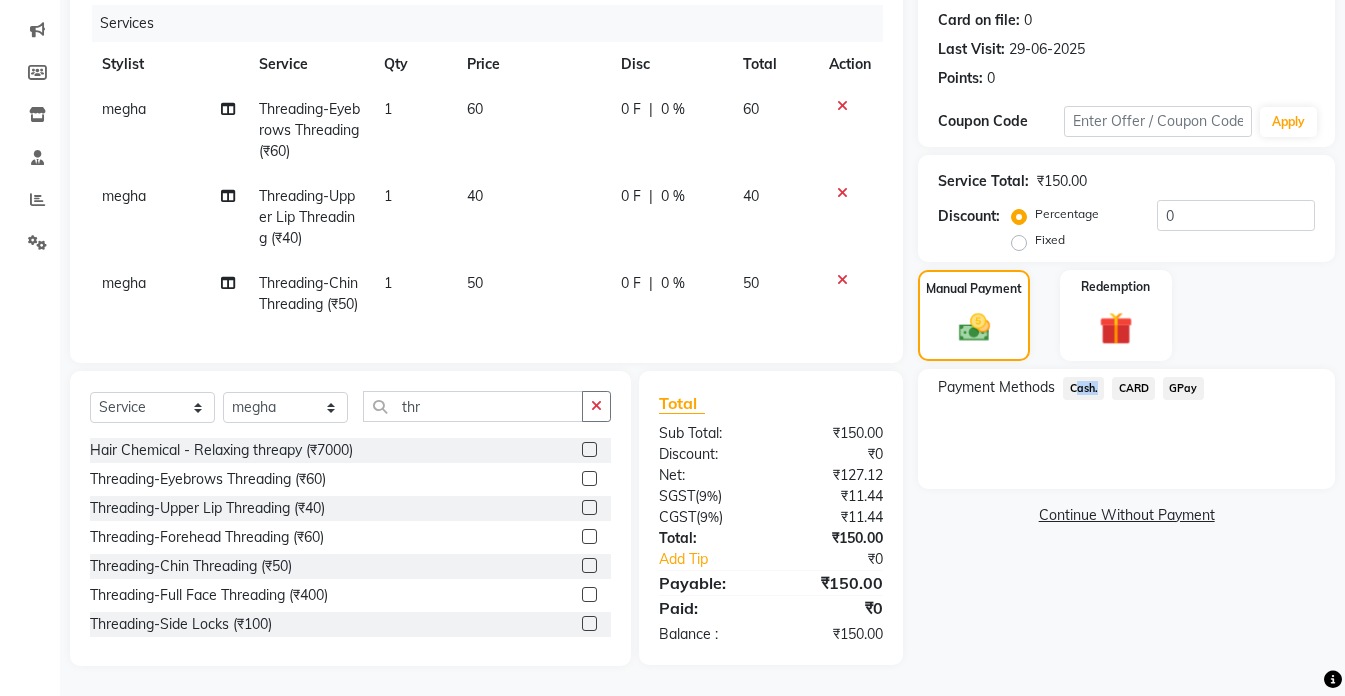 click on "Cash." 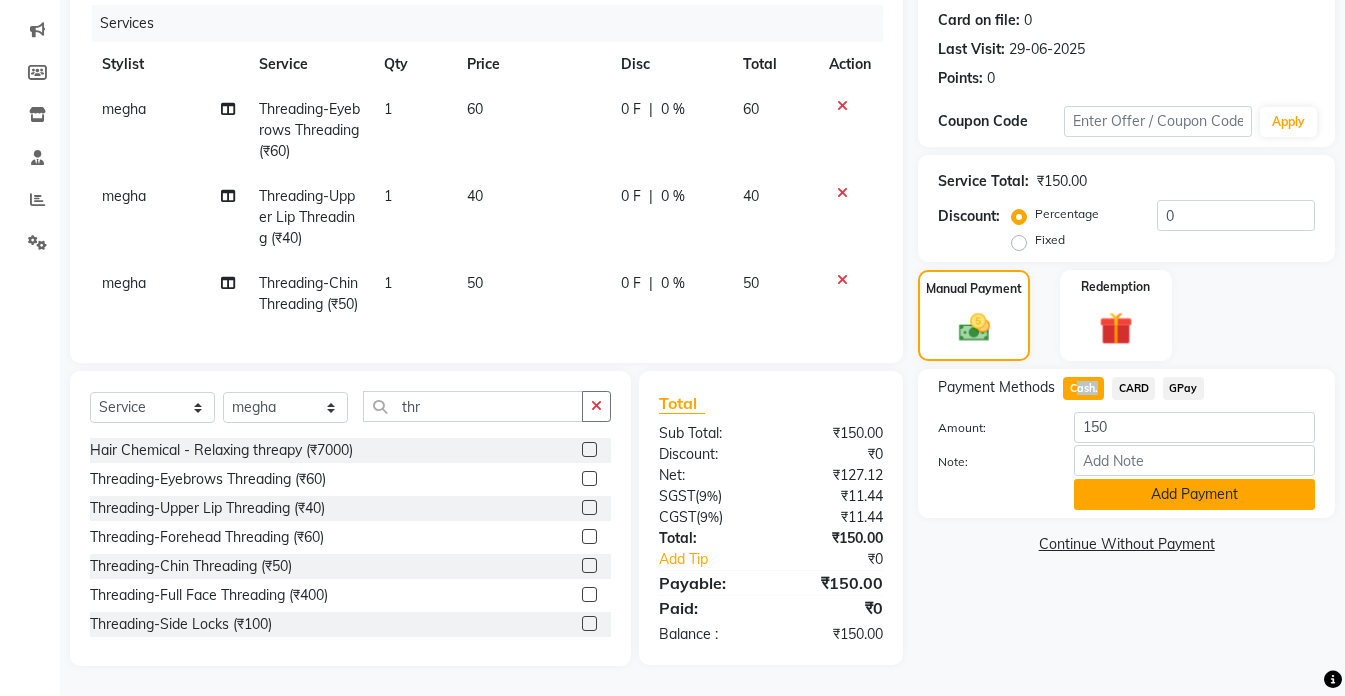drag, startPoint x: 1078, startPoint y: 372, endPoint x: 1124, endPoint y: 488, distance: 124.78782 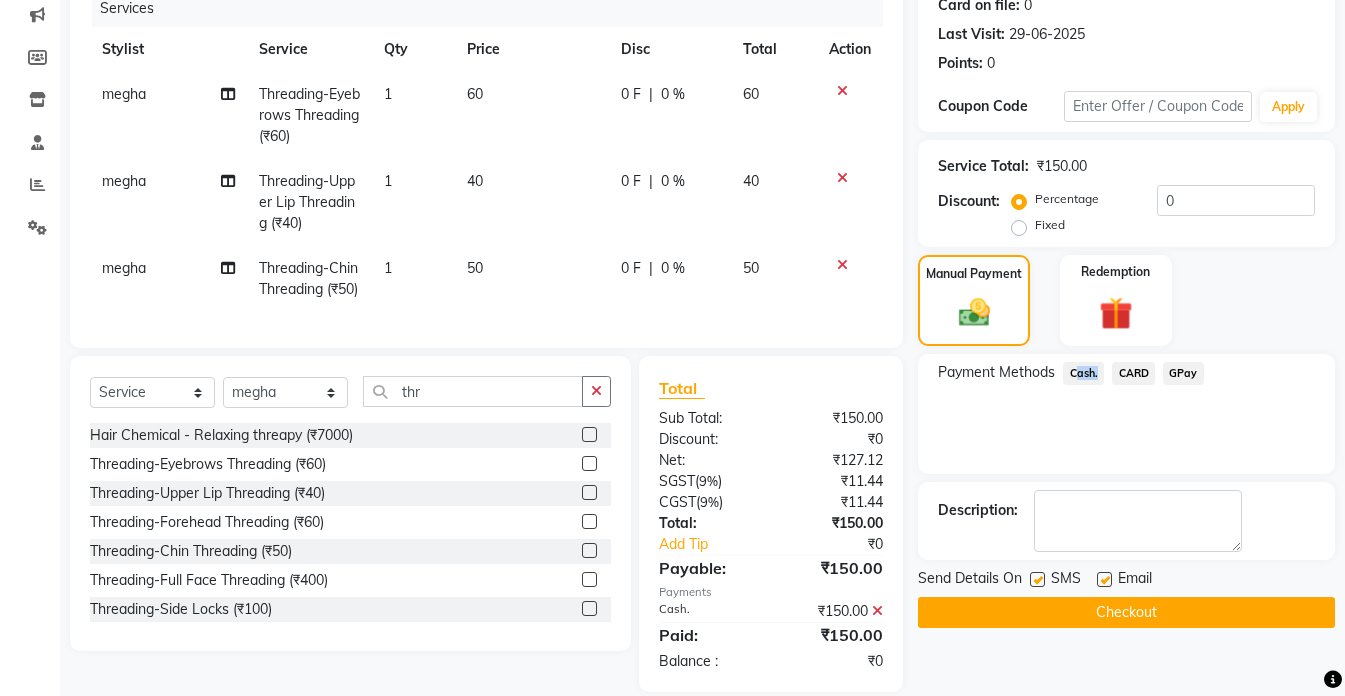 scroll, scrollTop: 299, scrollLeft: 0, axis: vertical 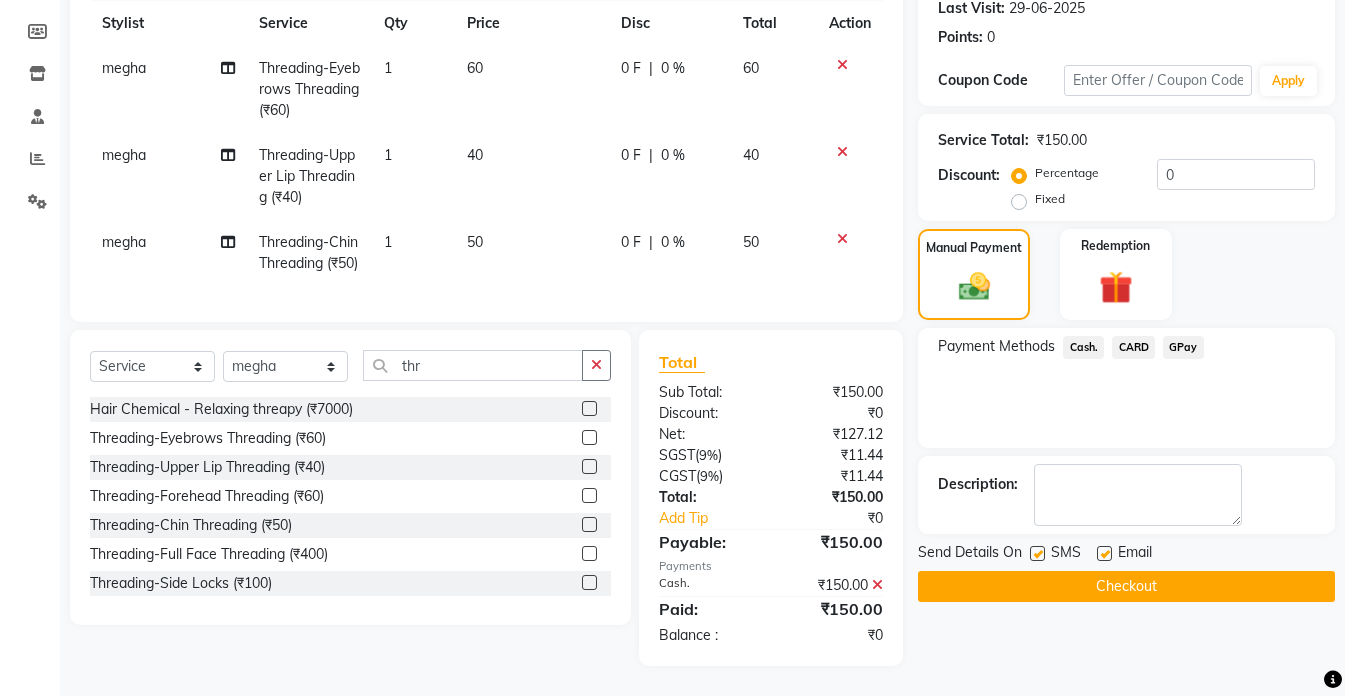 click on "Send Details On SMS Email  Checkout" 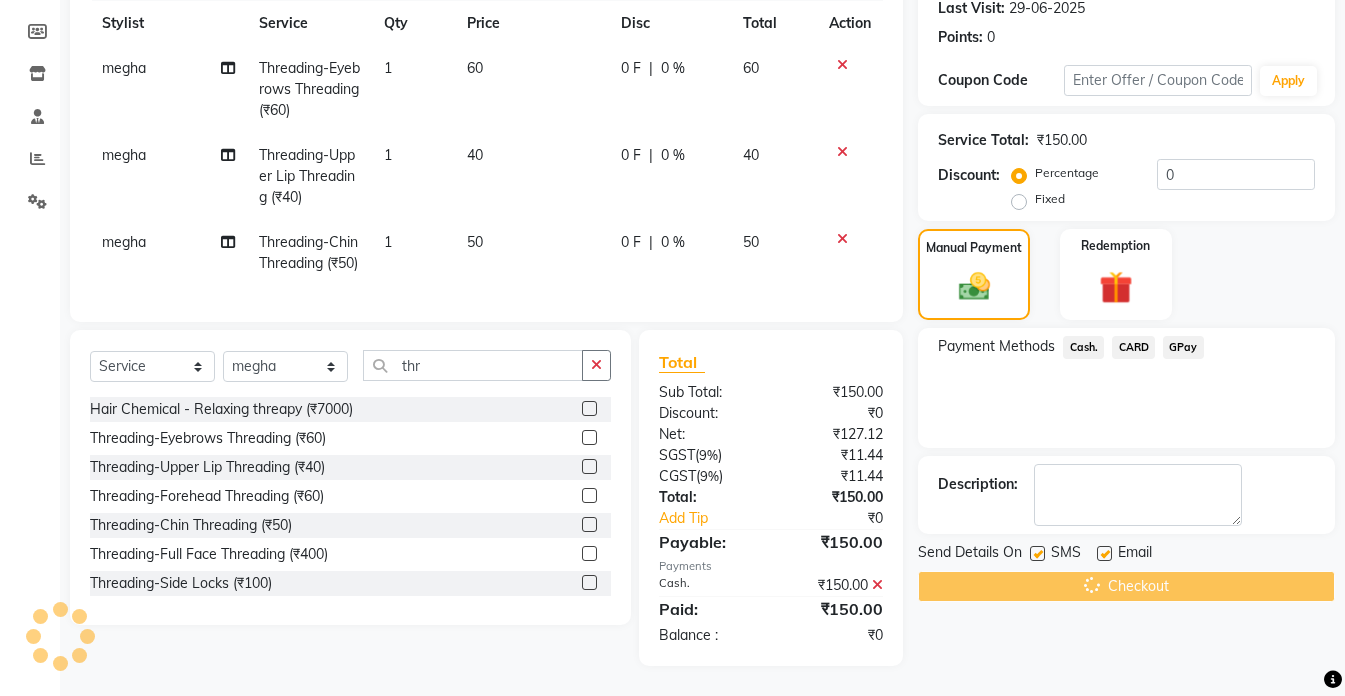 click on "Checkout" 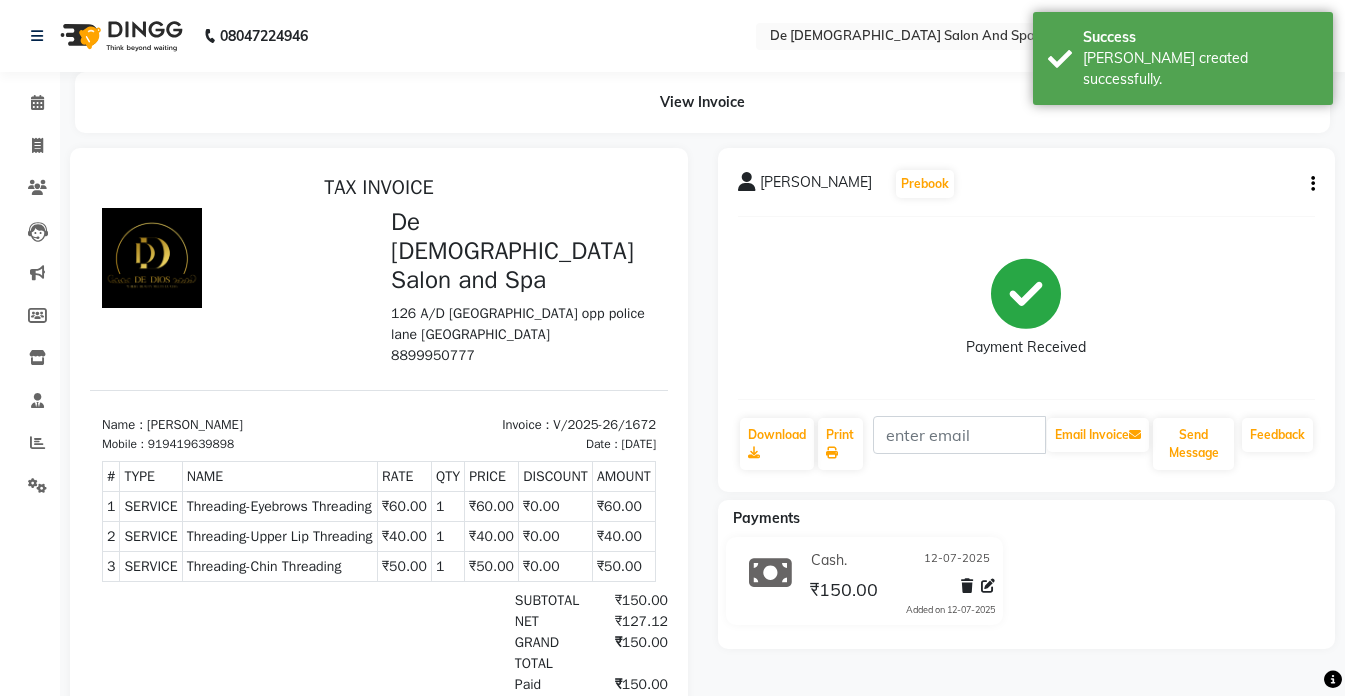 scroll, scrollTop: 0, scrollLeft: 0, axis: both 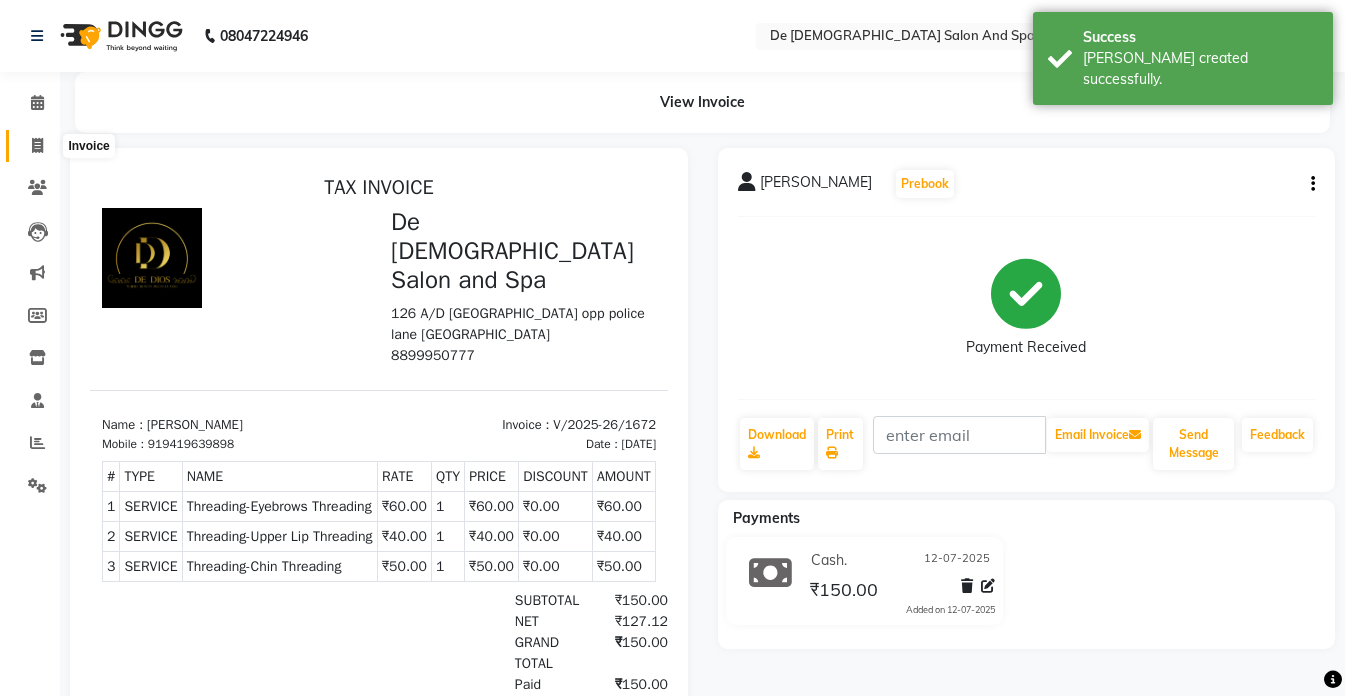 click 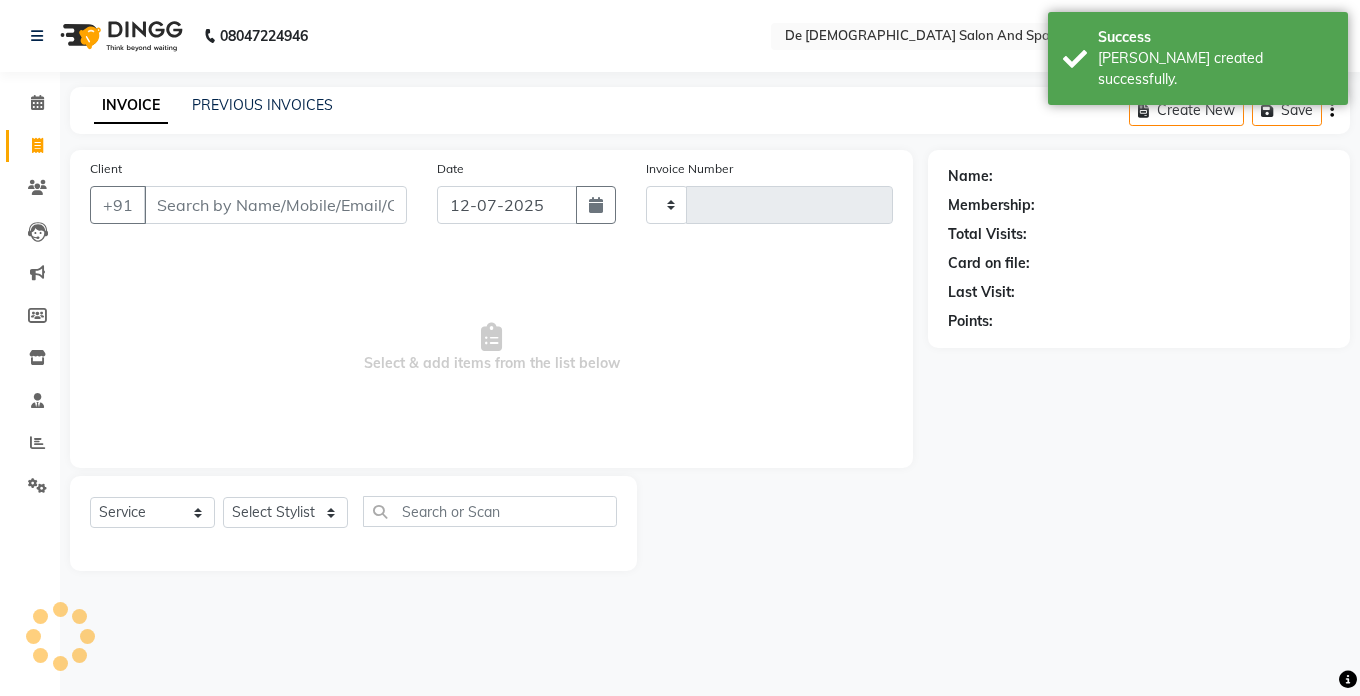 type on "1673" 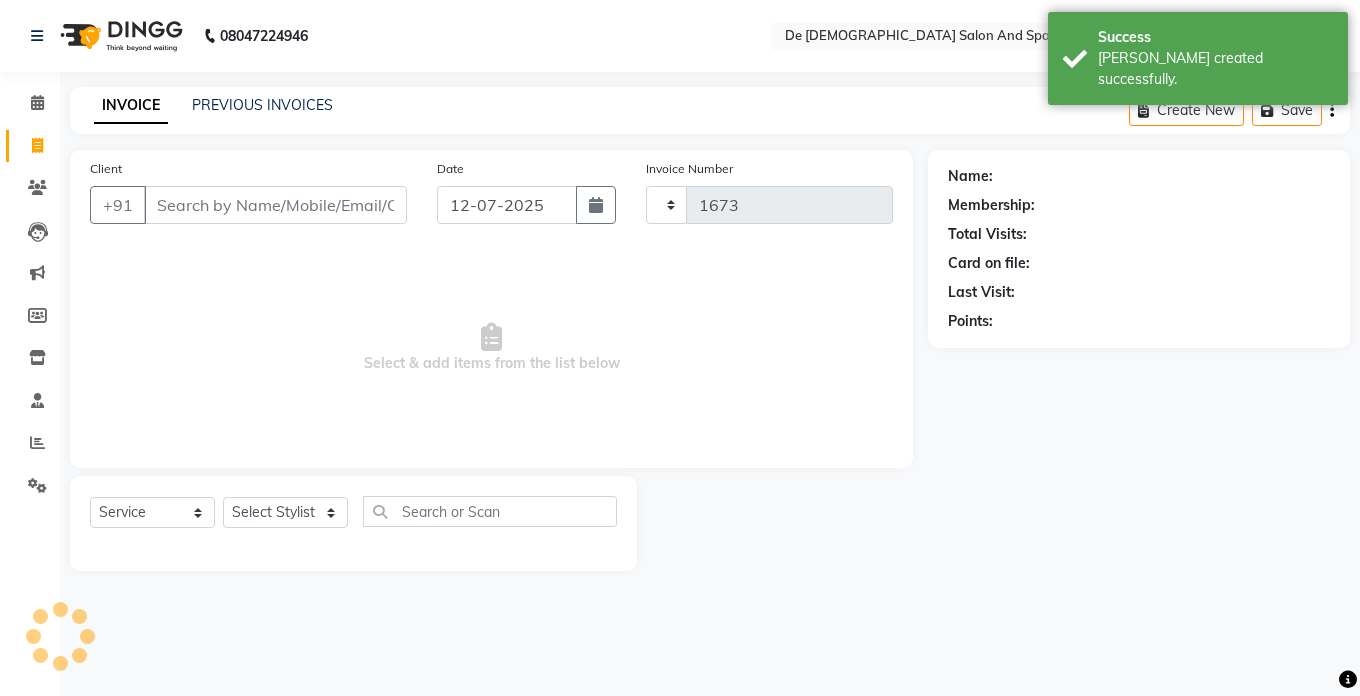 select on "6431" 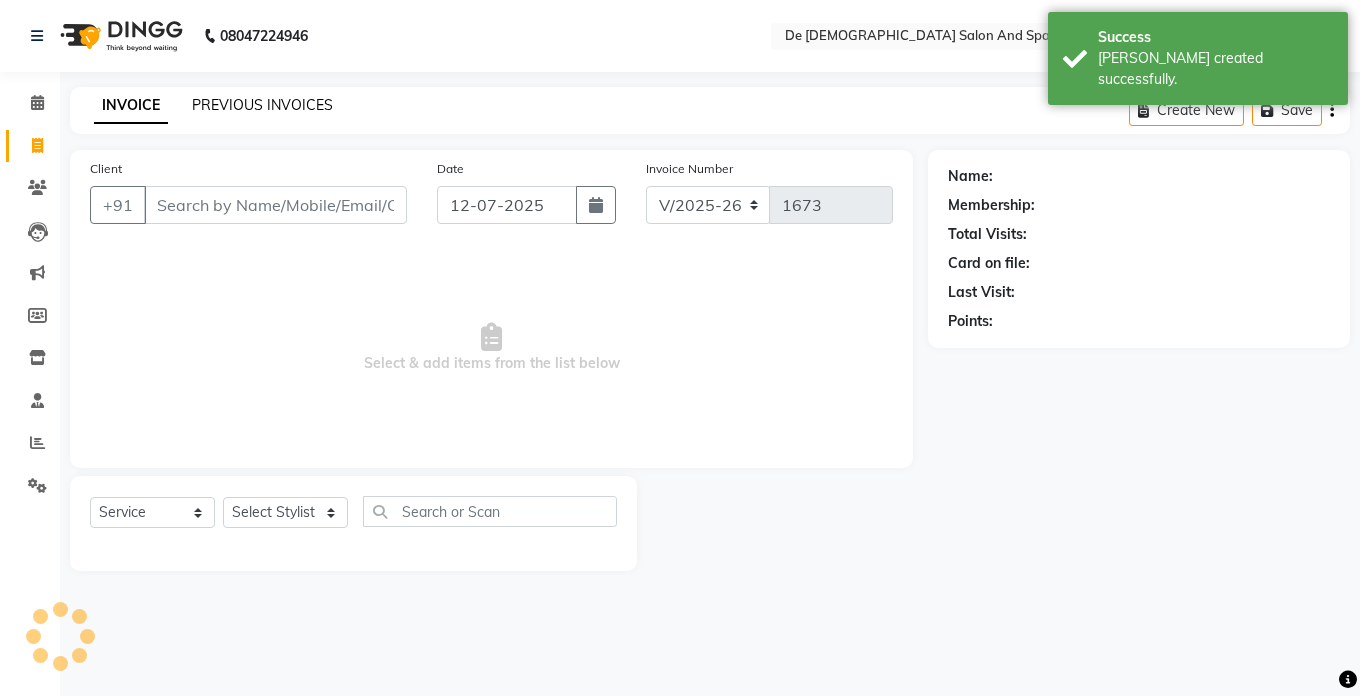 click on "PREVIOUS INVOICES" 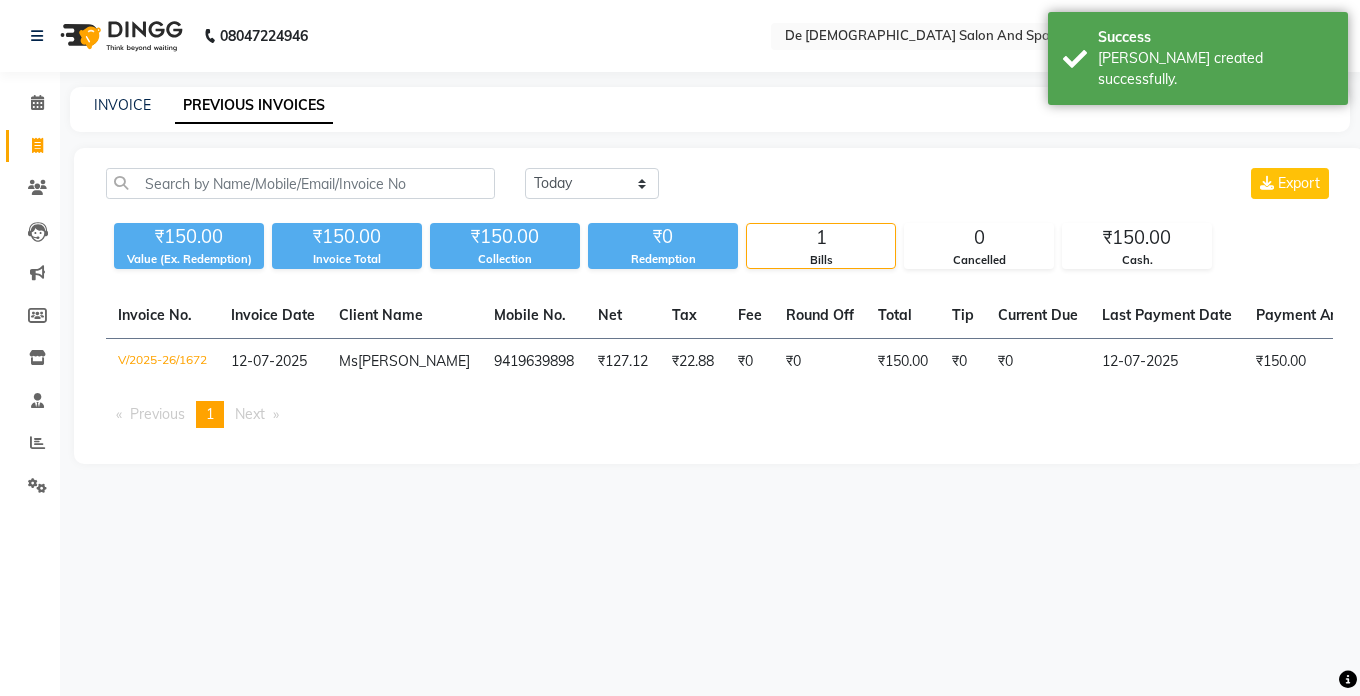 click on "INVOICE" 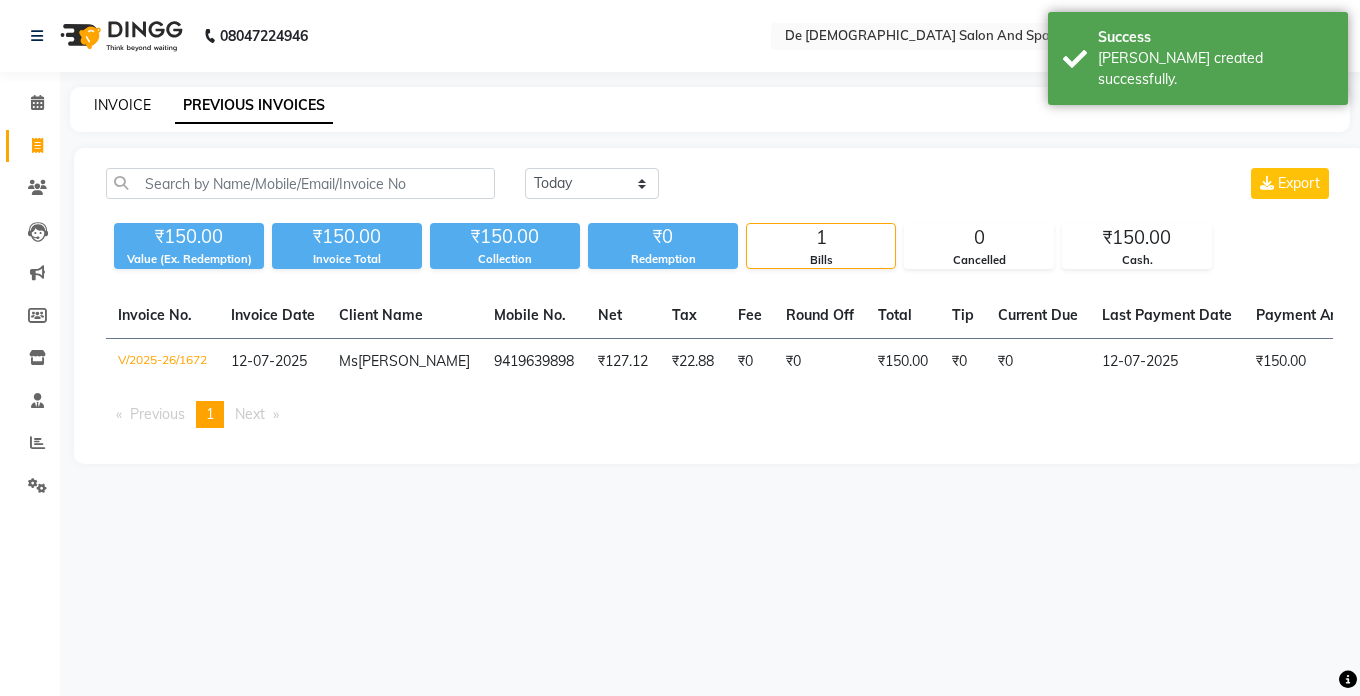 click on "INVOICE" 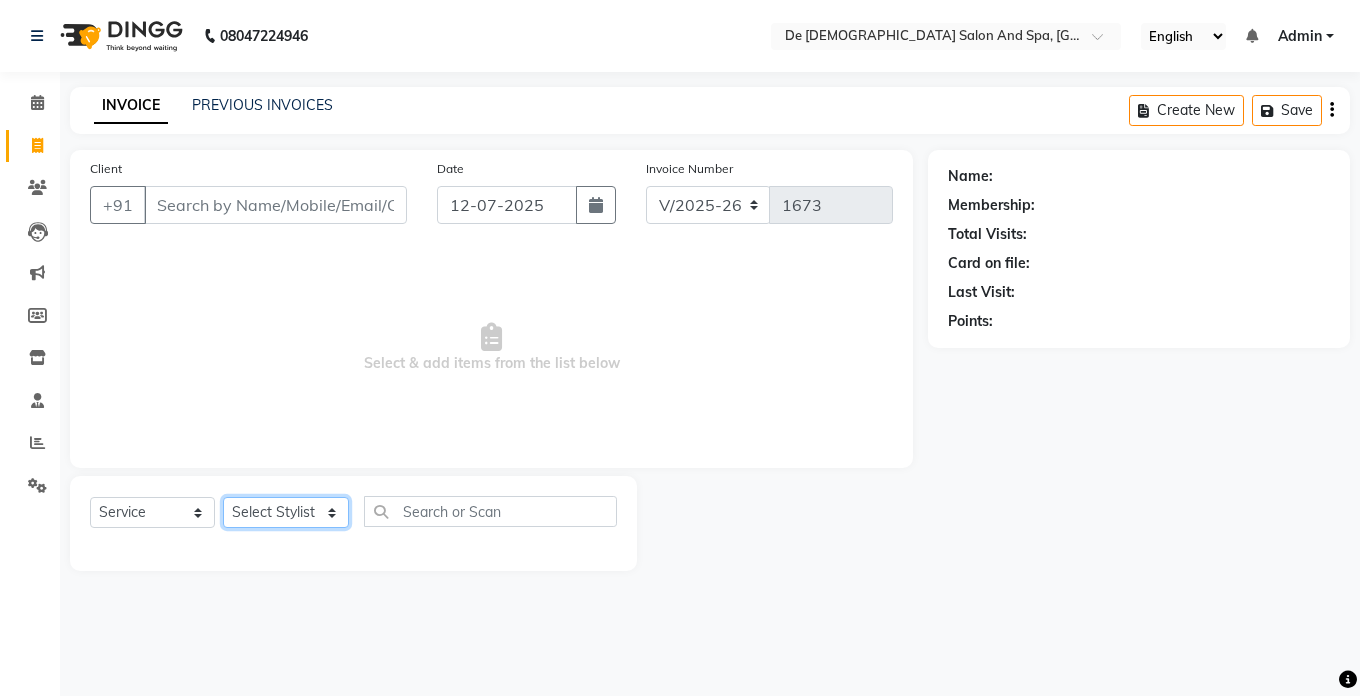 click on "Select Stylist akshay aman Arman Ashwani gunraj megha  nikita thappa nisha parveen shafali vishu kumar" 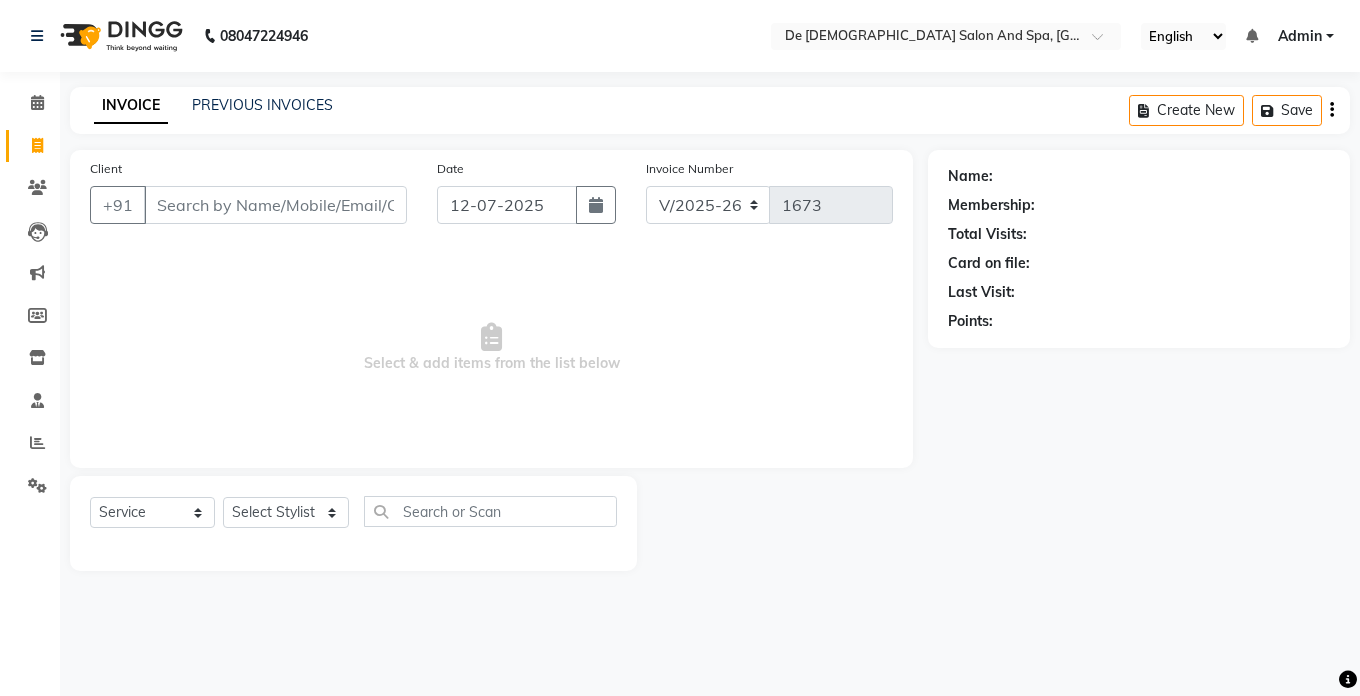 click on "Client +91 Date 12-07-2025 Invoice Number V/2025 V/2025-26 1673  Select & add items from the list below  Select  Service  Product  Membership  Package Voucher Prepaid Gift Card  Select Stylist akshay aman Arman Ashwani gunraj megha  nikita thappa nisha parveen shafali vishu kumar" 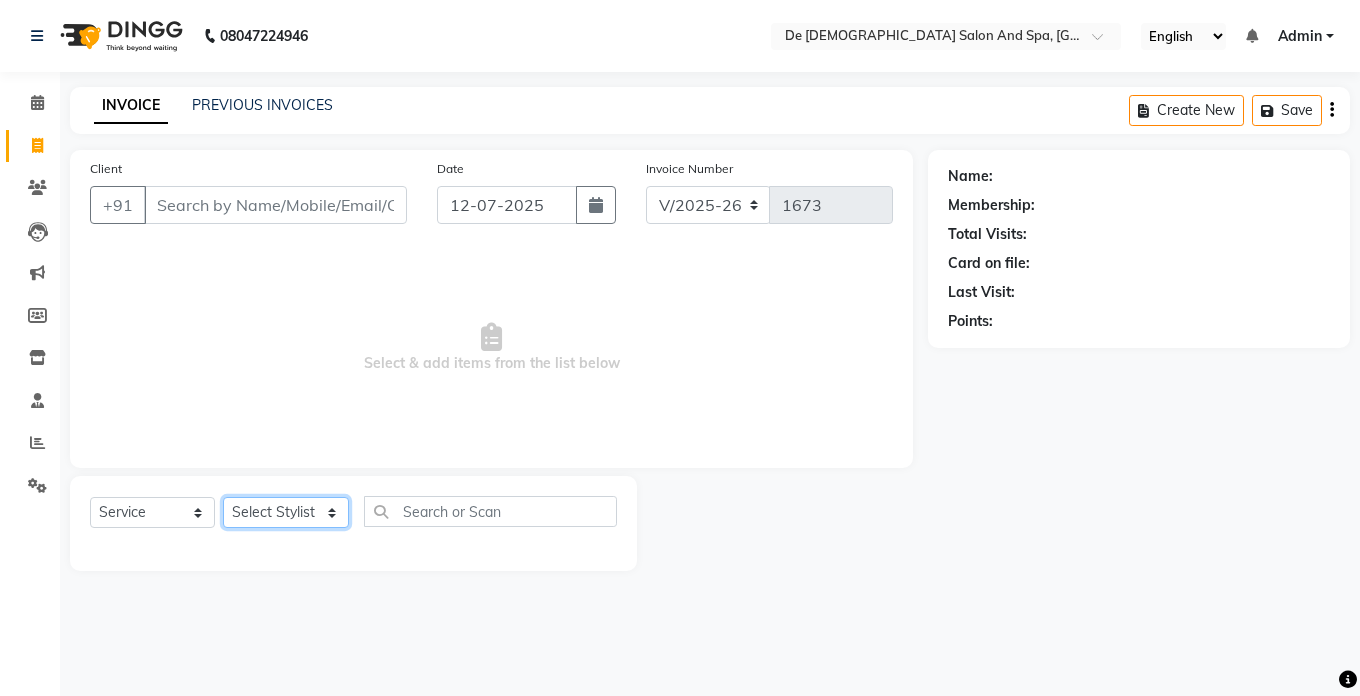 click on "Select Stylist akshay aman Arman Ashwani gunraj megha  nikita thappa nisha parveen shafali vishu kumar" 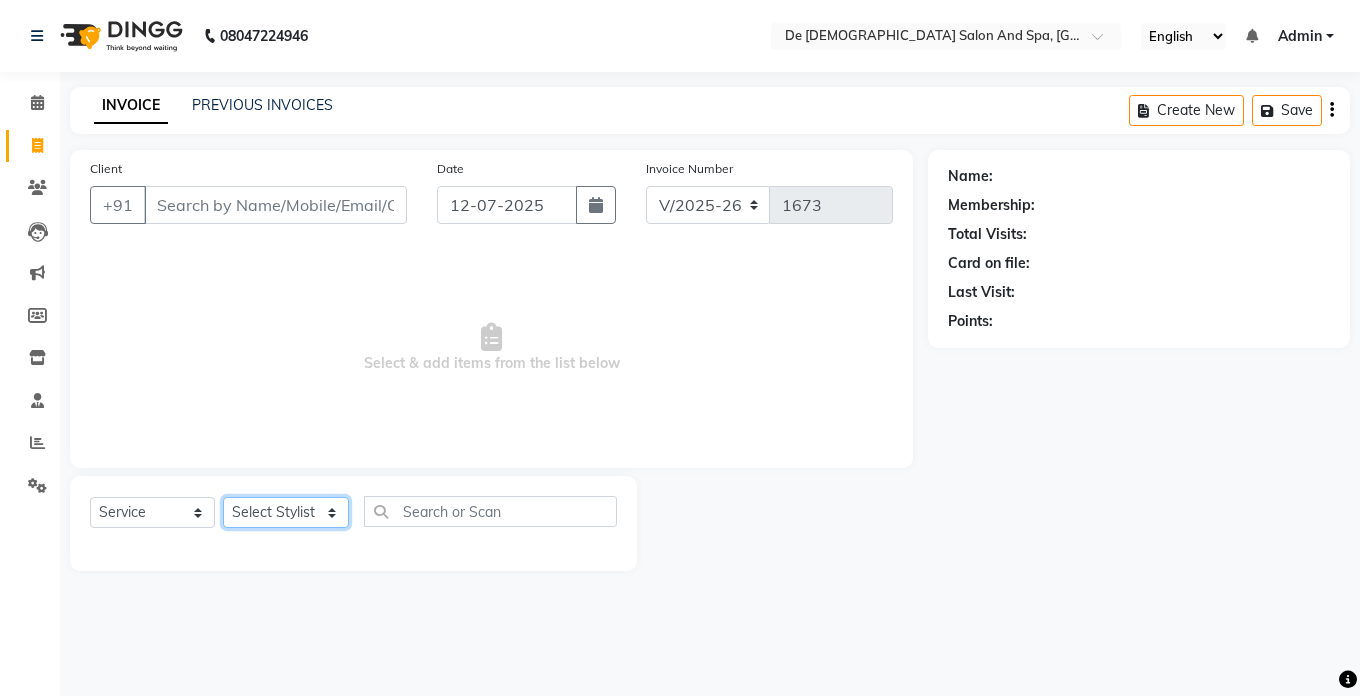 select on "69629" 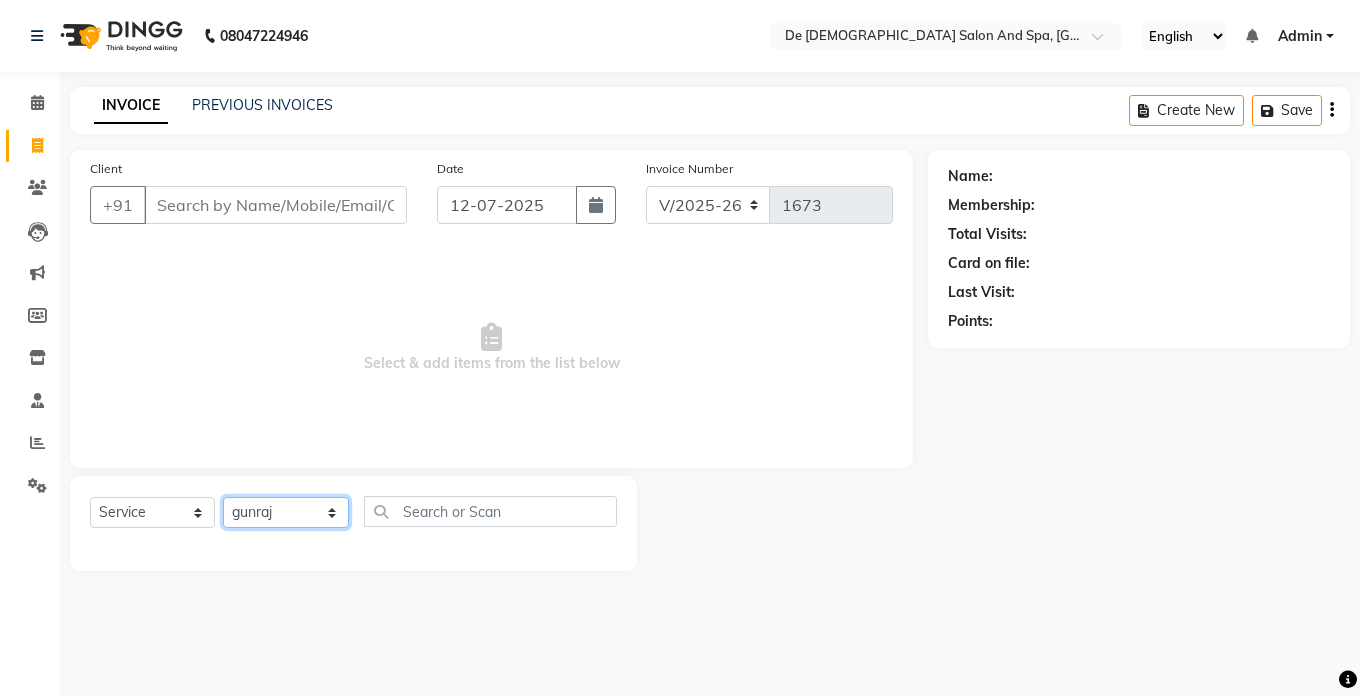 click on "Select Stylist akshay aman Arman Ashwani gunraj megha  nikita thappa nisha parveen shafali vishu kumar" 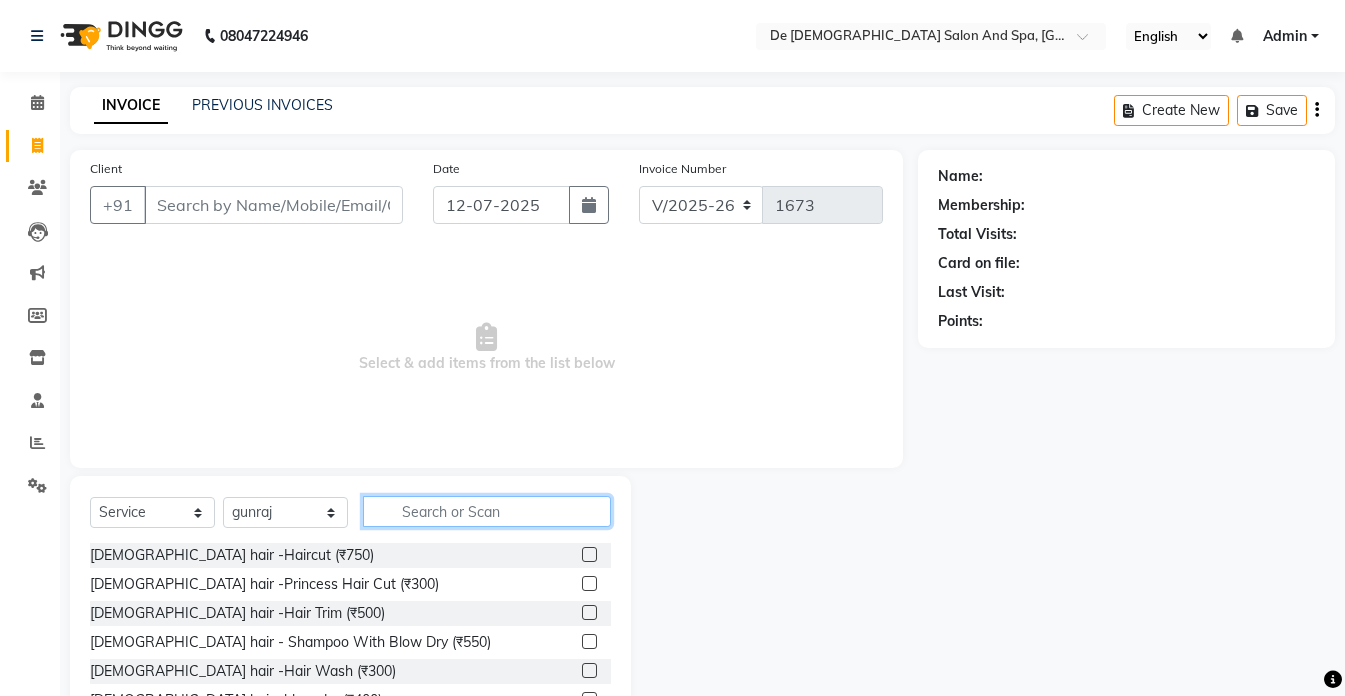 click 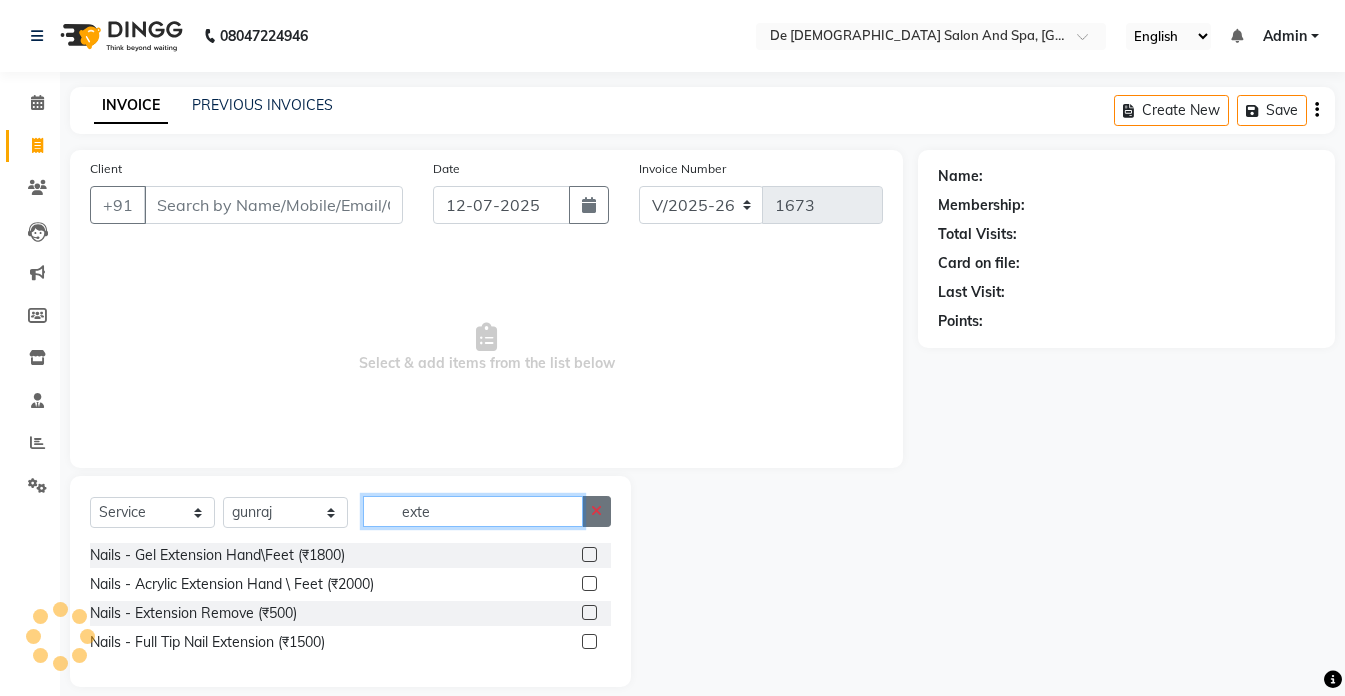 type on "exte" 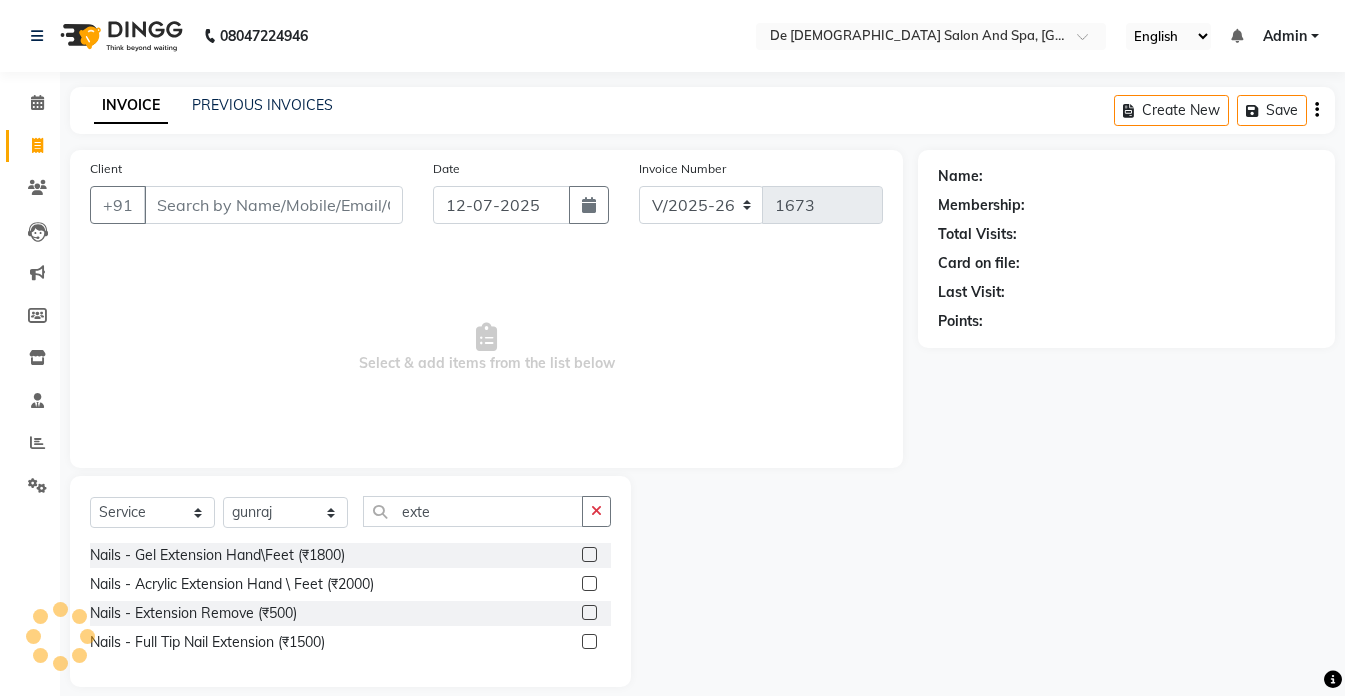 click 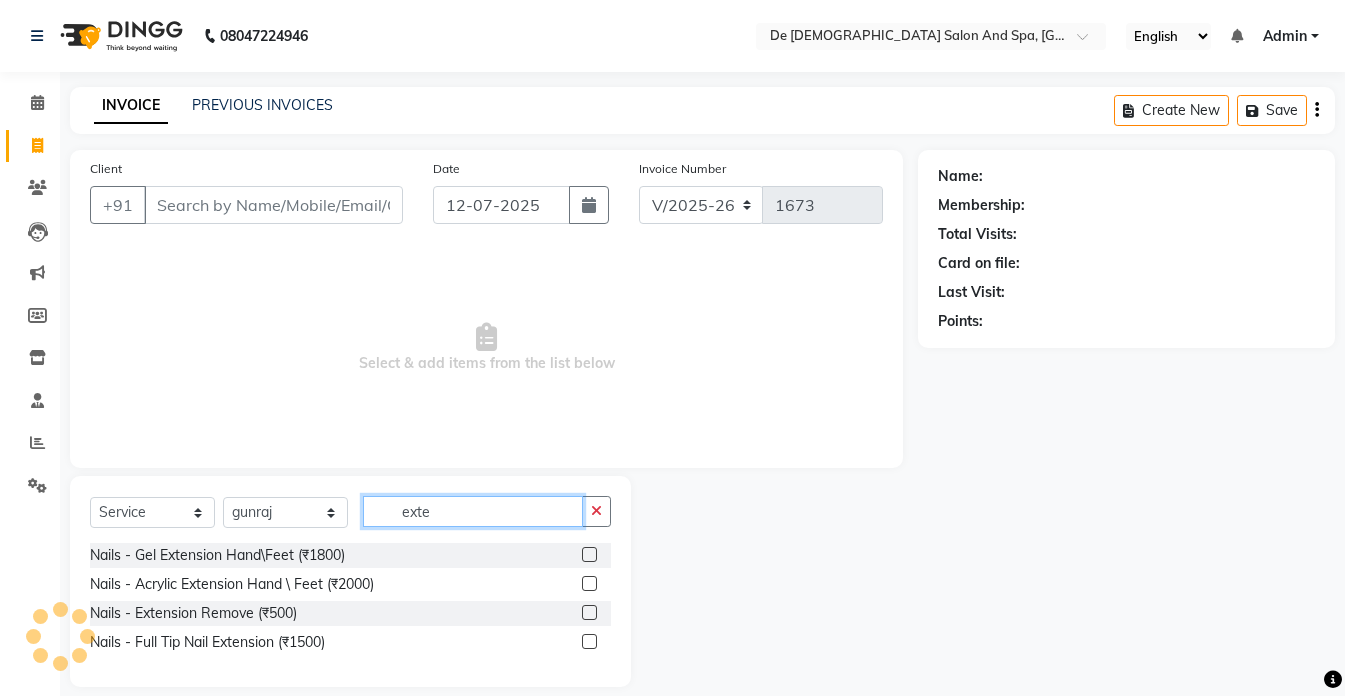 type 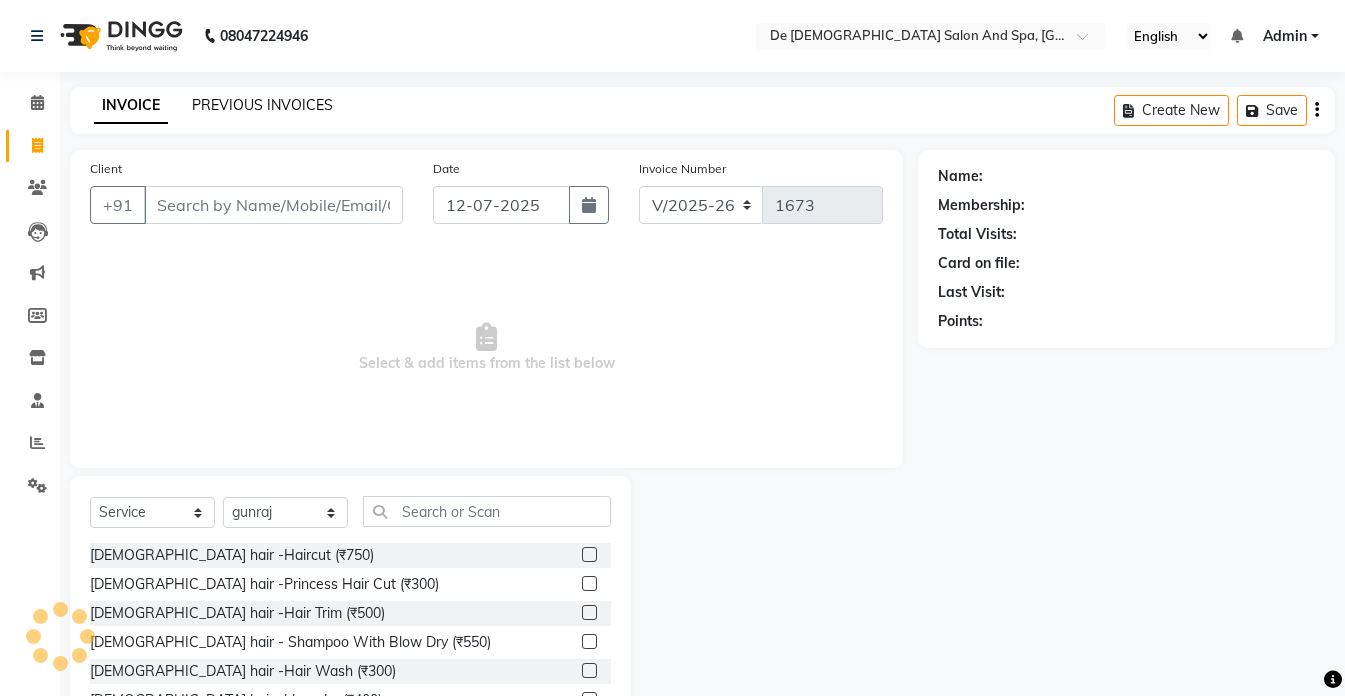 click on "PREVIOUS INVOICES" 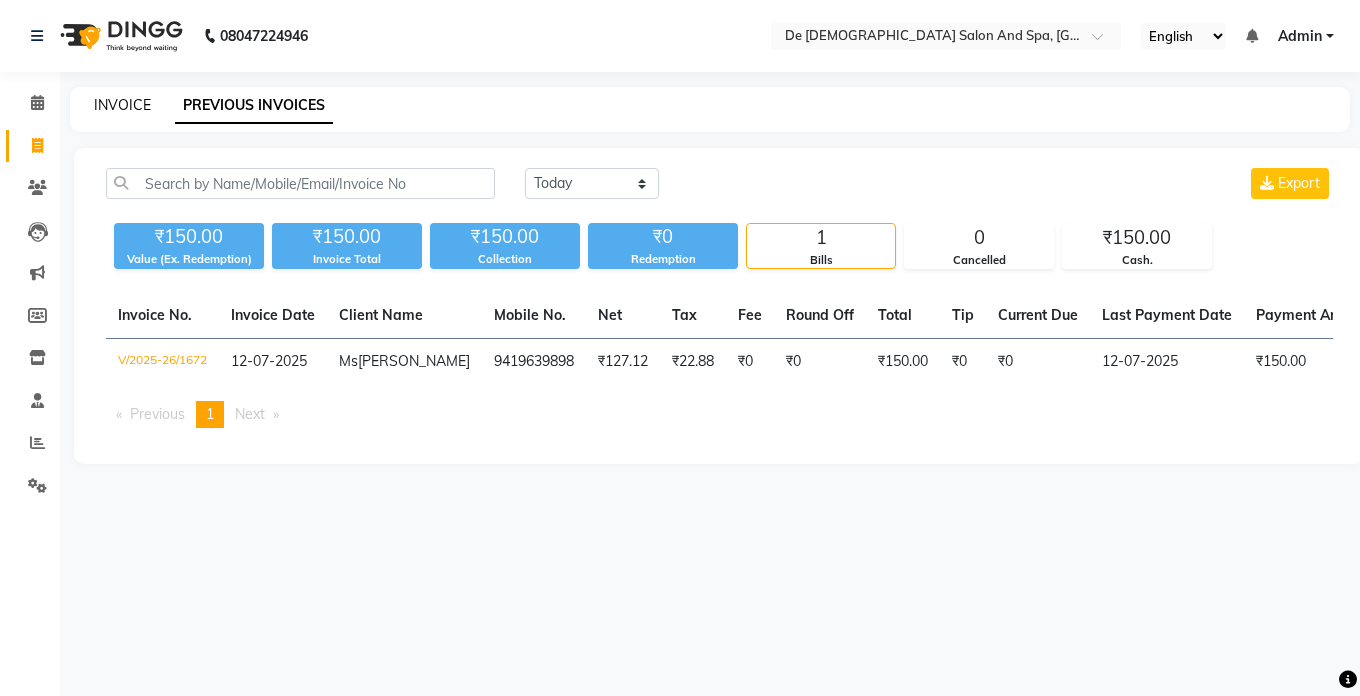 click on "INVOICE" 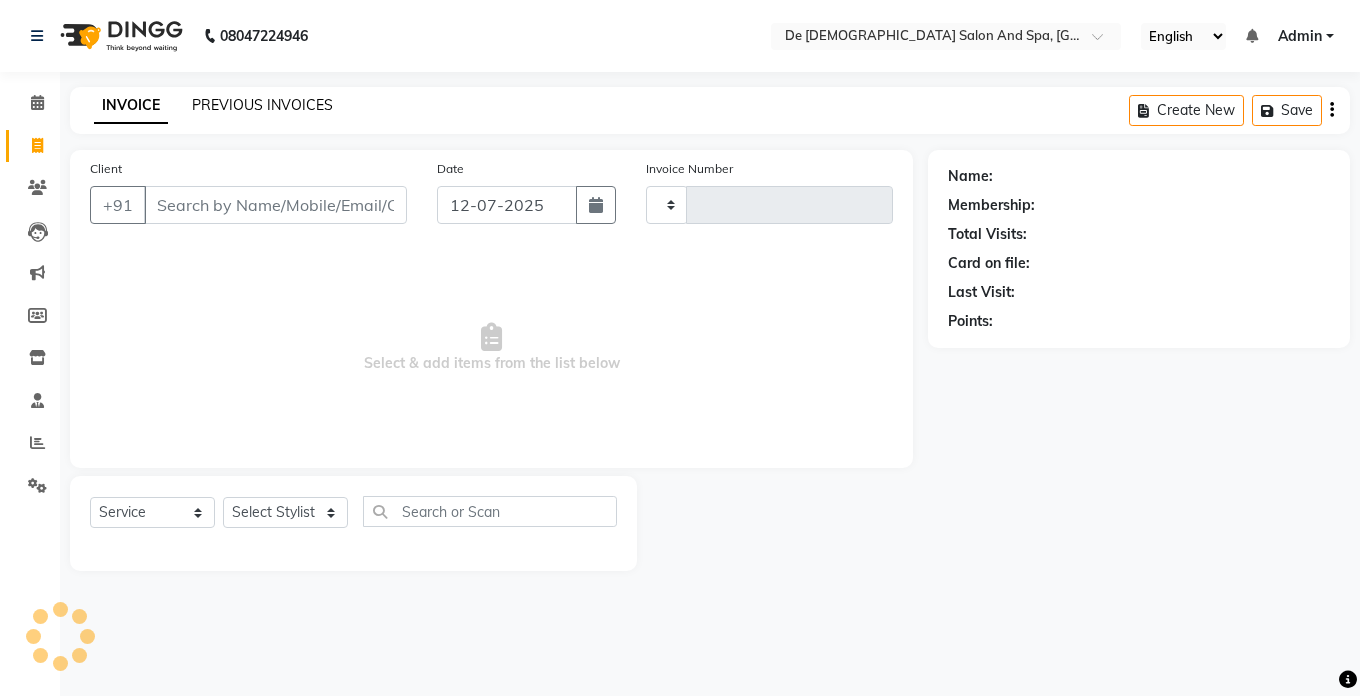 type on "1673" 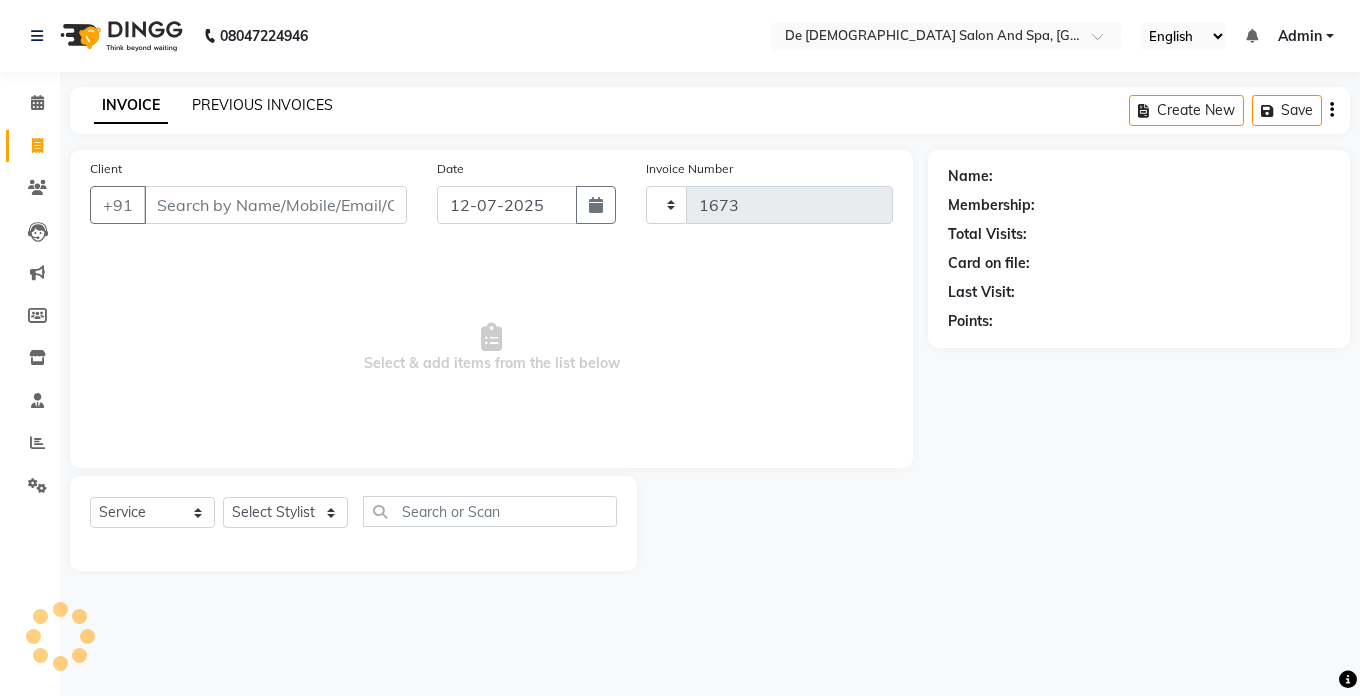 select on "6431" 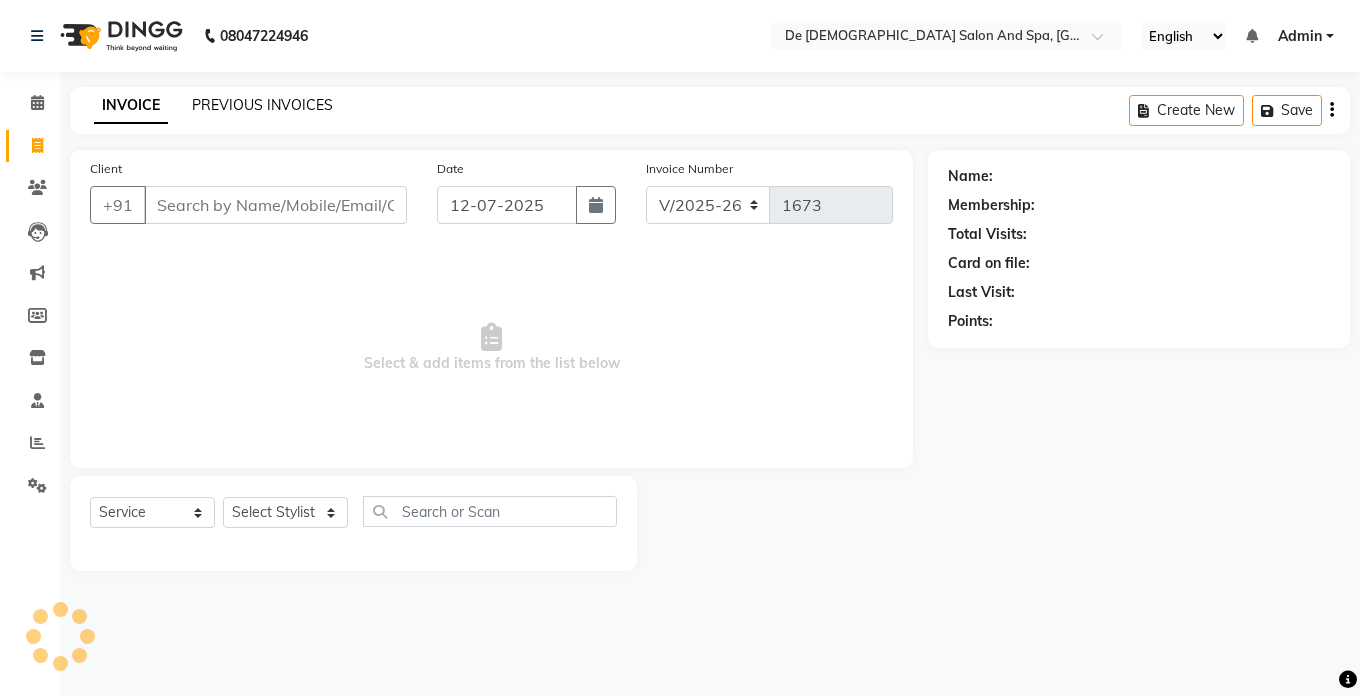 click on "PREVIOUS INVOICES" 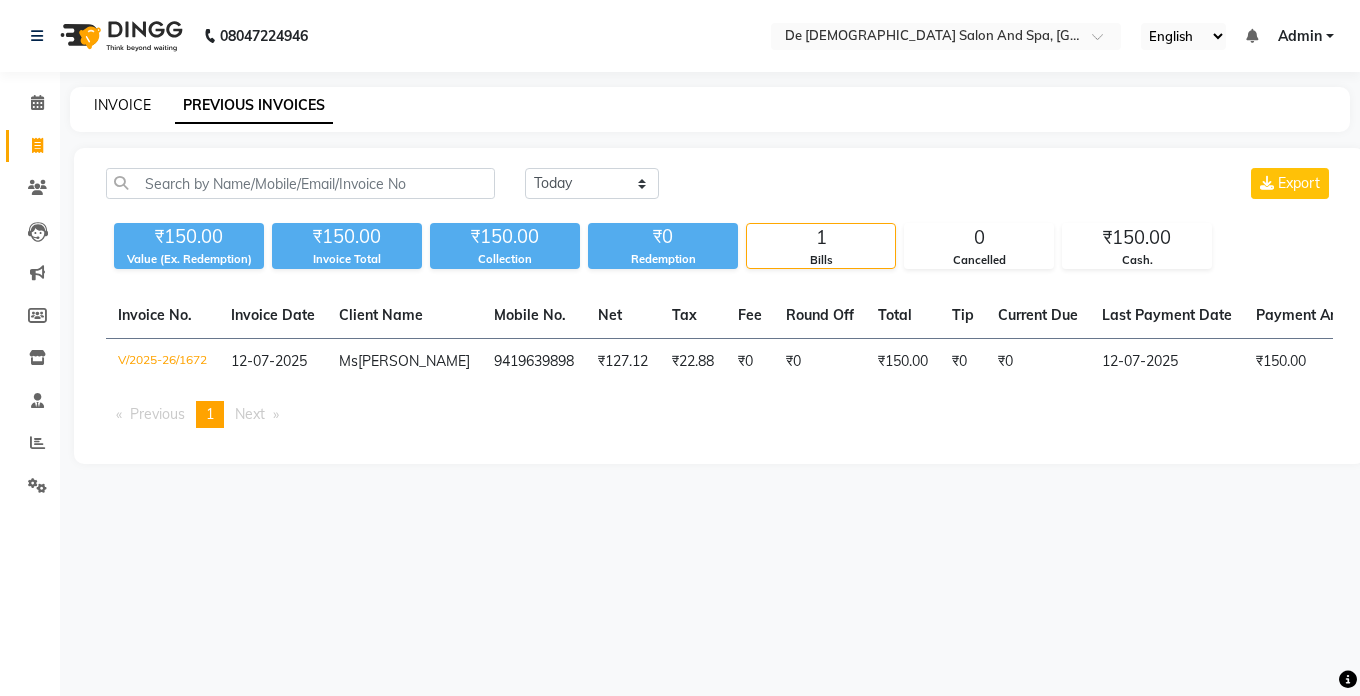 click on "INVOICE" 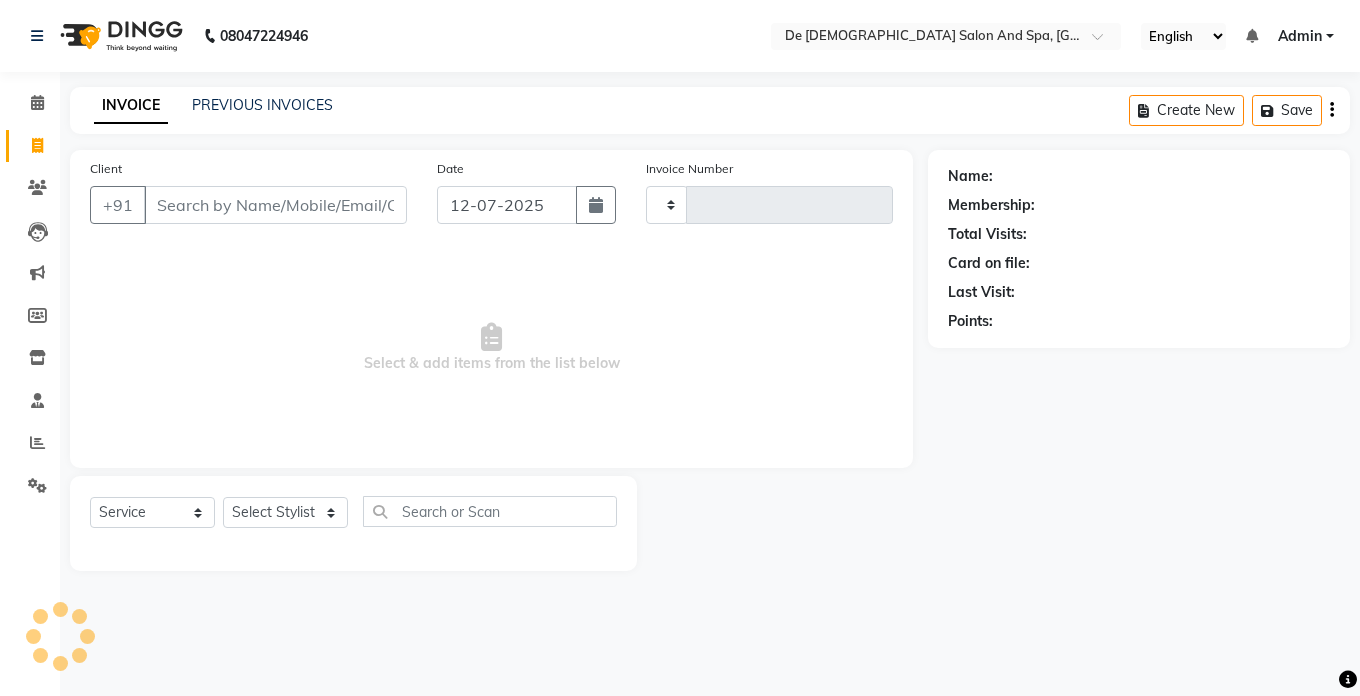 type on "1673" 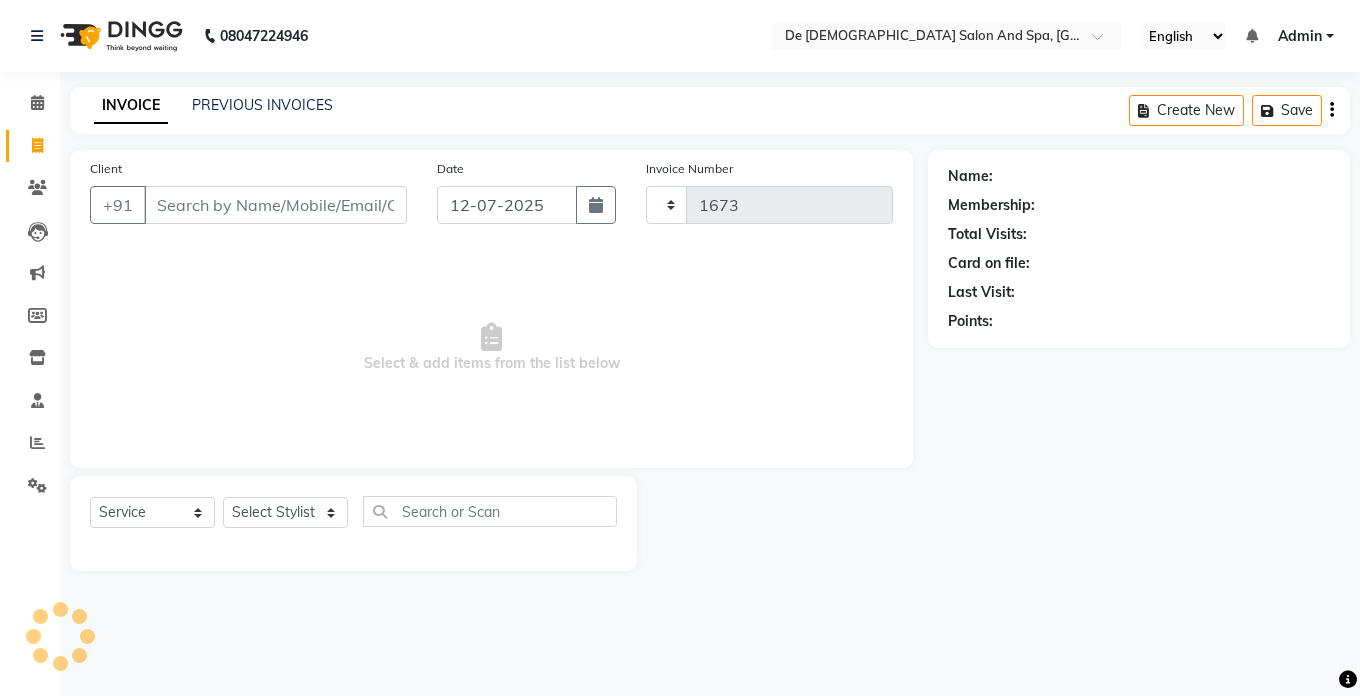 select on "6431" 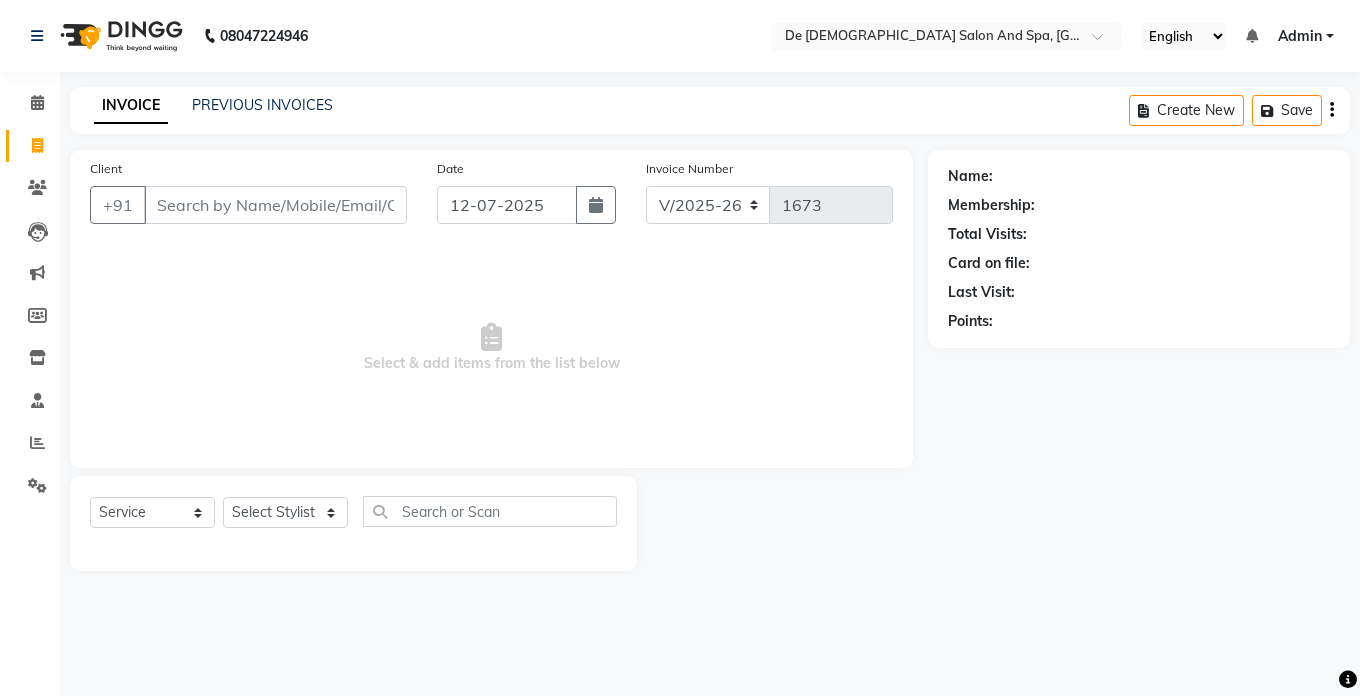 click on "Client" at bounding box center (275, 205) 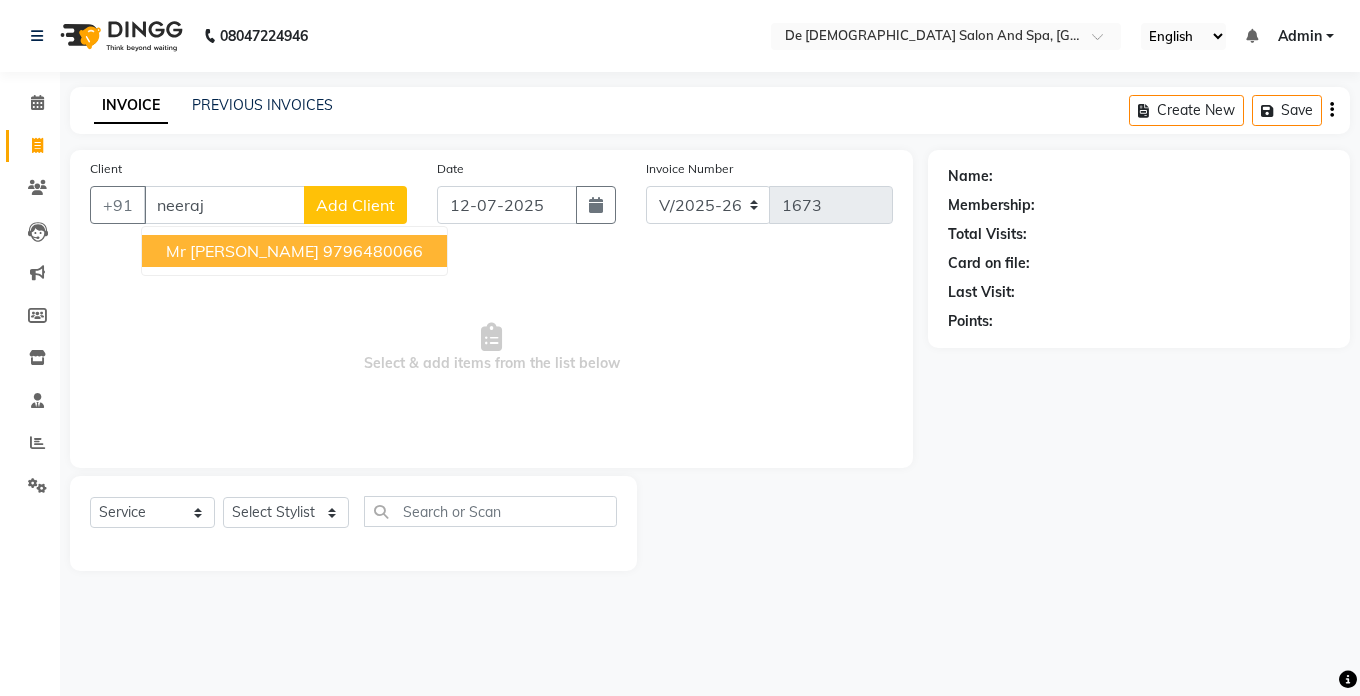 click on "Mr Neeraj  9796480066" at bounding box center (294, 251) 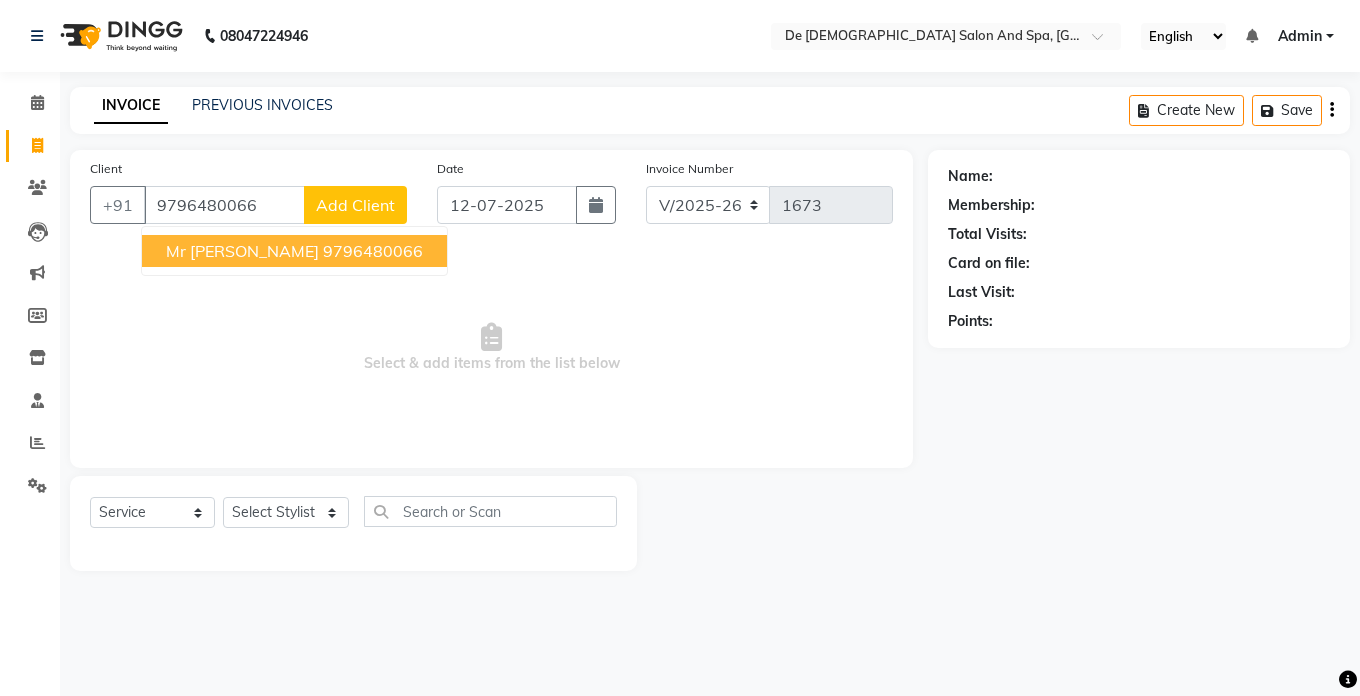 type on "9796480066" 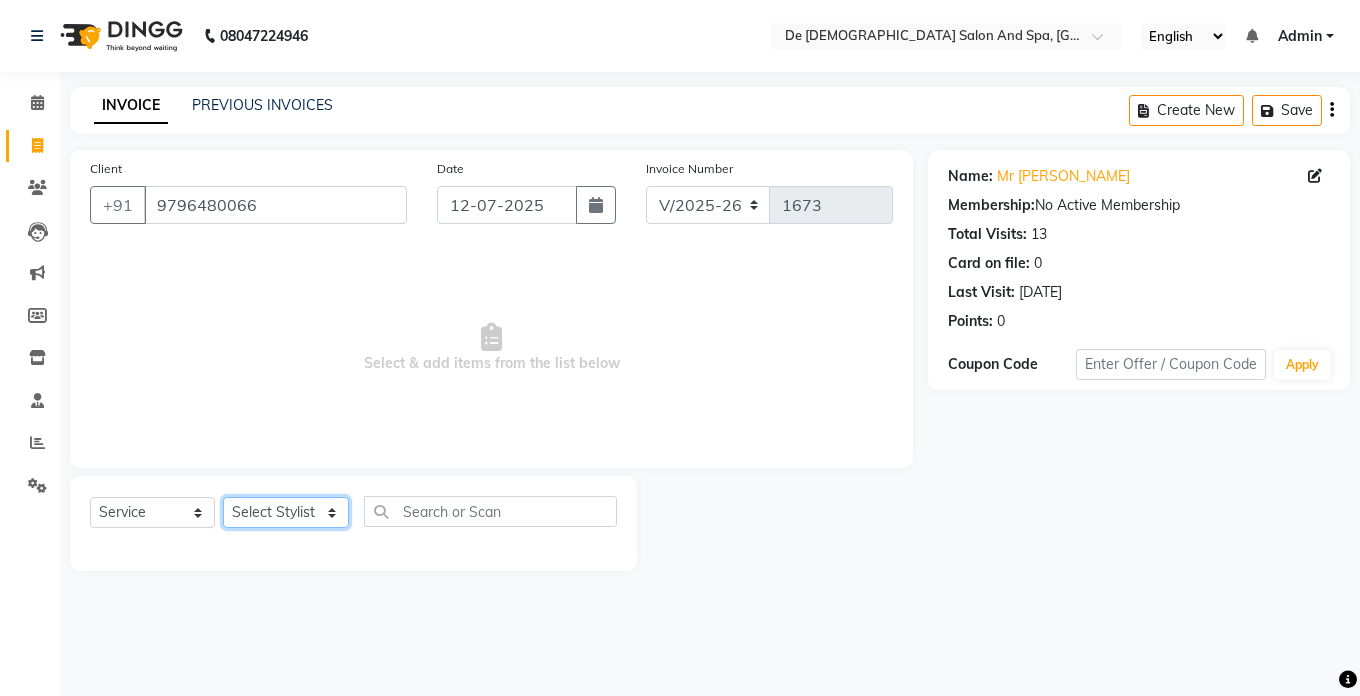 click on "Select Stylist akshay aman Arman Ashwani gunraj megha  nikita thappa nisha parveen shafali vishu kumar" 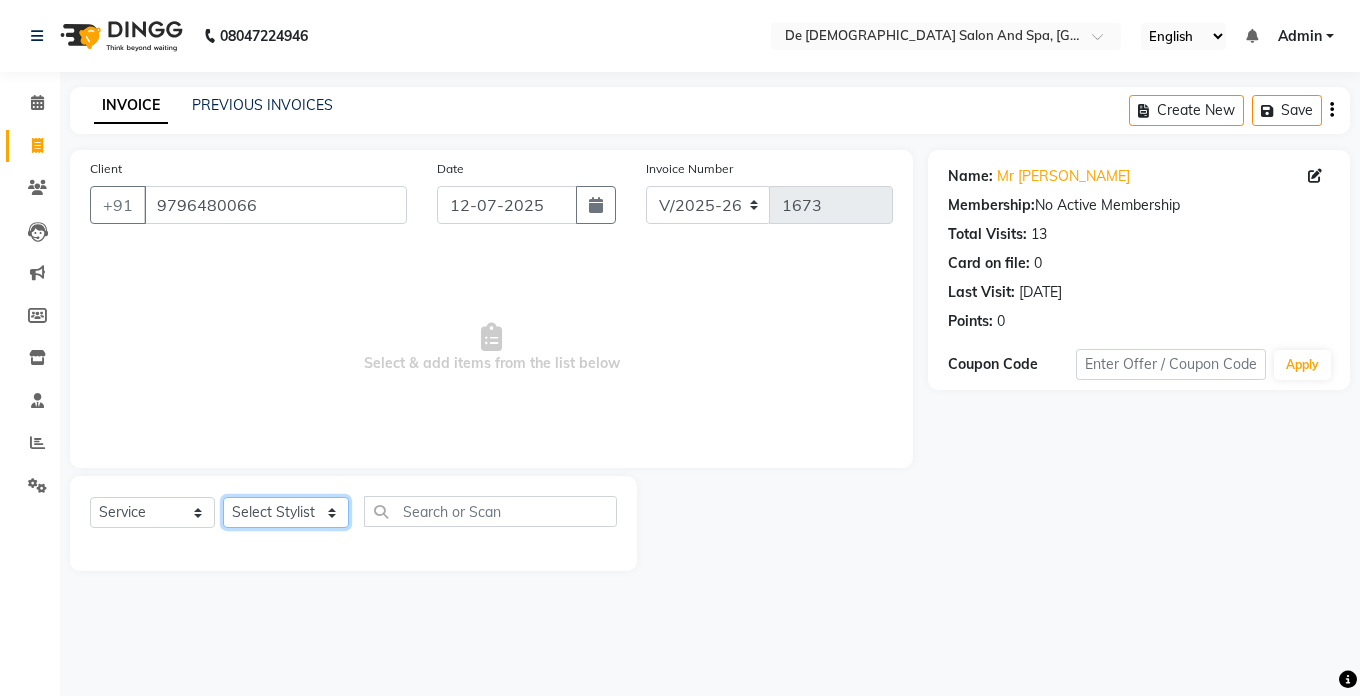 select on "49201" 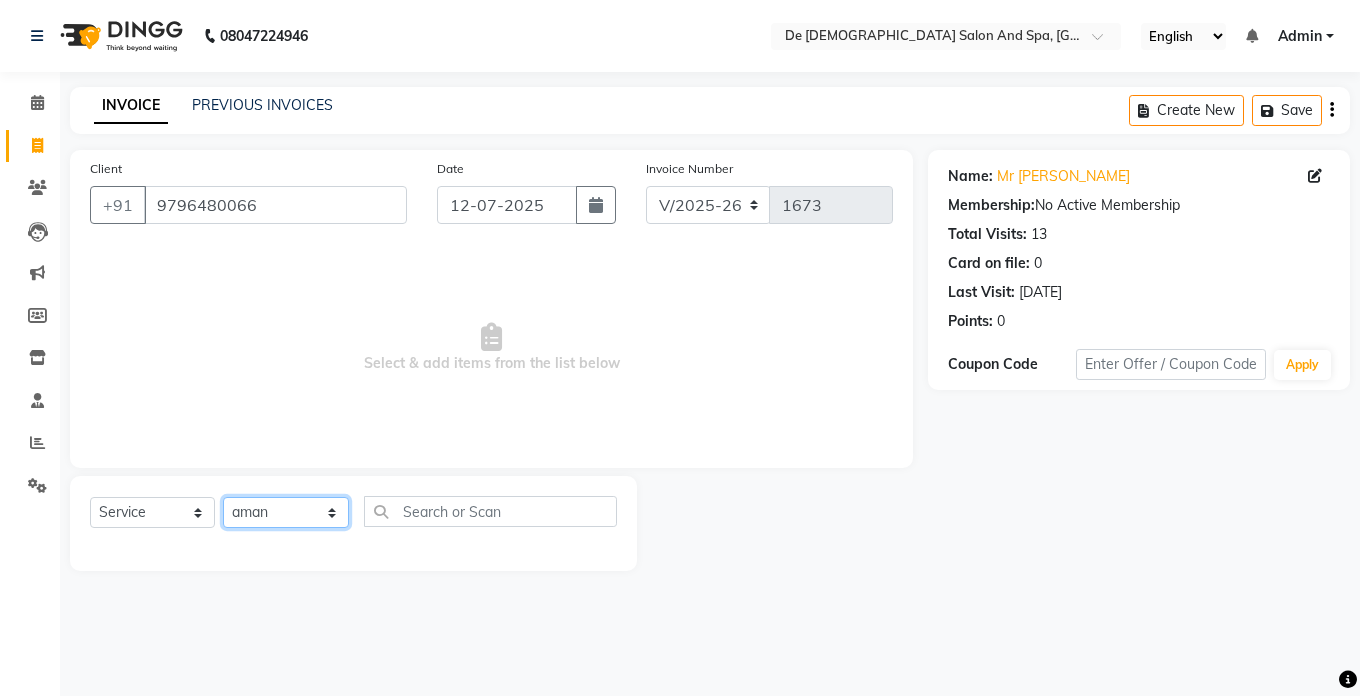 click on "Select Stylist akshay aman Arman Ashwani gunraj megha  nikita thappa nisha parveen shafali vishu kumar" 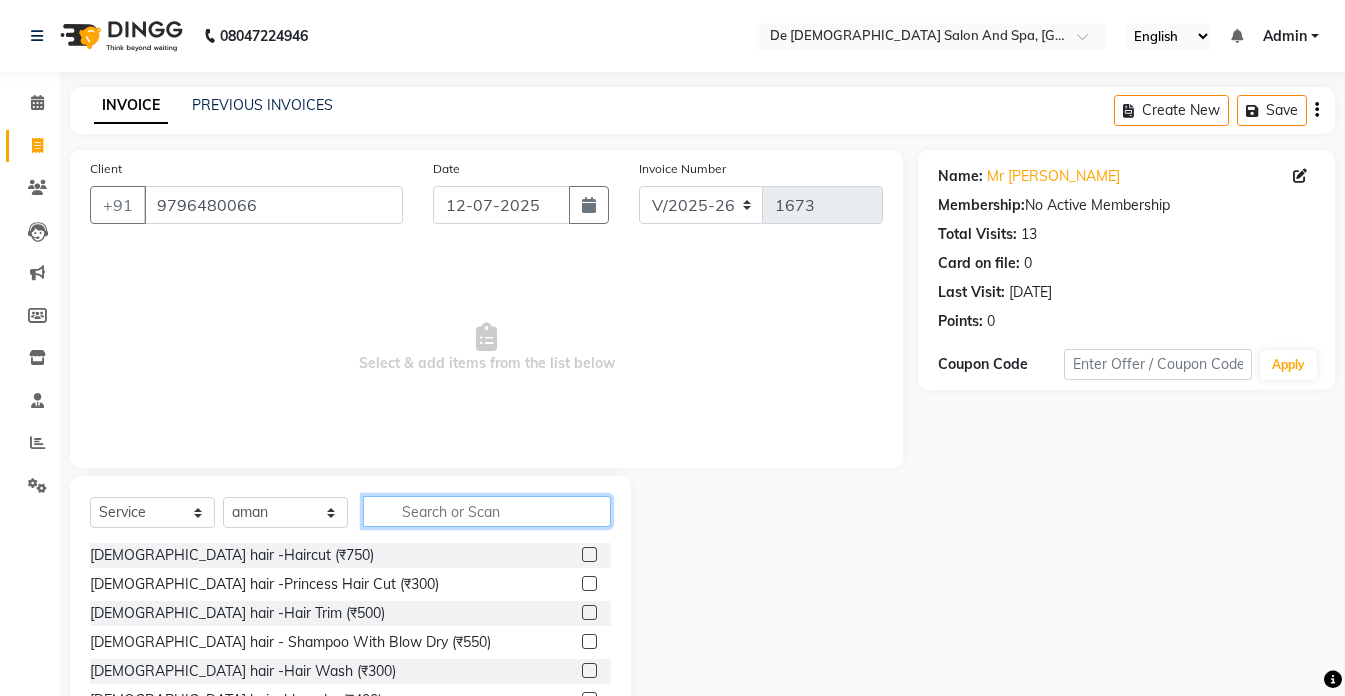 click 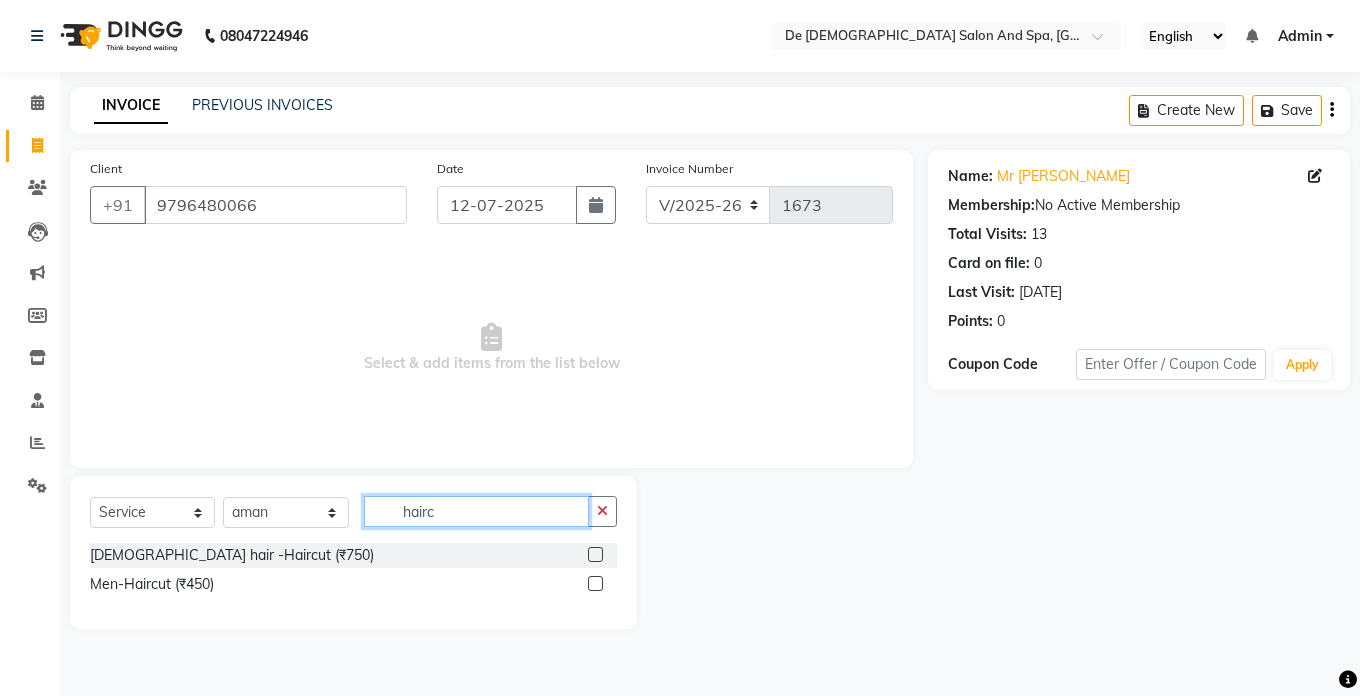 type on "hairc" 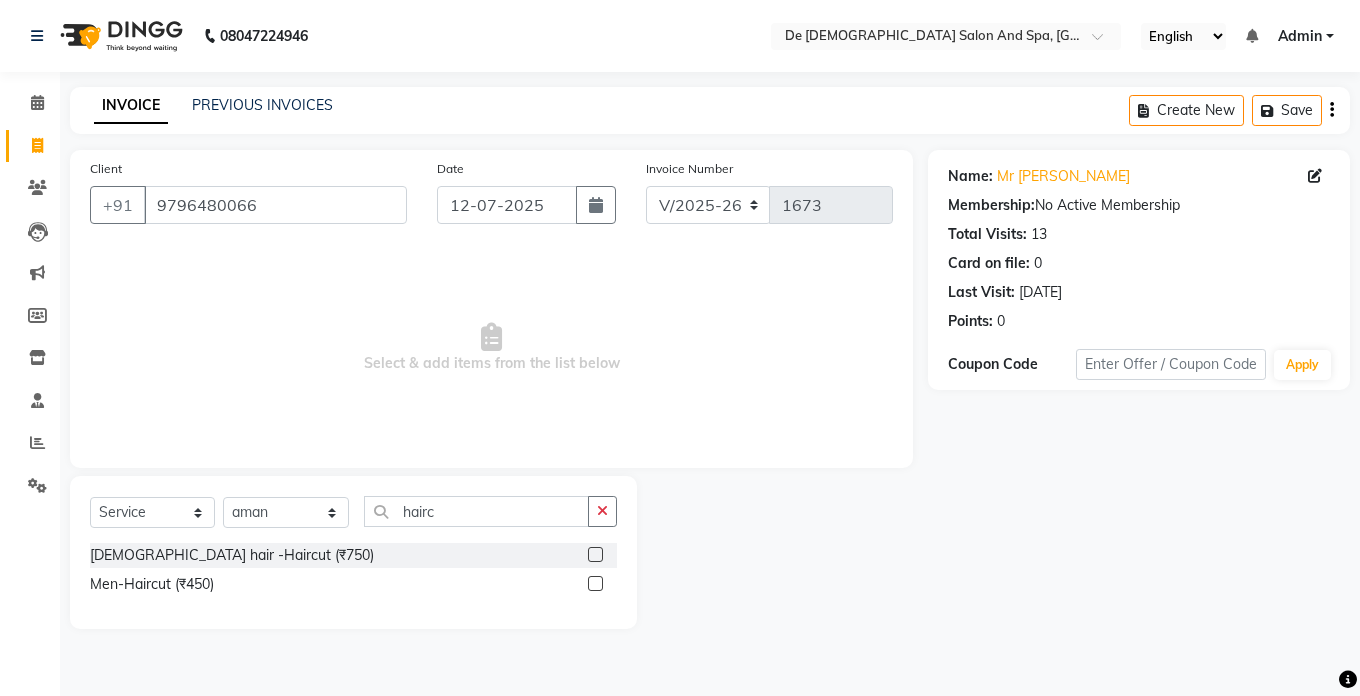 click on "Men-Haircut (₹450)" 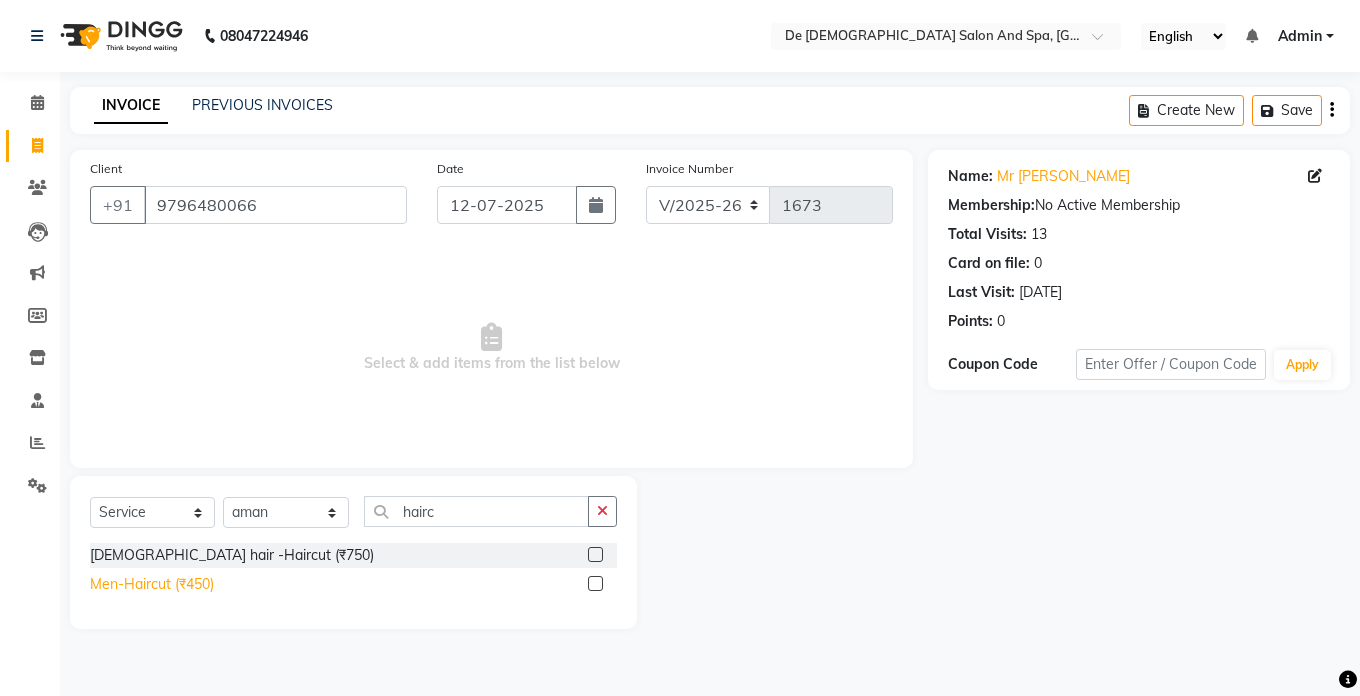 click on "Men-Haircut (₹450)" 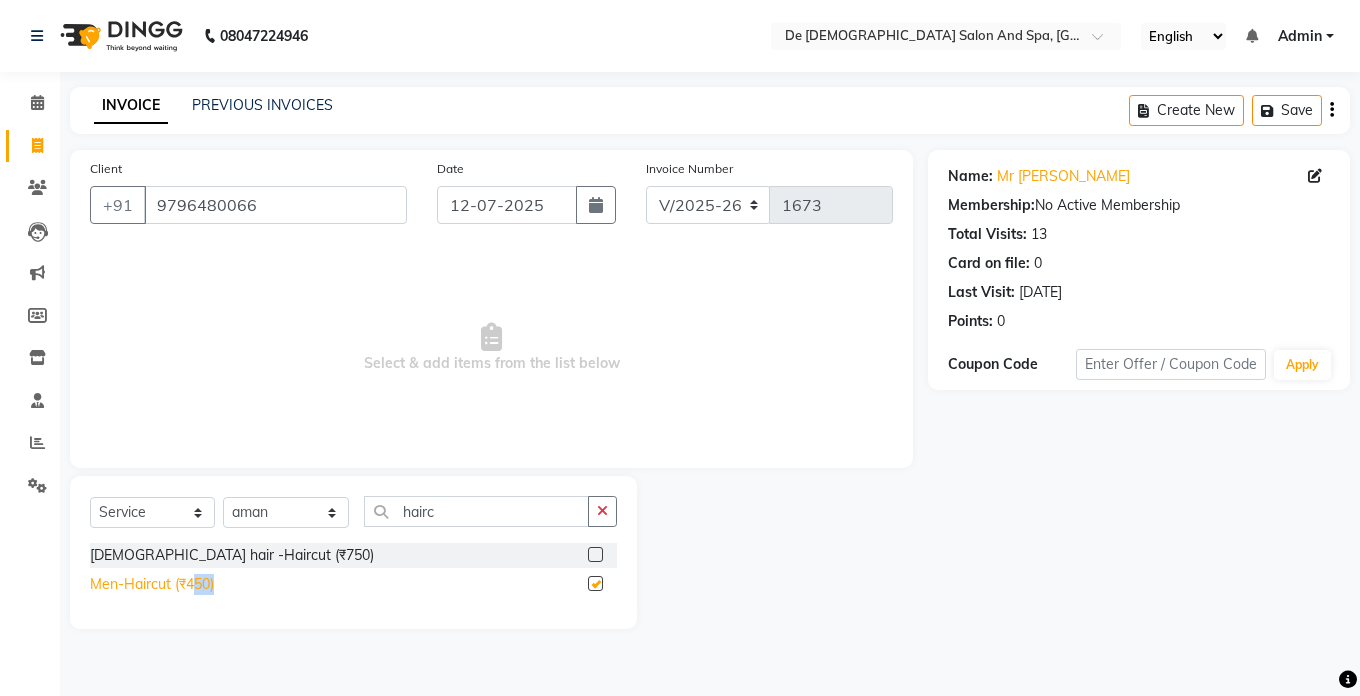 click on "Men-Haircut (₹450)" 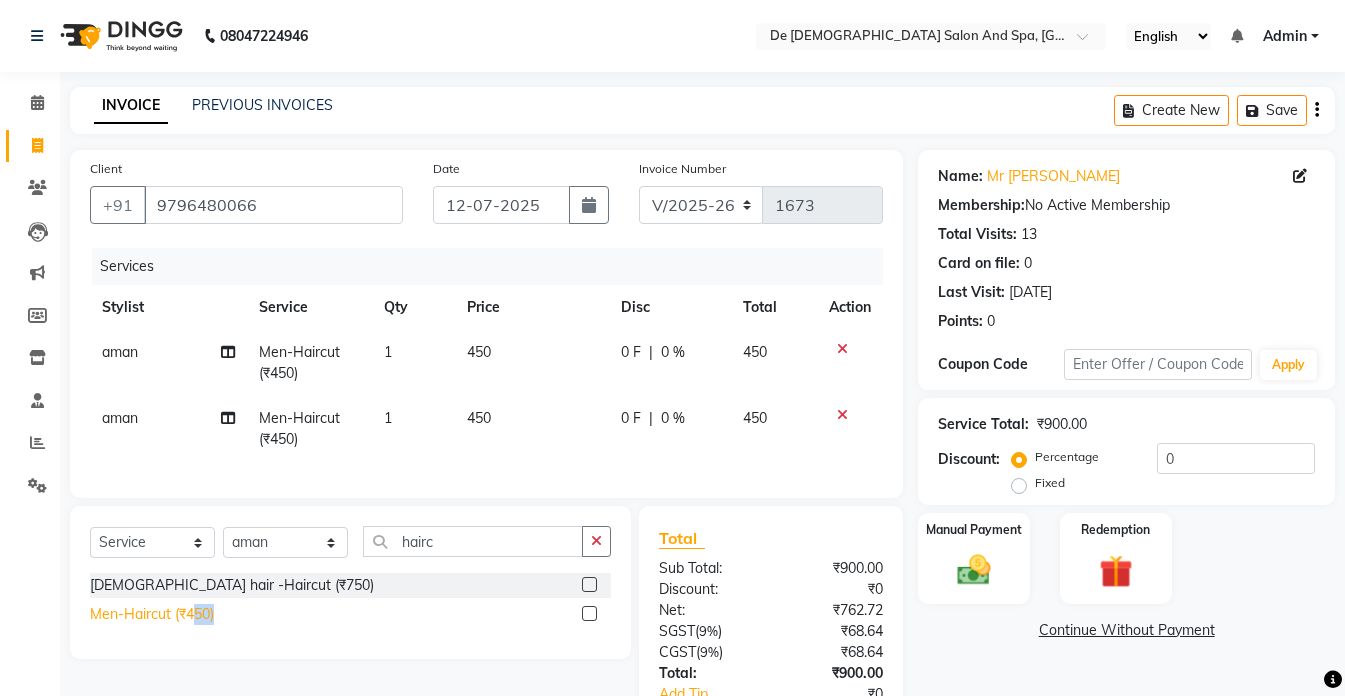 checkbox on "false" 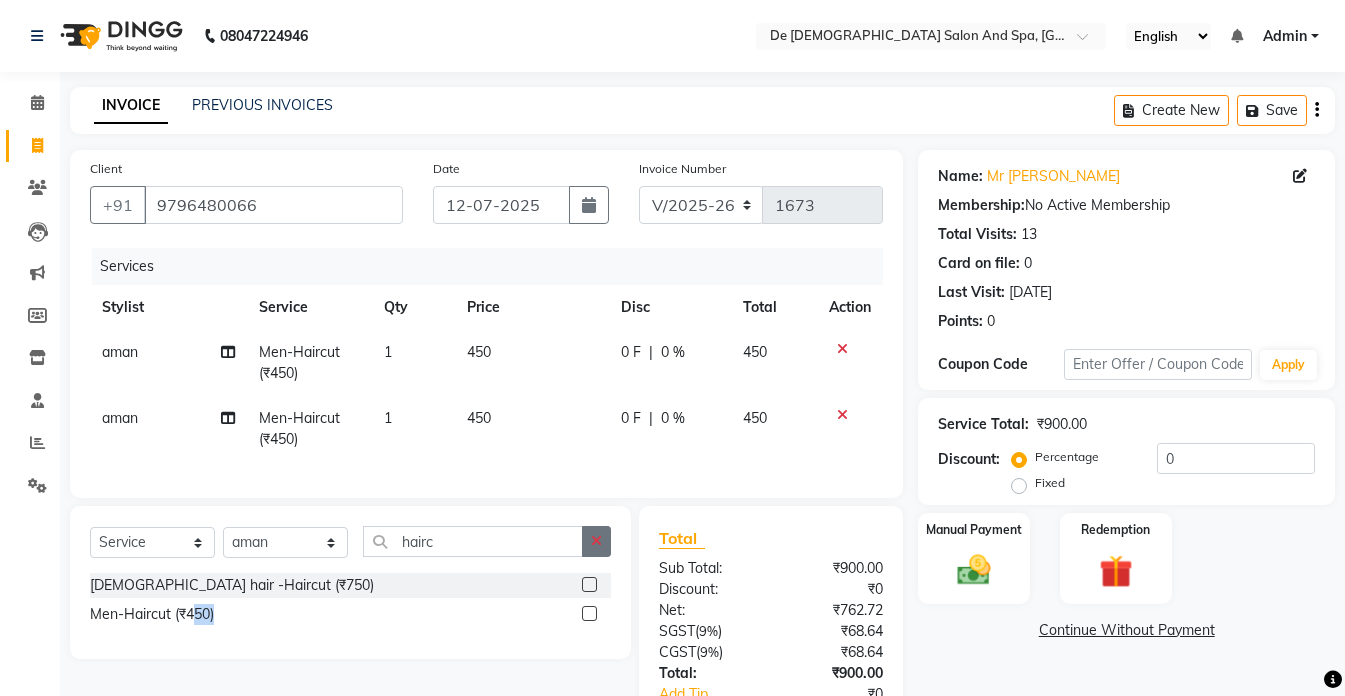 click 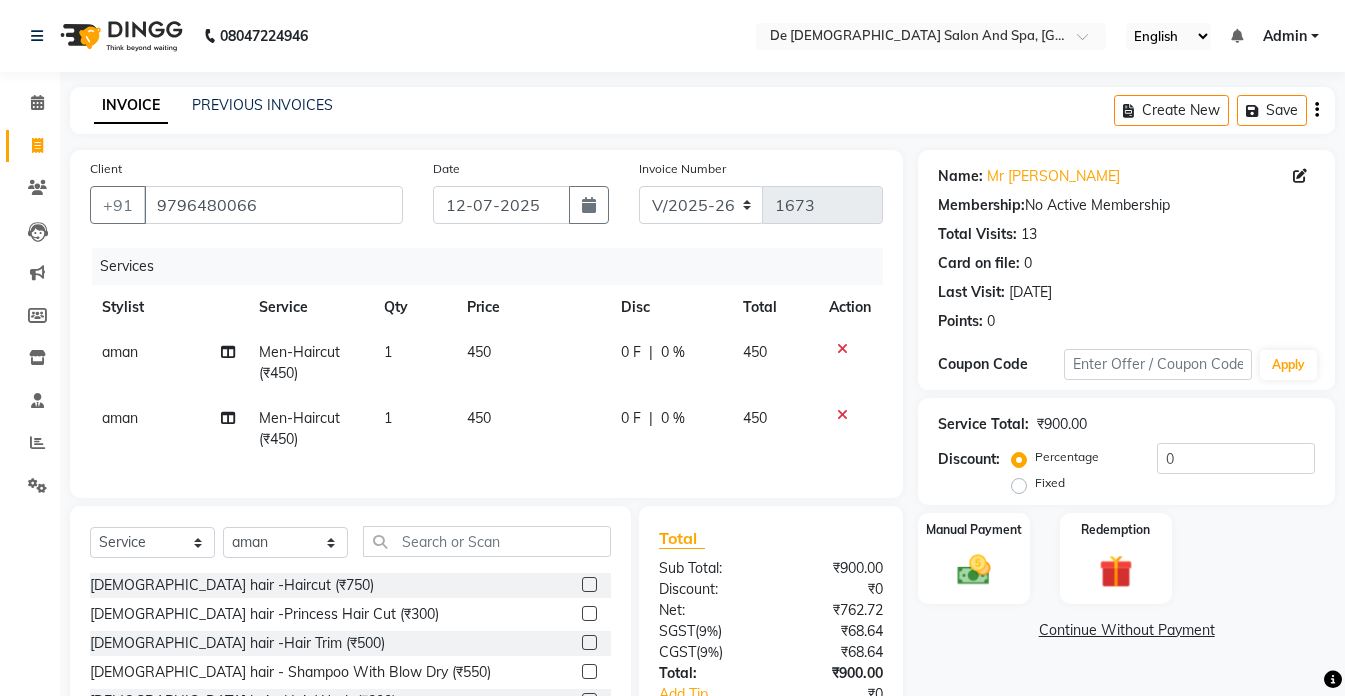 click 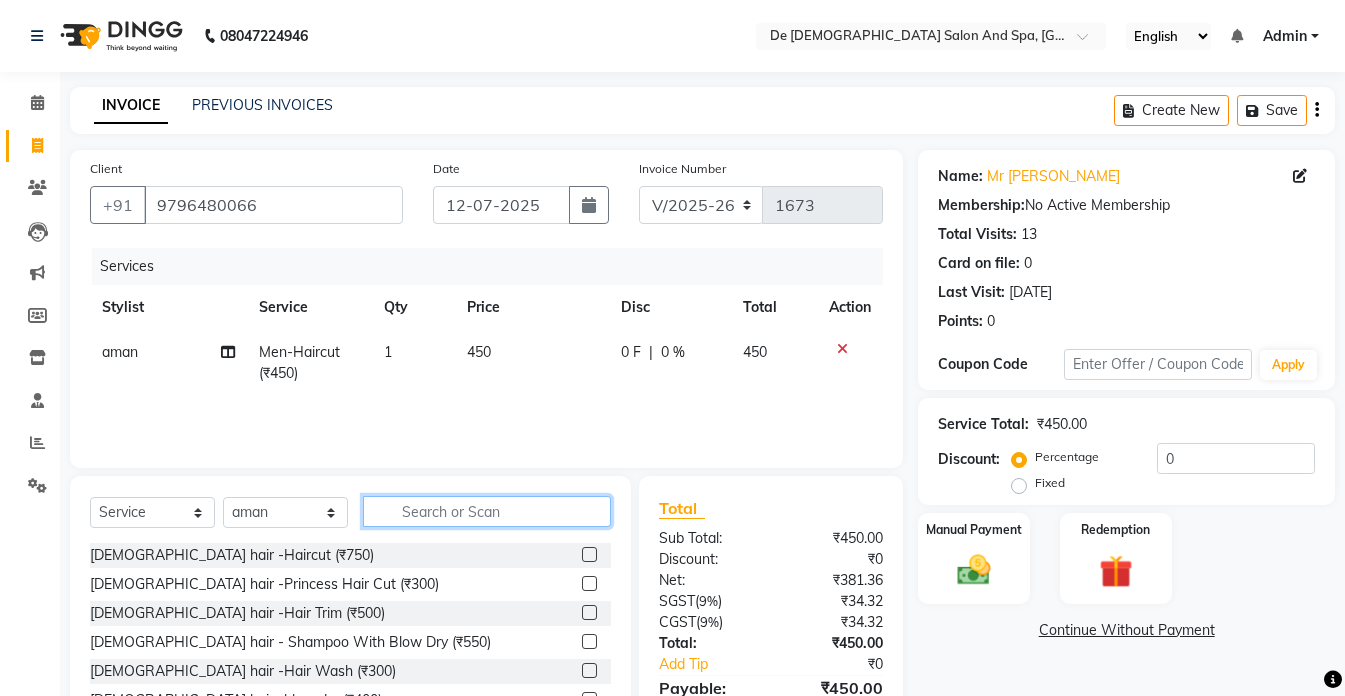 click 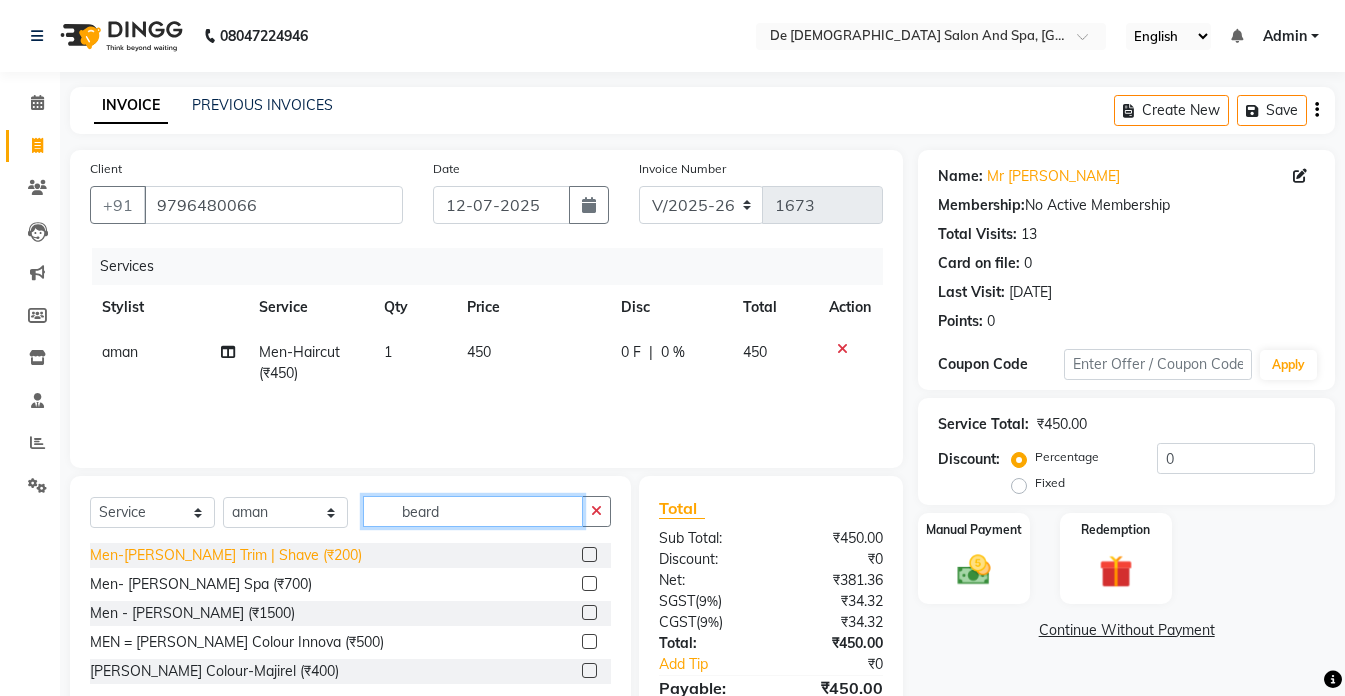 type on "beard" 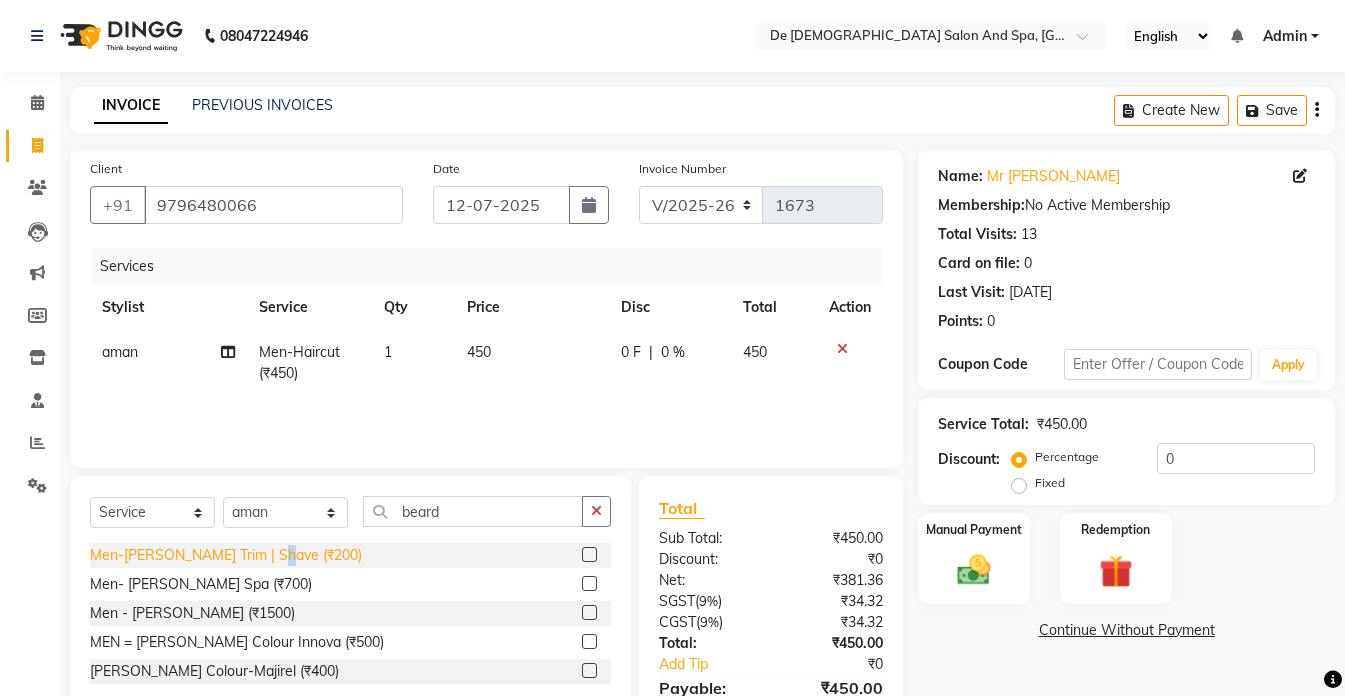 click on "Men-Beard Trim | Shave (₹200)" 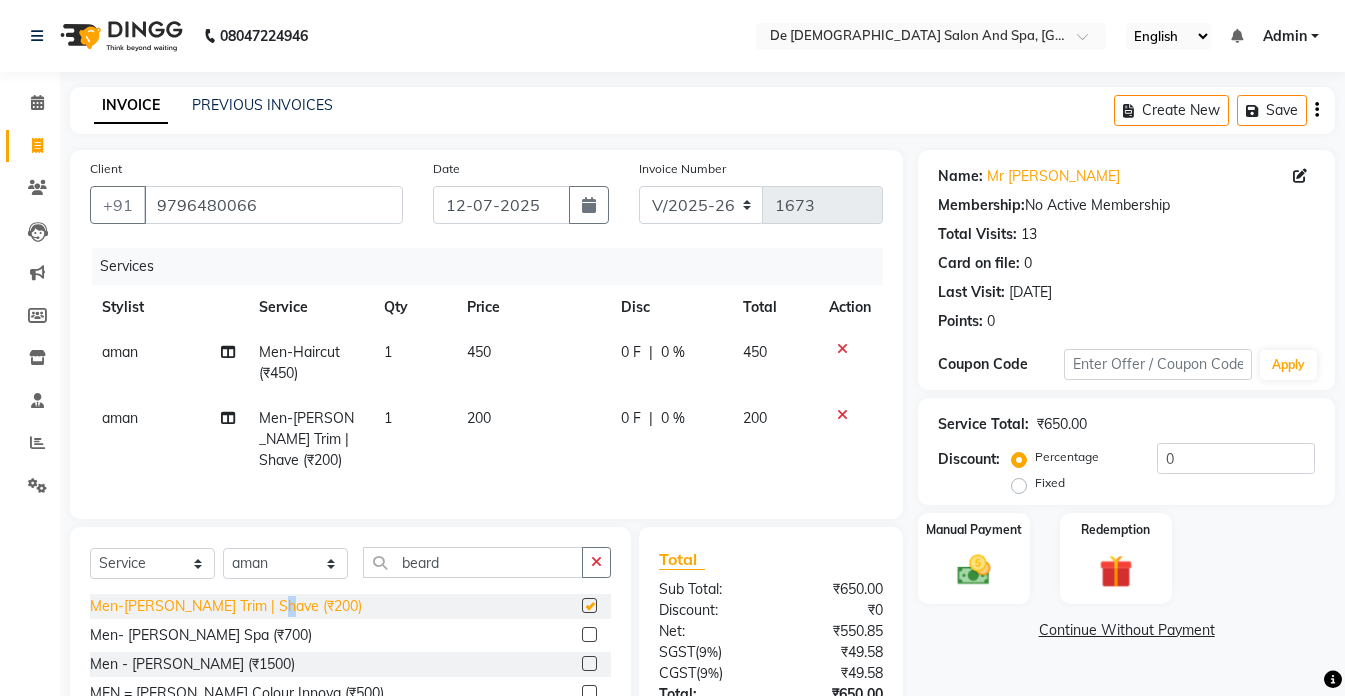 checkbox on "false" 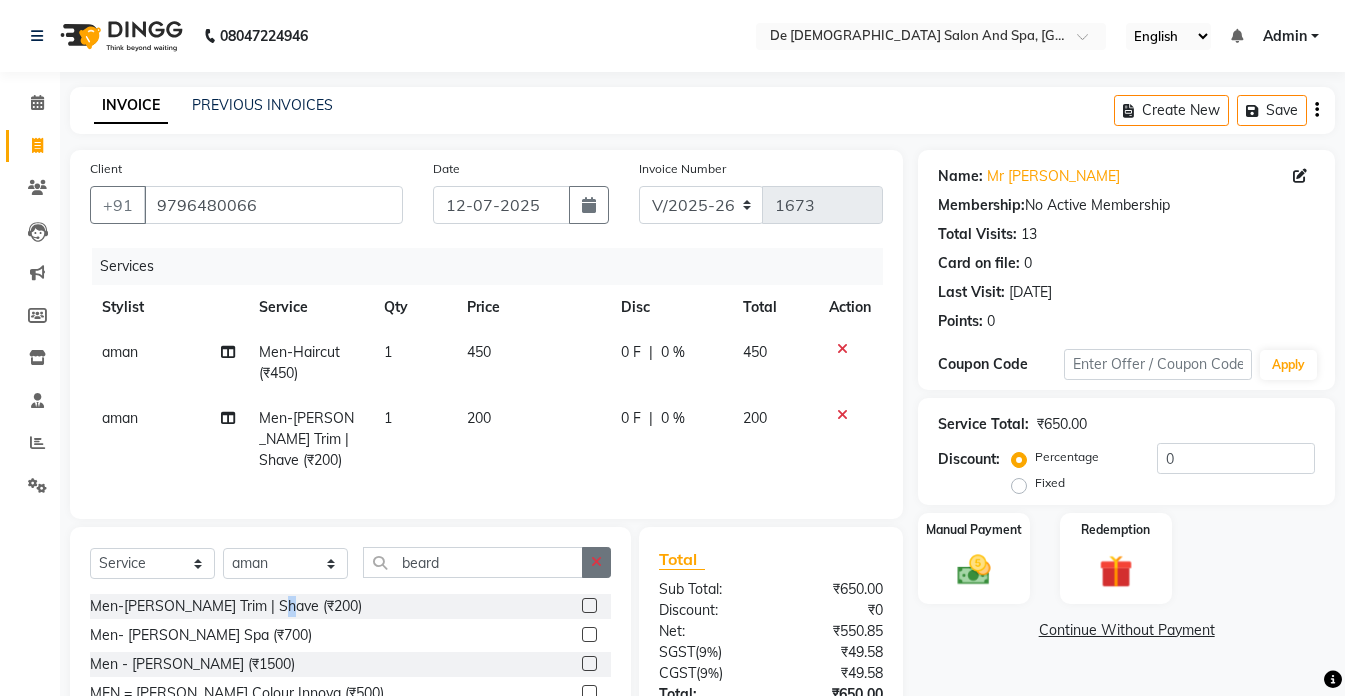 click 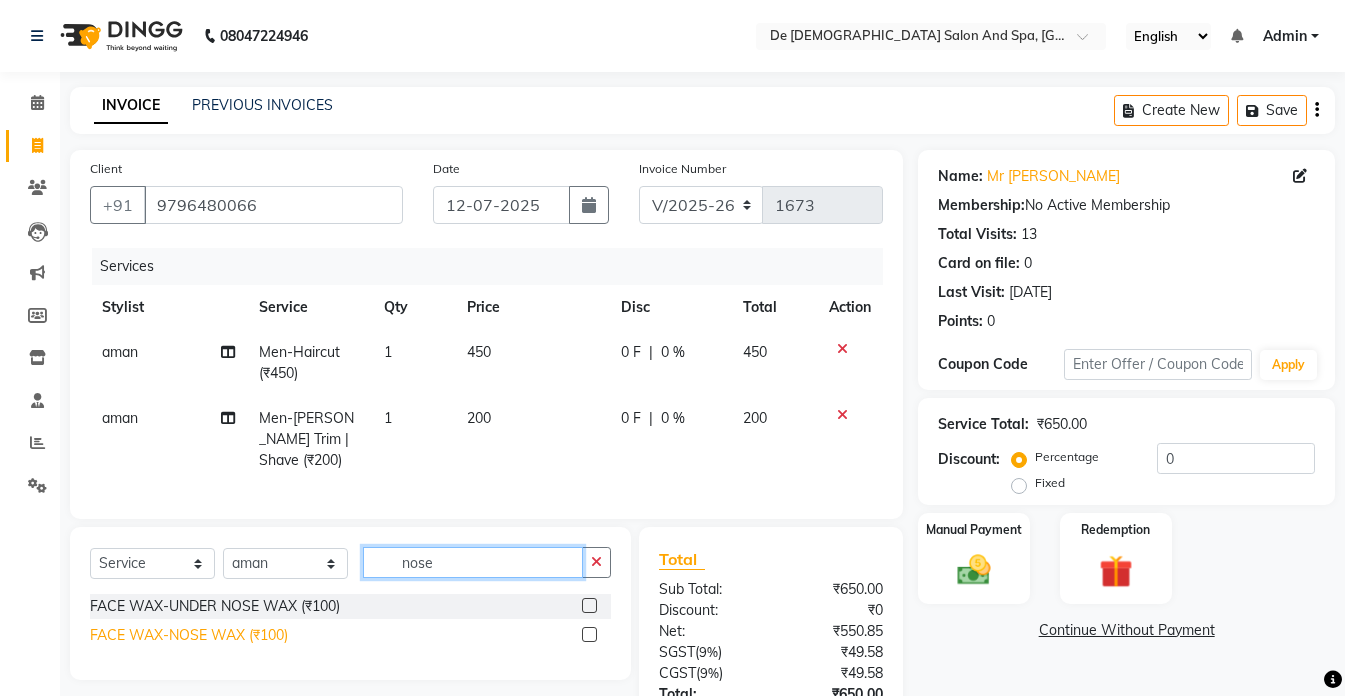 type on "nose" 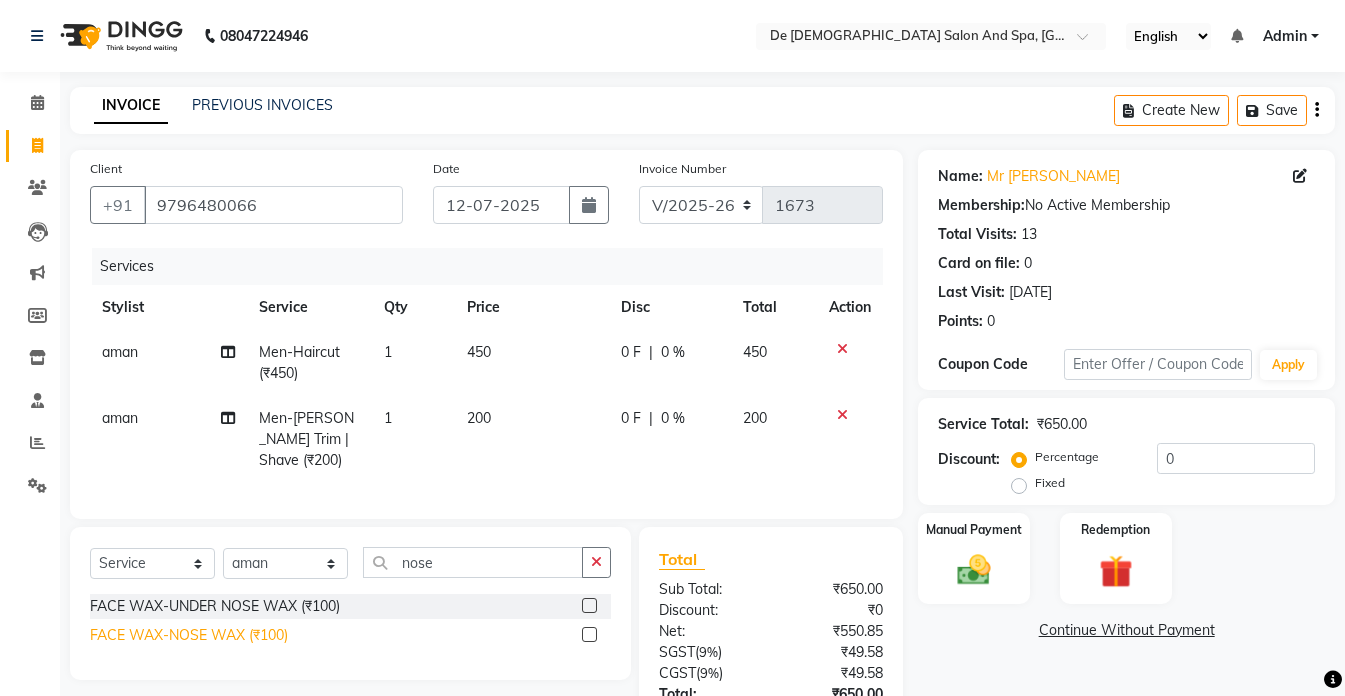 click on "FACE WAX-NOSE WAX (₹100)" 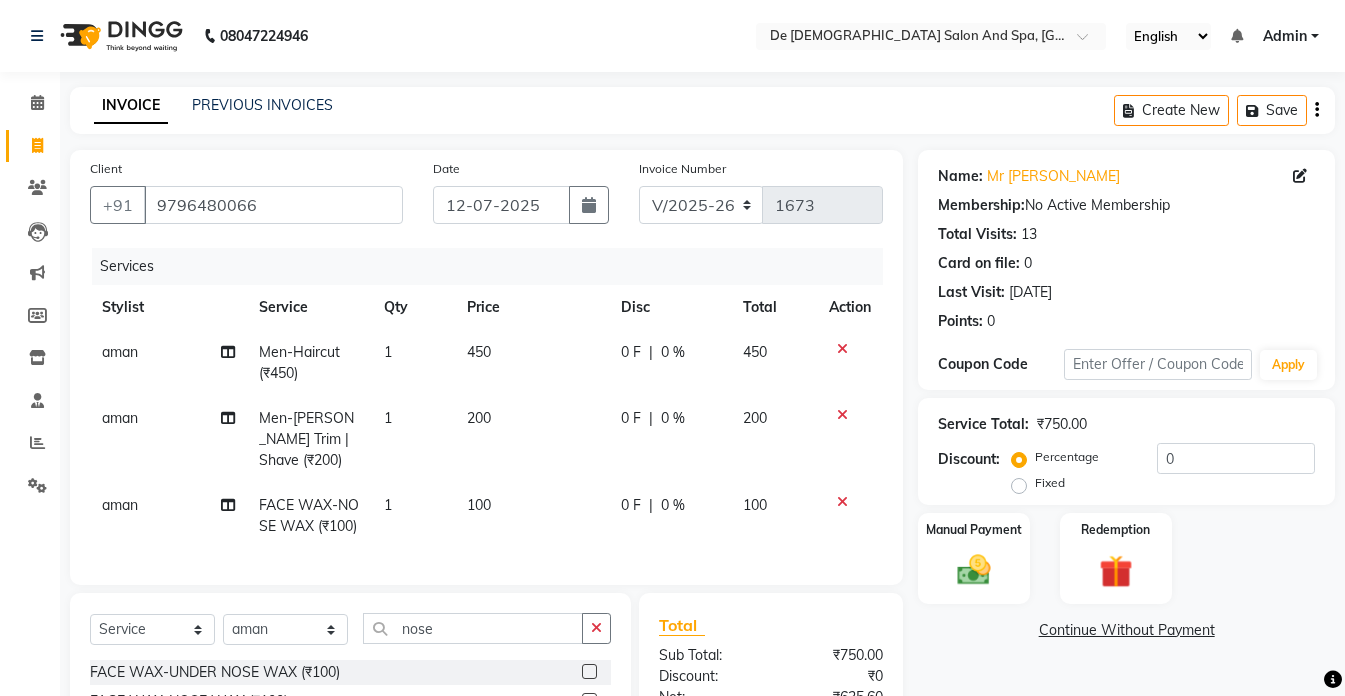 checkbox on "false" 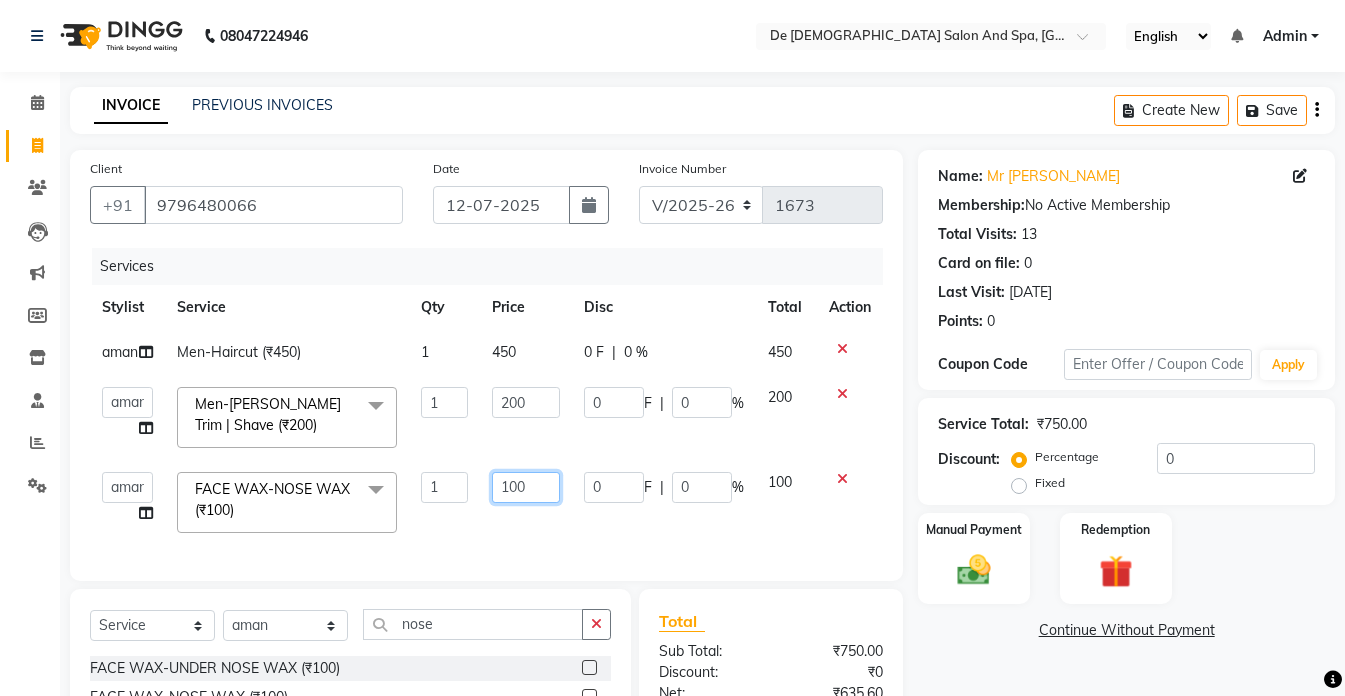 click on "100" 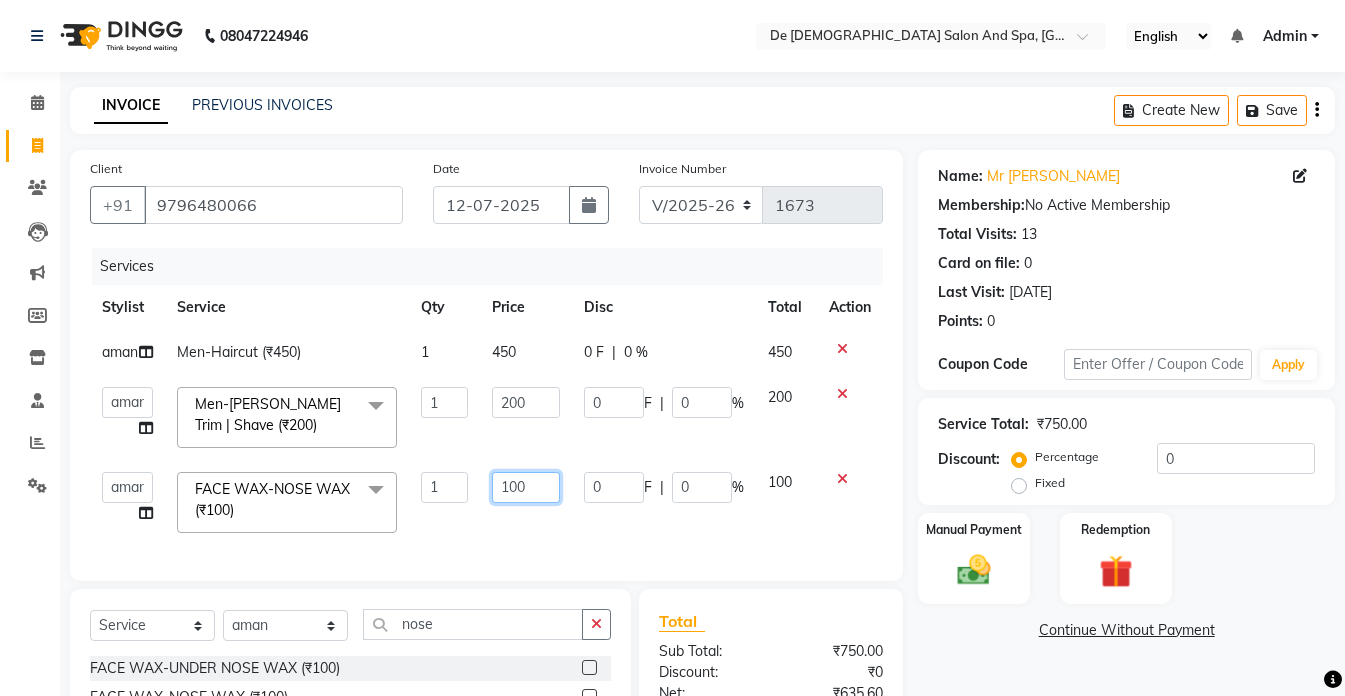 click on "100" 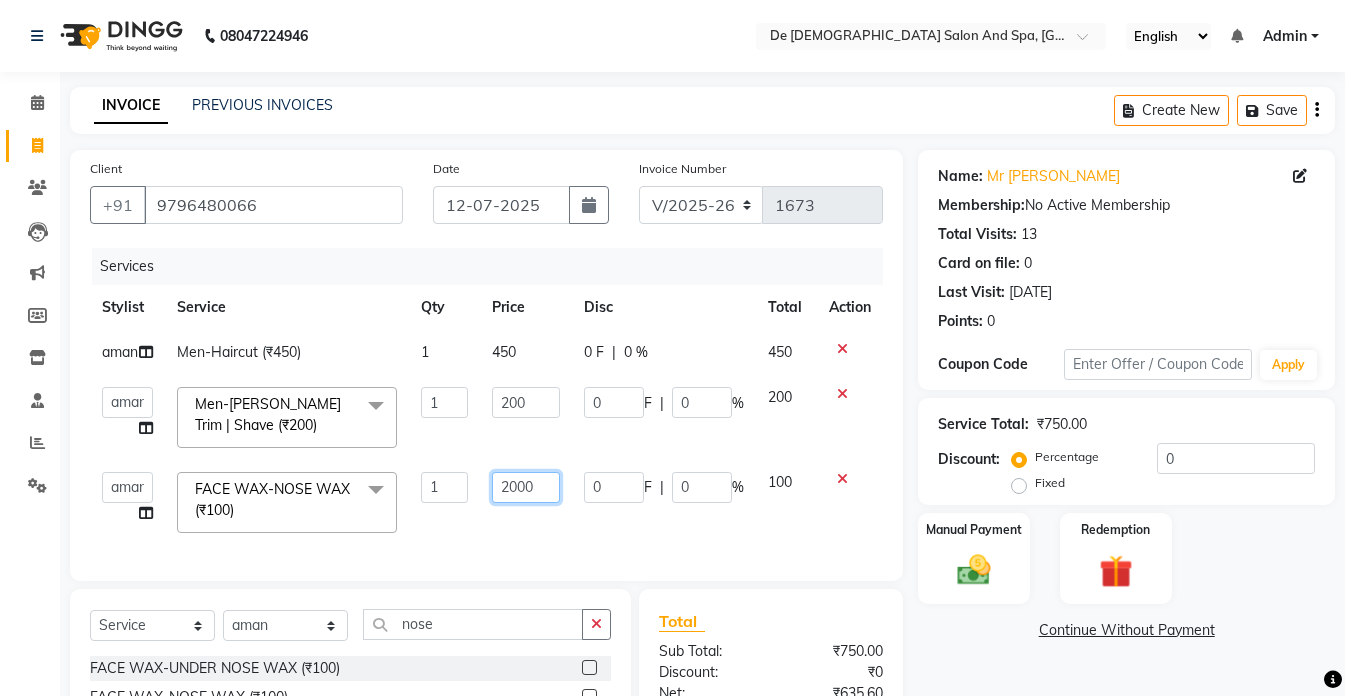 type on "200" 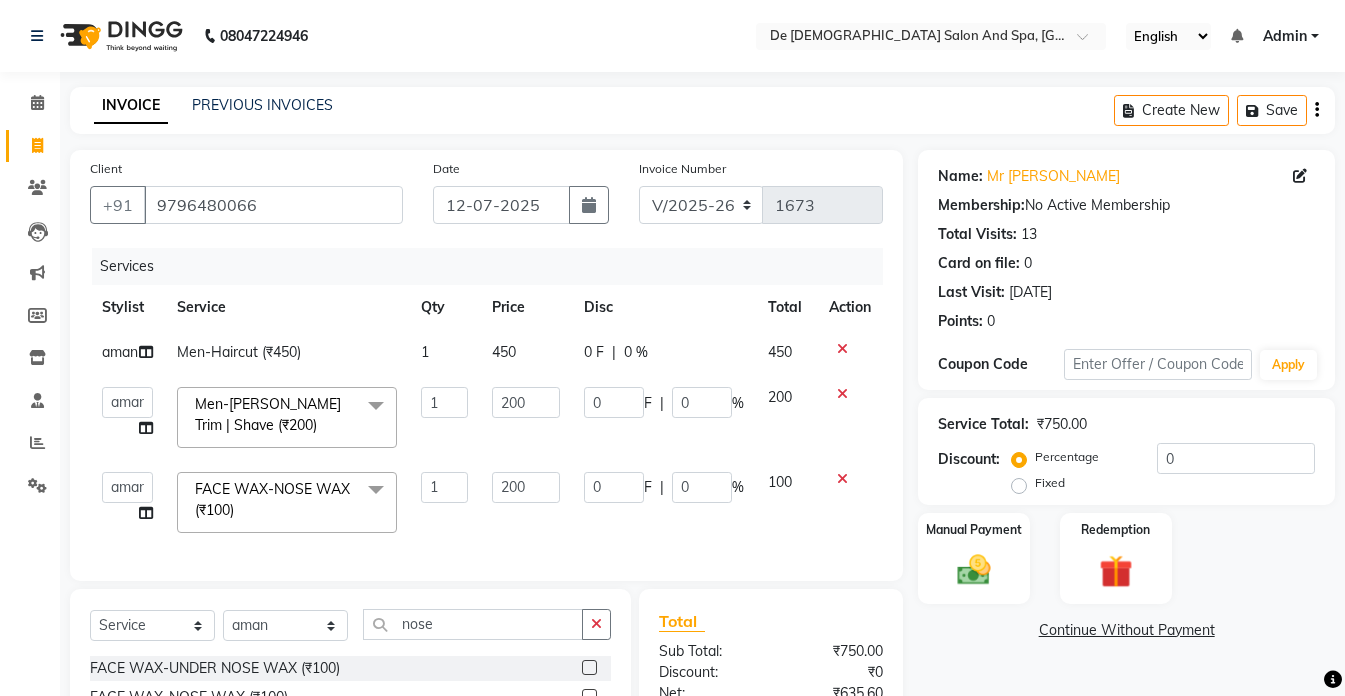 click on "INVOICE PREVIOUS INVOICES Create New   Save" 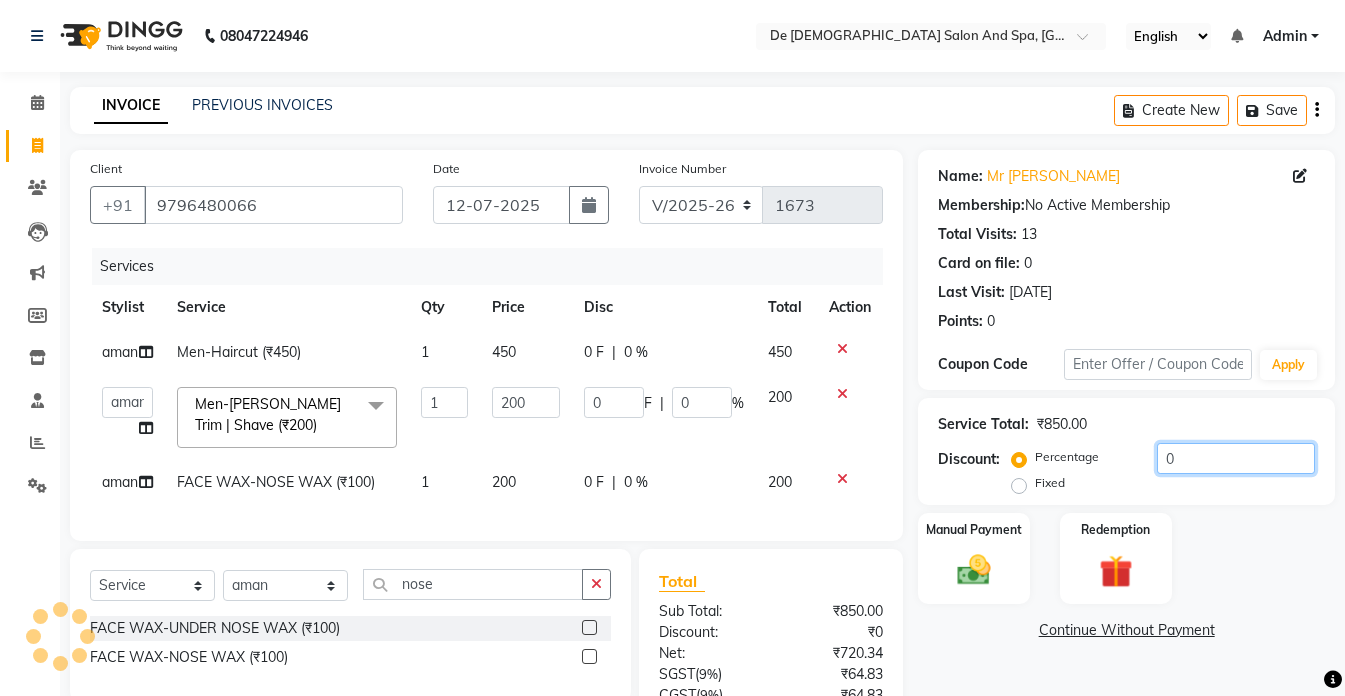 click on "0" 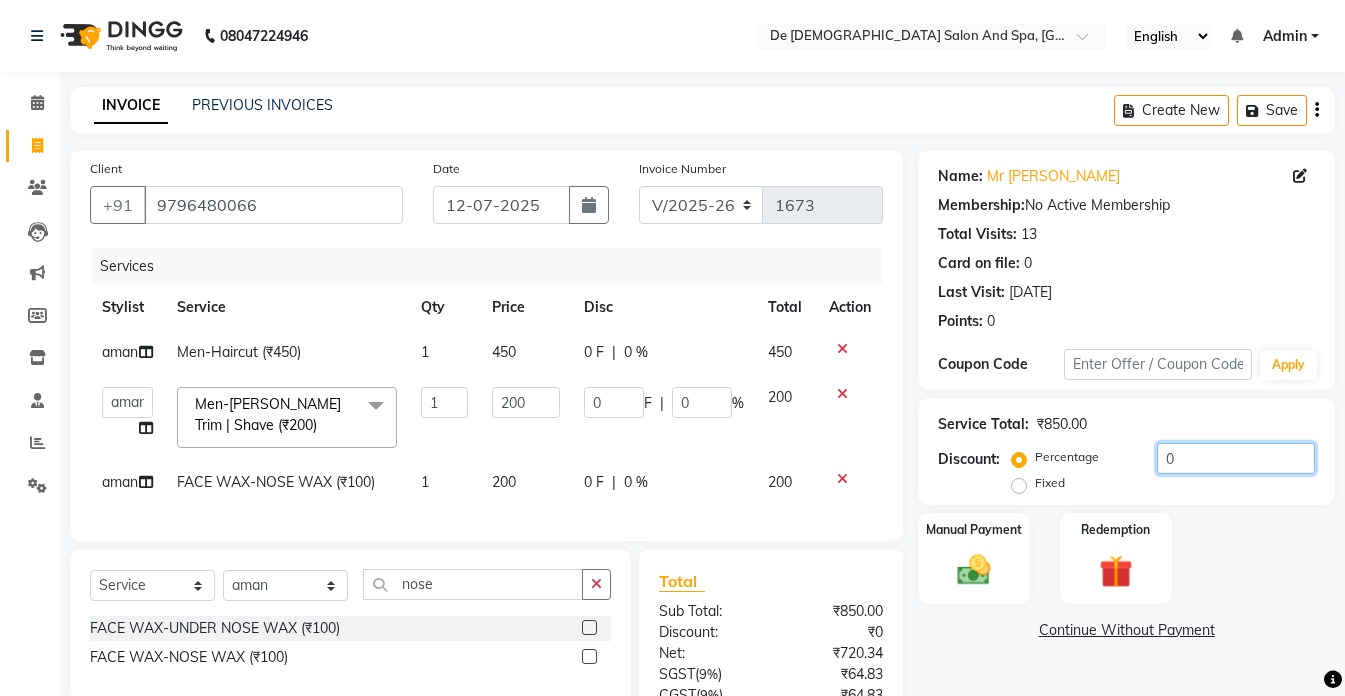 type on "20" 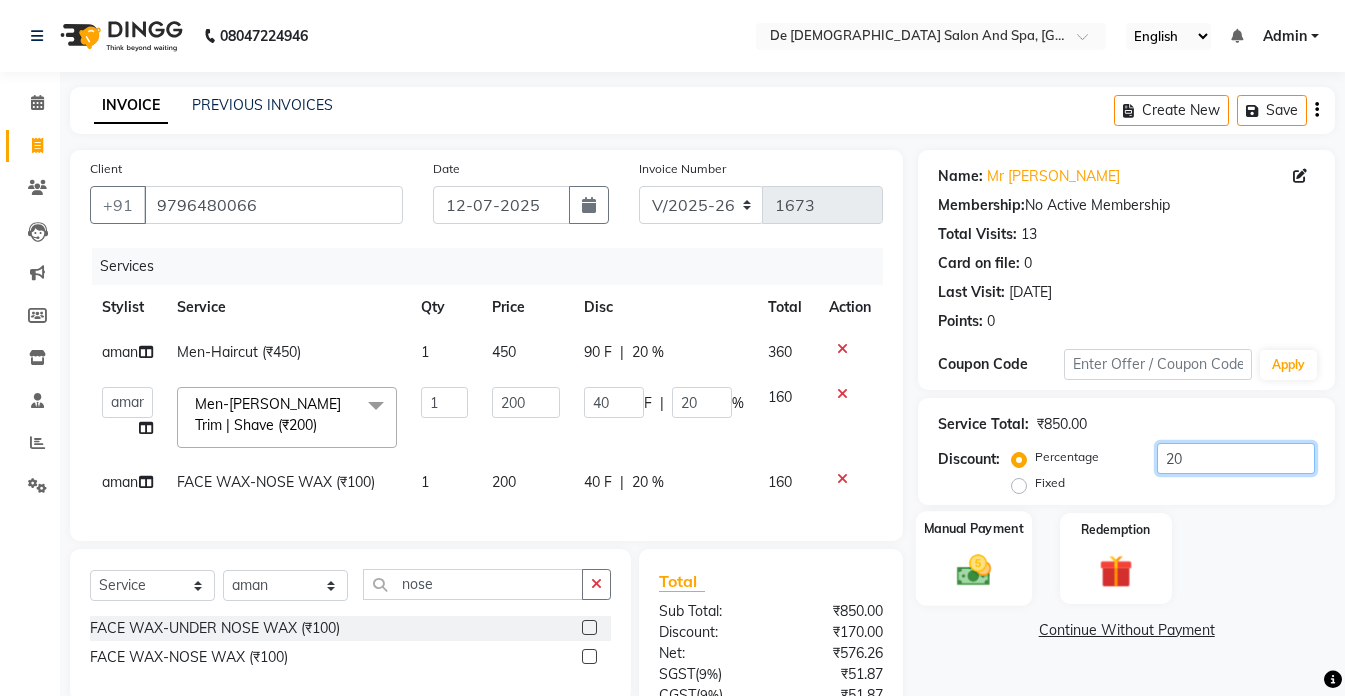 type on "20" 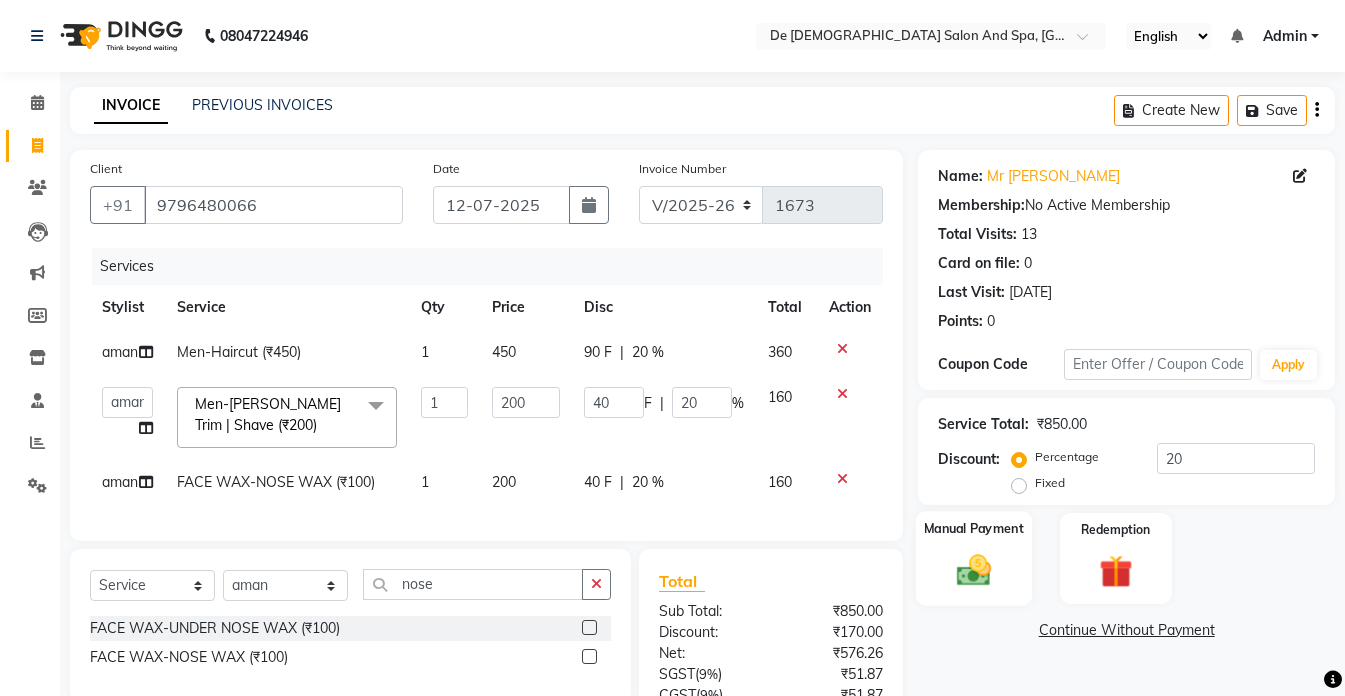 click 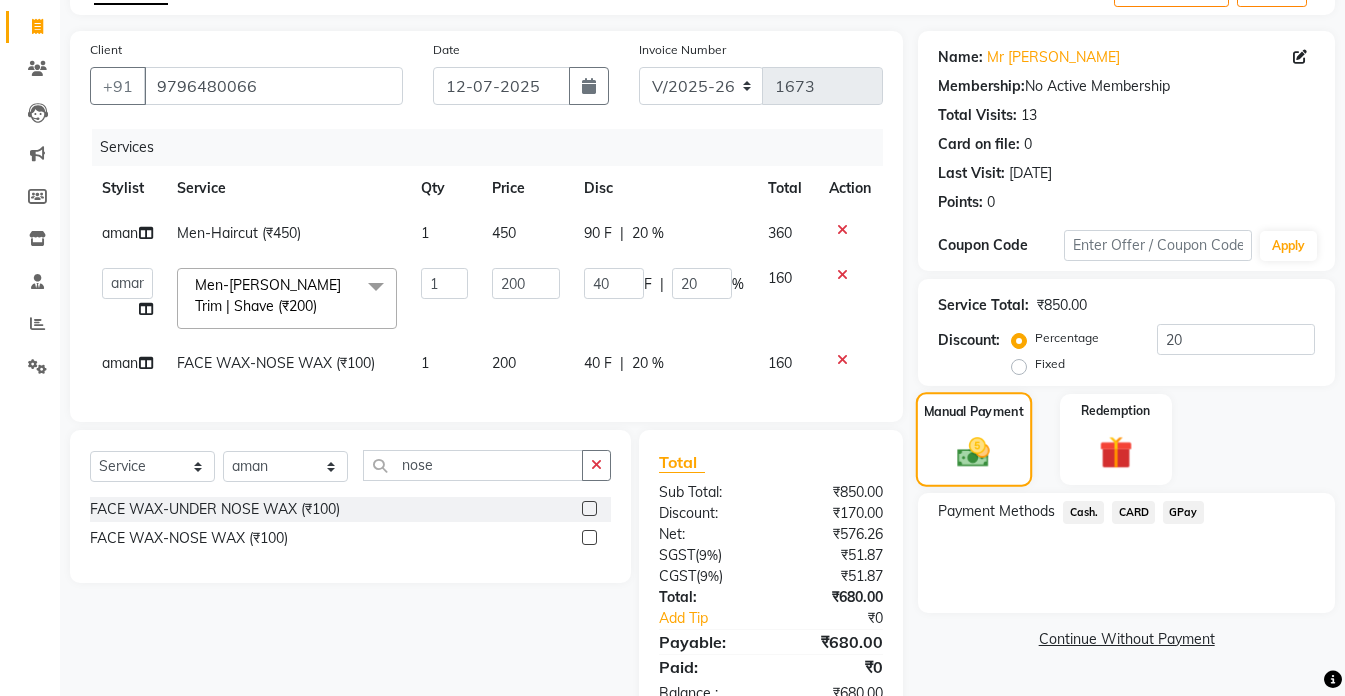 scroll, scrollTop: 192, scrollLeft: 0, axis: vertical 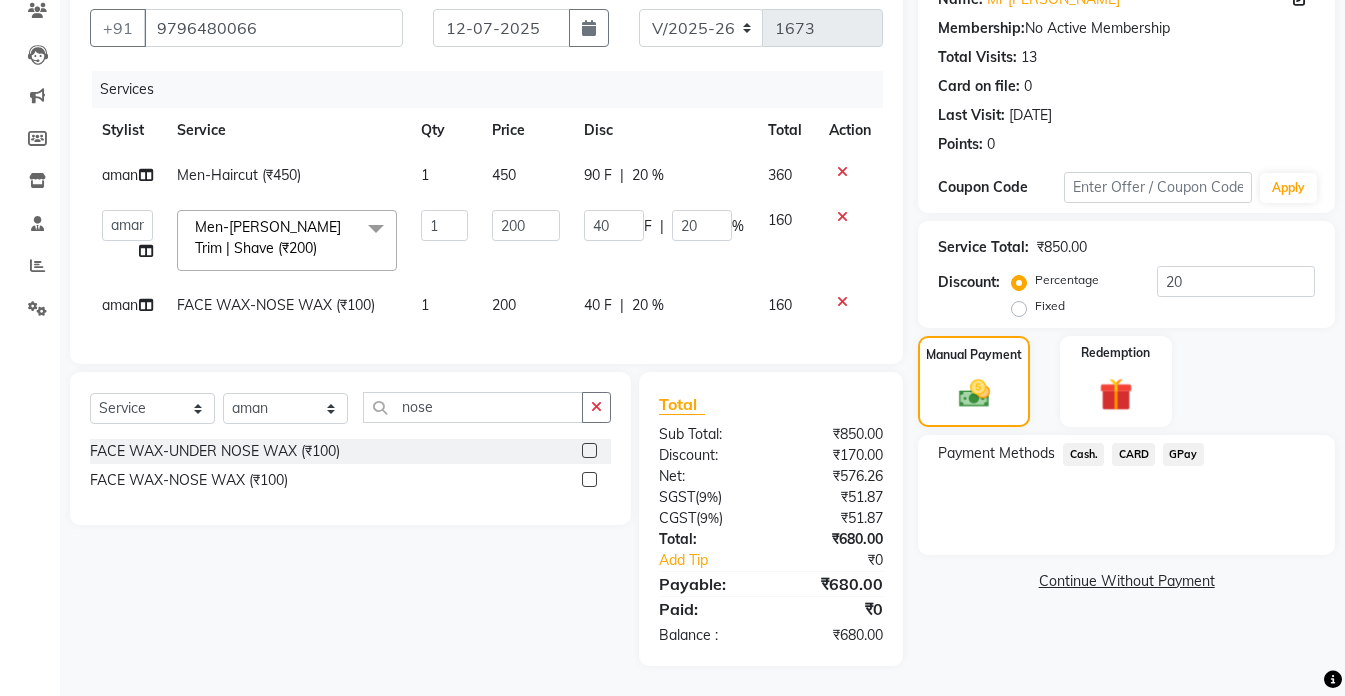 click on "GPay" 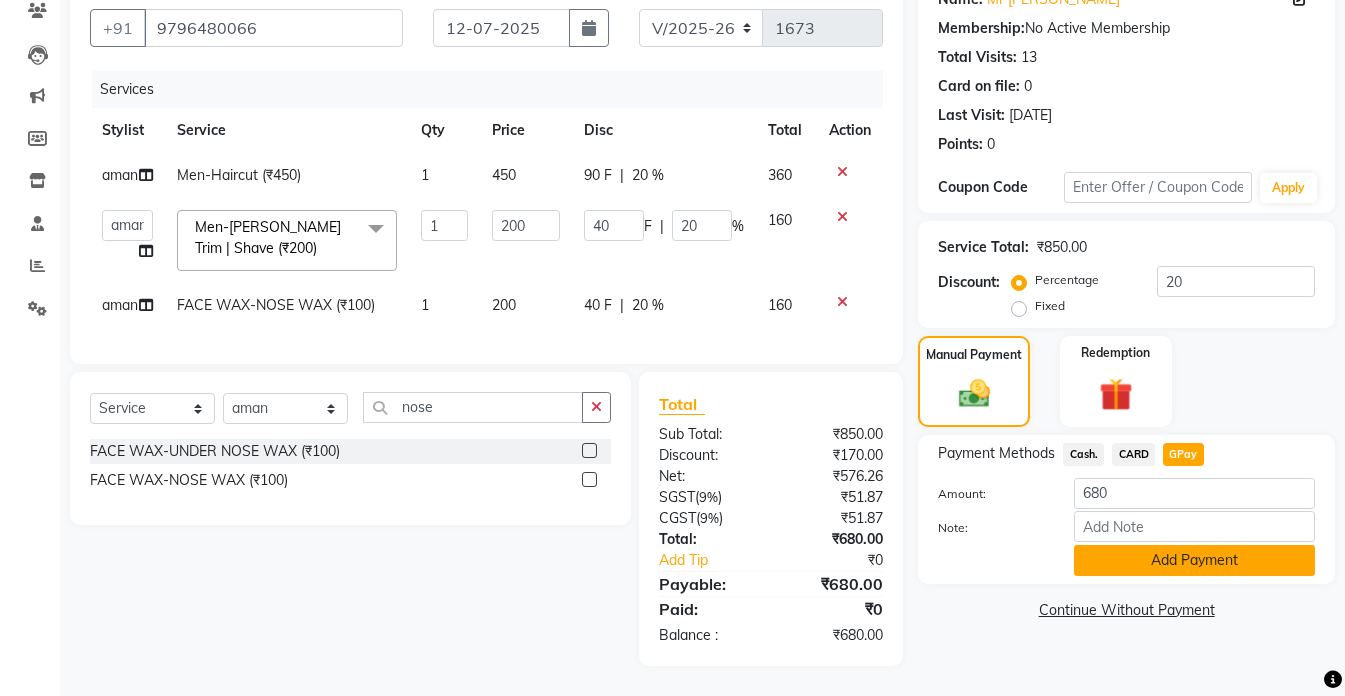 click on "Add Payment" 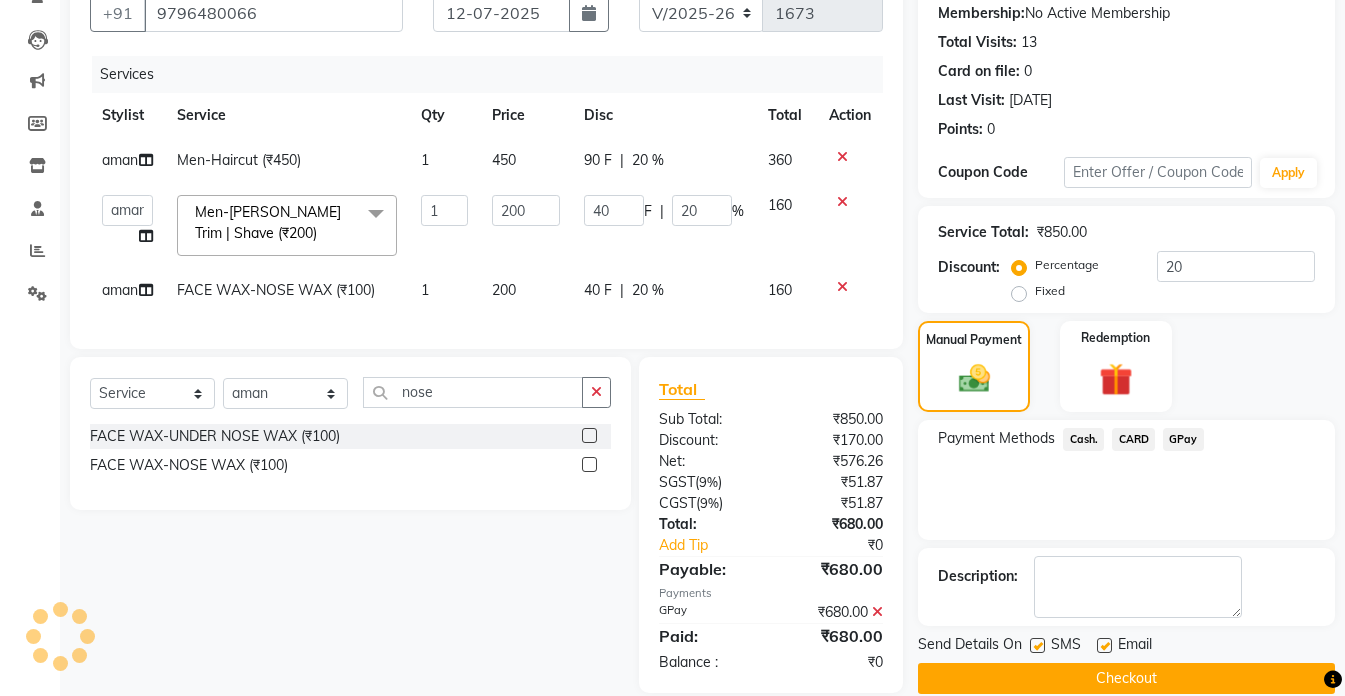 scroll, scrollTop: 234, scrollLeft: 0, axis: vertical 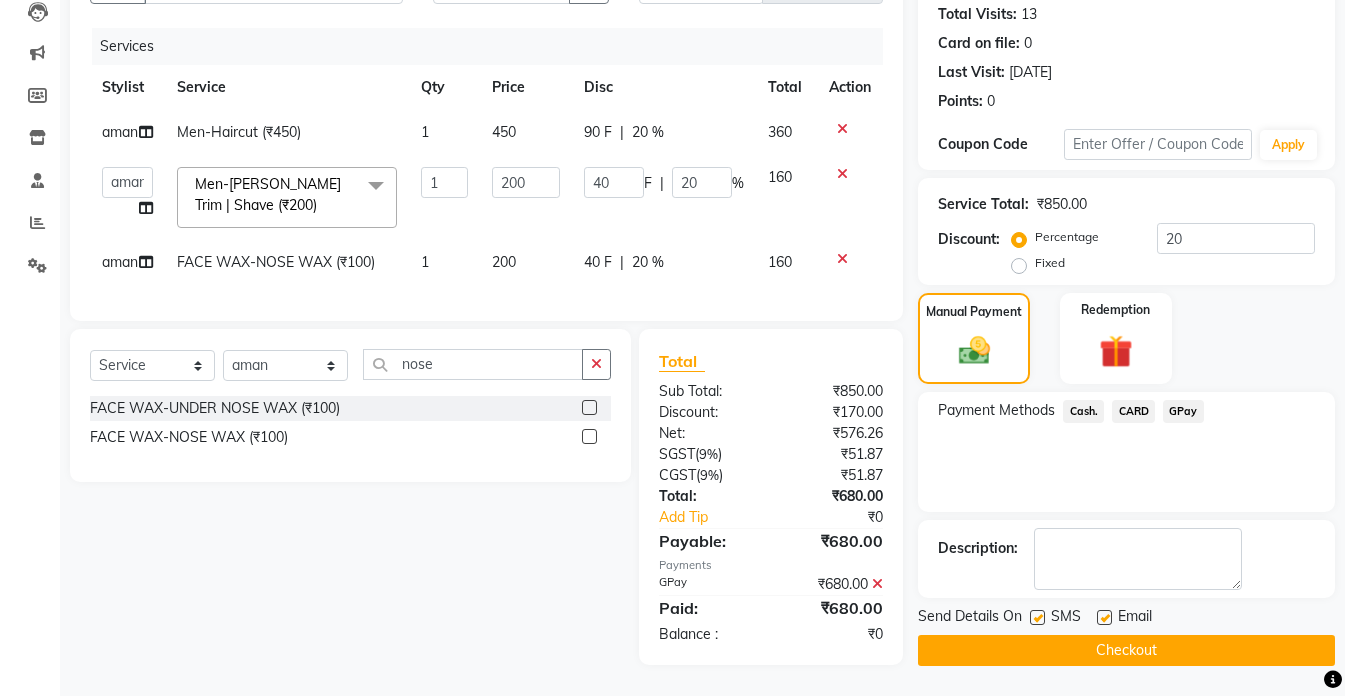 click on "Checkout" 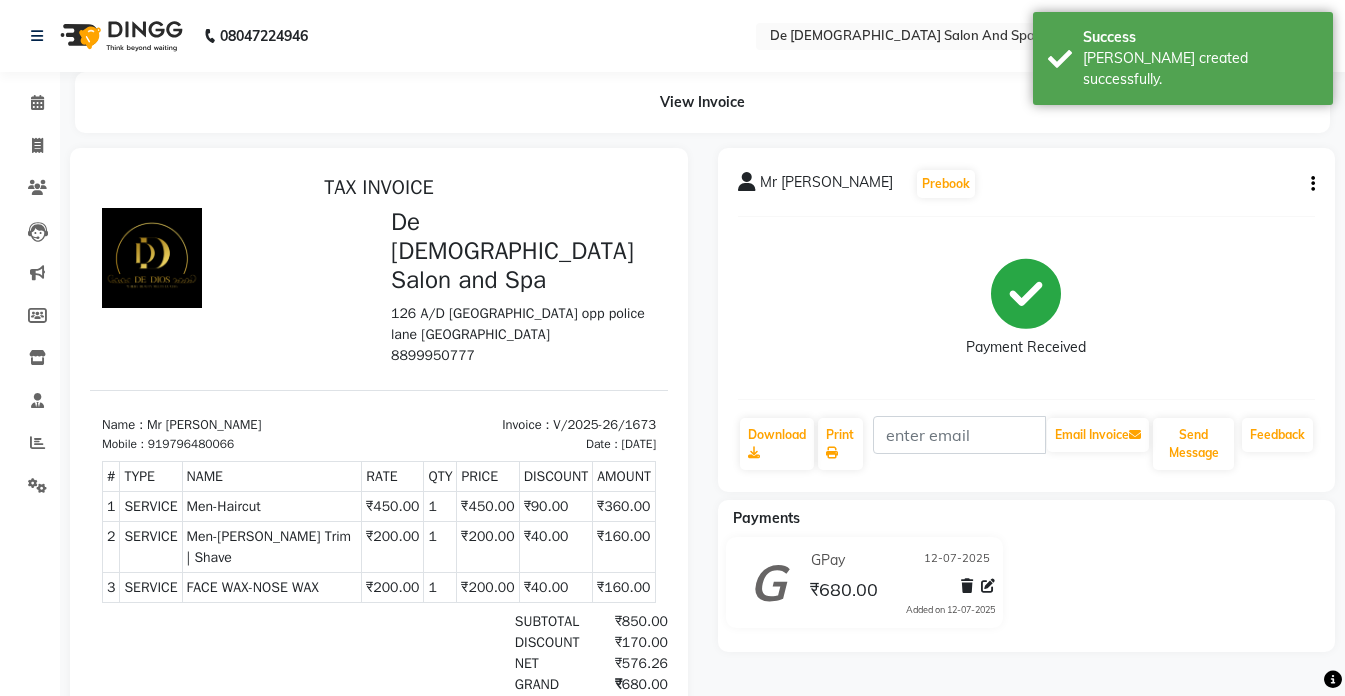 scroll, scrollTop: 0, scrollLeft: 0, axis: both 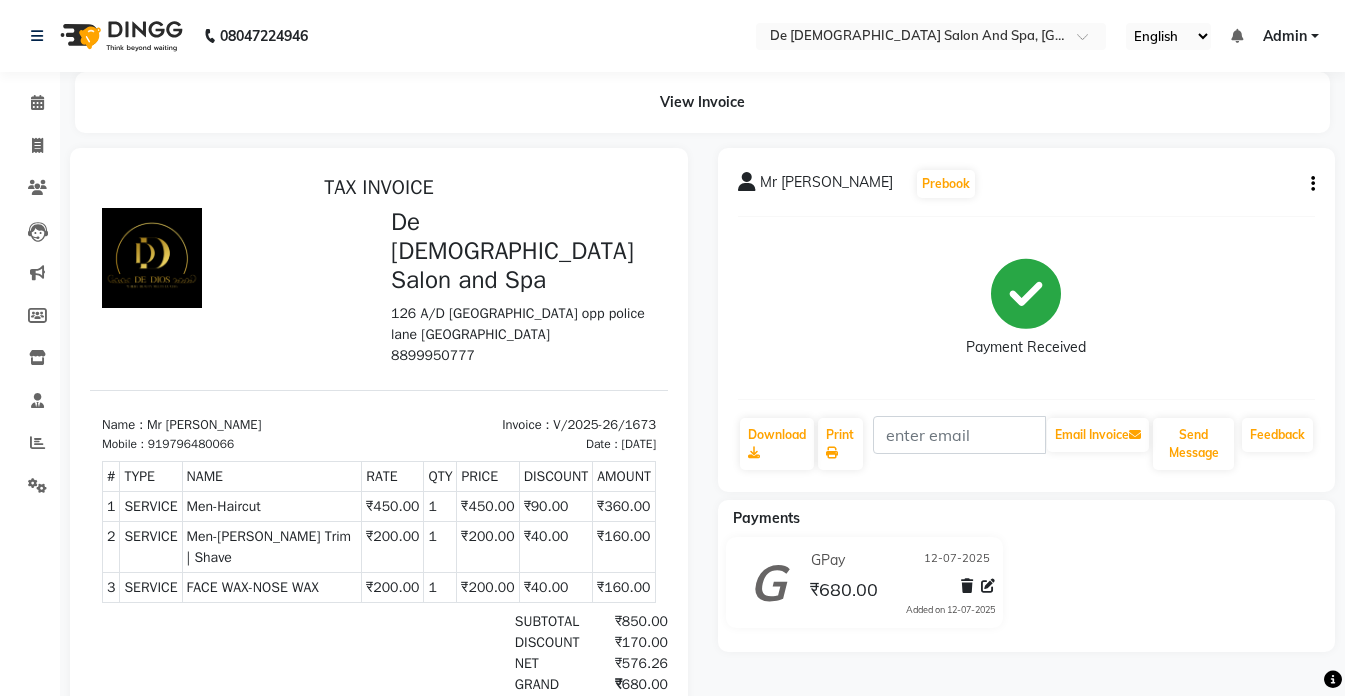 click at bounding box center (194, 674) 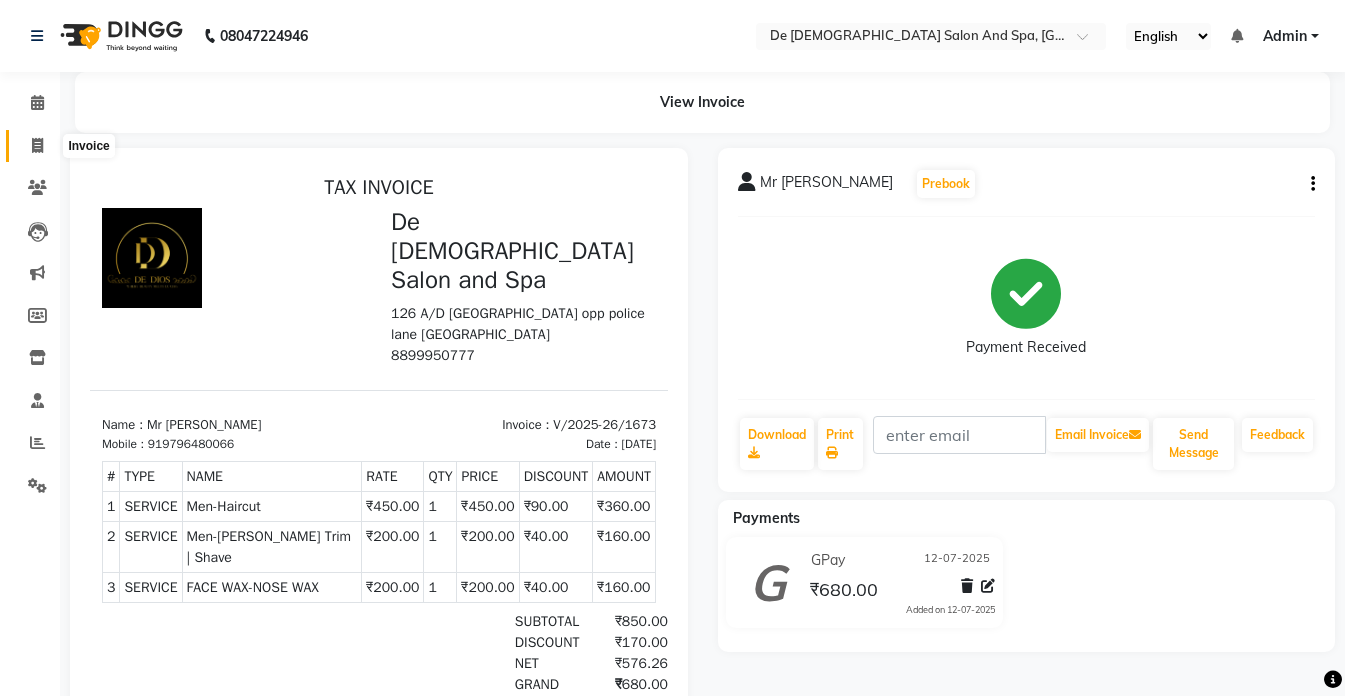 click 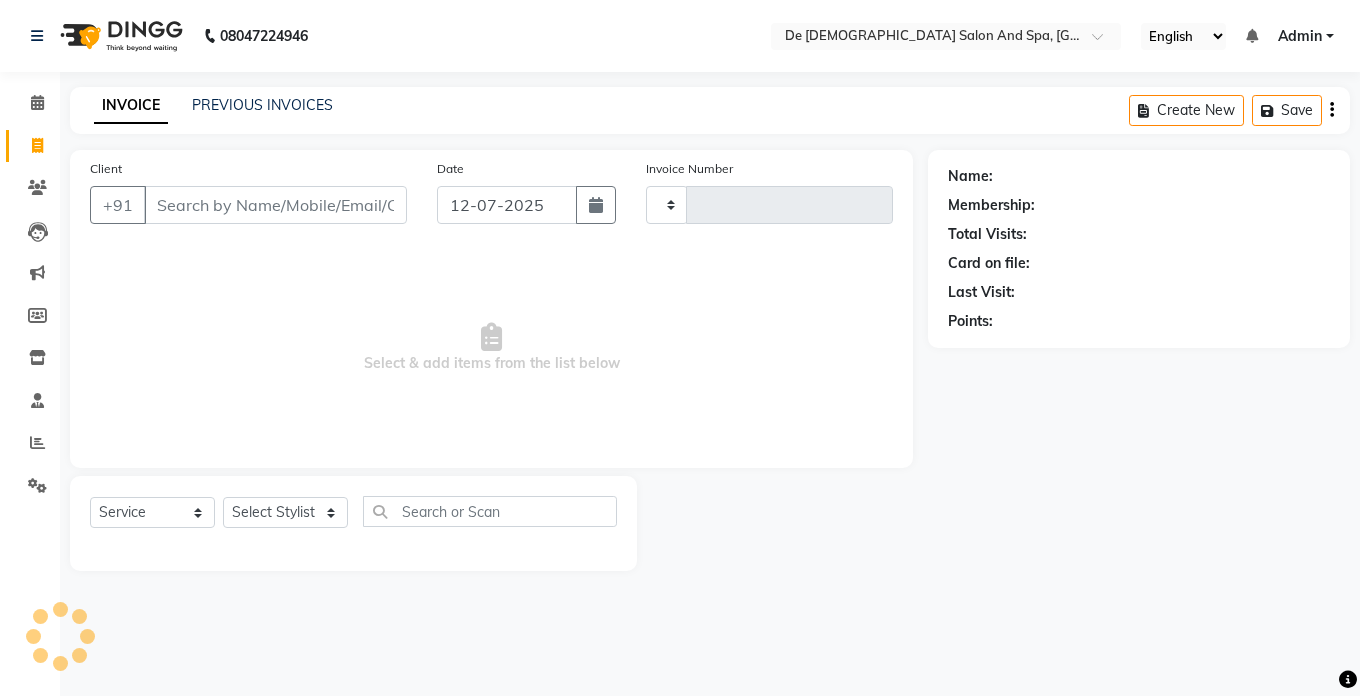 type on "1674" 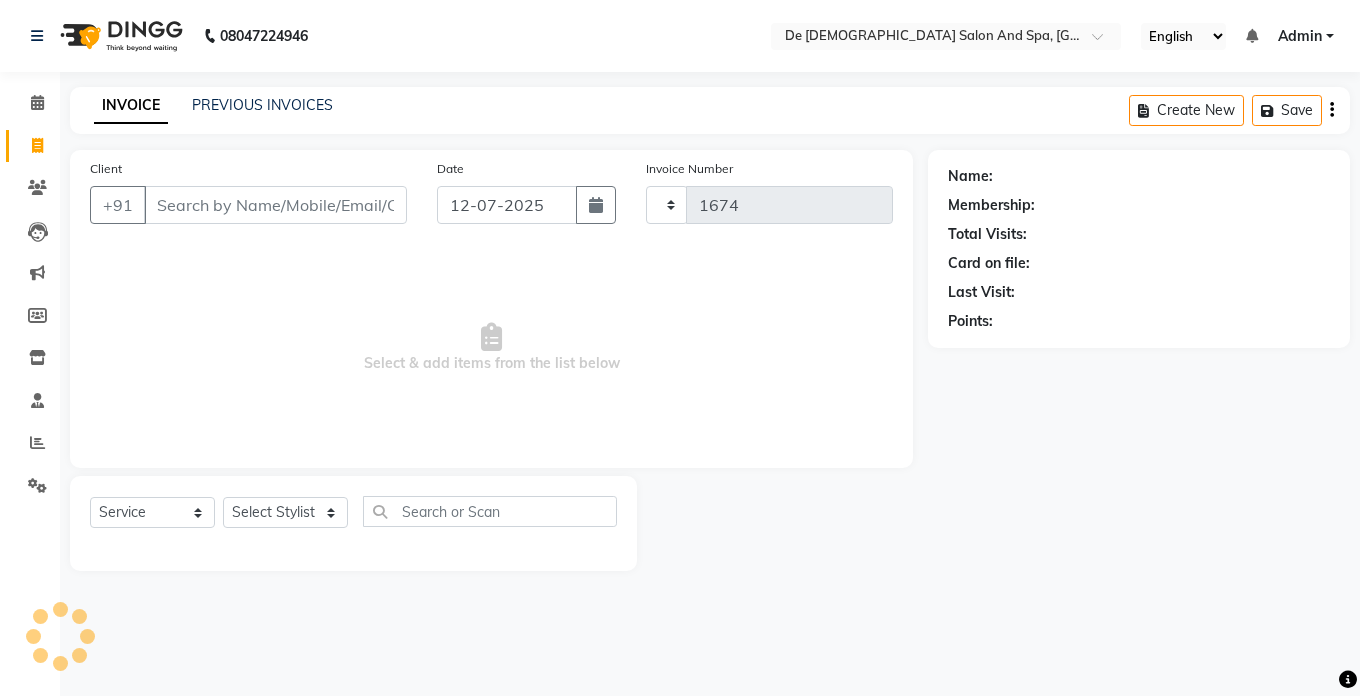 select on "6431" 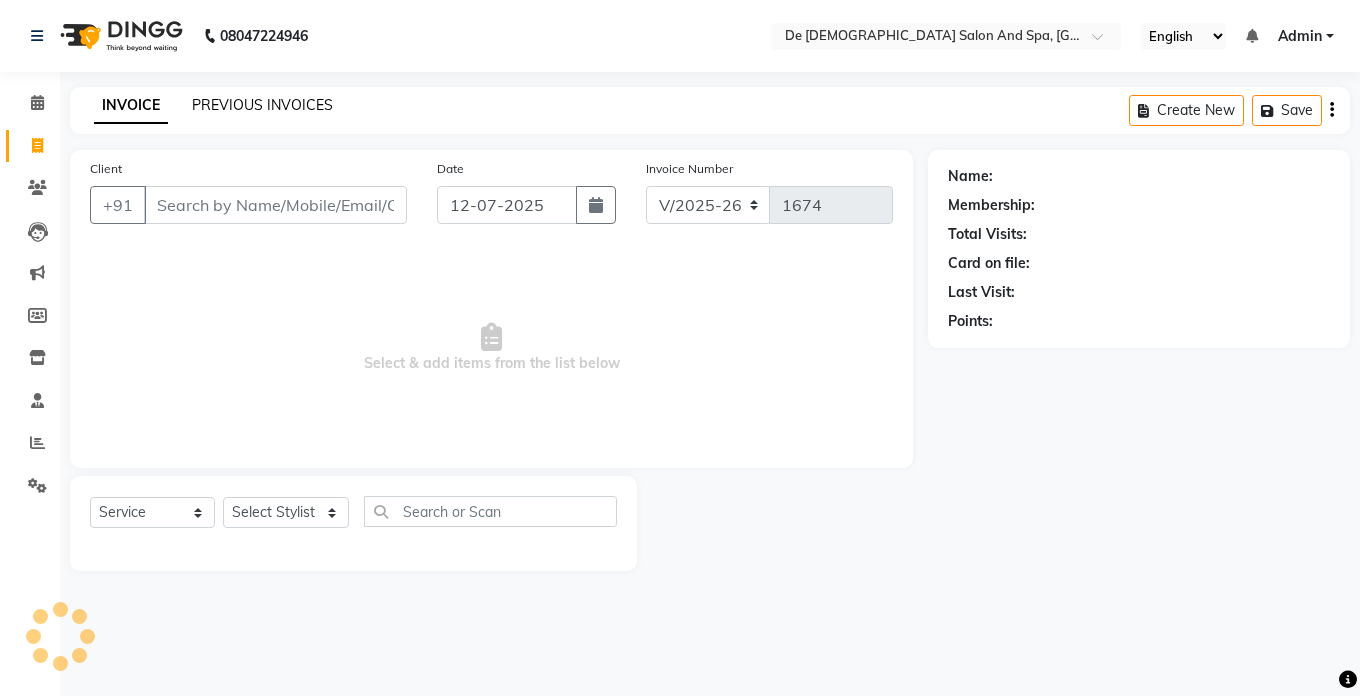 click on "PREVIOUS INVOICES" 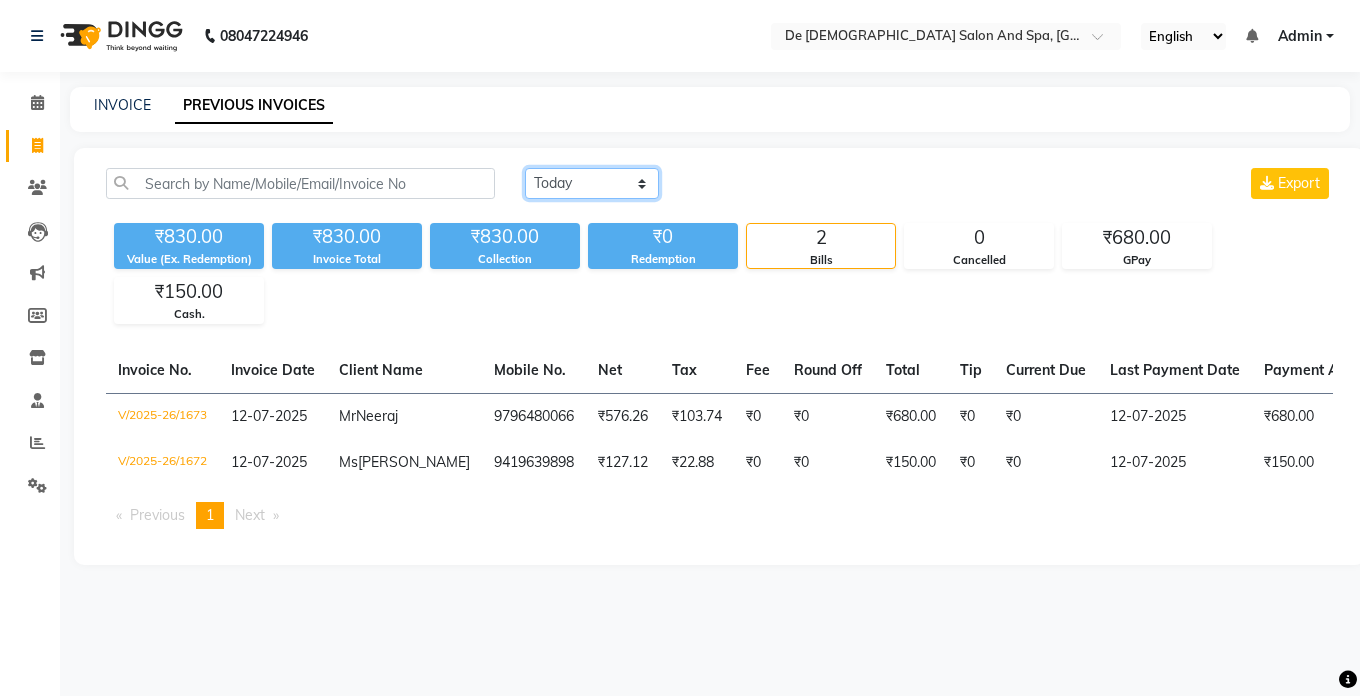 click on "Today Yesterday Custom Range" 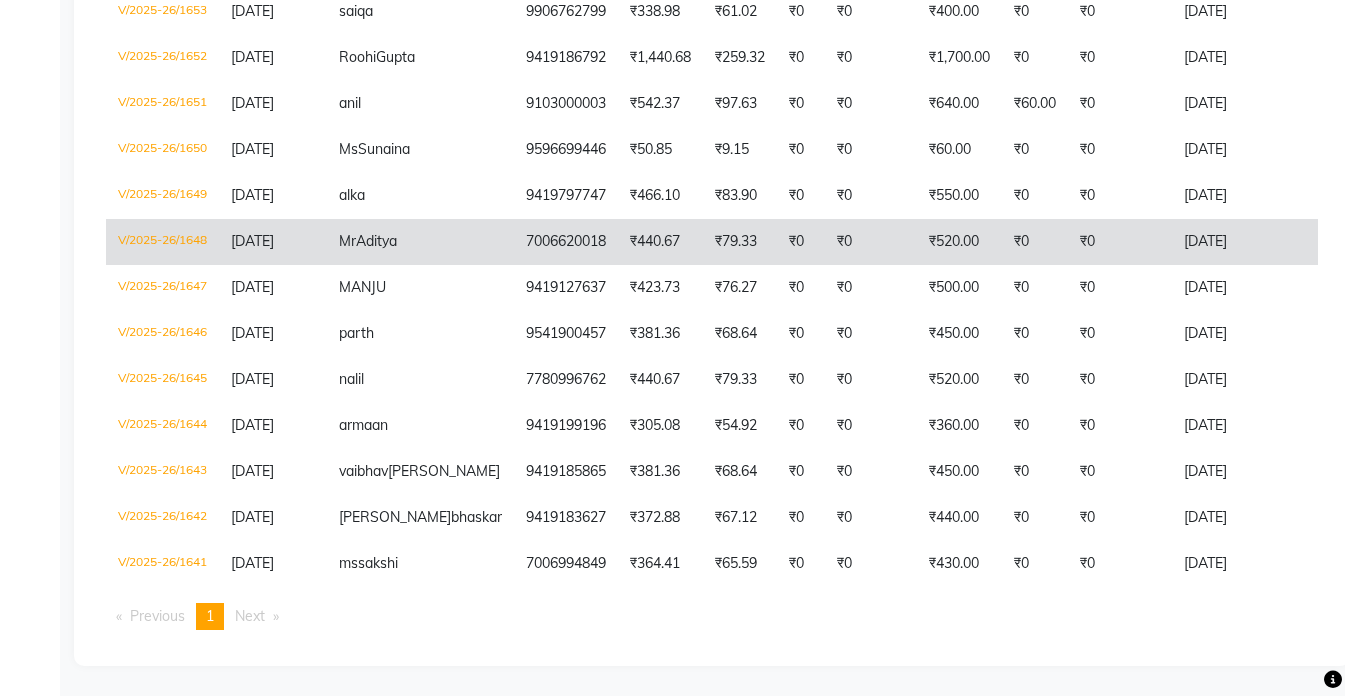scroll, scrollTop: 1408, scrollLeft: 0, axis: vertical 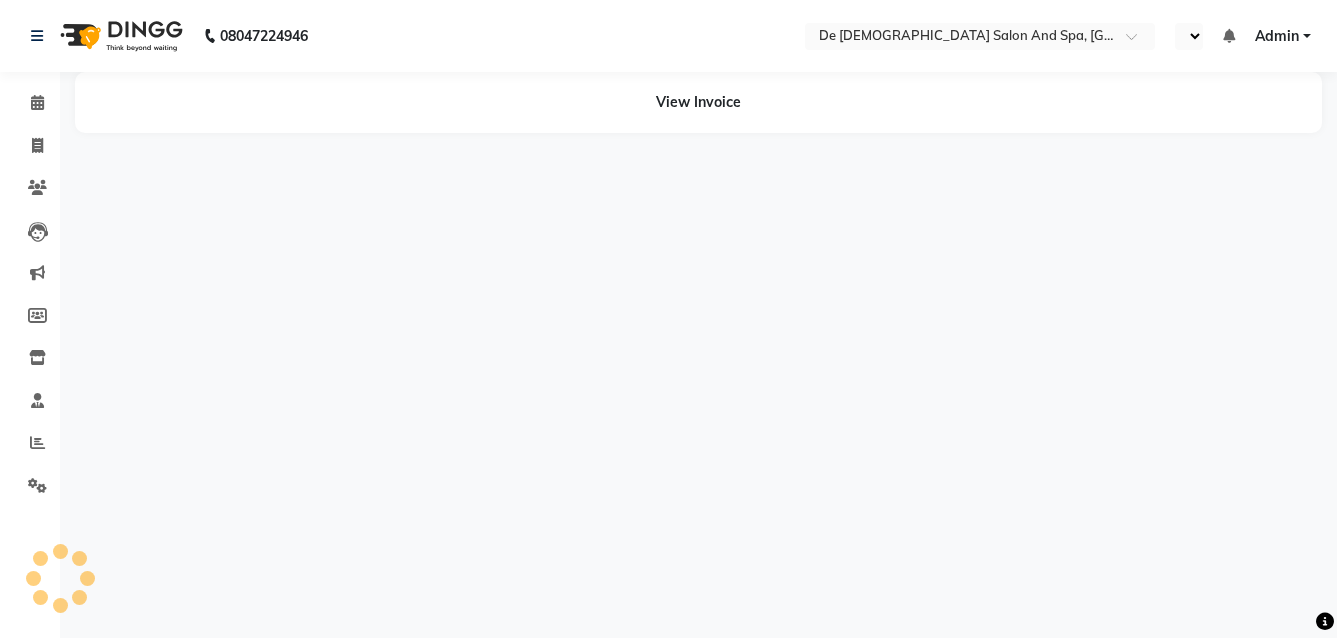 select on "en" 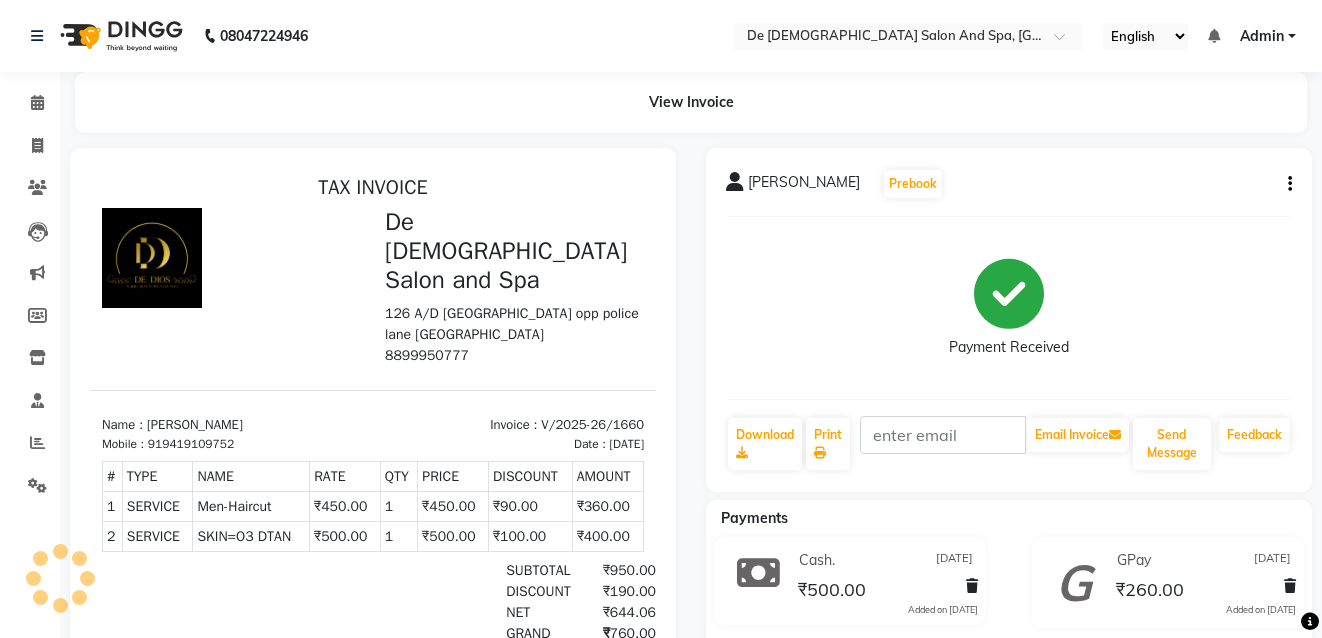 scroll, scrollTop: 0, scrollLeft: 0, axis: both 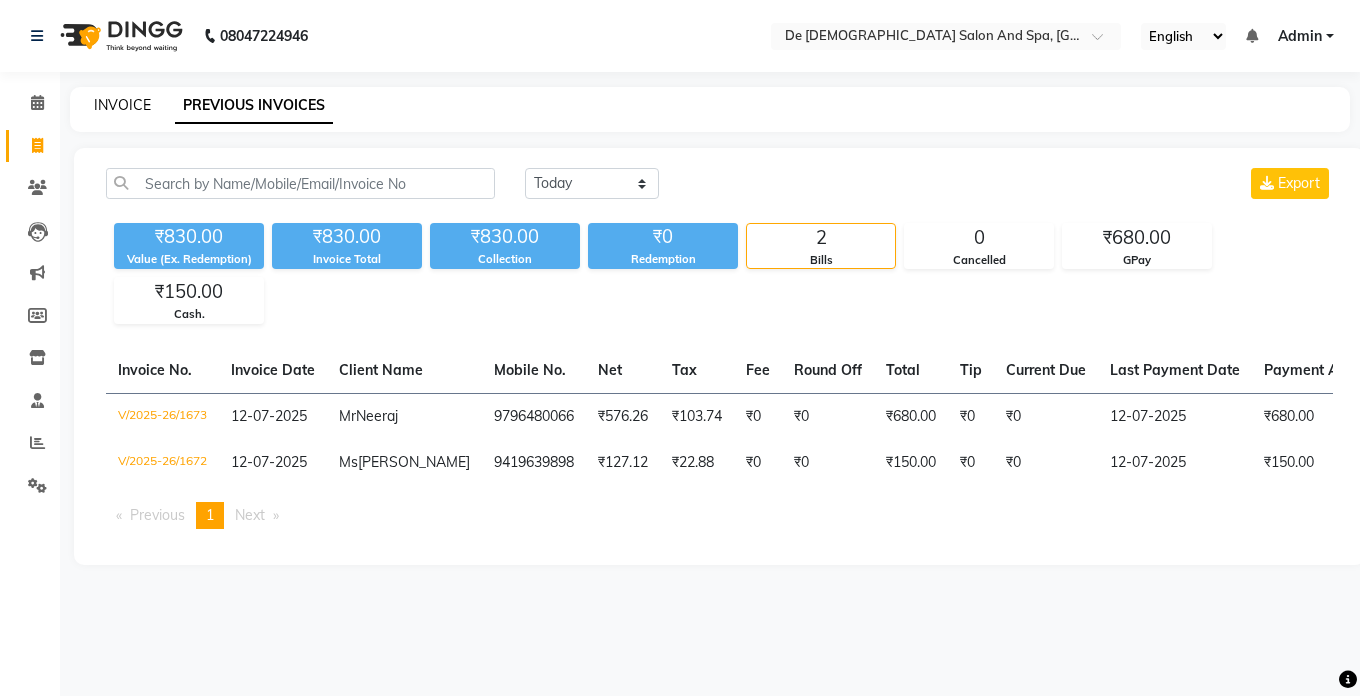 click on "INVOICE" 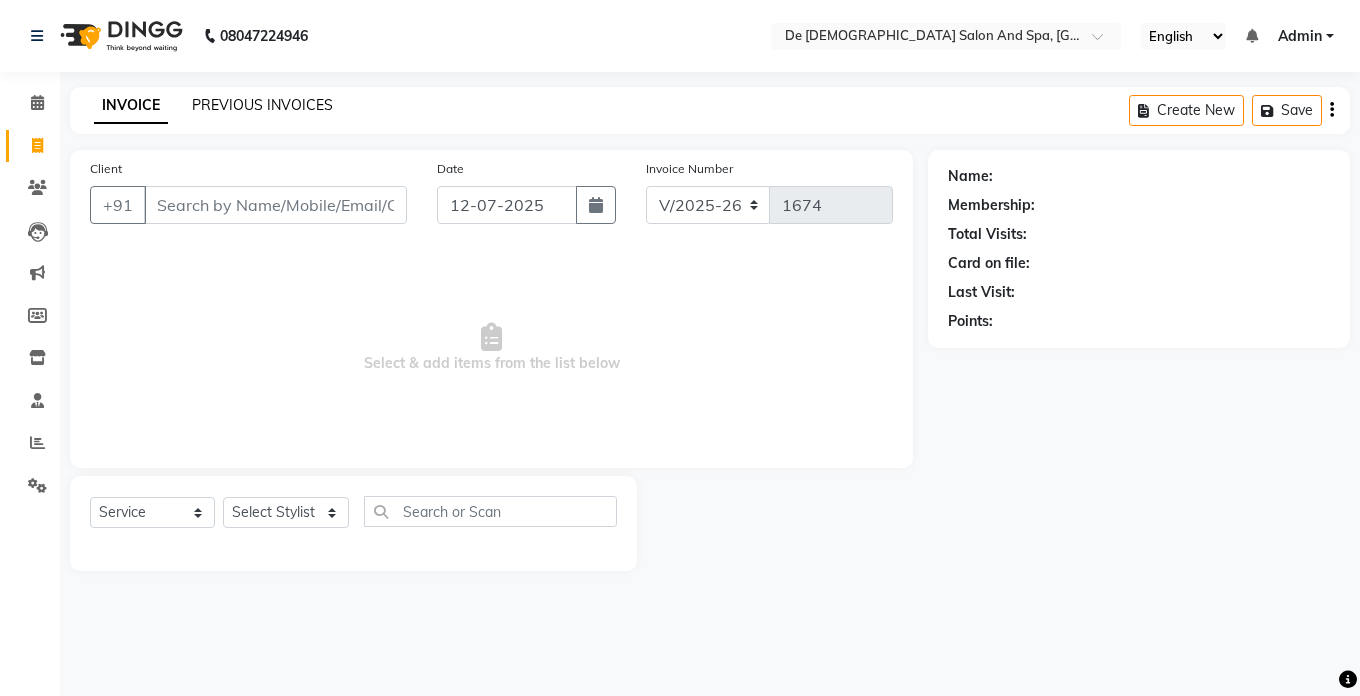 click on "PREVIOUS INVOICES" 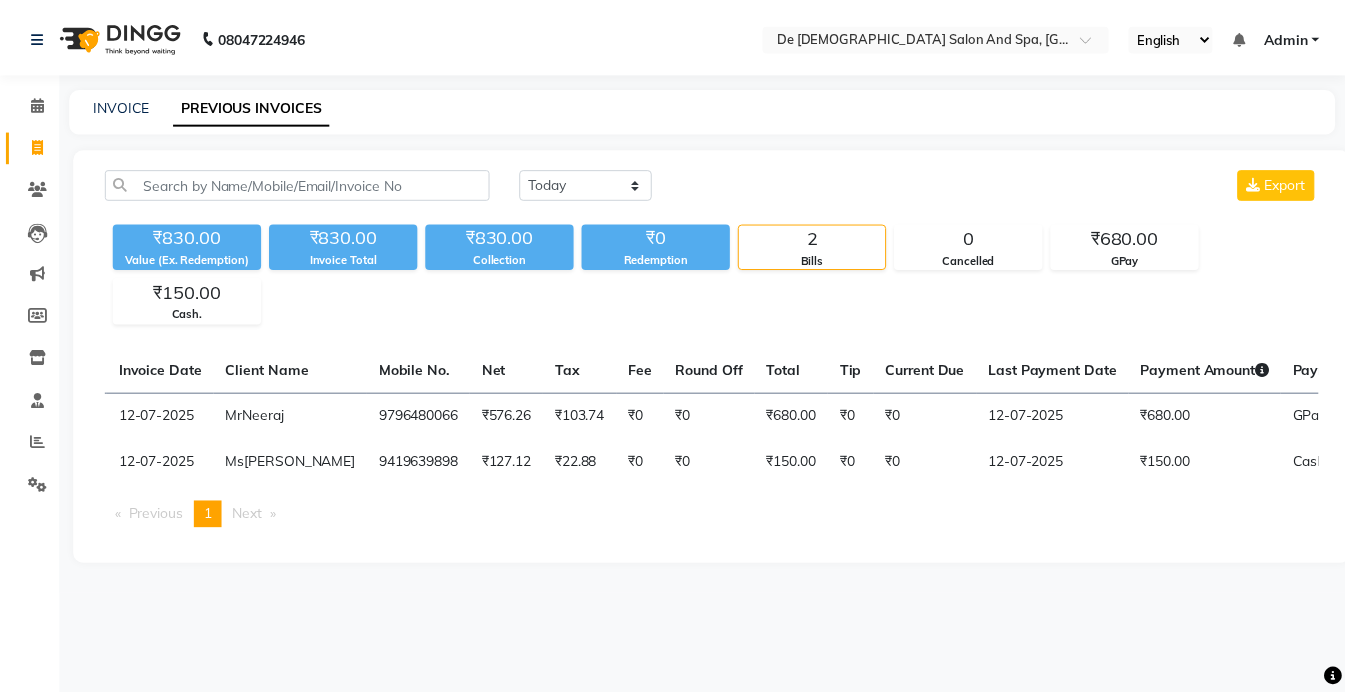 scroll, scrollTop: 0, scrollLeft: 120, axis: horizontal 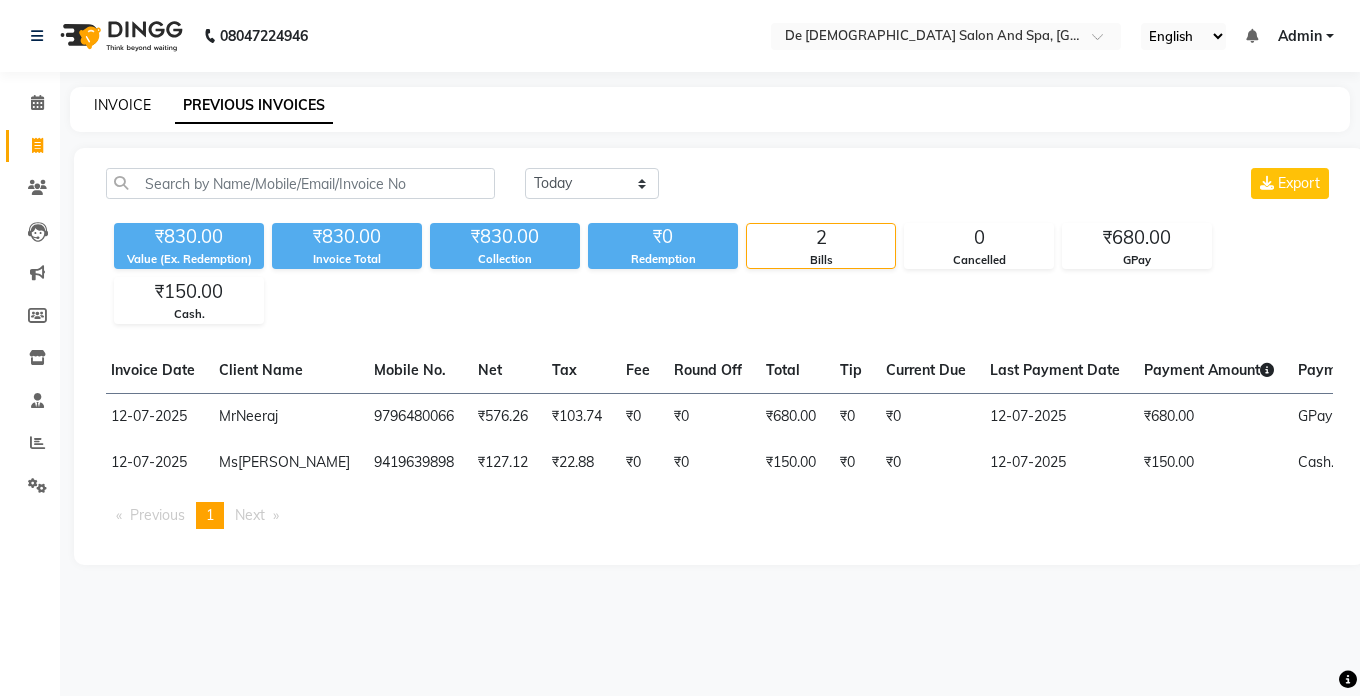 click on "INVOICE" 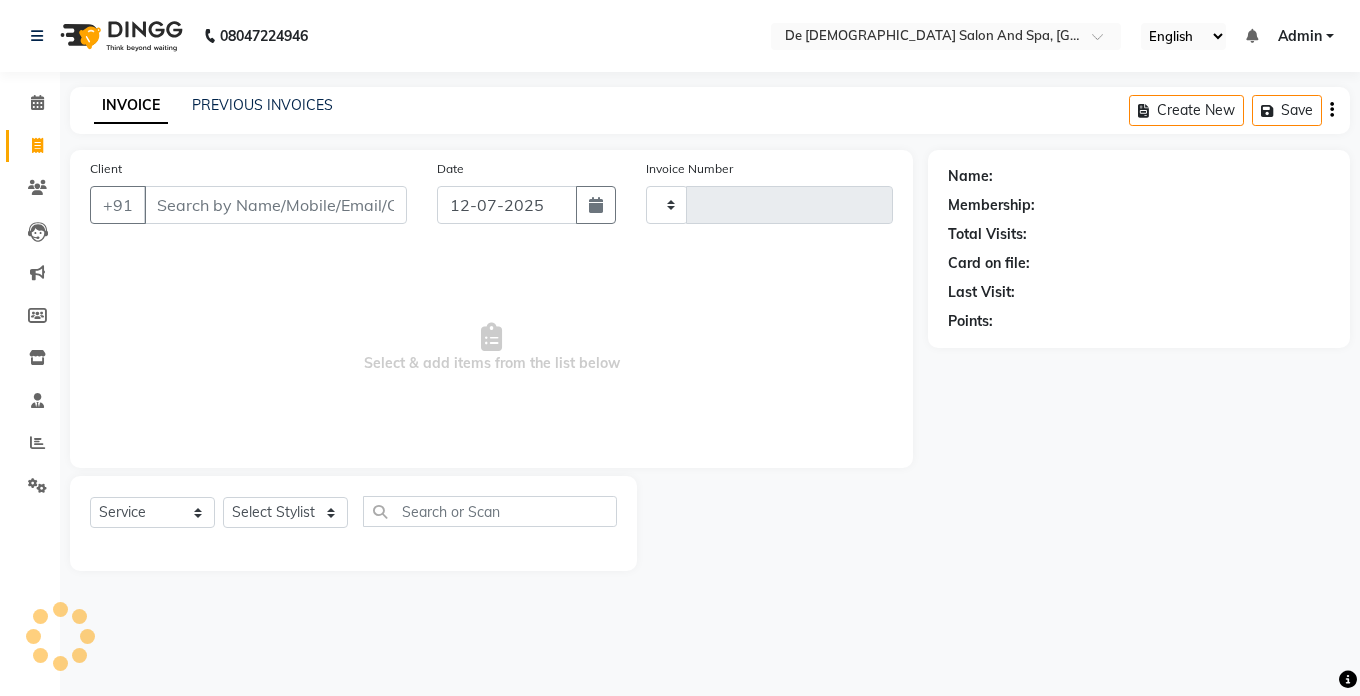 type on "1674" 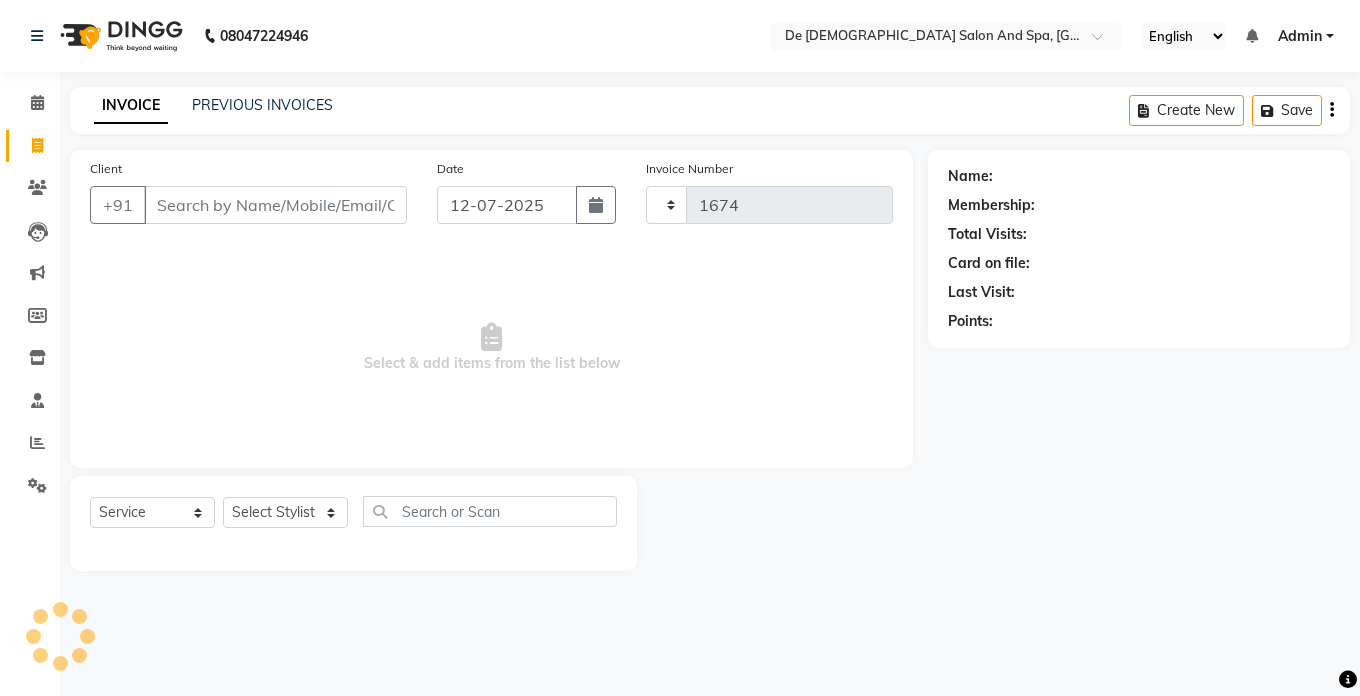 select on "6431" 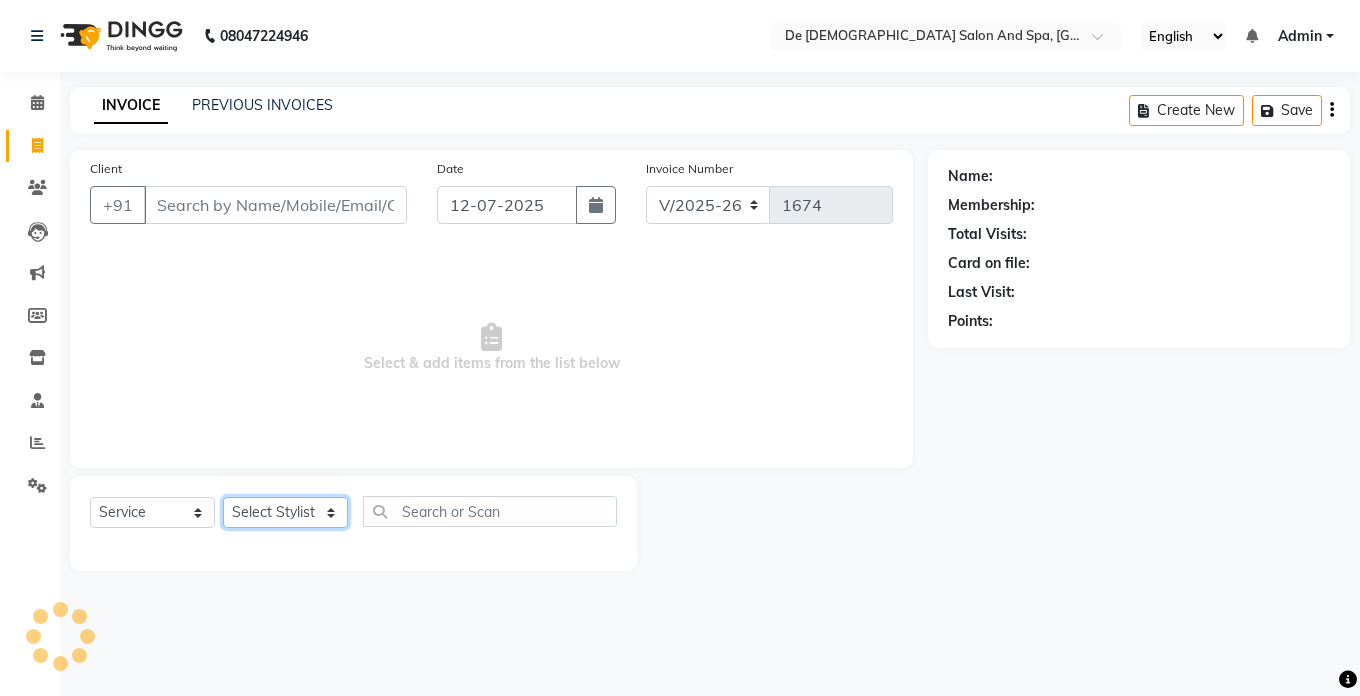 click on "Select Stylist" 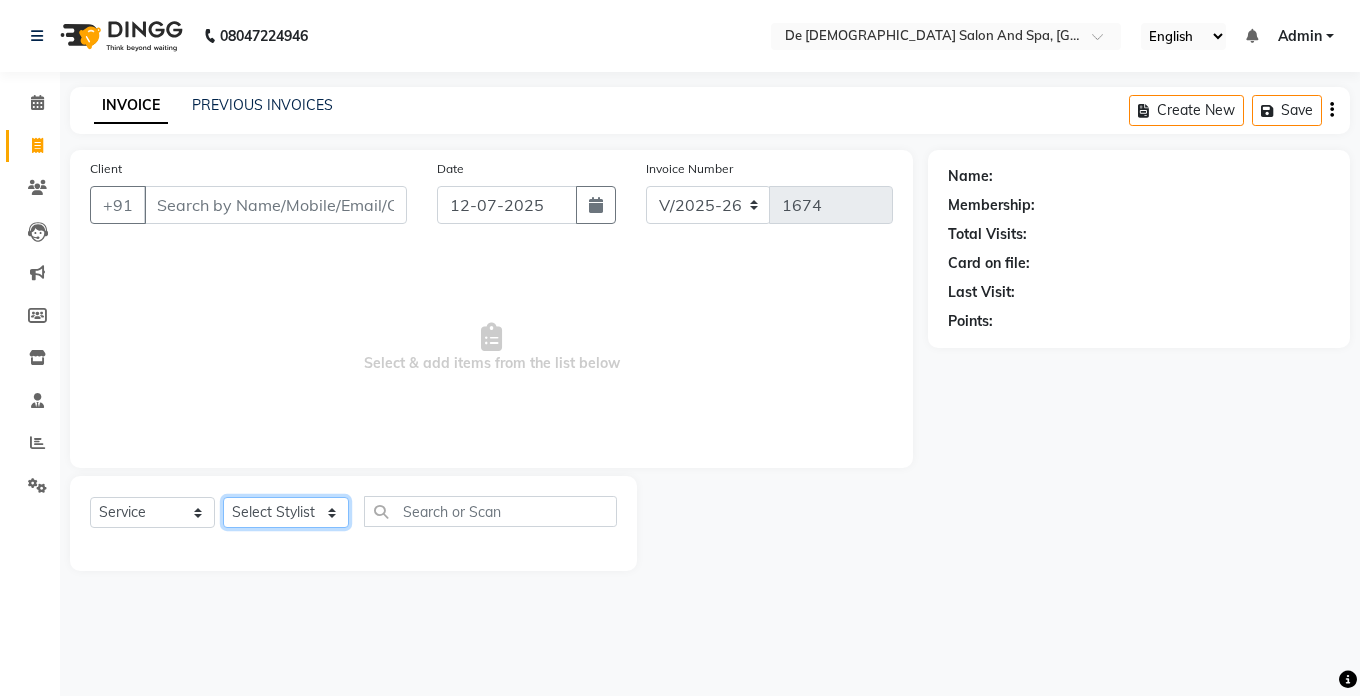select on "79126" 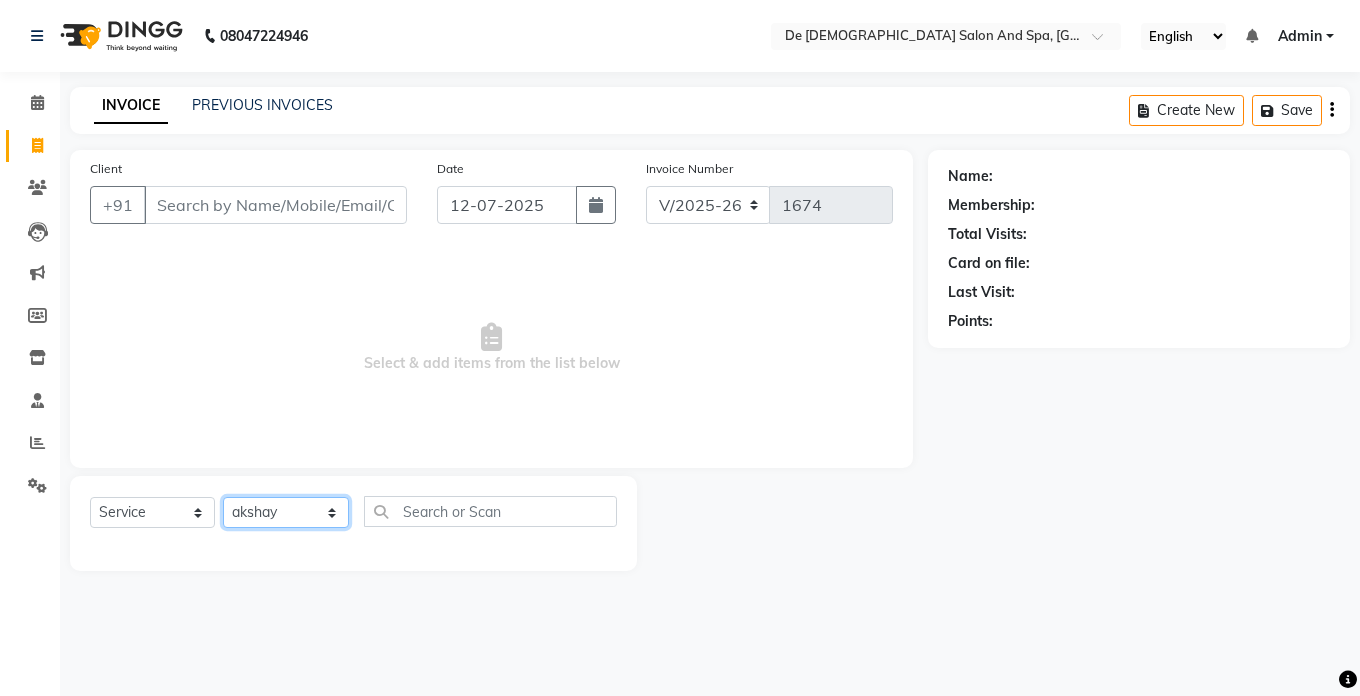 click on "Select Stylist akshay aman Arman Ashwani gunraj megha  nikita thappa nisha parveen shafali vishu kumar" 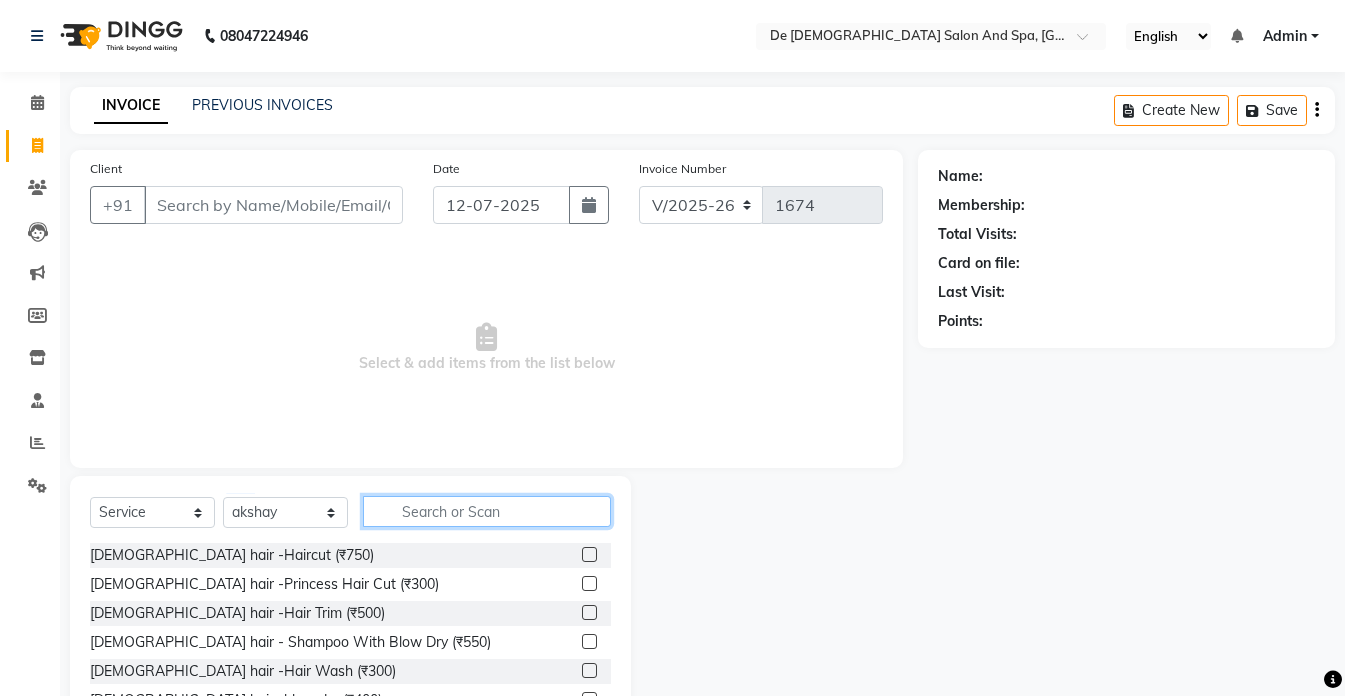click 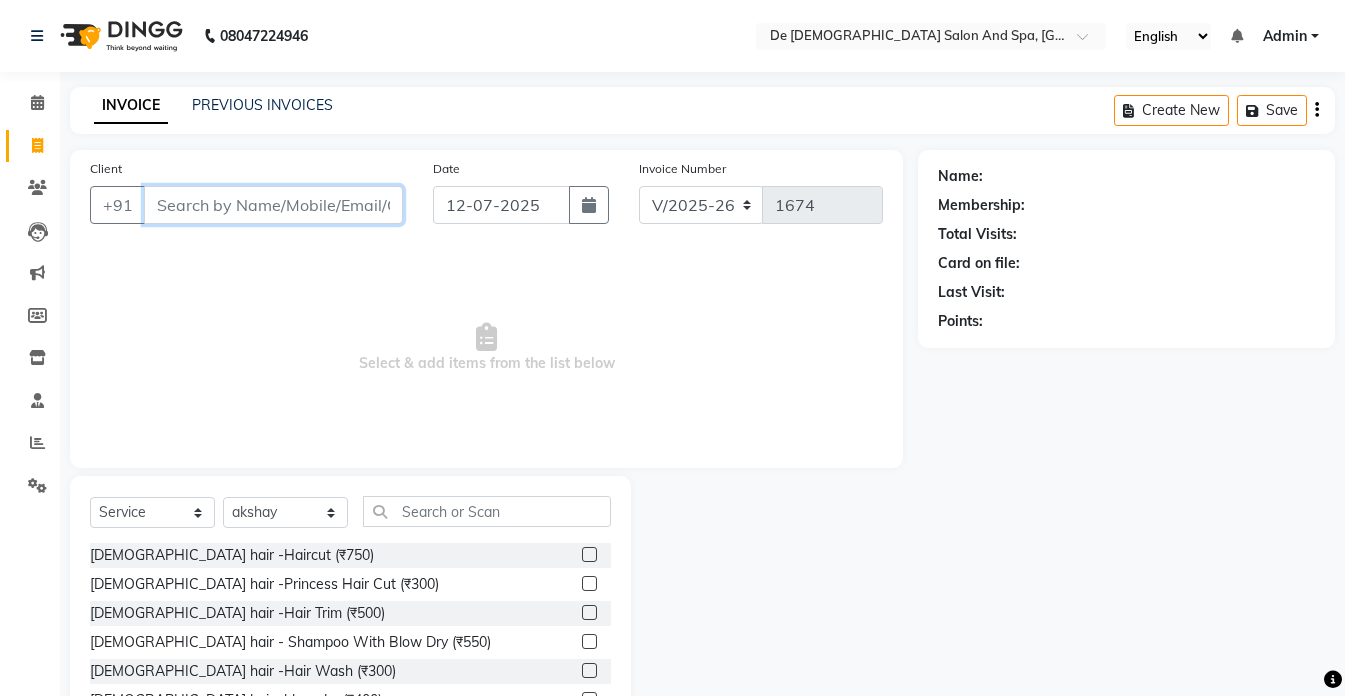 click on "Client" at bounding box center [273, 205] 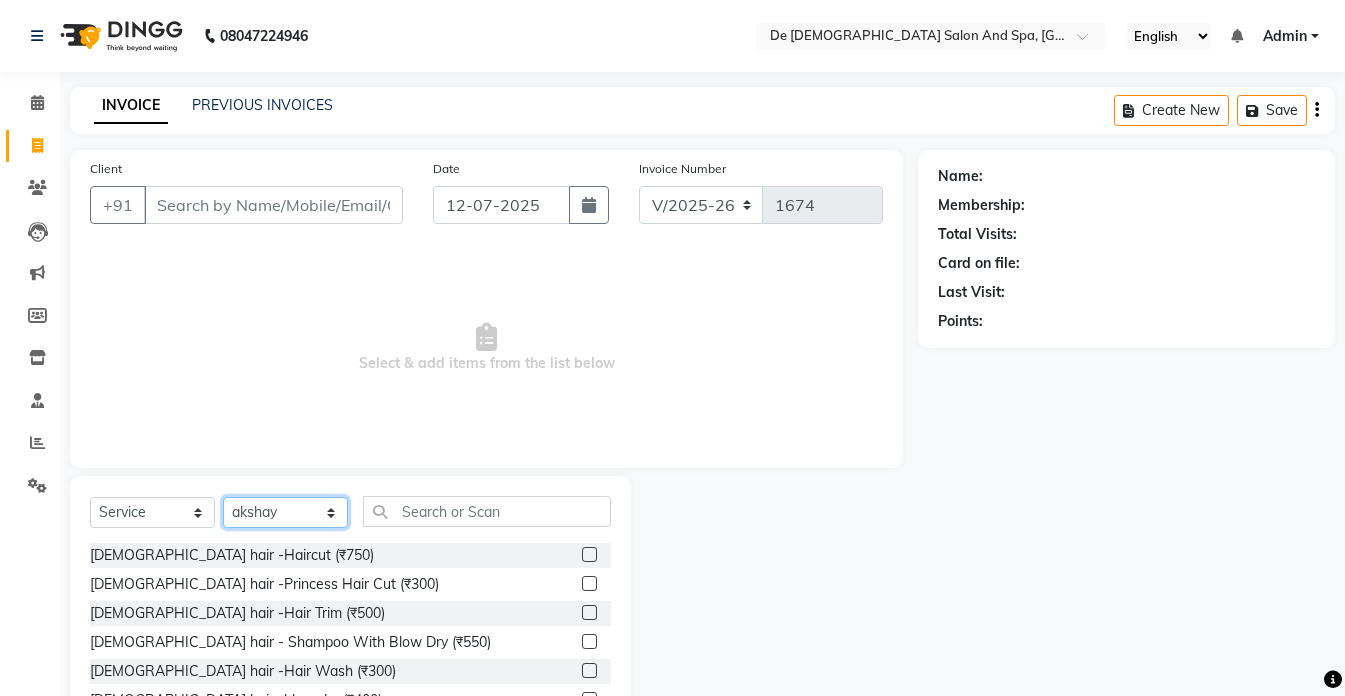 click on "Select Stylist akshay aman Arman Ashwani gunraj megha  nikita thappa nisha parveen shafali vishu kumar" 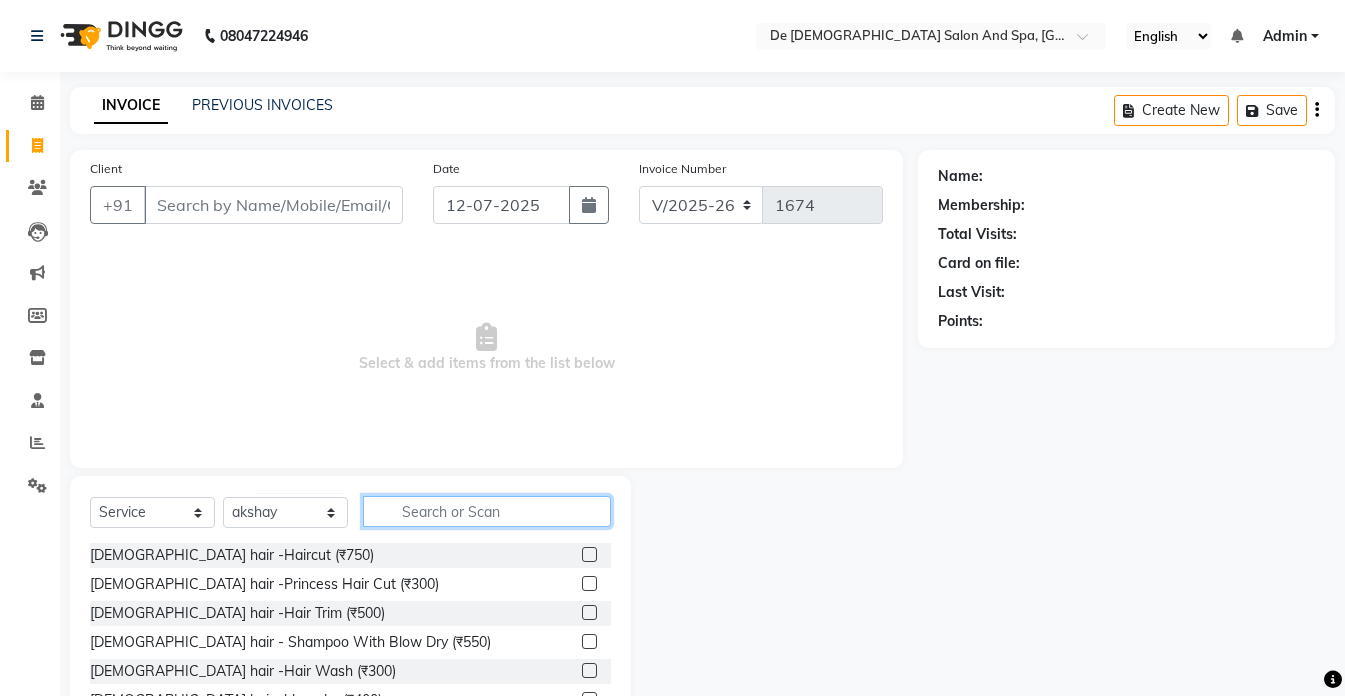 click 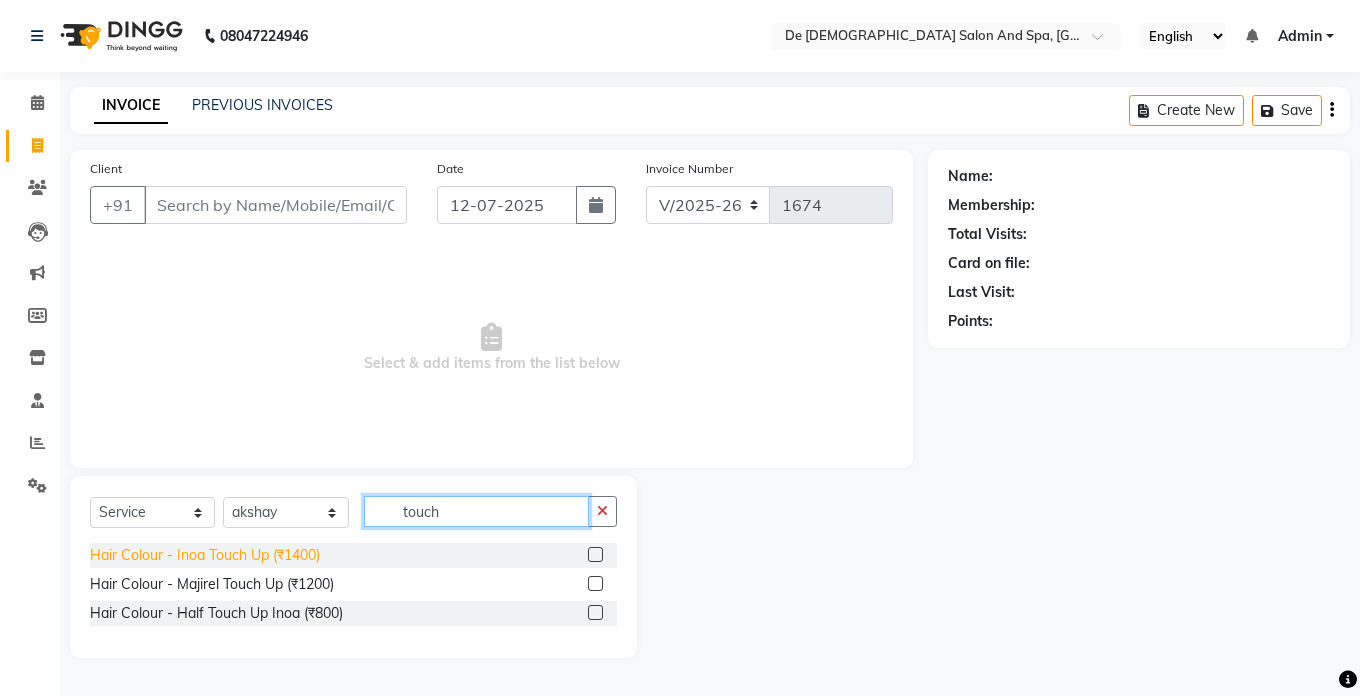type on "touch" 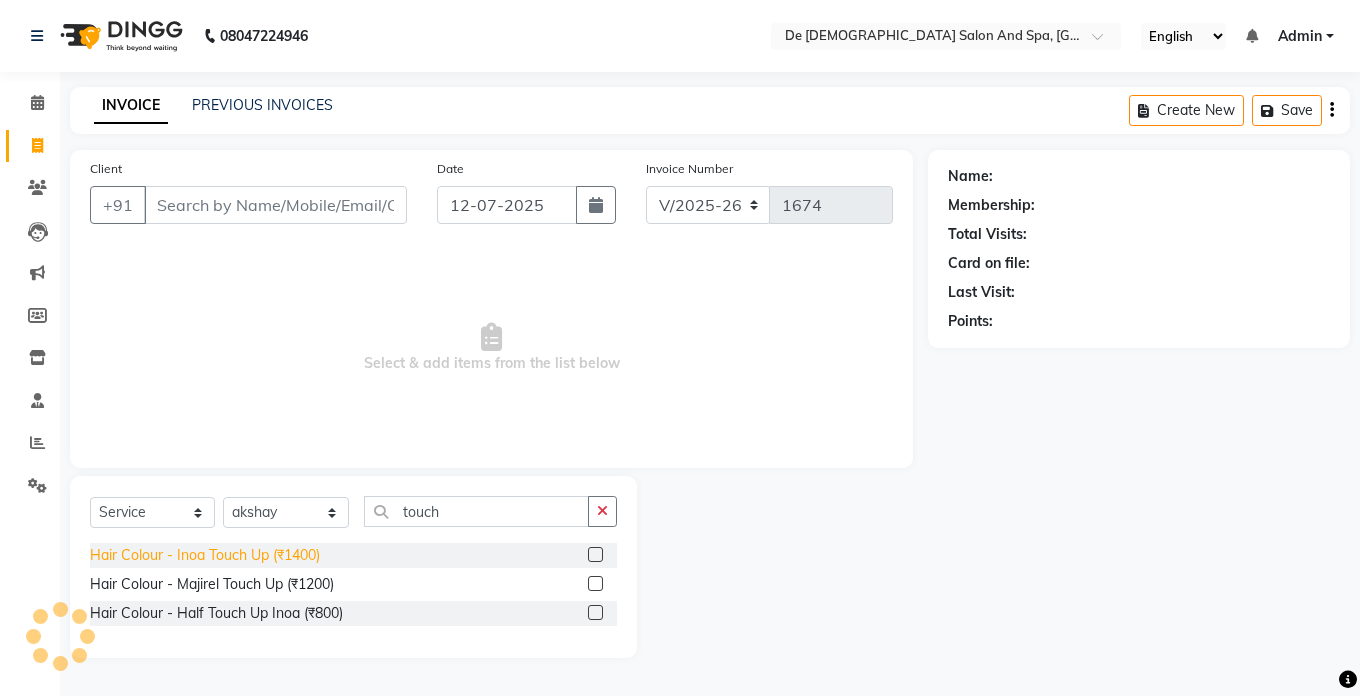 click on "Hair Colour - Inoa Touch Up (₹1400)" 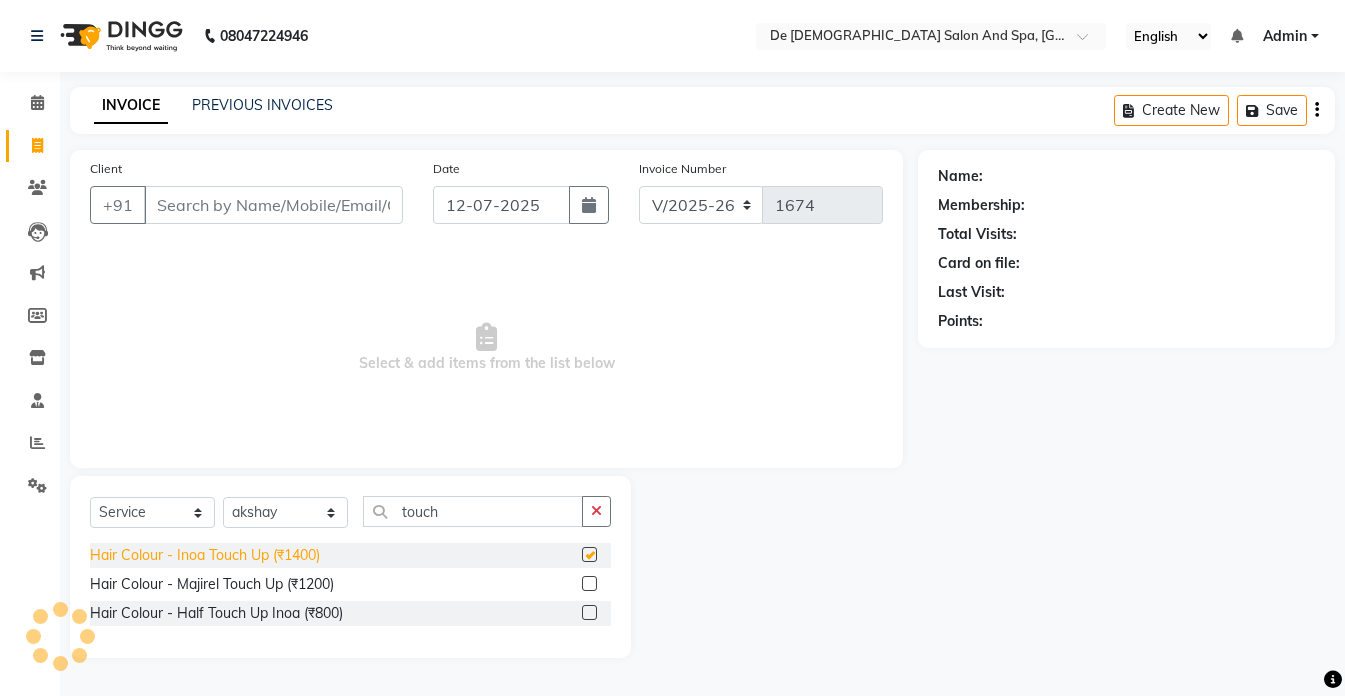 checkbox on "false" 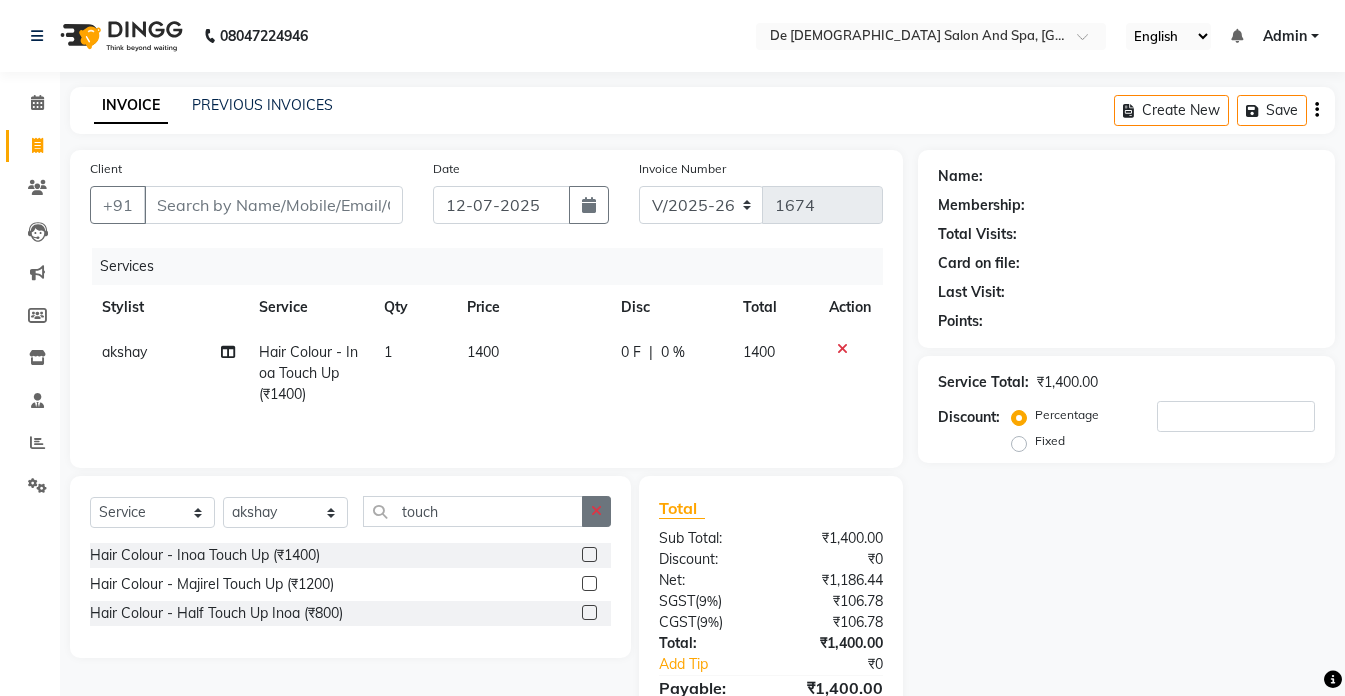 click 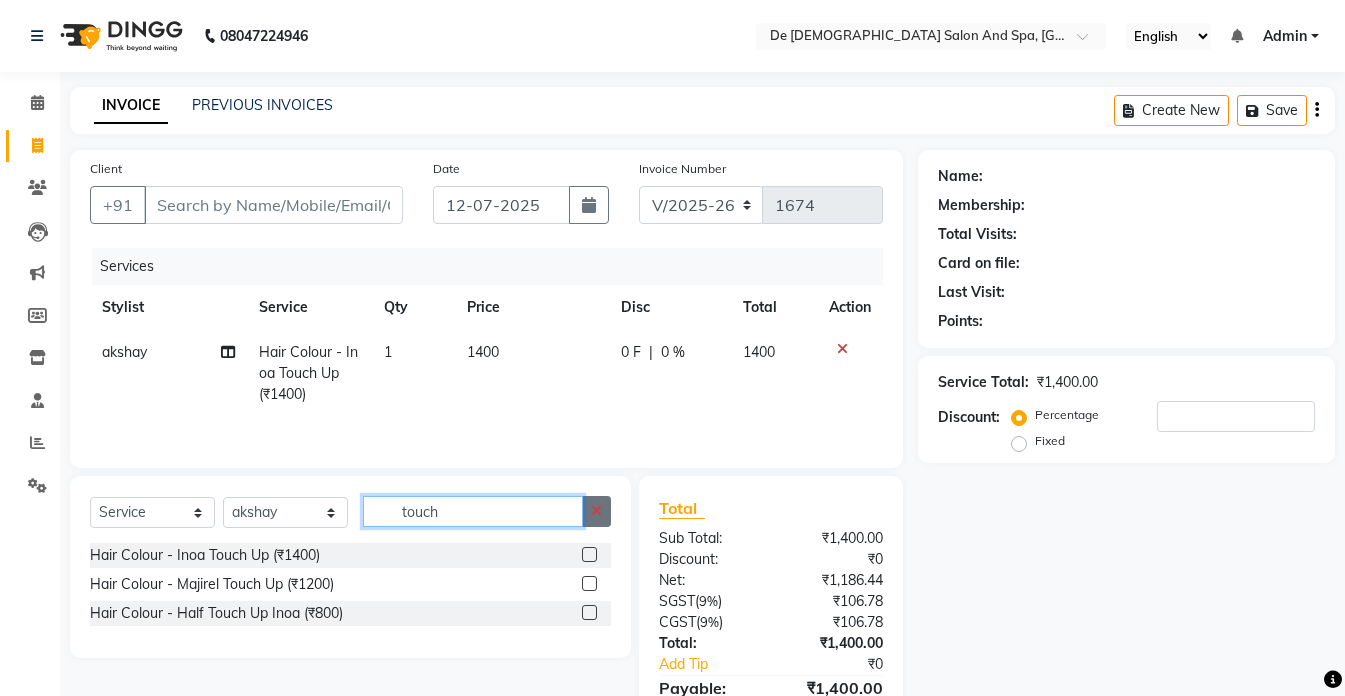 type 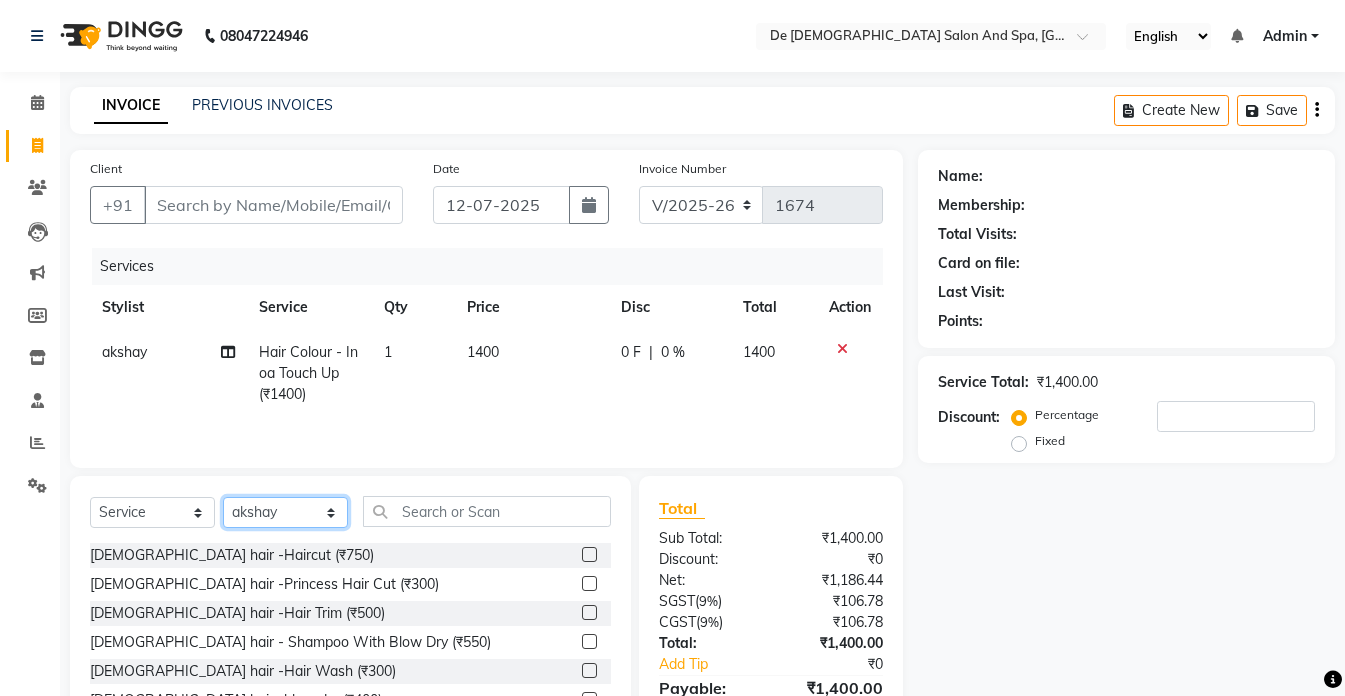click on "Select Stylist akshay aman Arman Ashwani gunraj megha  nikita thappa nisha parveen shafali vishu kumar" 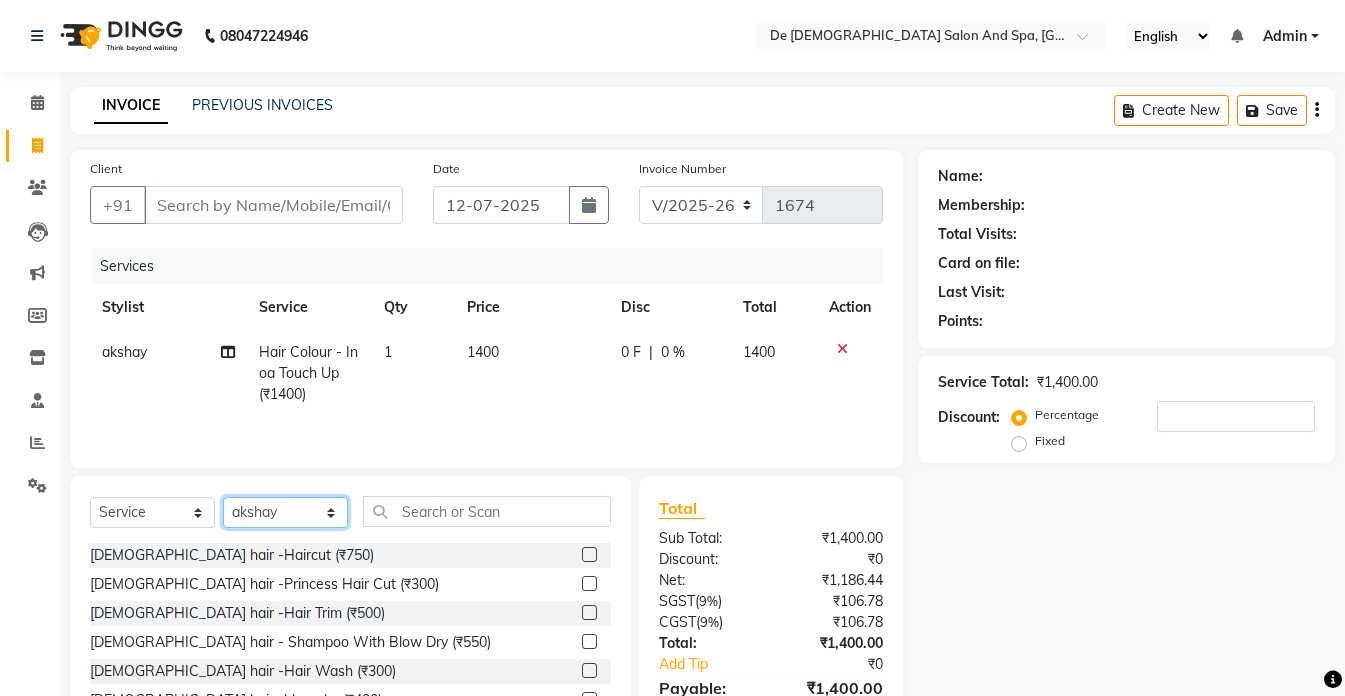 select on "51742" 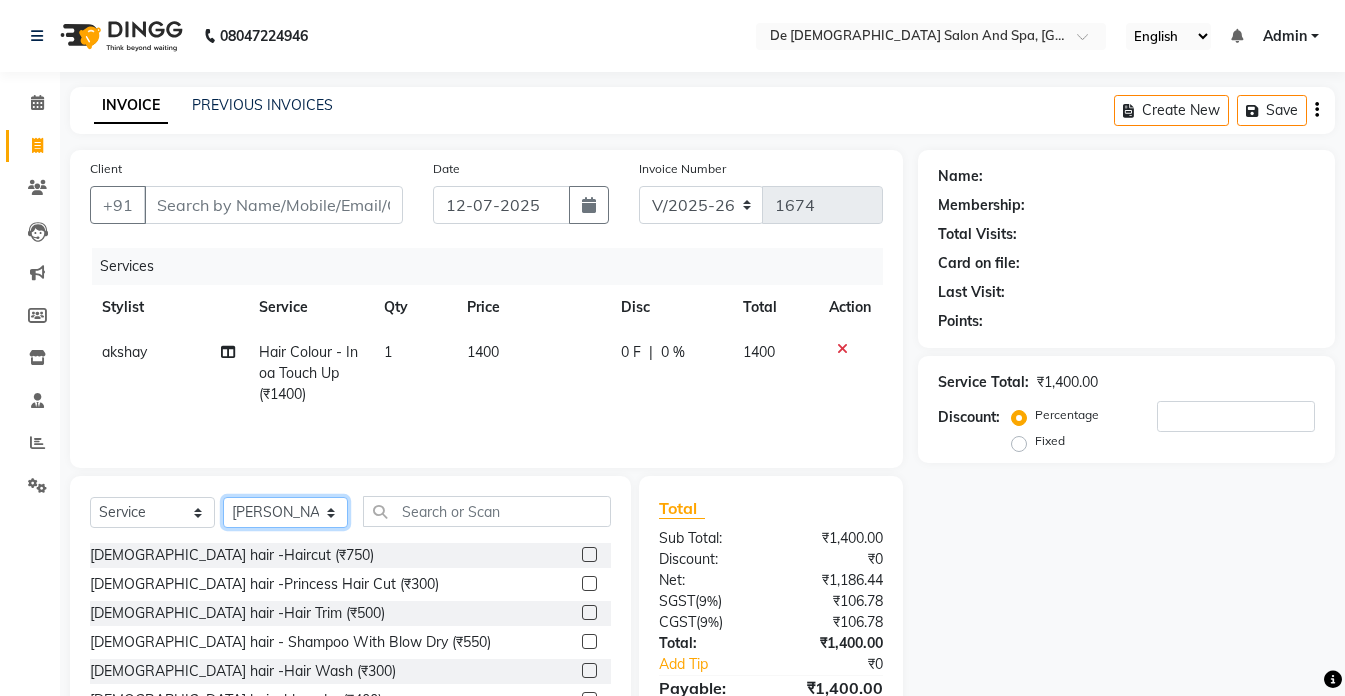 click on "Select Stylist akshay aman Arman Ashwani gunraj megha  nikita thappa nisha parveen shafali vishu kumar" 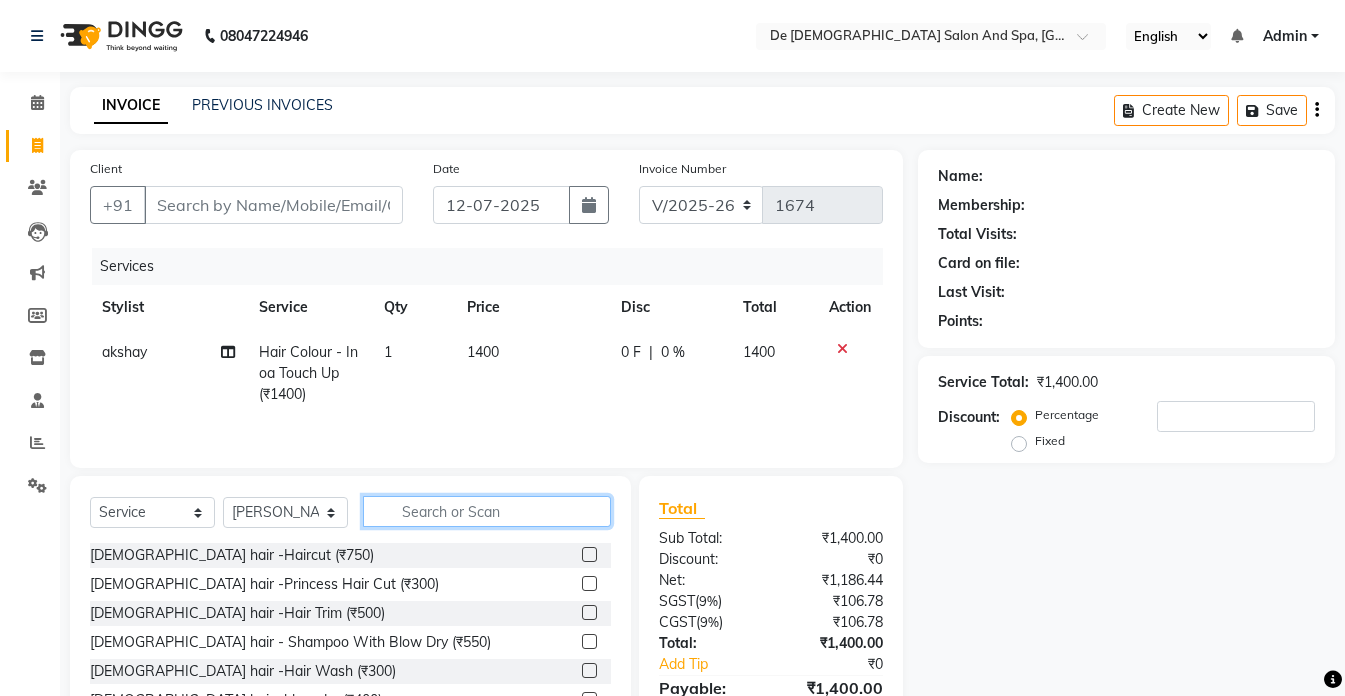 click 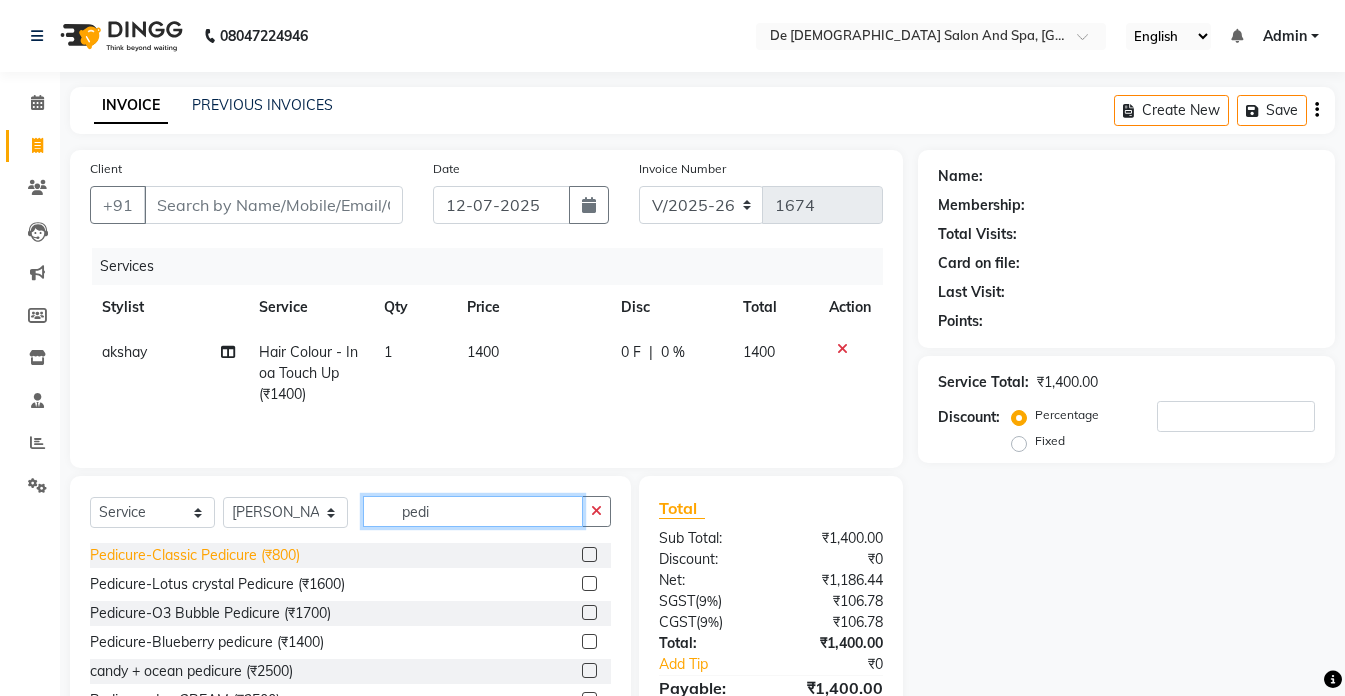 type on "pedi" 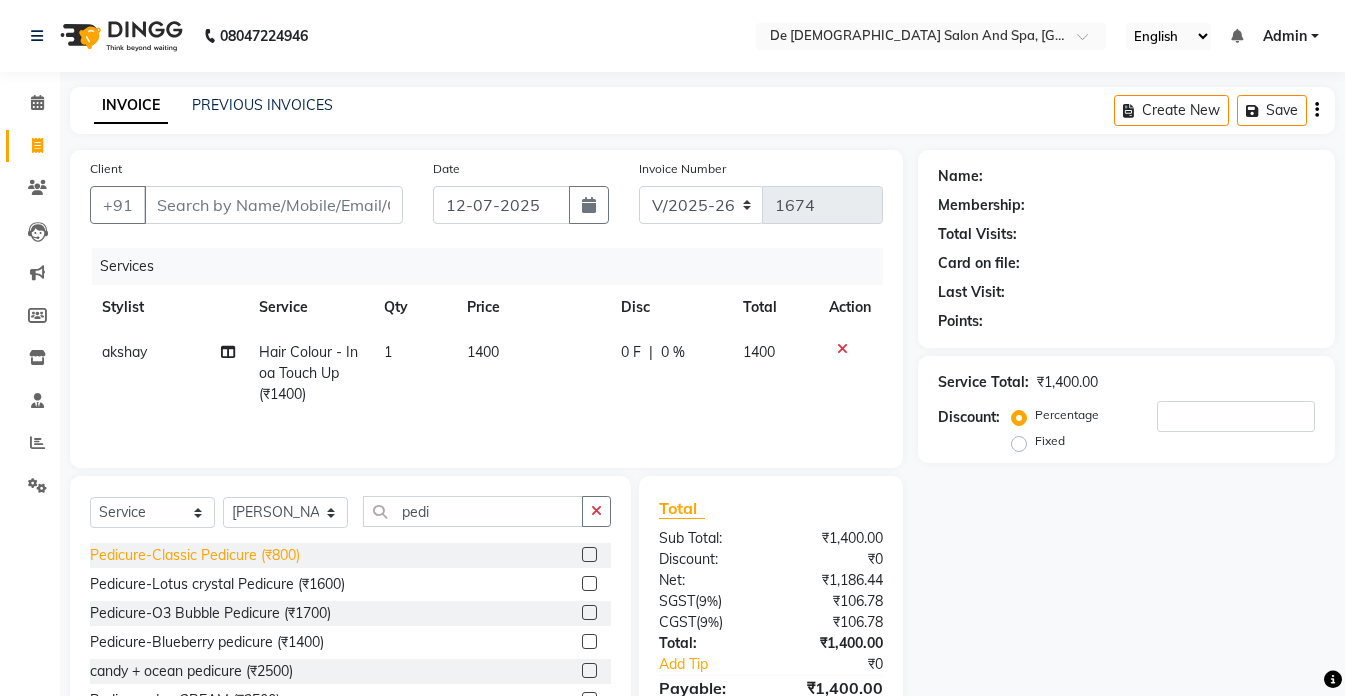 click on "Pedicure-Classic Pedicure (₹800)" 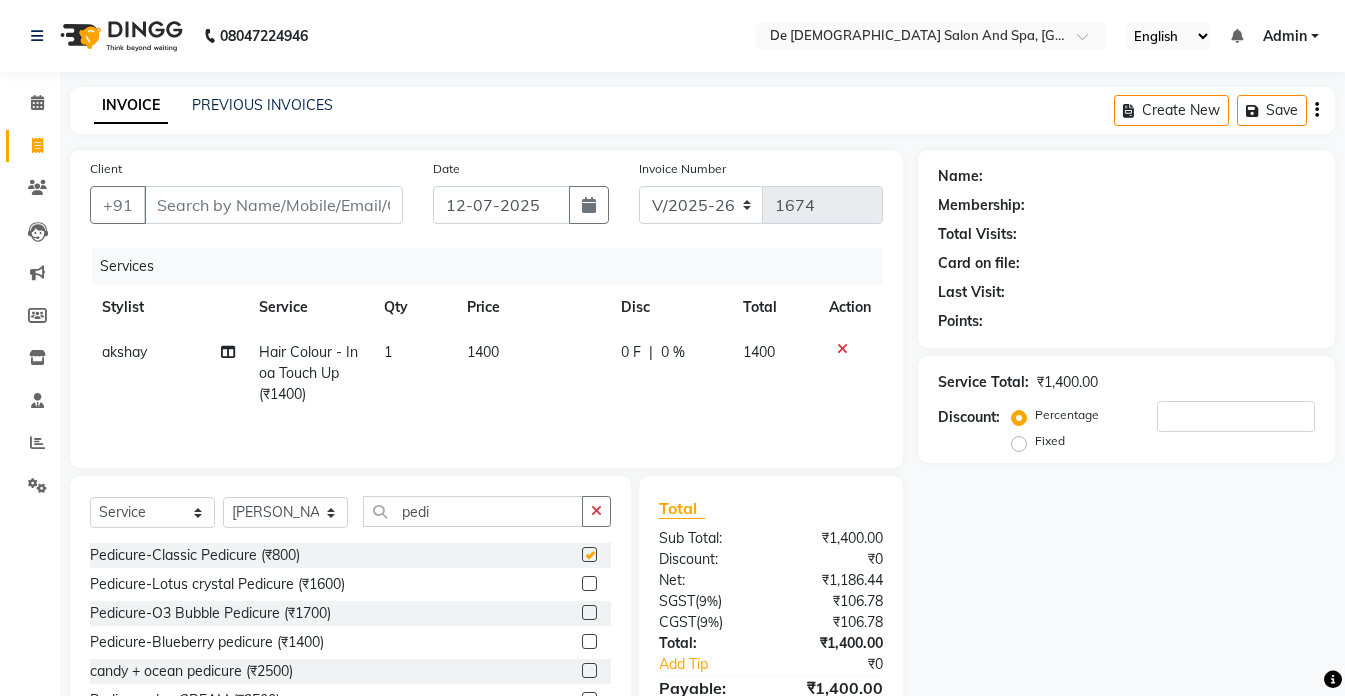 checkbox on "false" 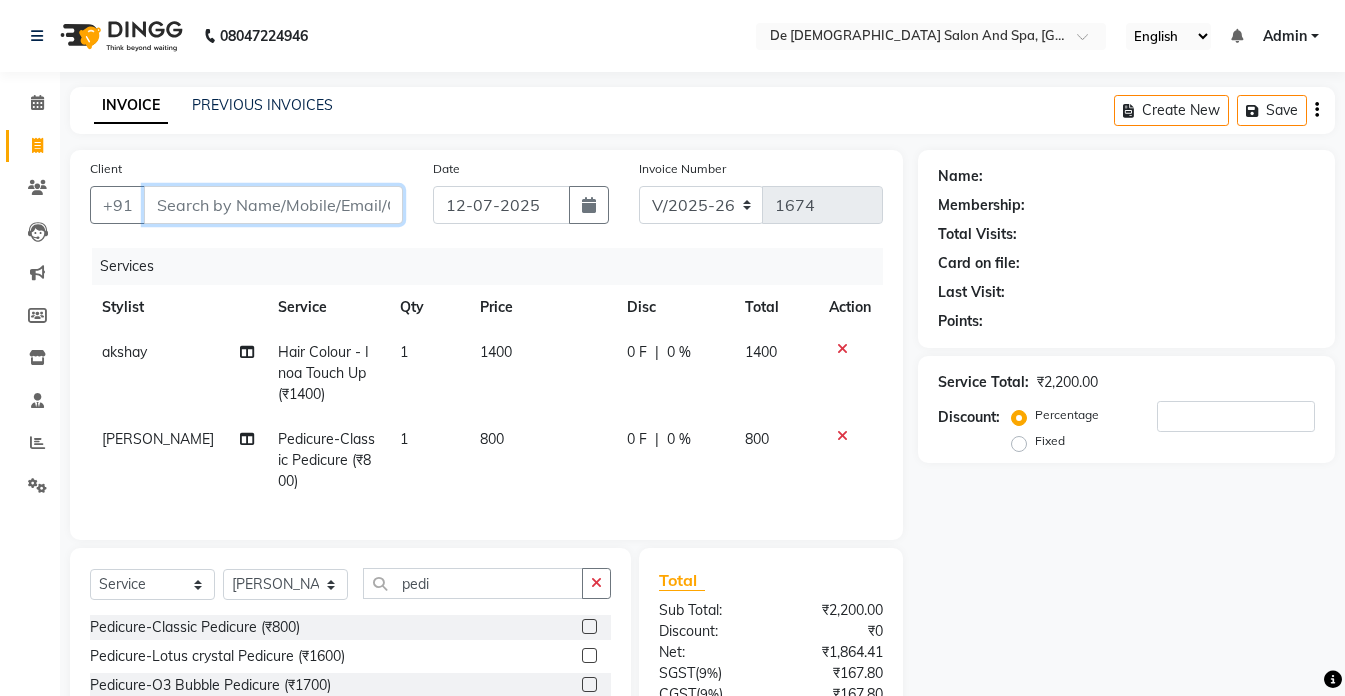 click on "Client" at bounding box center [273, 205] 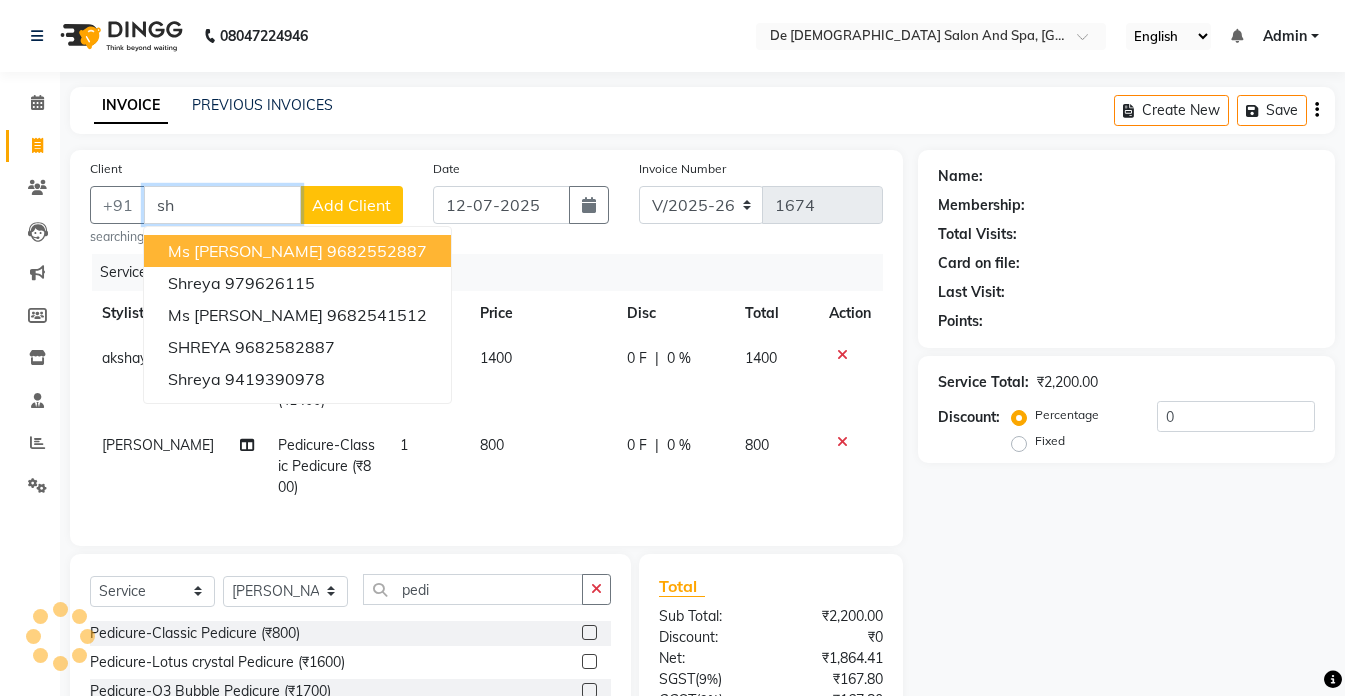 type on "s" 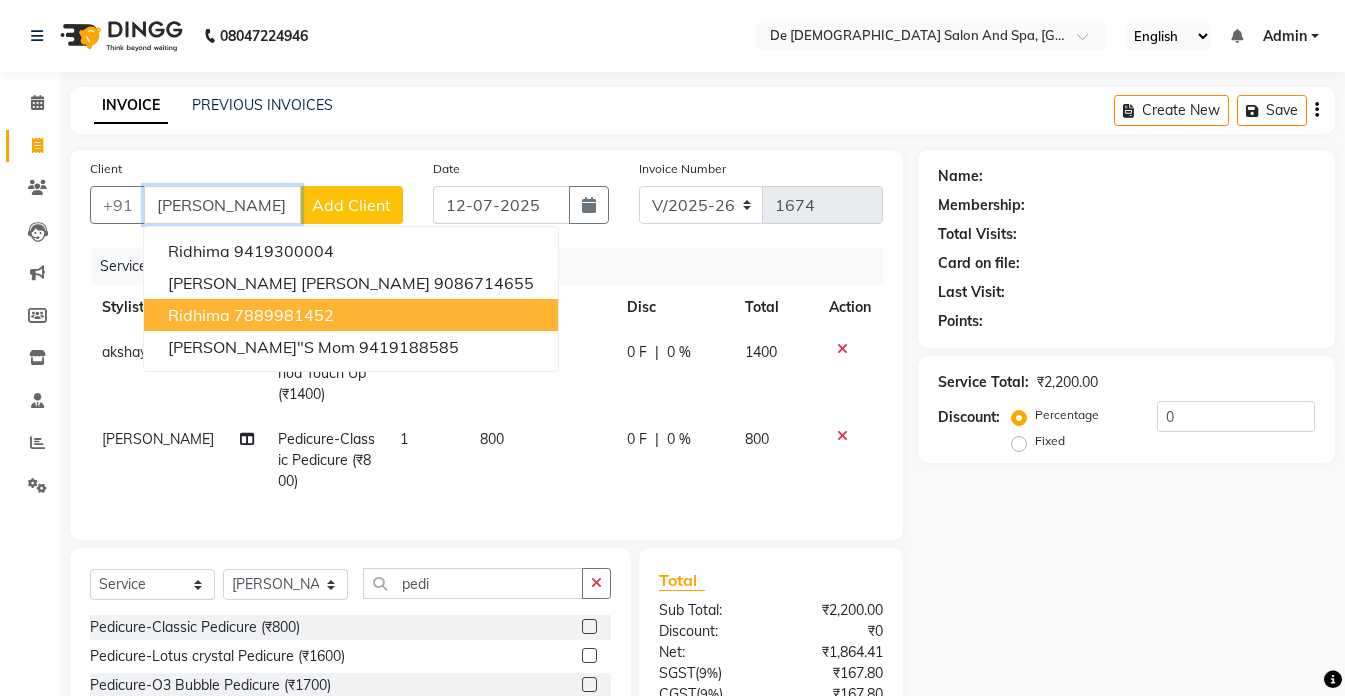 click on "7889981452" at bounding box center (284, 315) 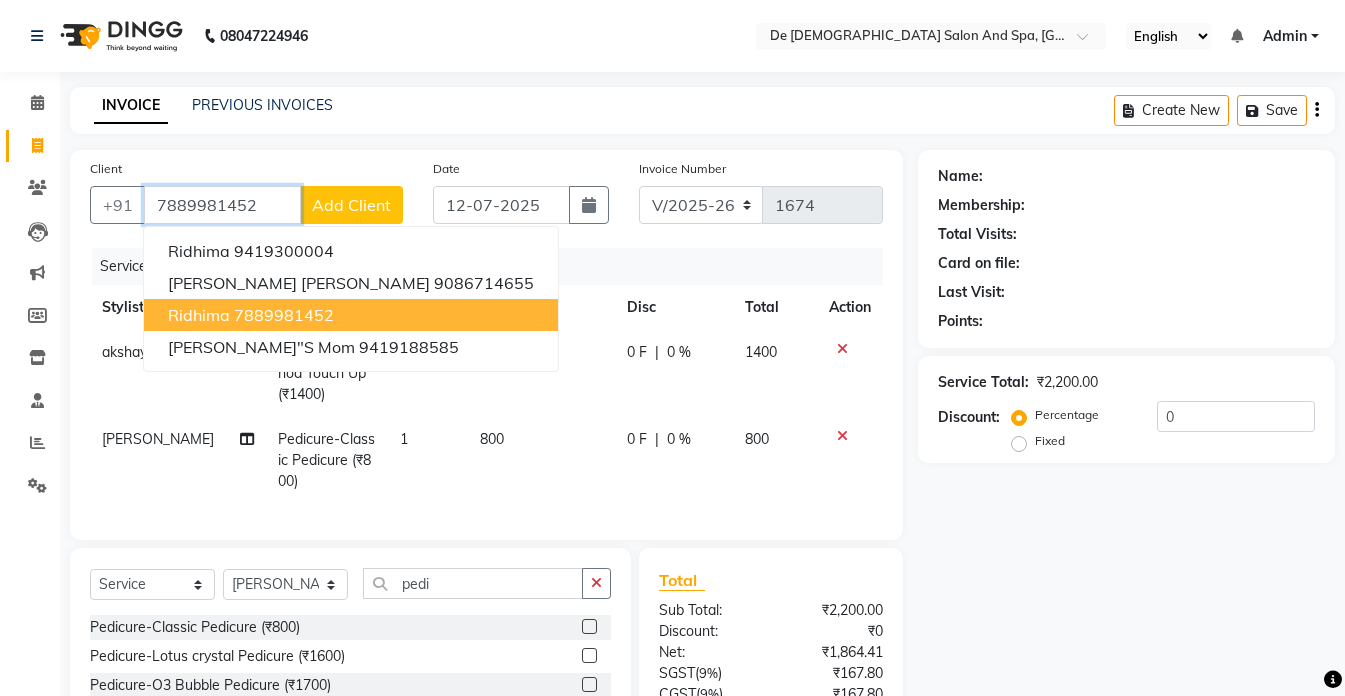 type on "7889981452" 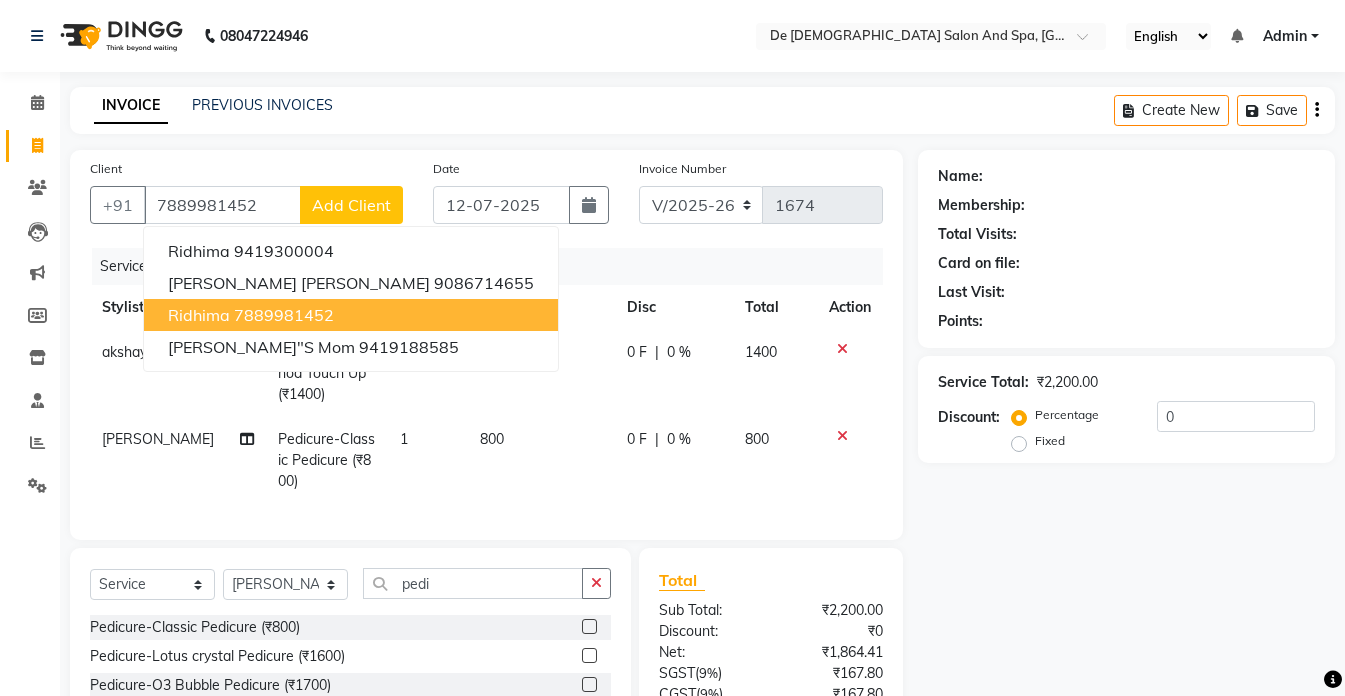 click on "Service" 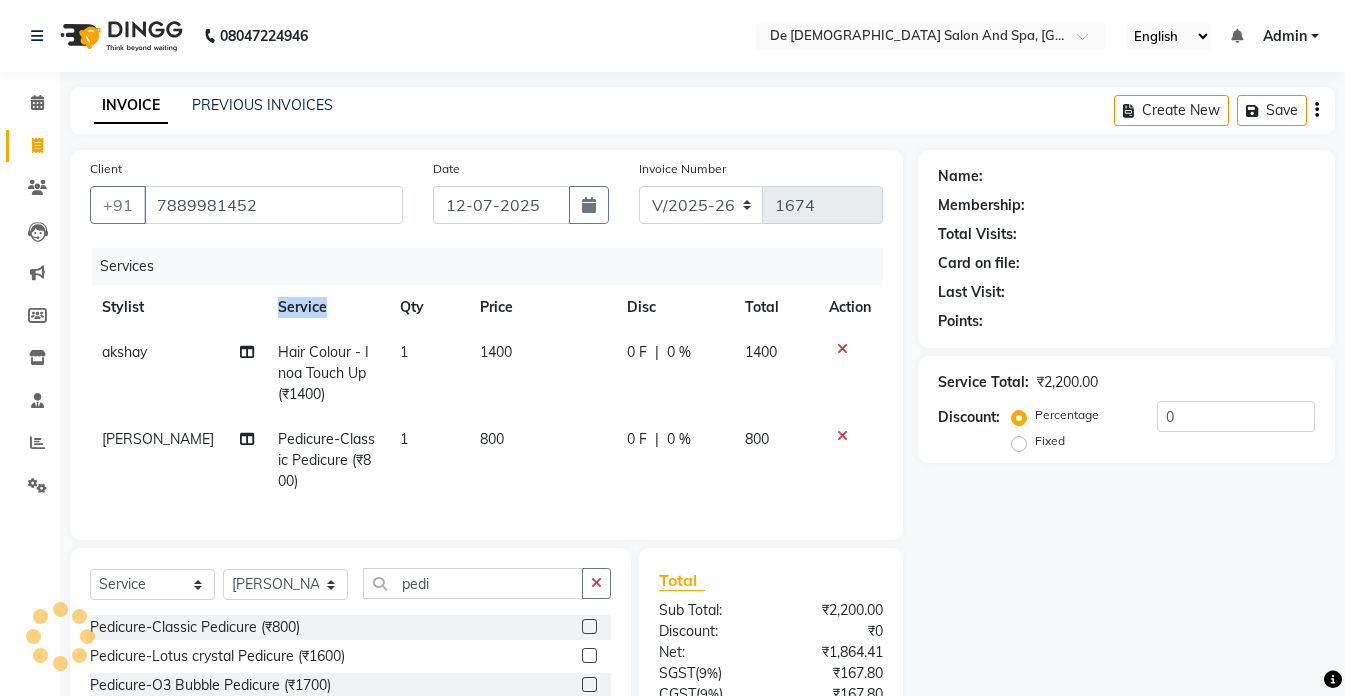 select on "1: Object" 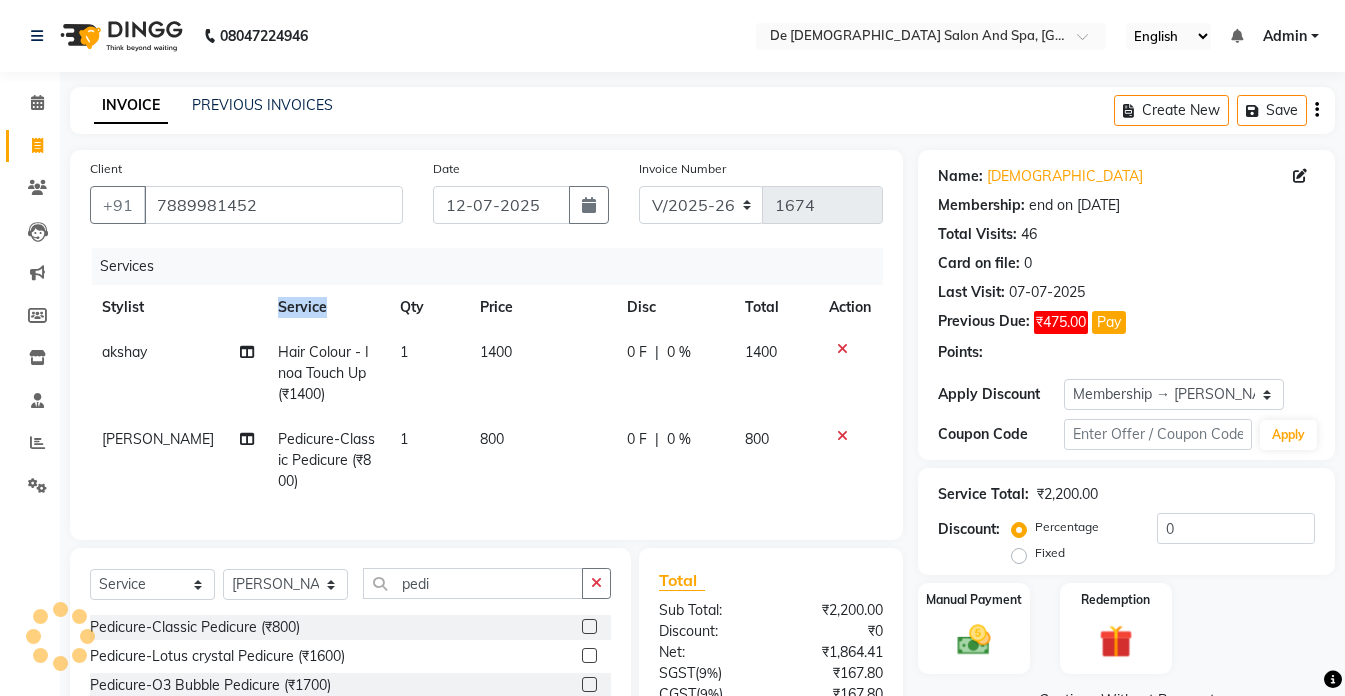 type 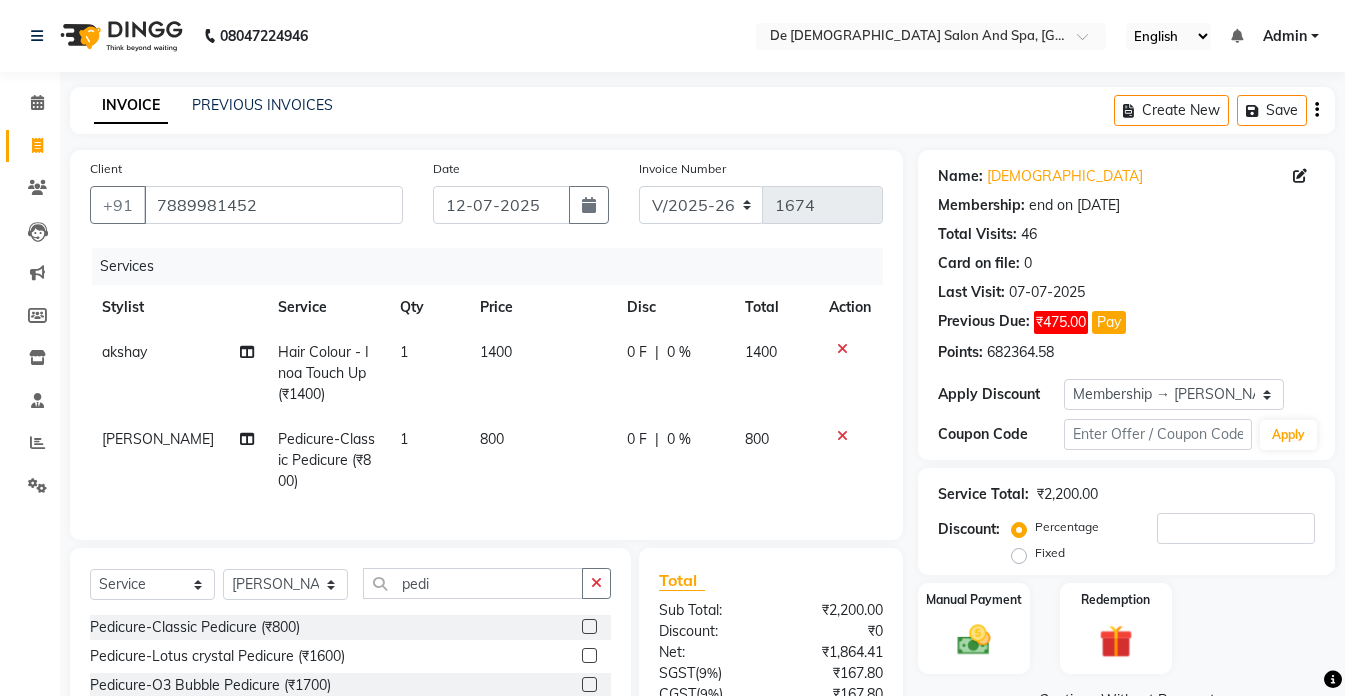 click 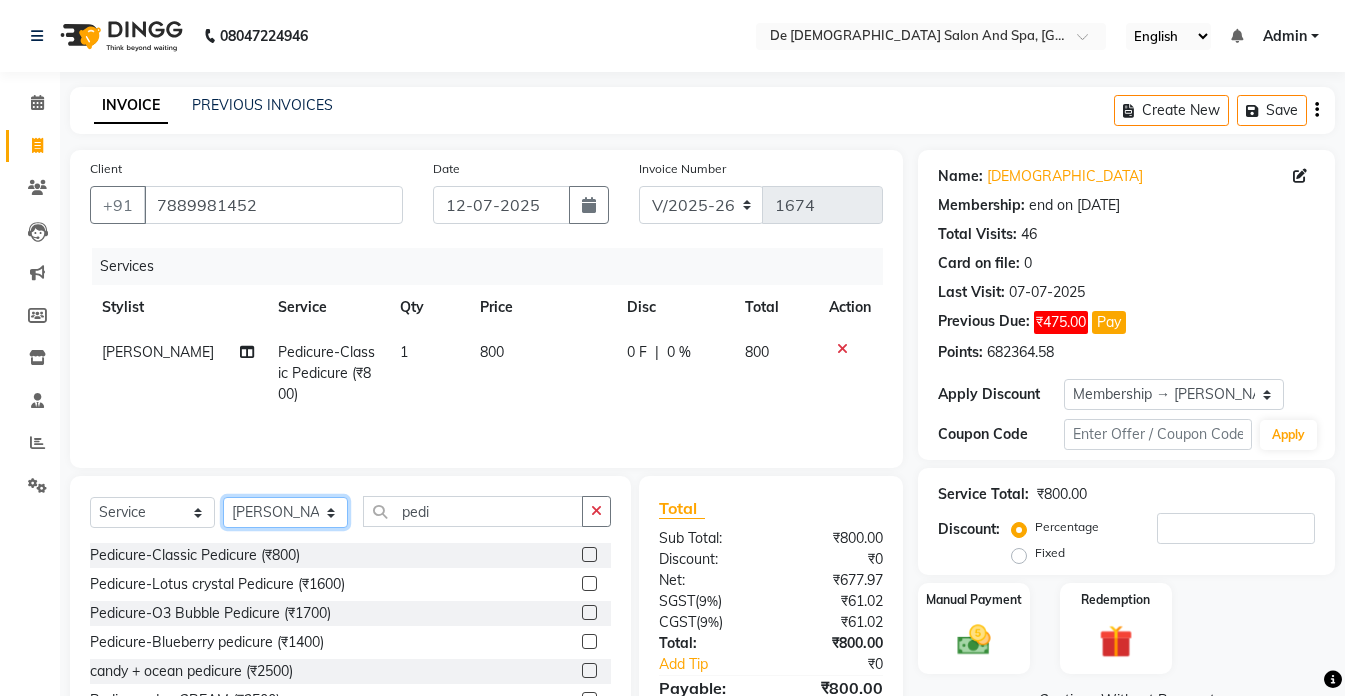 click on "Select Stylist akshay aman Arman Ashwani gunraj megha  nikita thappa nisha parveen shafali vishu kumar" 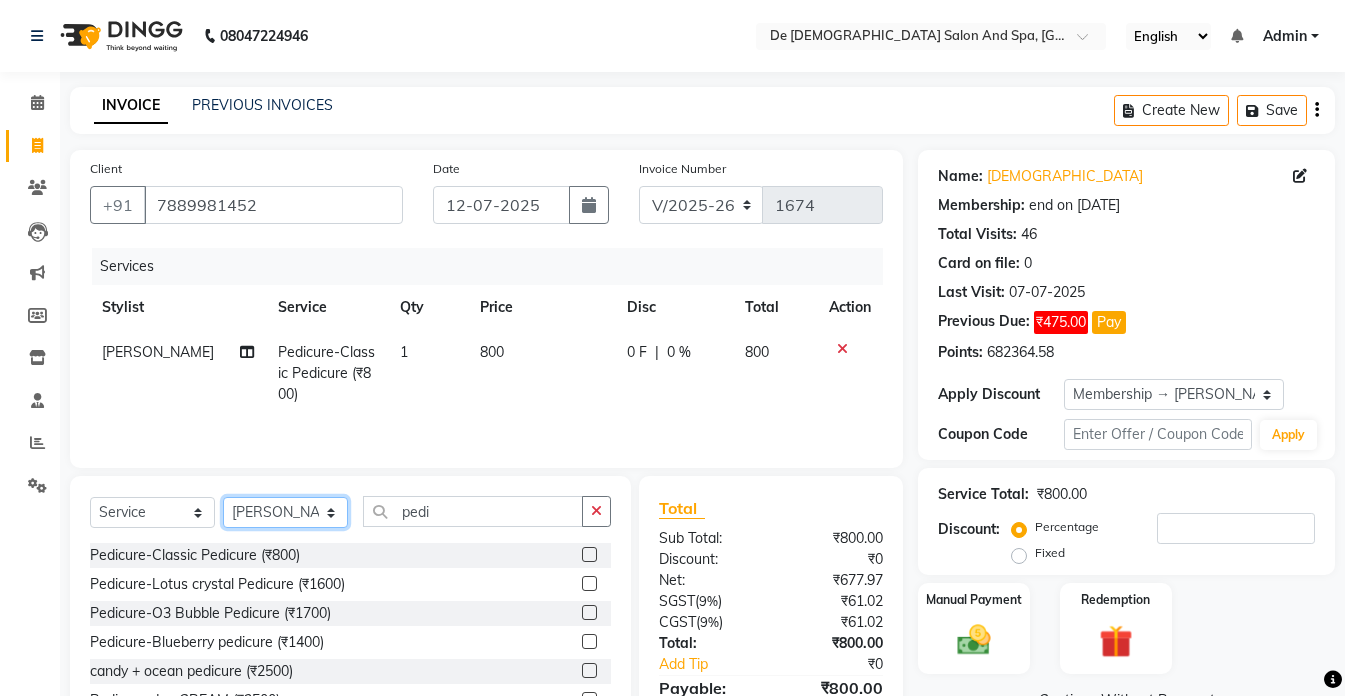 select on "49369" 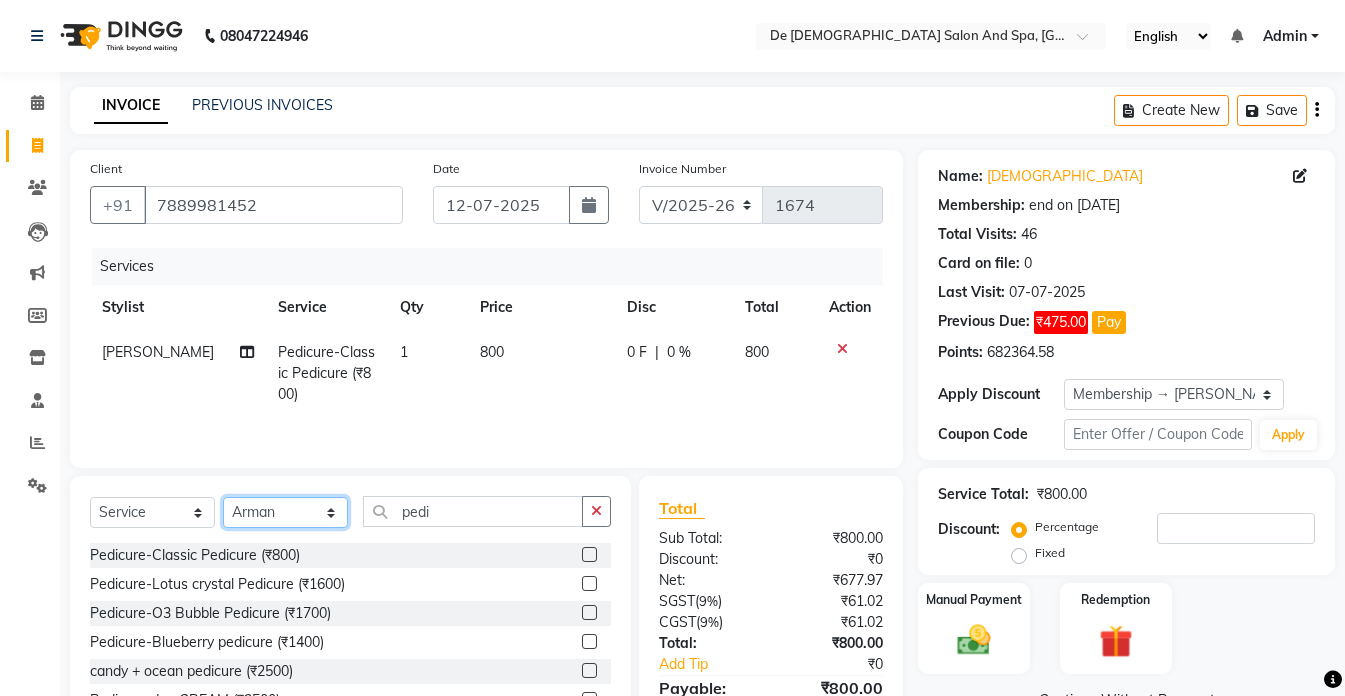 click on "Select Stylist akshay aman Arman Ashwani gunraj megha  nikita thappa nisha parveen shafali vishu kumar" 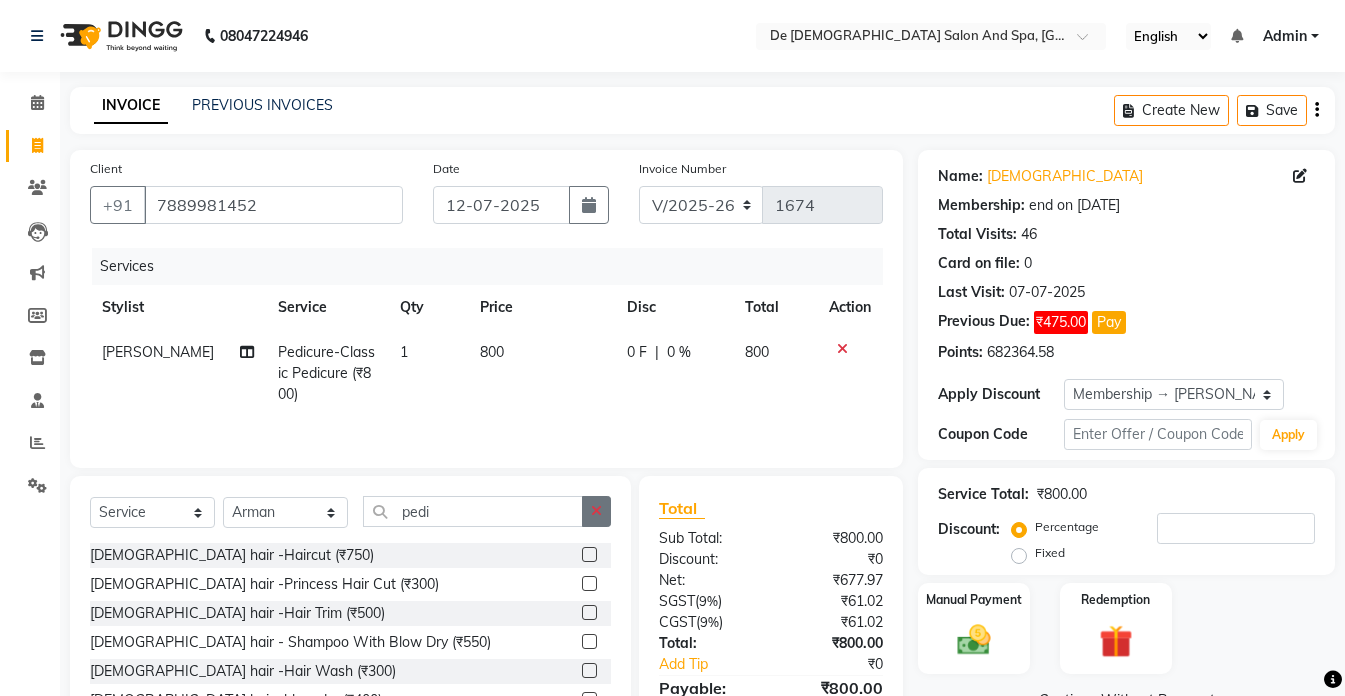click 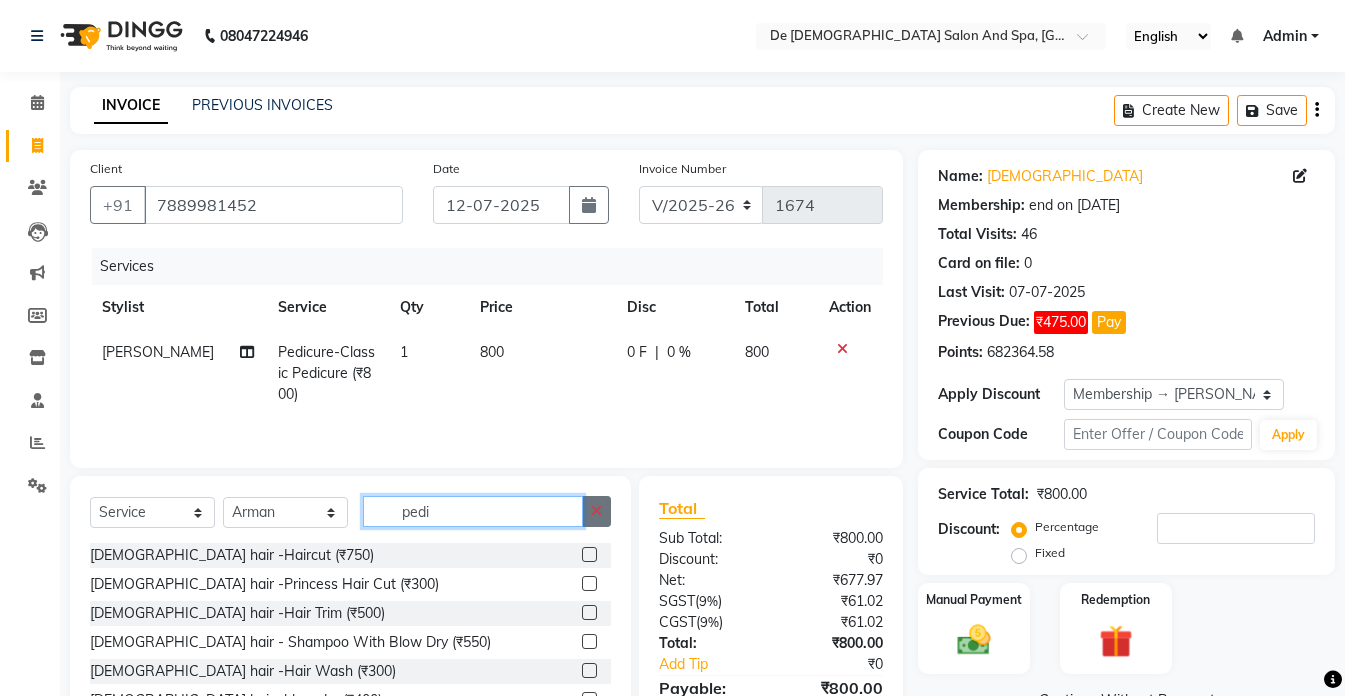 type 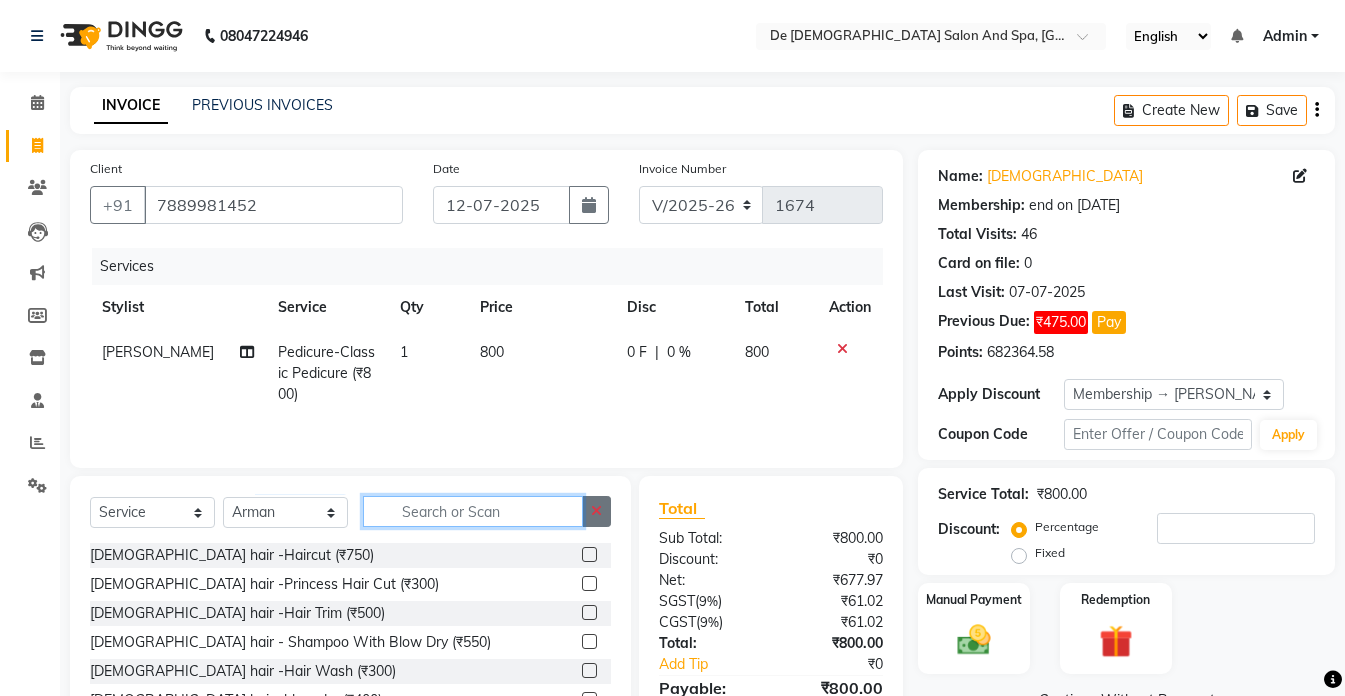 click 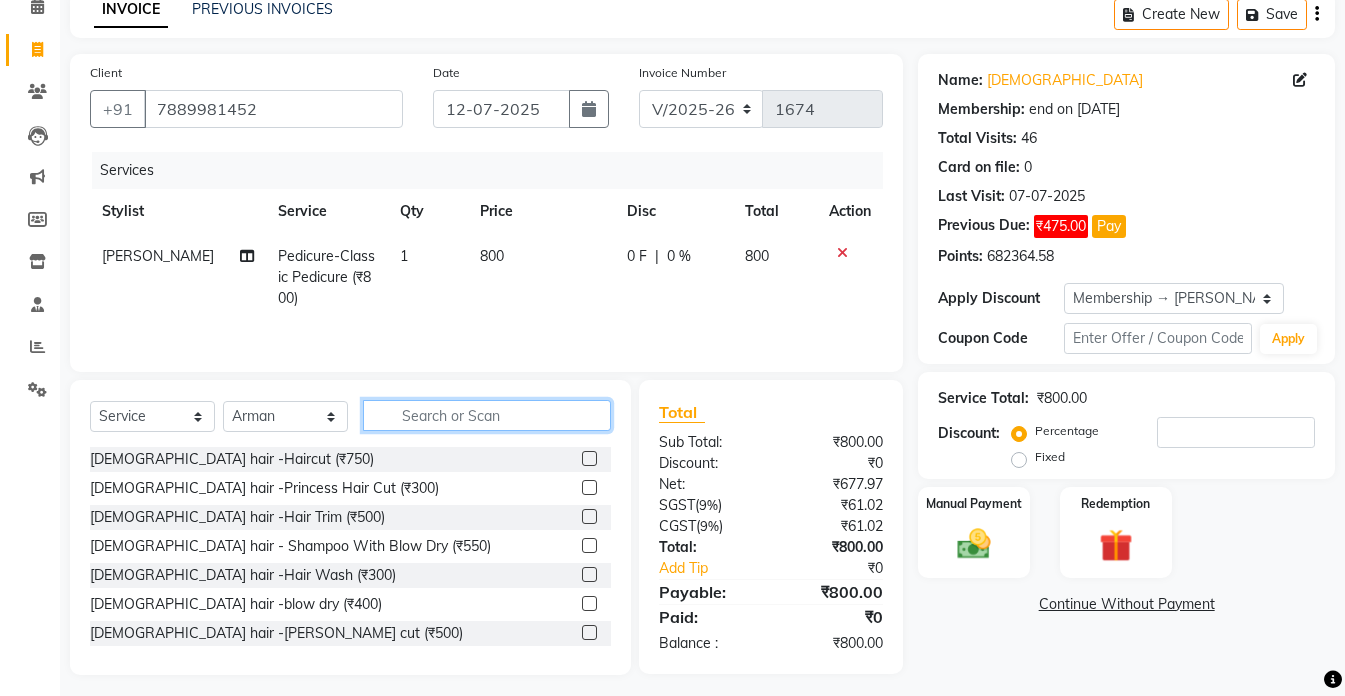 scroll, scrollTop: 100, scrollLeft: 0, axis: vertical 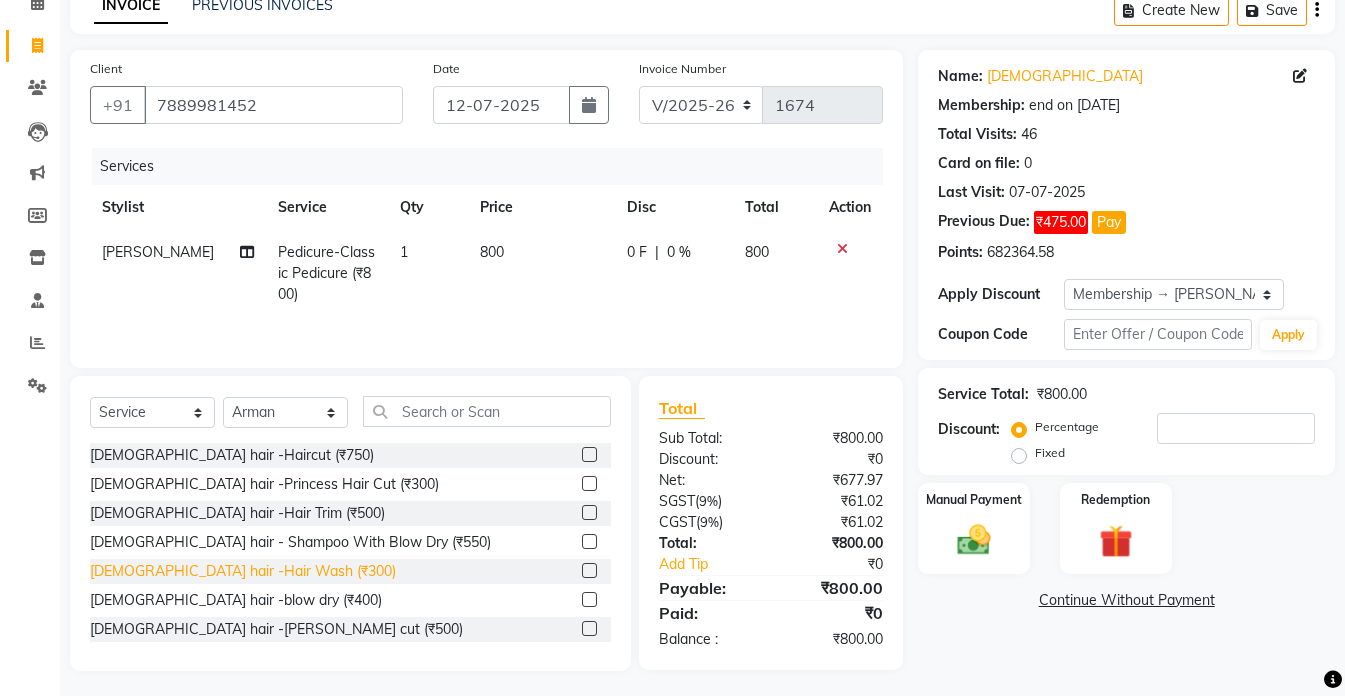 click on "Female hair -Hair Wash (₹300)" 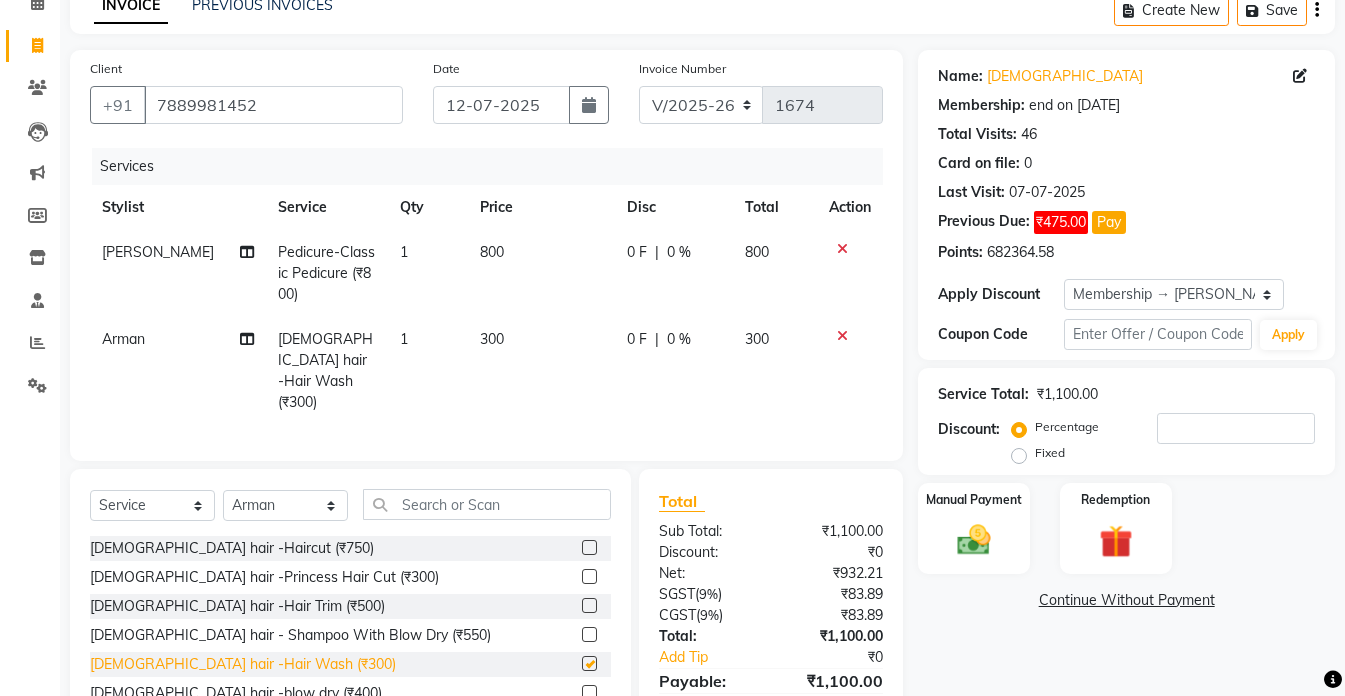 checkbox on "false" 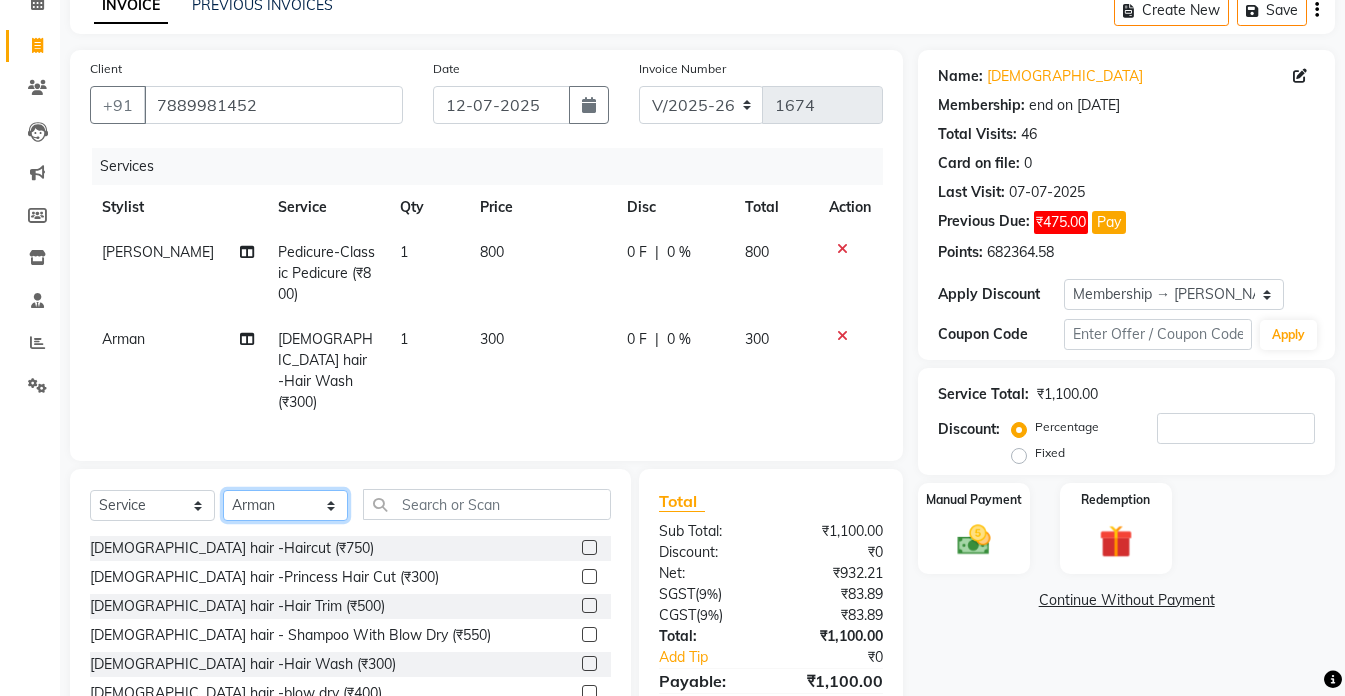 click on "Select Stylist akshay aman Arman Ashwani gunraj megha  nikita thappa nisha parveen shafali vishu kumar" 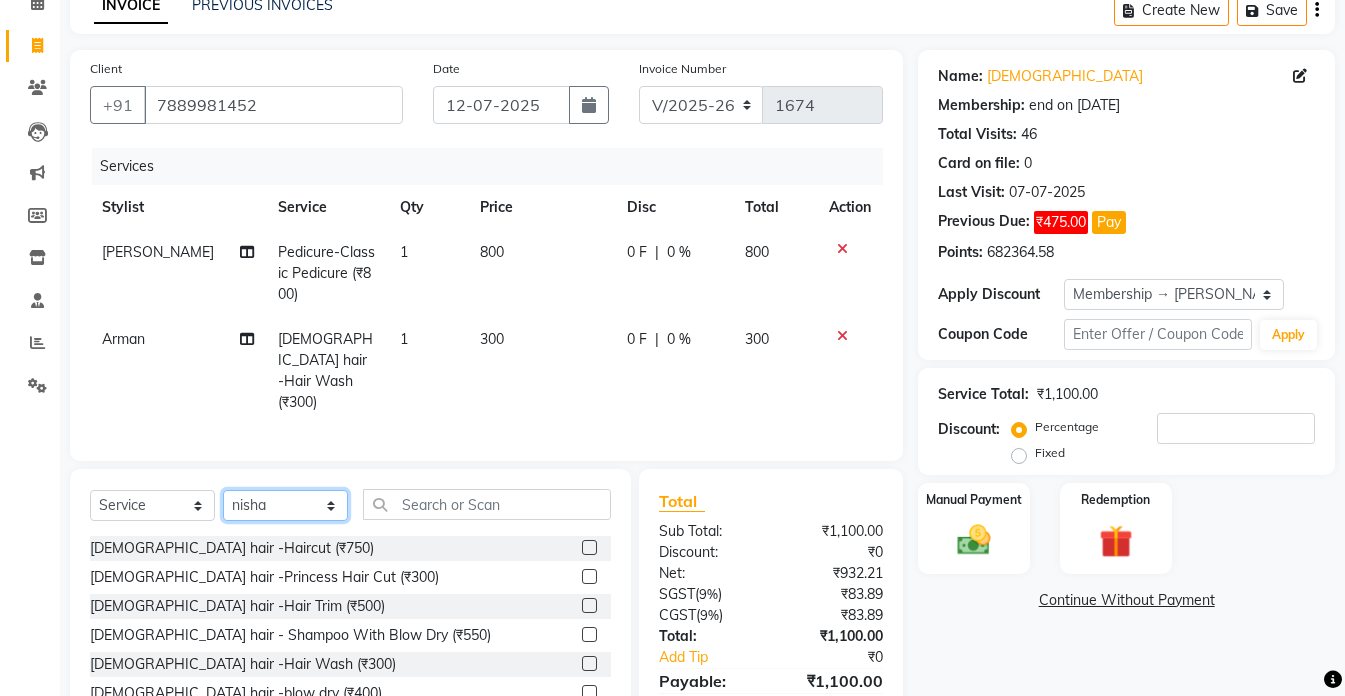 click on "Select Stylist akshay aman Arman Ashwani gunraj megha  nikita thappa nisha parveen shafali vishu kumar" 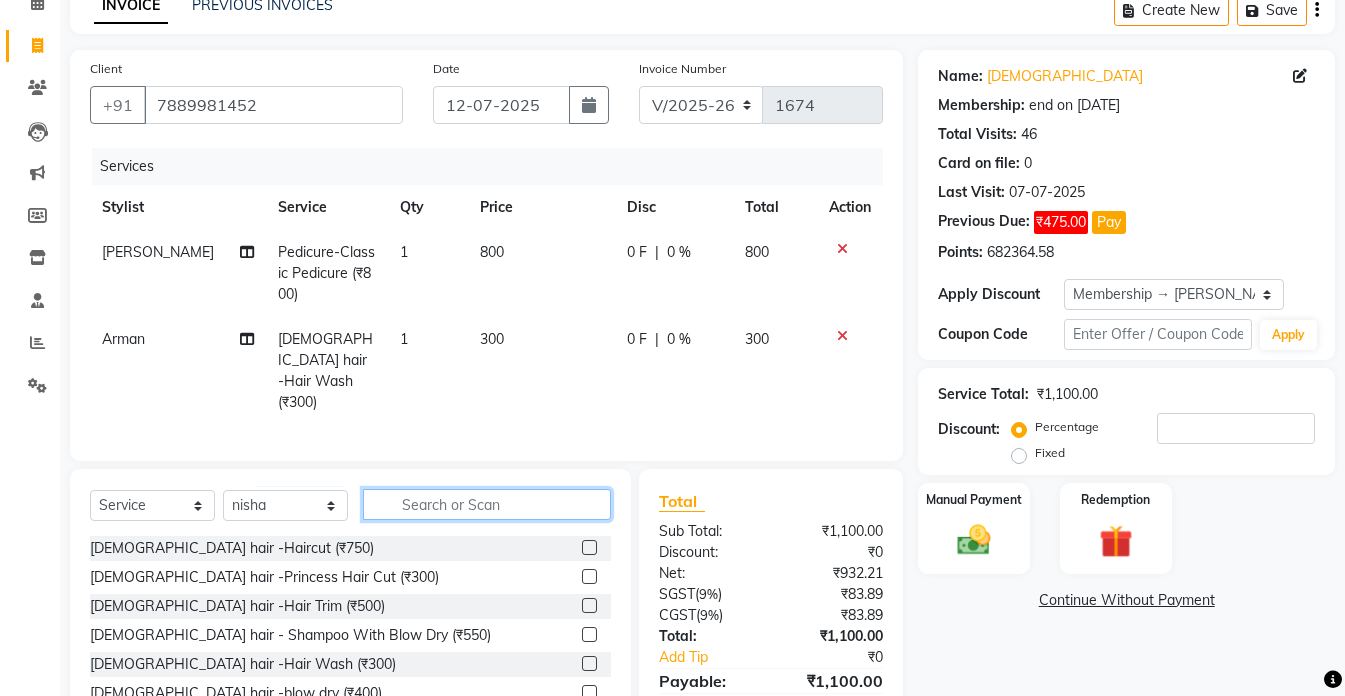 click 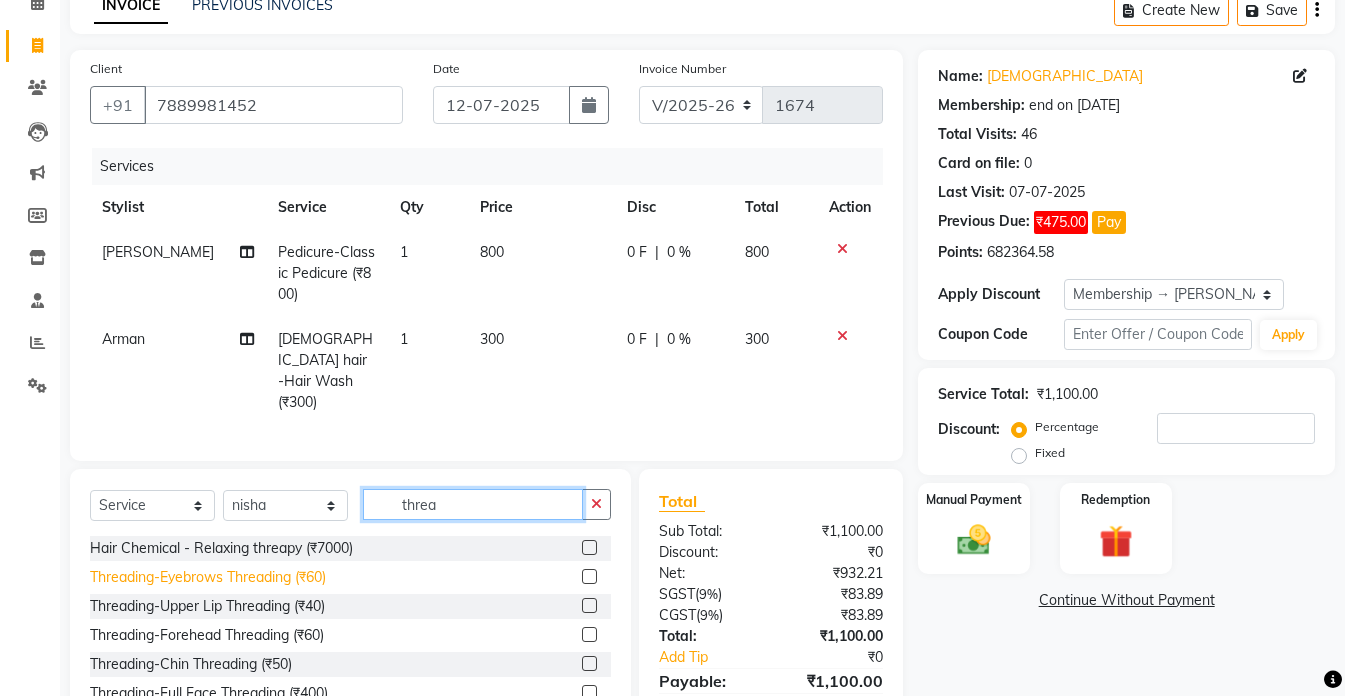 type on "threa" 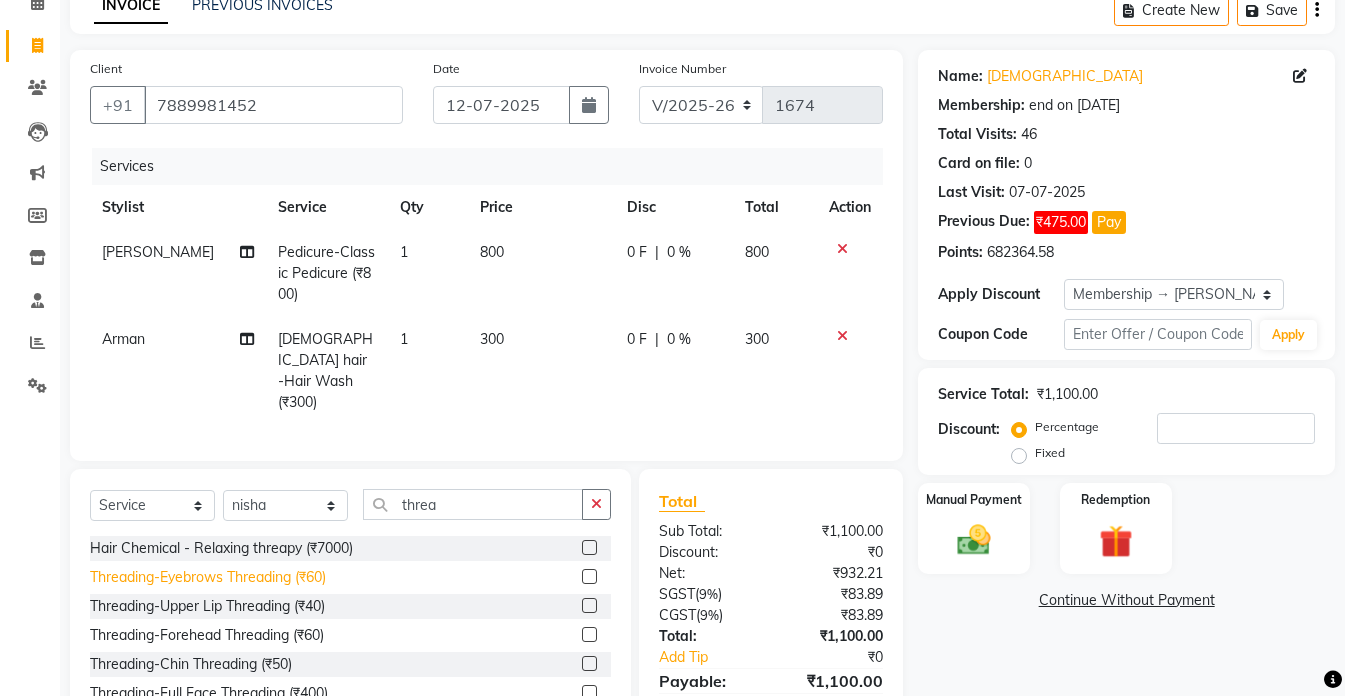 click on "Threading-Eyebrows Threading (₹60)" 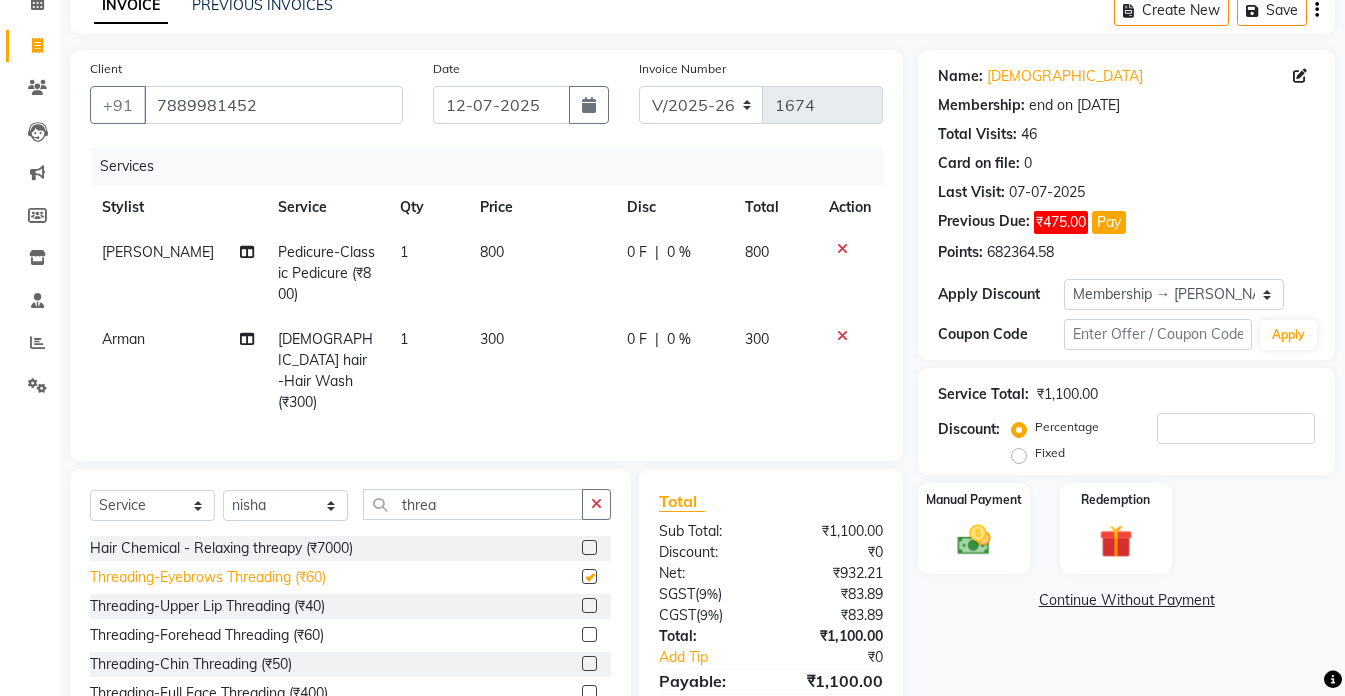 click on "Select  Service  Product  Membership  Package Voucher Prepaid Gift Card  Select Stylist akshay aman Arman Ashwani gunraj megha  nikita thappa nisha parveen shafali vishu kumar threa Hair Chemical - Relaxing threapy (₹7000)  Threading-Eyebrows Threading (₹60)  Threading-Upper Lip Threading (₹40)  Threading-Forehead Threading (₹60)  Threading-Chin Threading (₹50)  Threading-Full Face Threading (₹400)  Threading-Side Locks (₹100)  Threading-lower lip (₹40)" 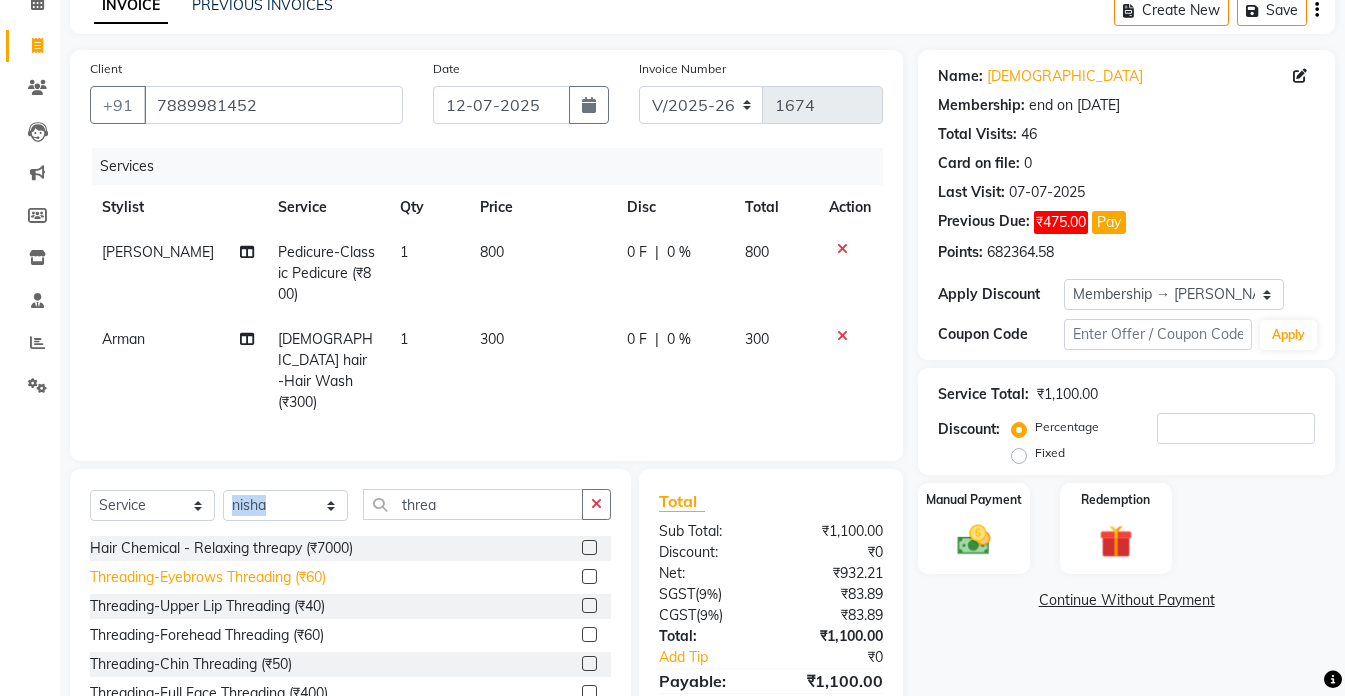 checkbox on "false" 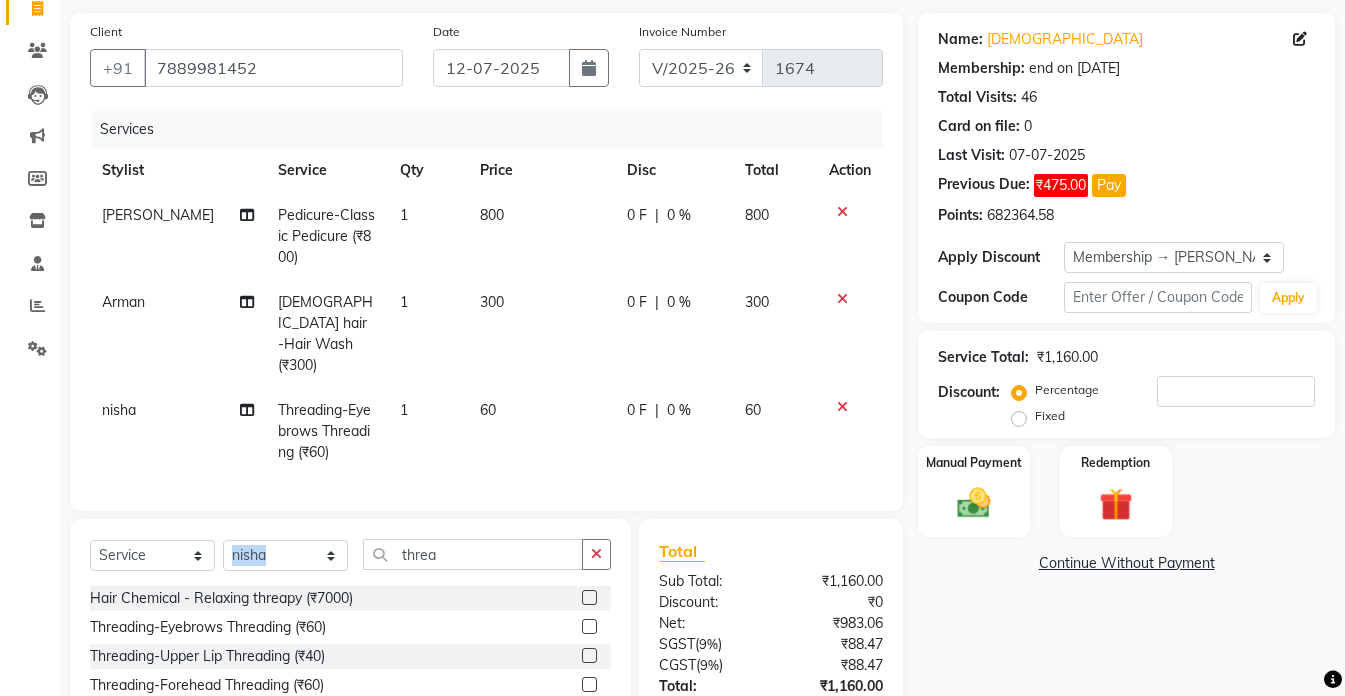 scroll, scrollTop: 200, scrollLeft: 0, axis: vertical 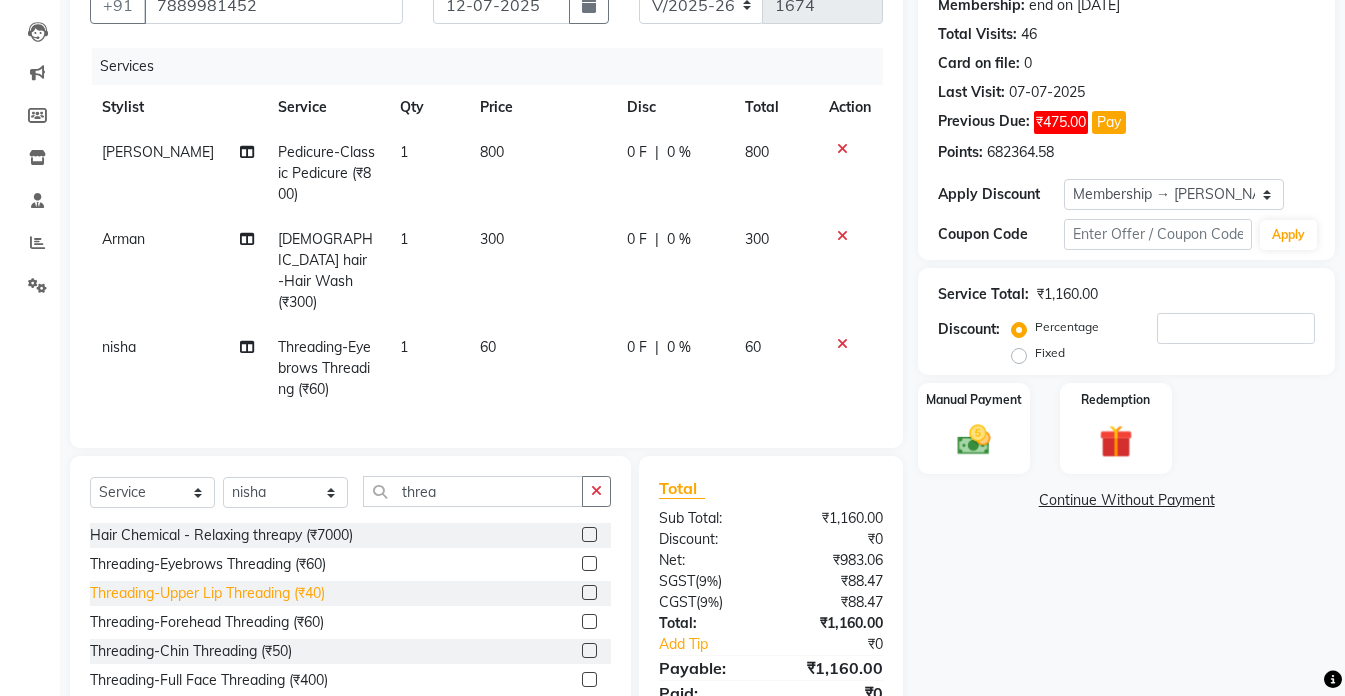 click on "Threading-Upper Lip Threading (₹40)" 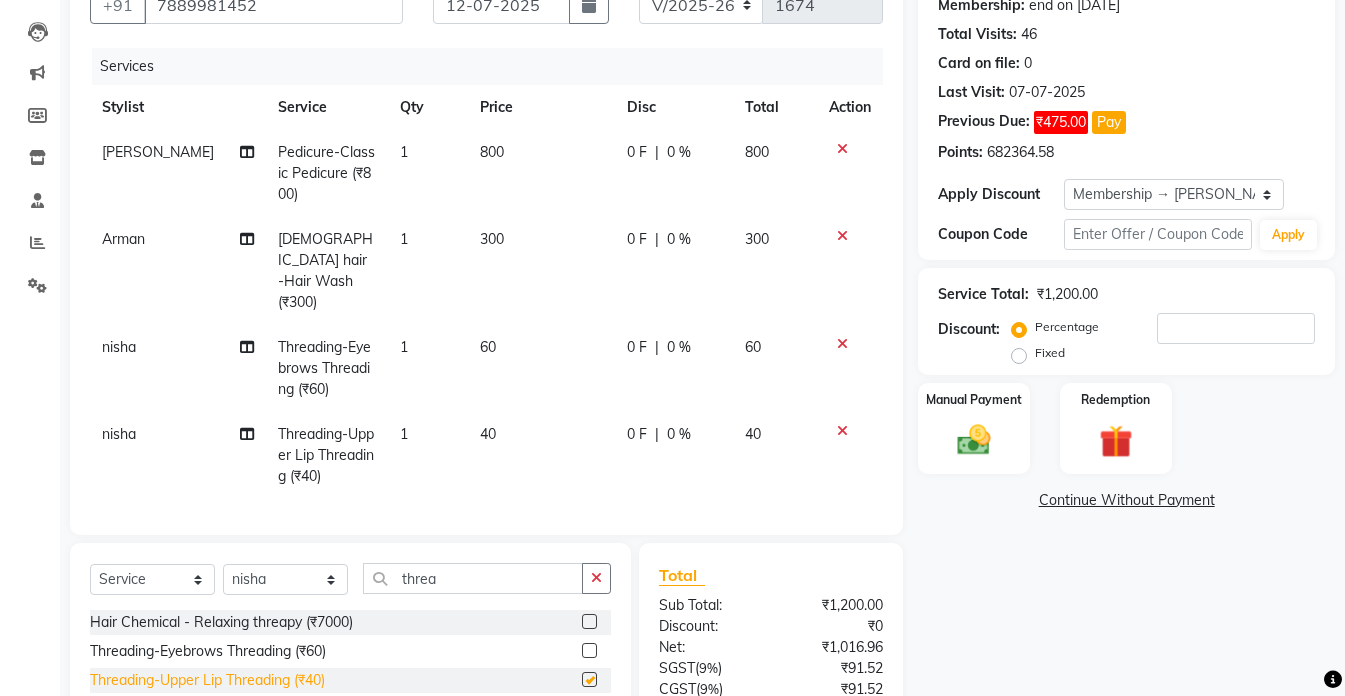 checkbox on "false" 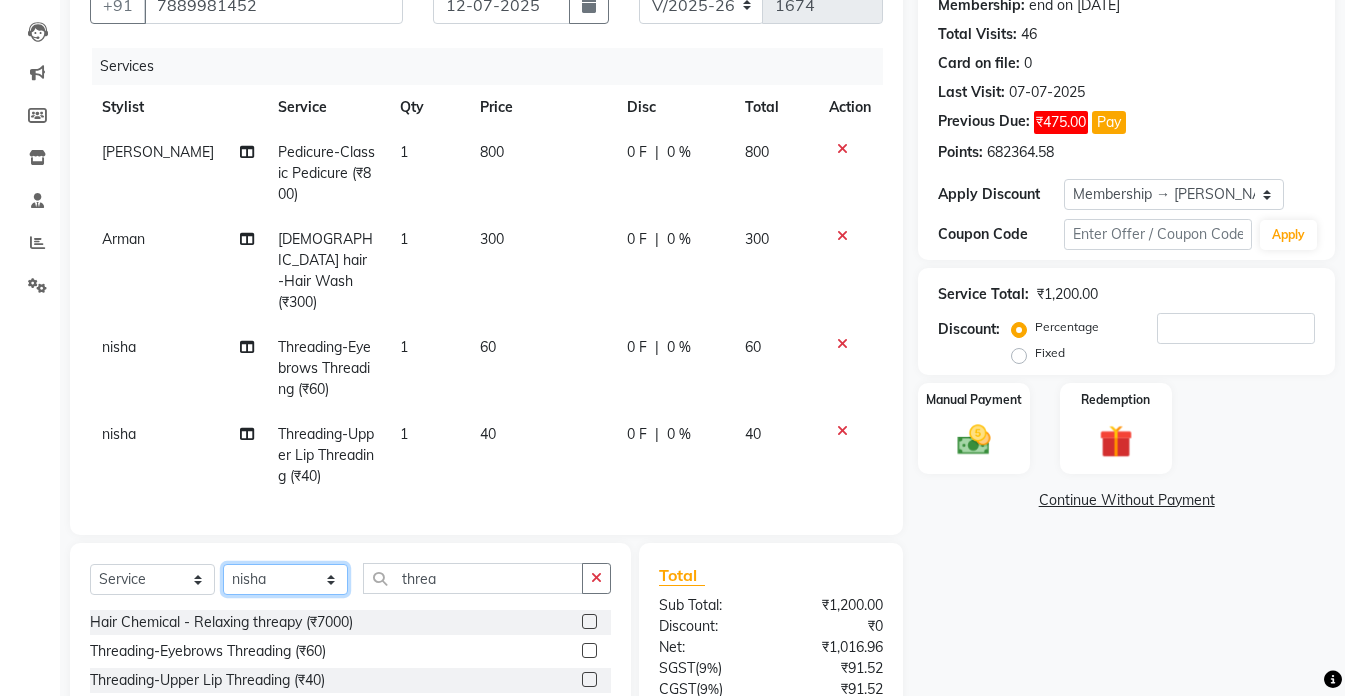 click on "Select Stylist akshay aman Arman Ashwani gunraj megha  nikita thappa nisha parveen shafali vishu kumar" 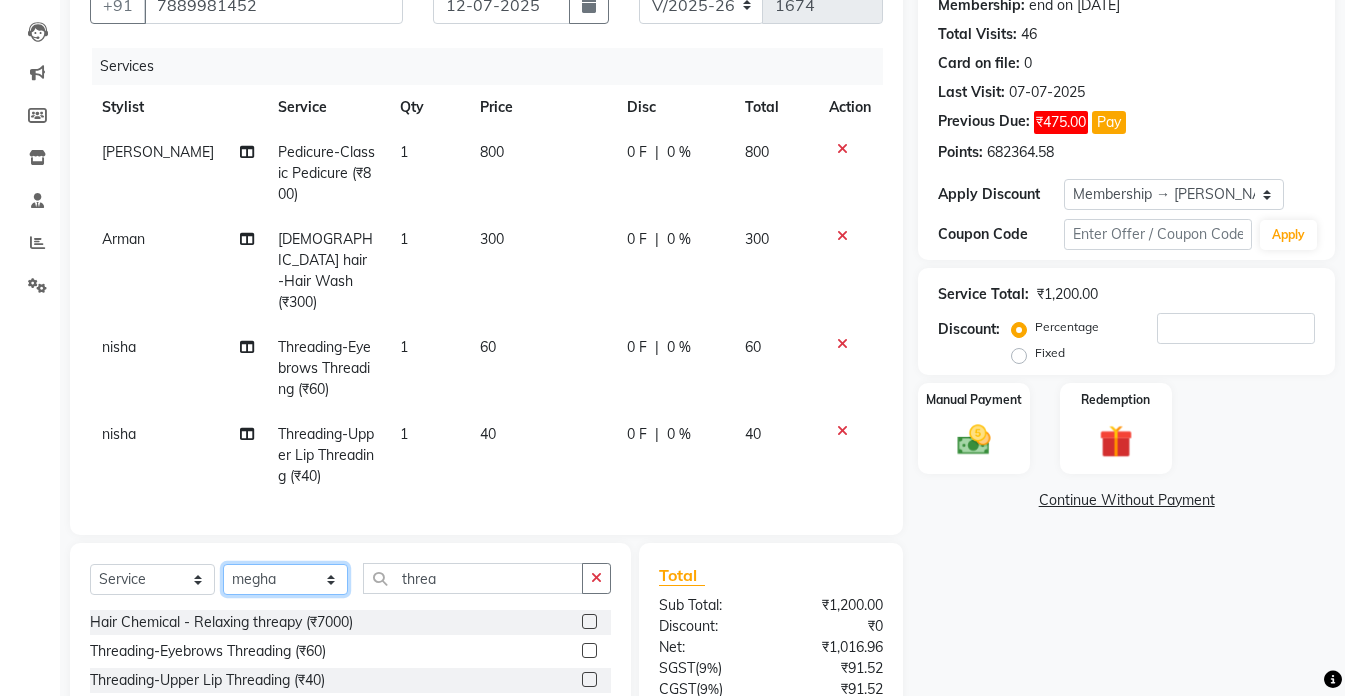 click on "Select Stylist akshay aman Arman Ashwani gunraj megha  nikita thappa nisha parveen shafali vishu kumar" 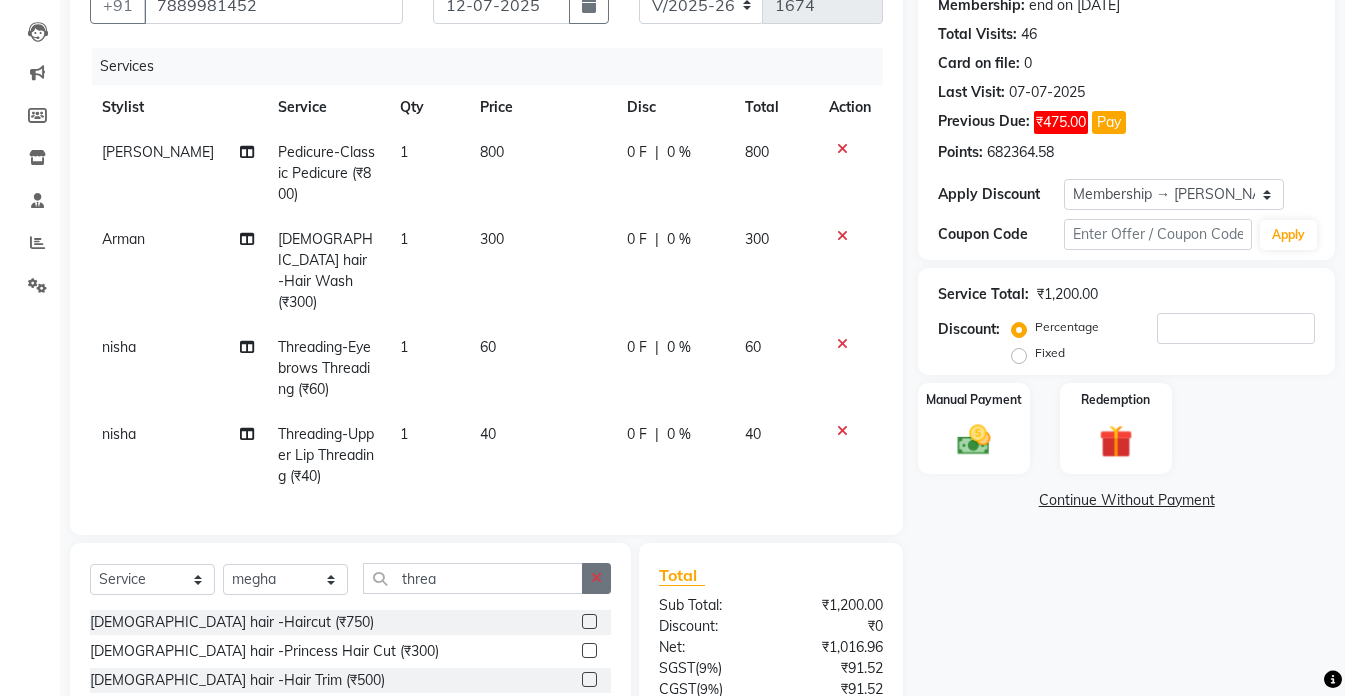 click 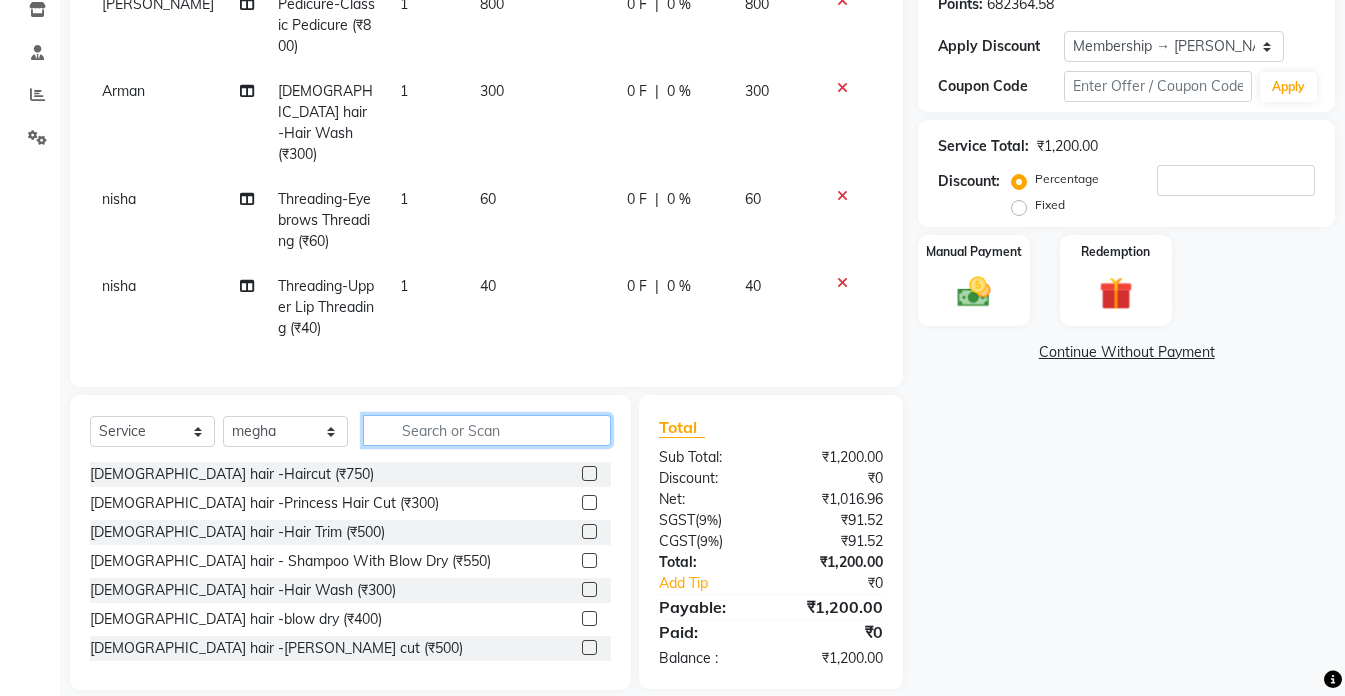 scroll, scrollTop: 366, scrollLeft: 0, axis: vertical 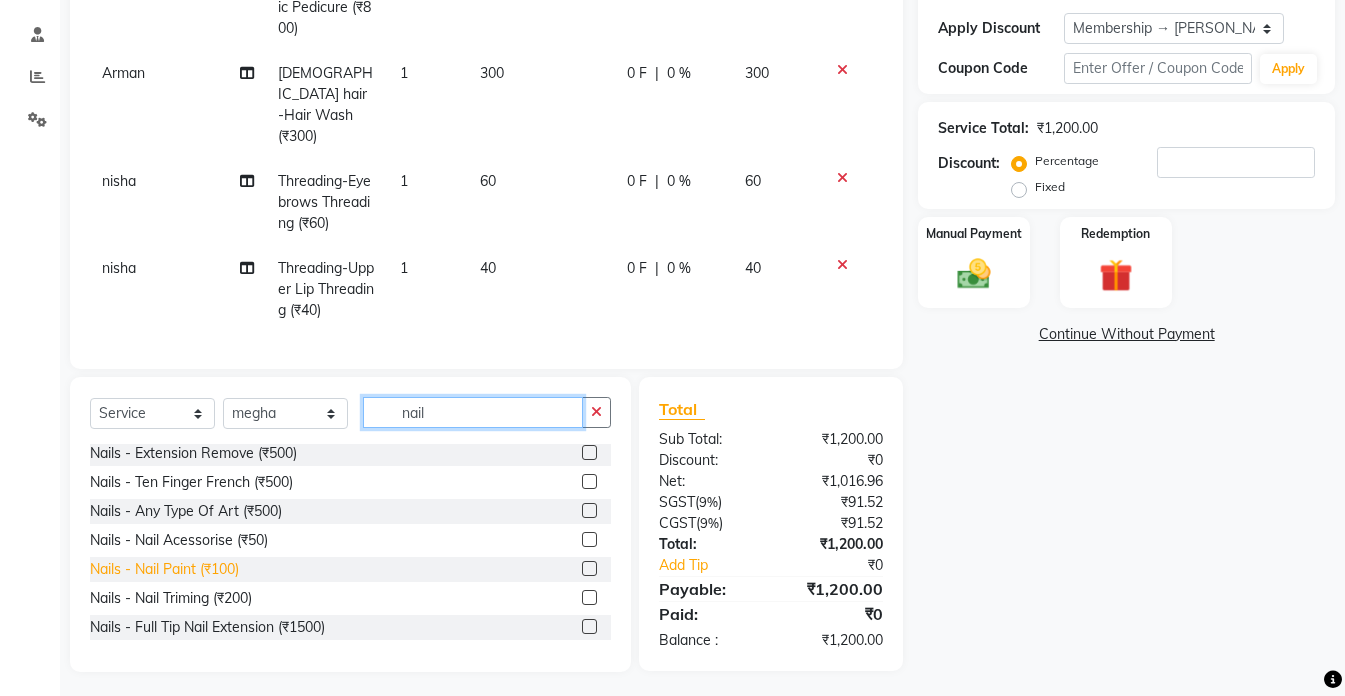 type on "nail" 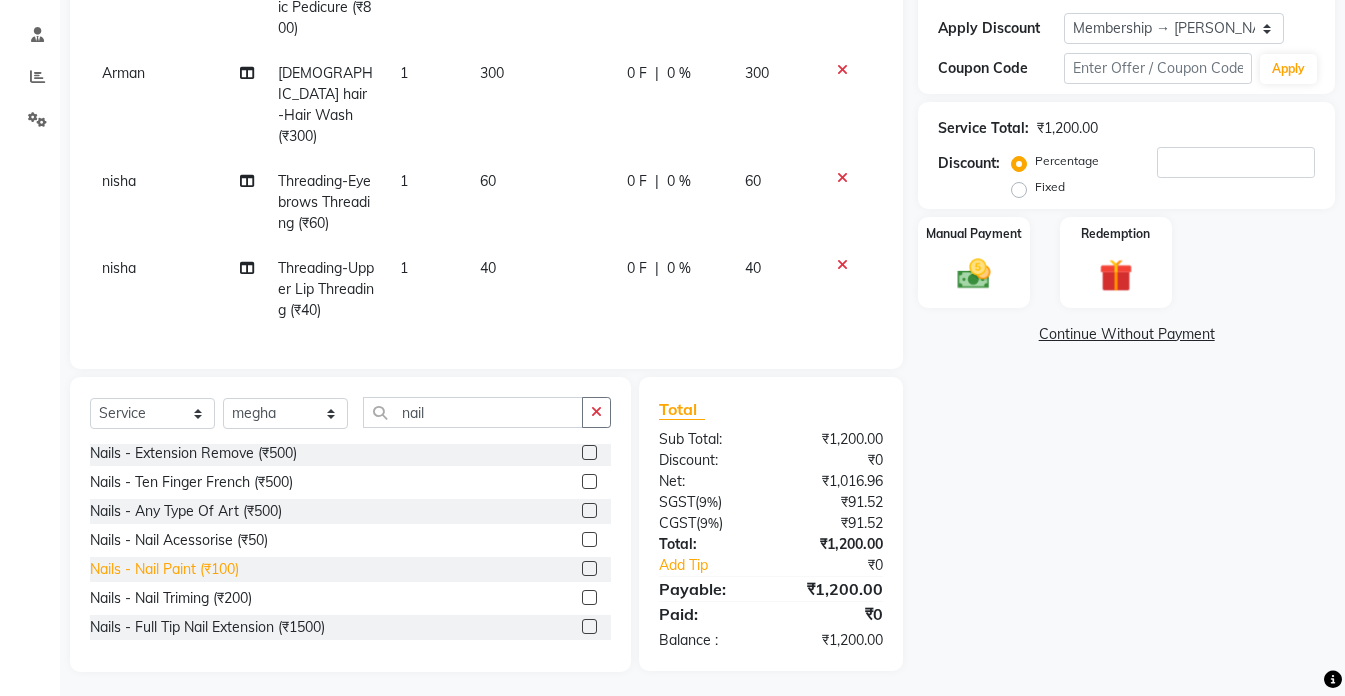 click on "Nails - Nail Paint (₹100)" 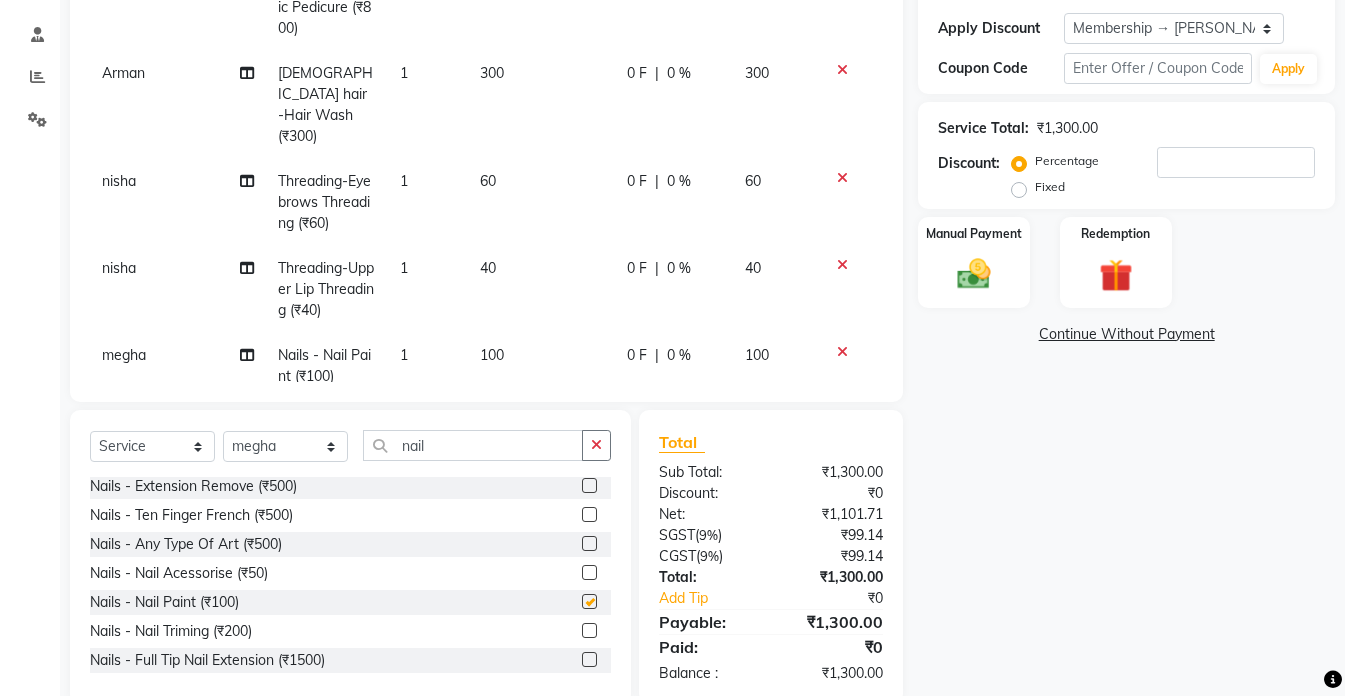 checkbox on "false" 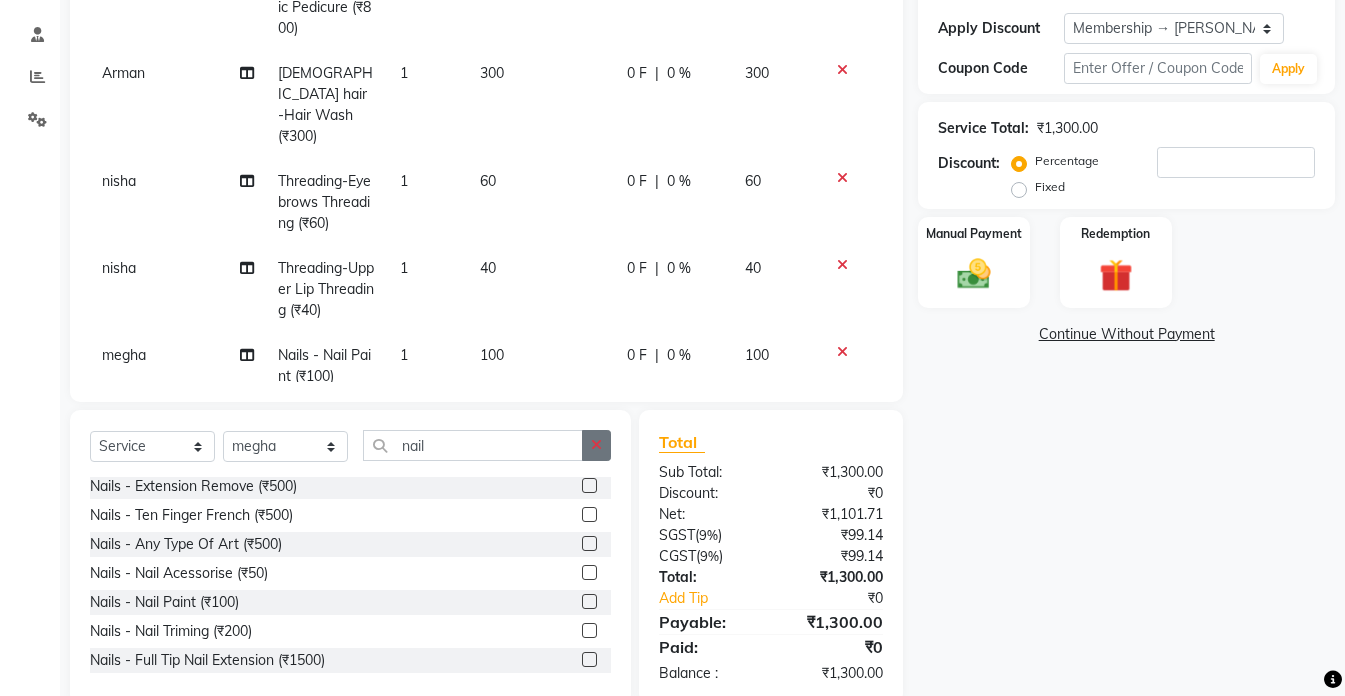 click 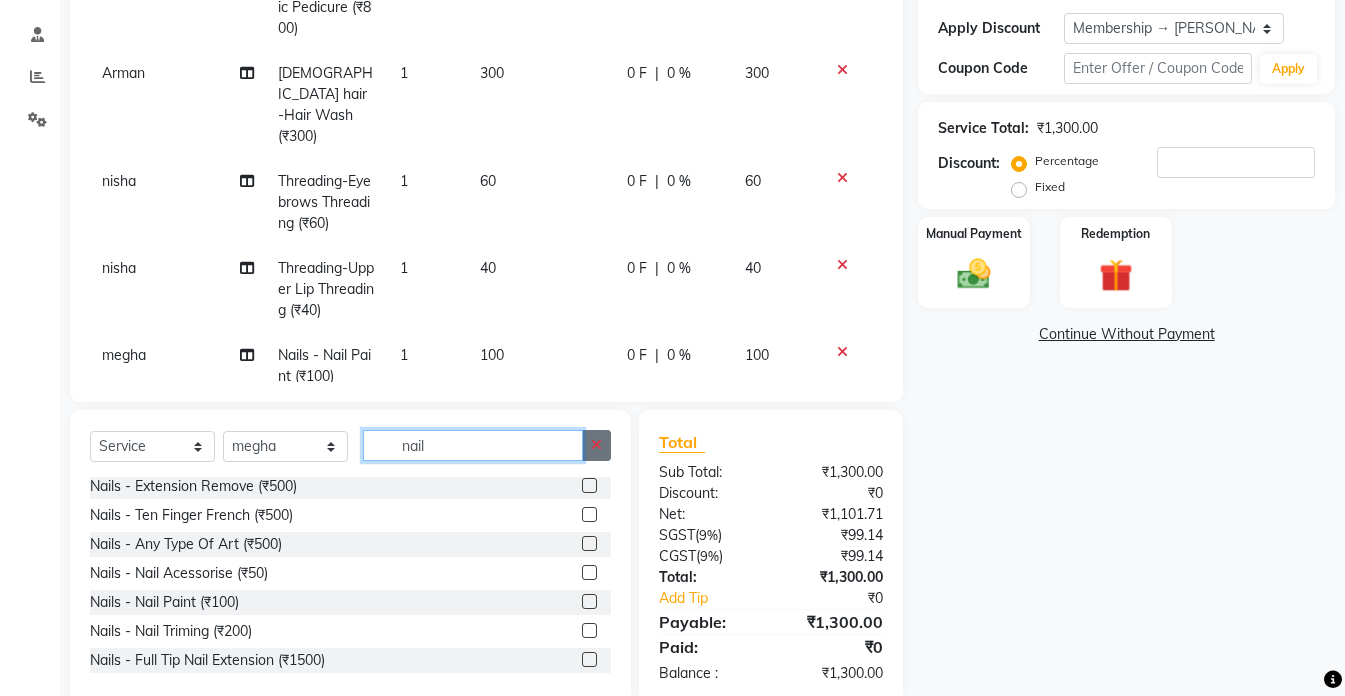 type 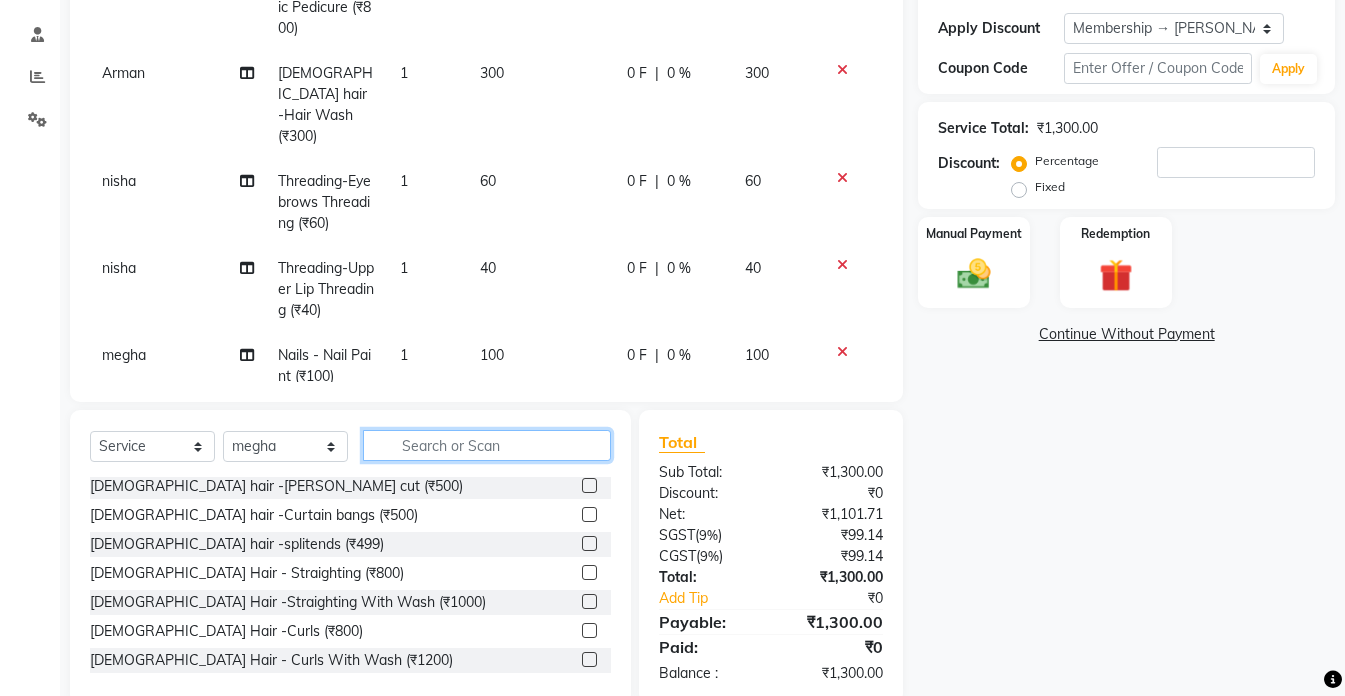 scroll, scrollTop: 1047, scrollLeft: 0, axis: vertical 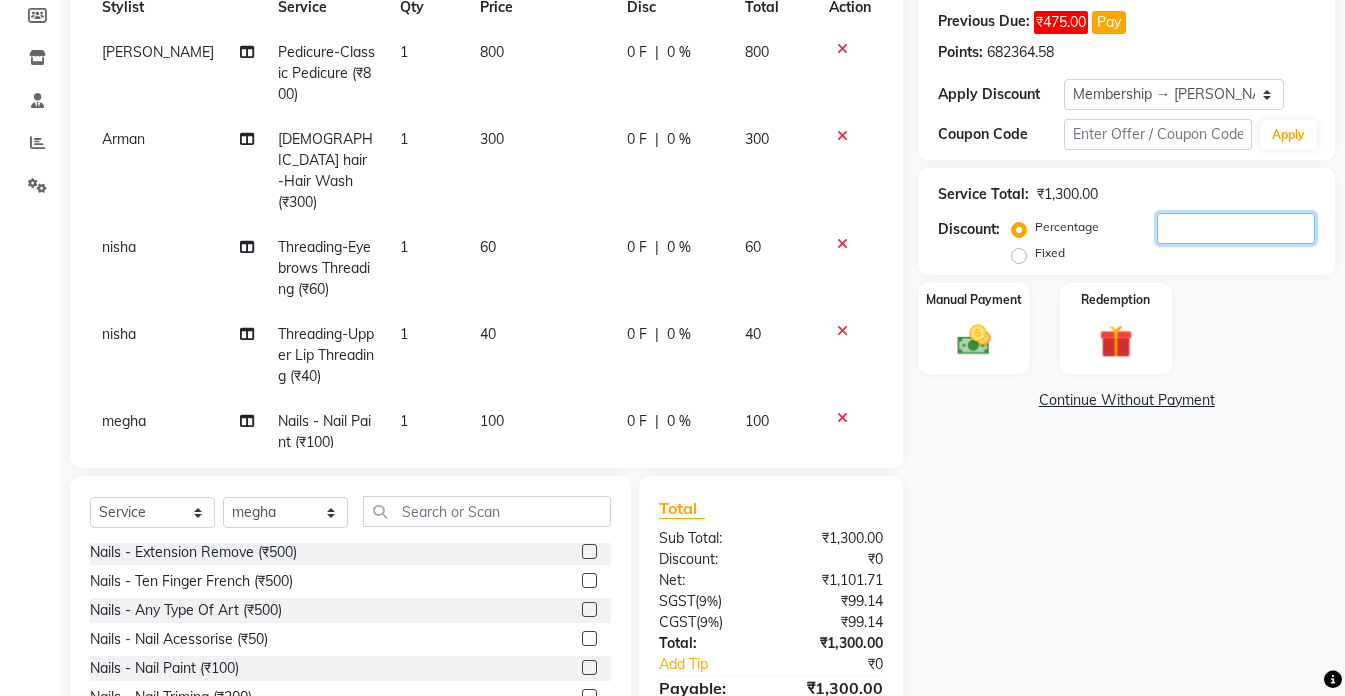 click 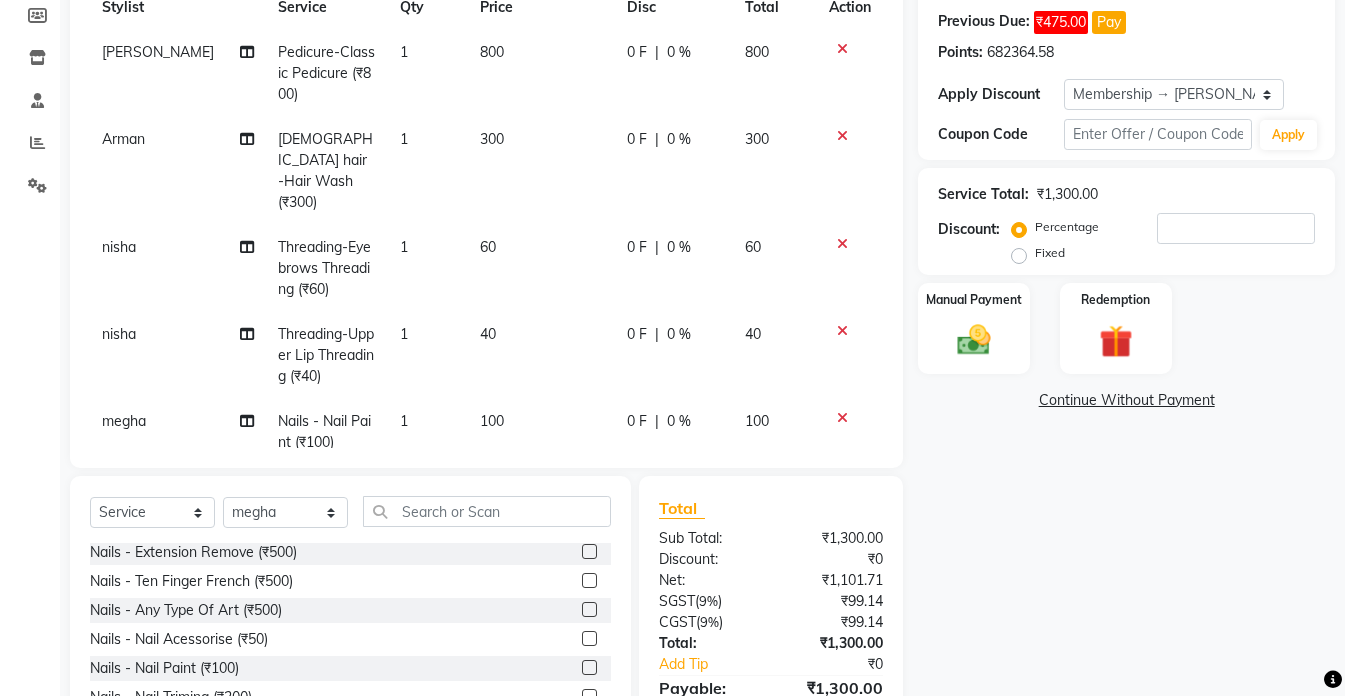 click on "0 F | 0 %" 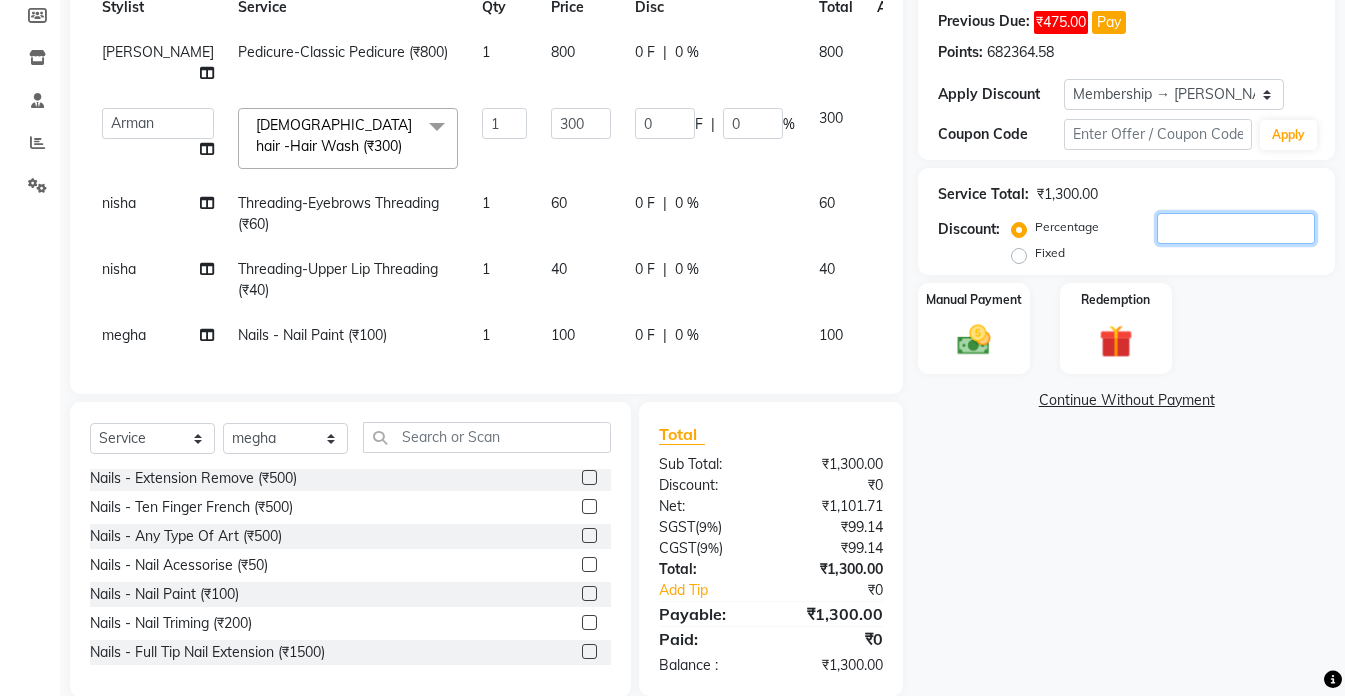click 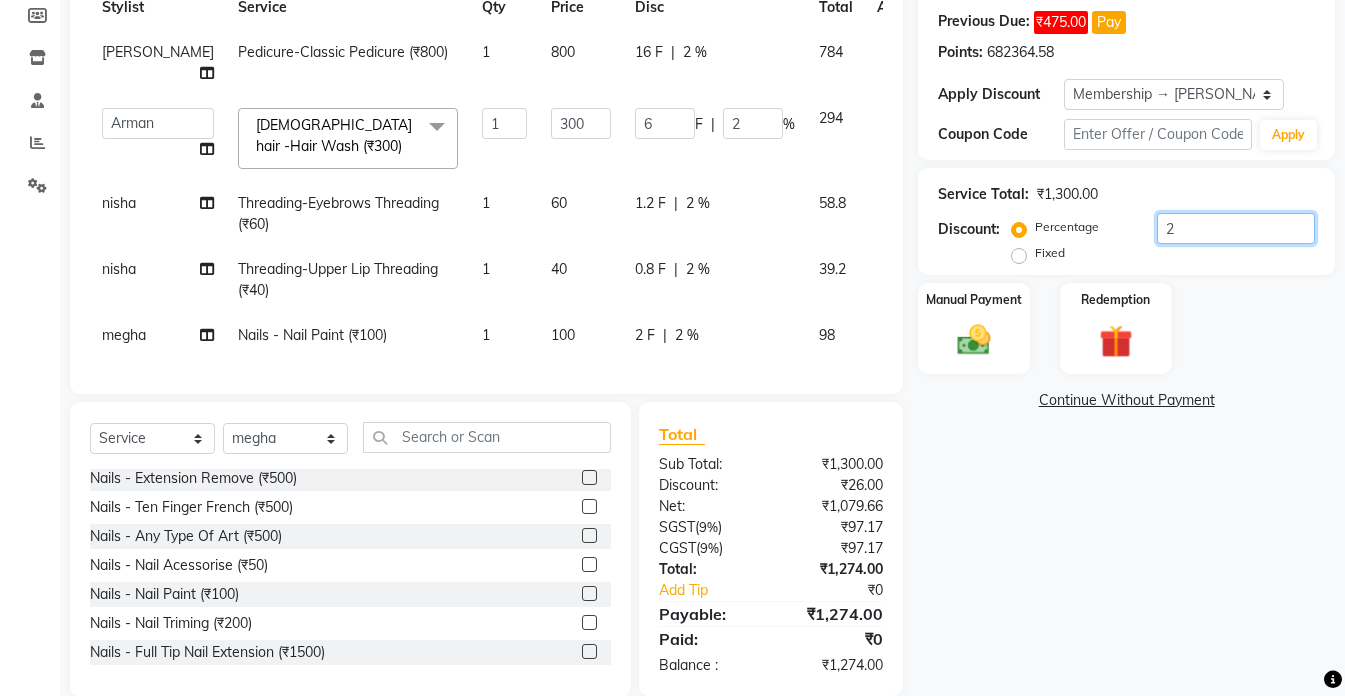 type on "20" 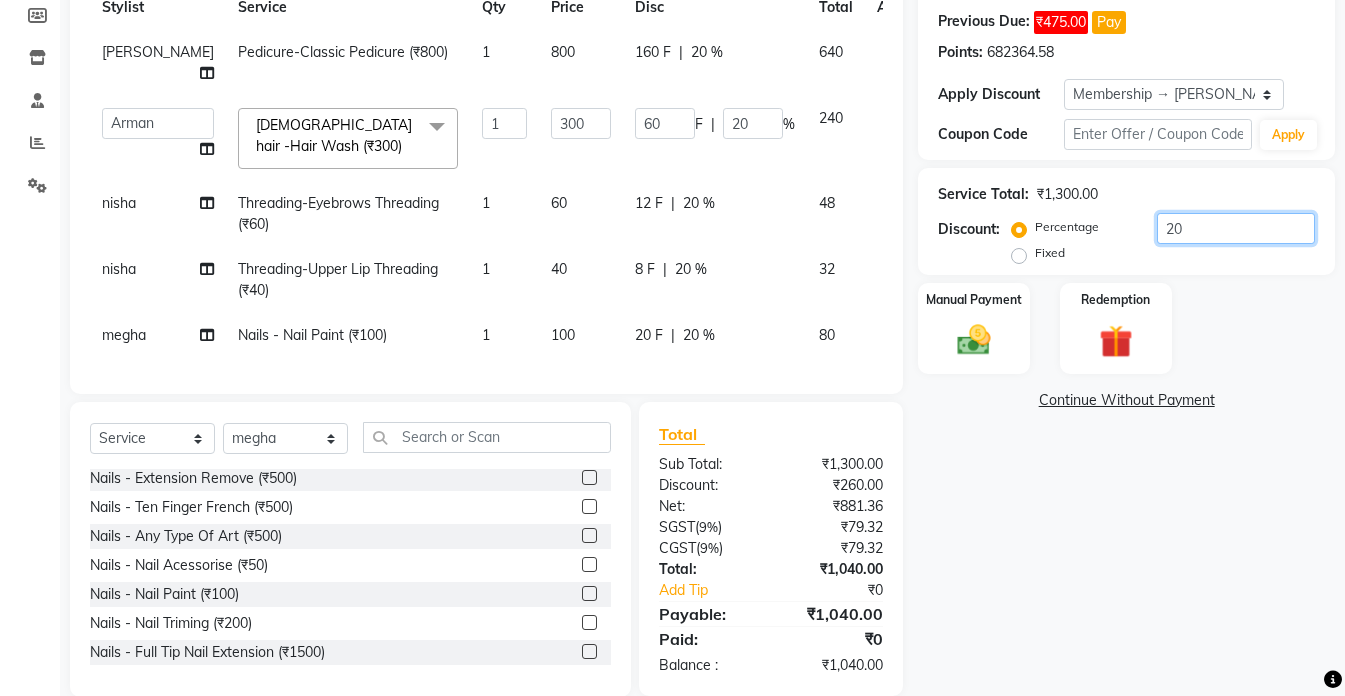 type on "20" 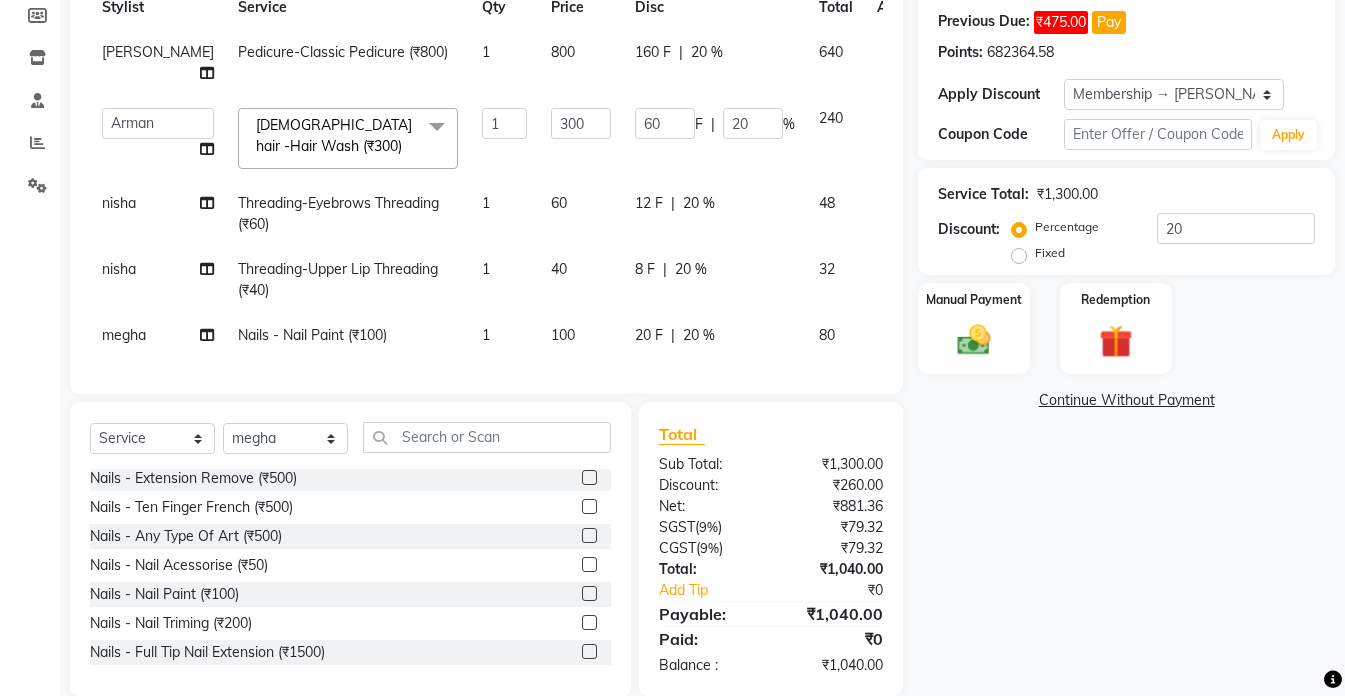 click on "Name: Ridhima  Membership: end on 19-03-2026 Total Visits:  46 Card on file:  0 Last Visit:   07-07-2025 Previous Due:  ₹475.00 Pay Points:   682364.58  Apply Discount Select Membership → DeDios Coupon Code Apply Service Total:  ₹1,300.00  Discount:  Percentage   Fixed  20 Manual Payment Redemption  Continue Without Payment" 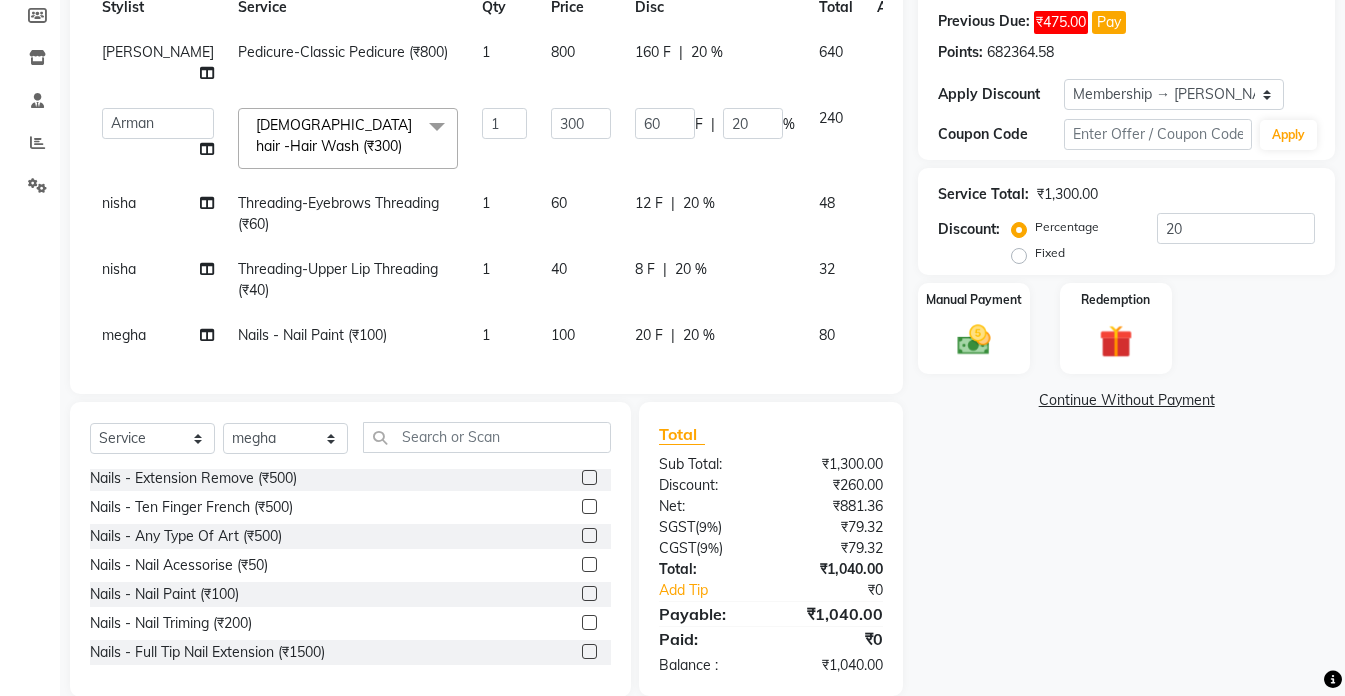 click on "12 F | 20 %" 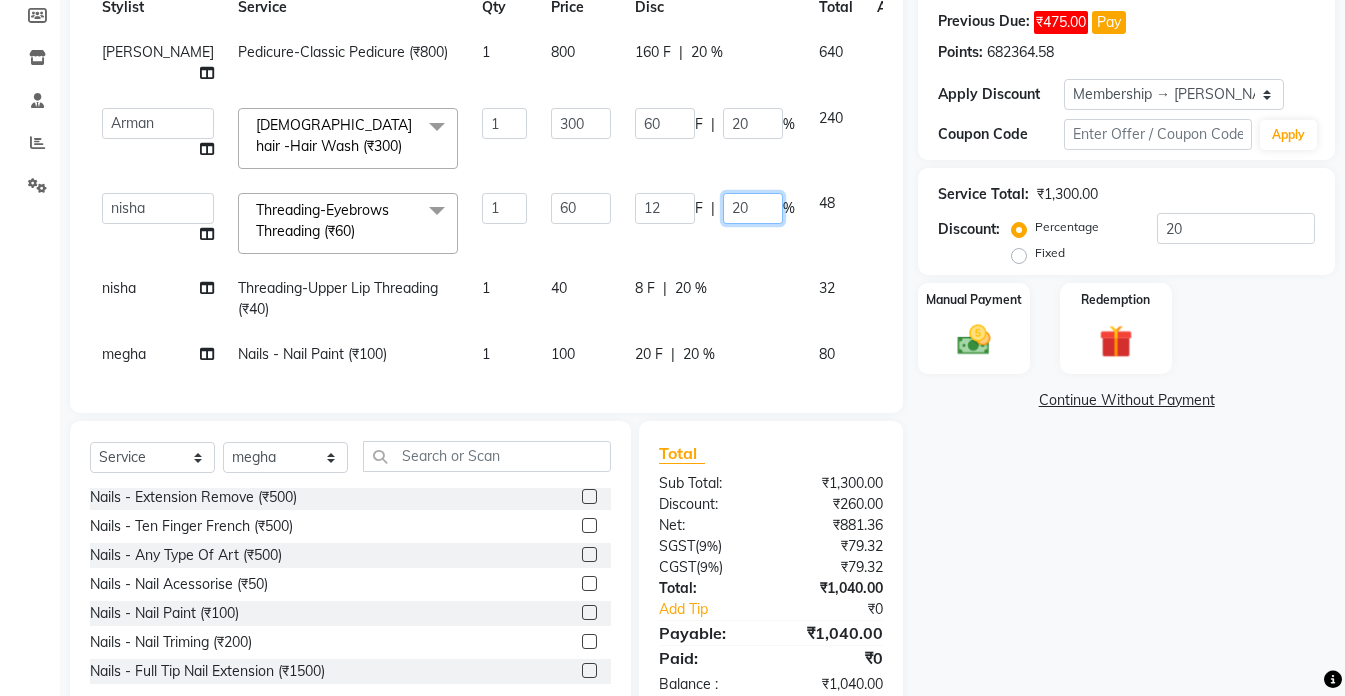 click on "20" 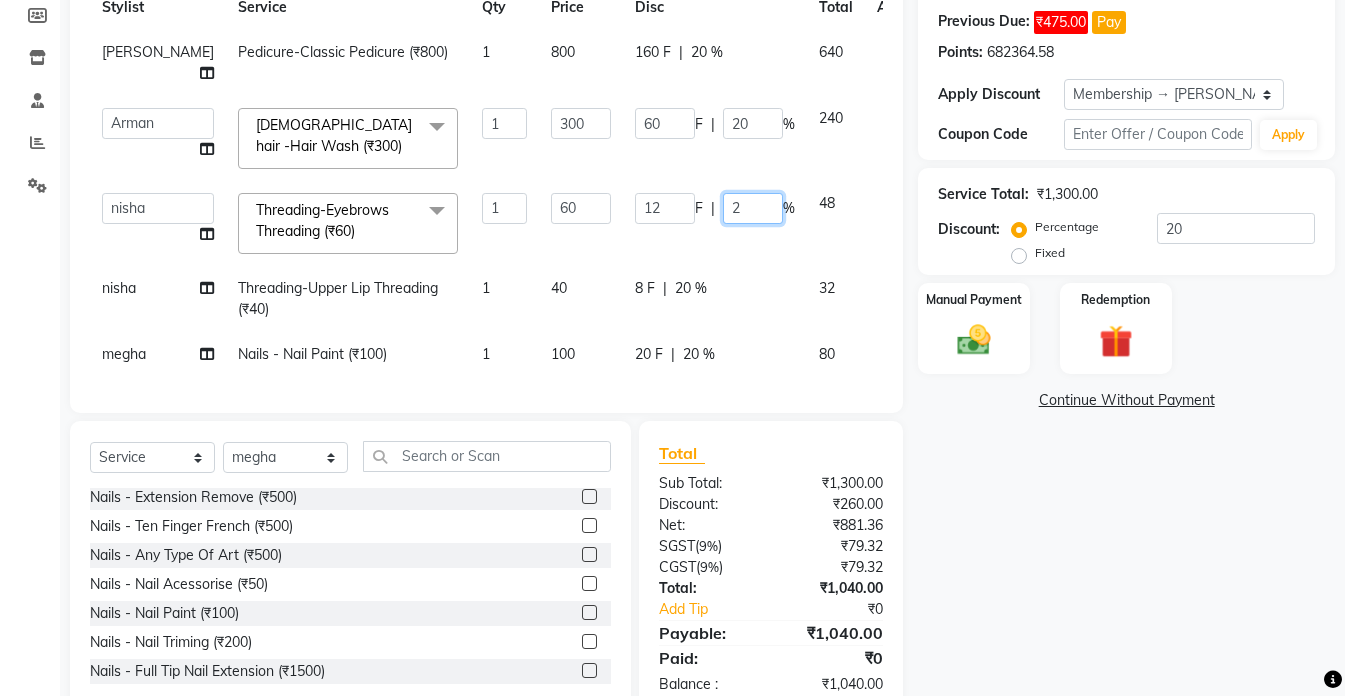 type 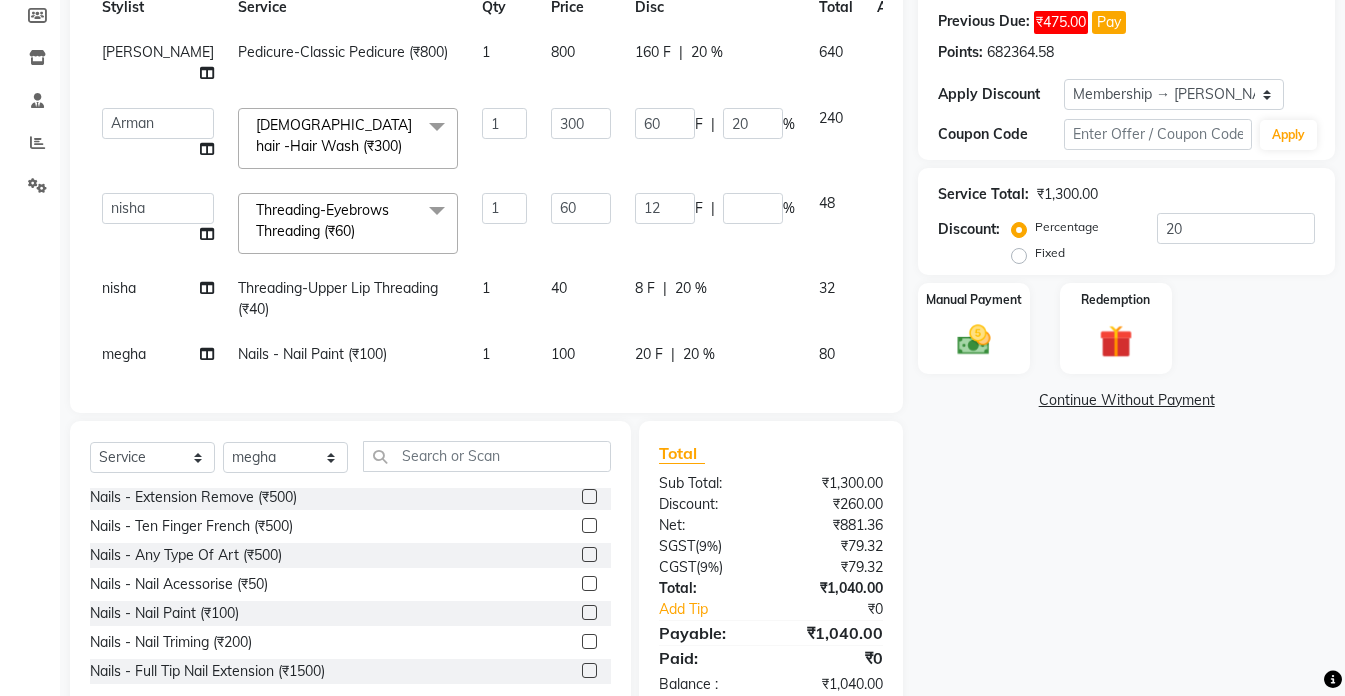 click on "8 F | 20 %" 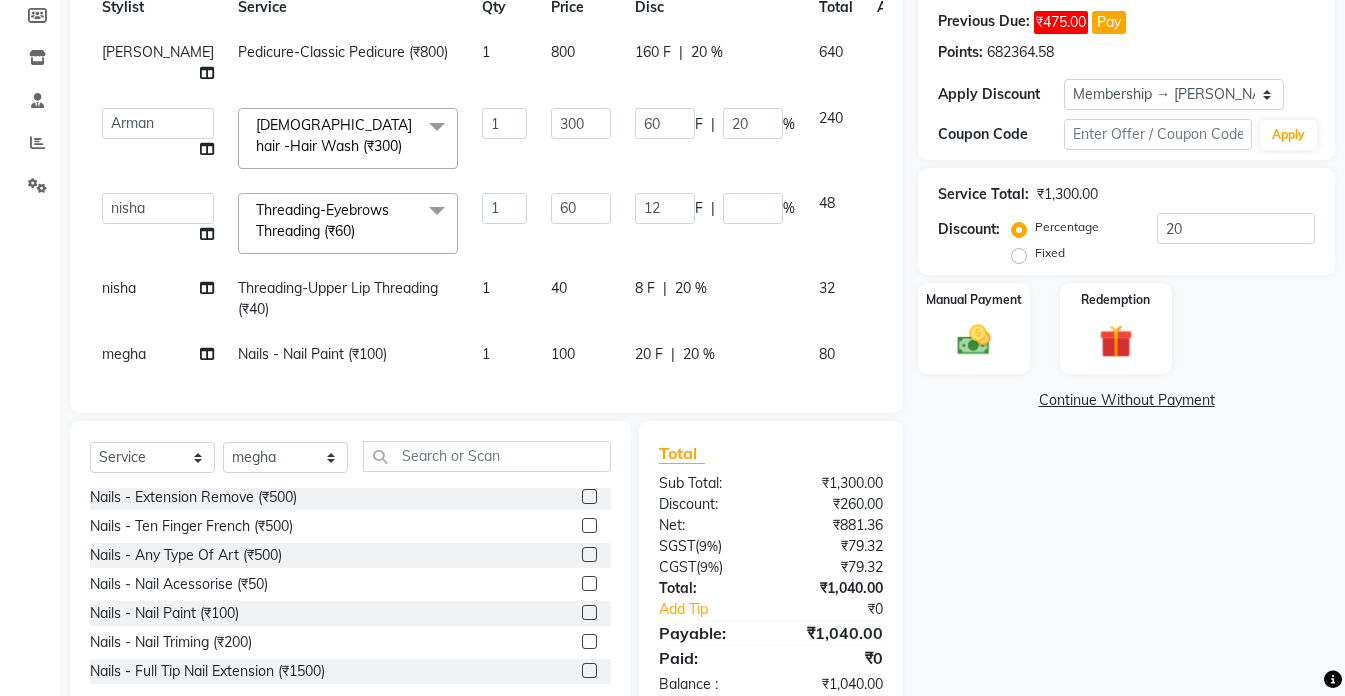 select on "49371" 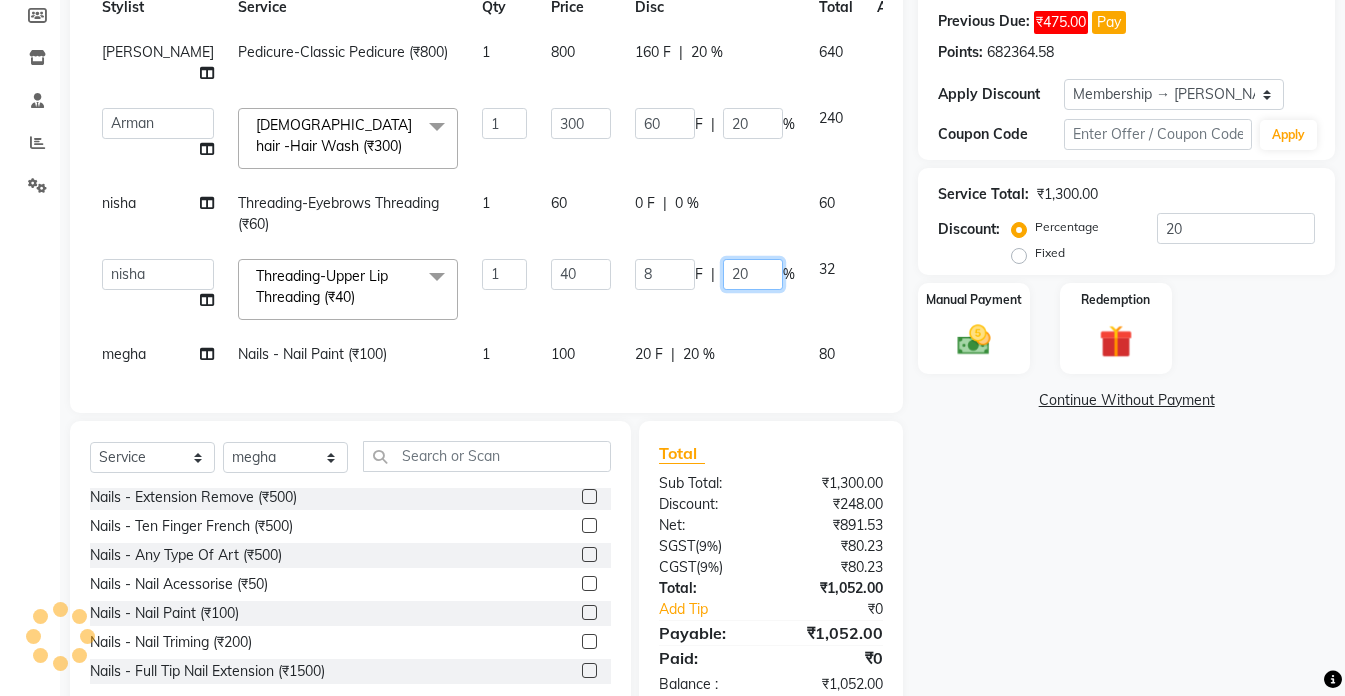 click on "20" 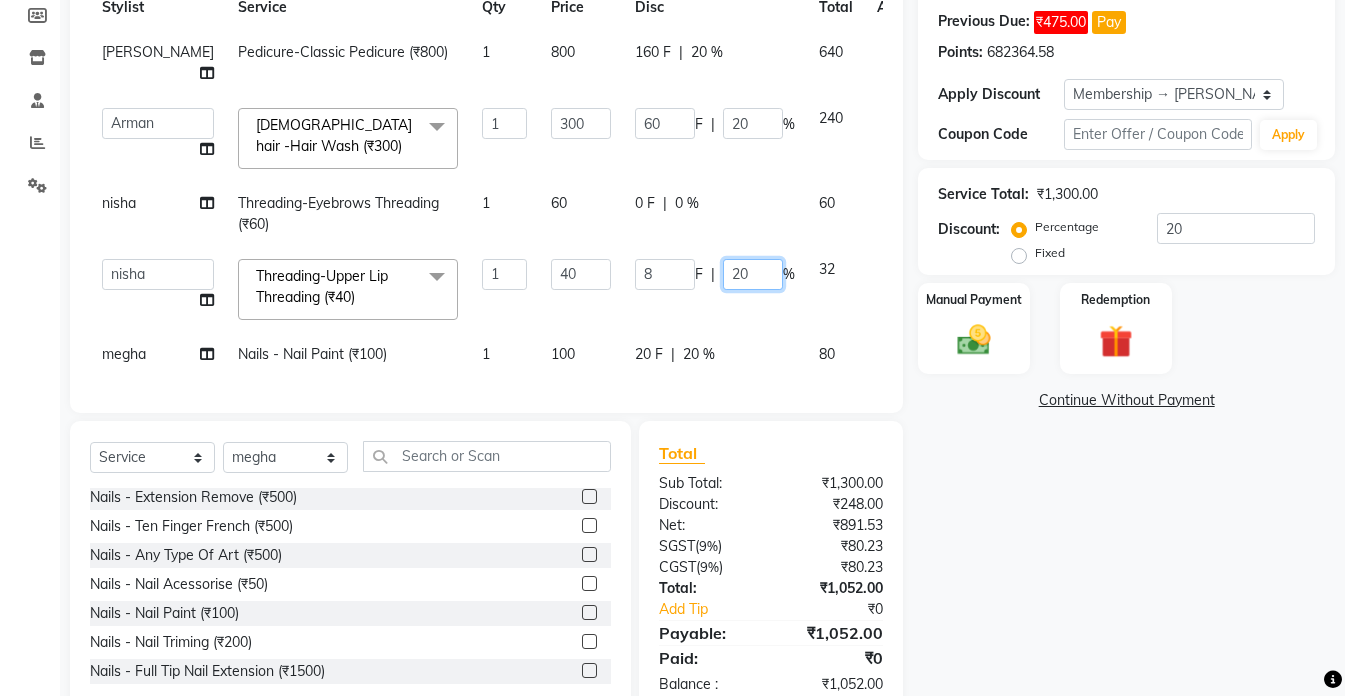 type on "2" 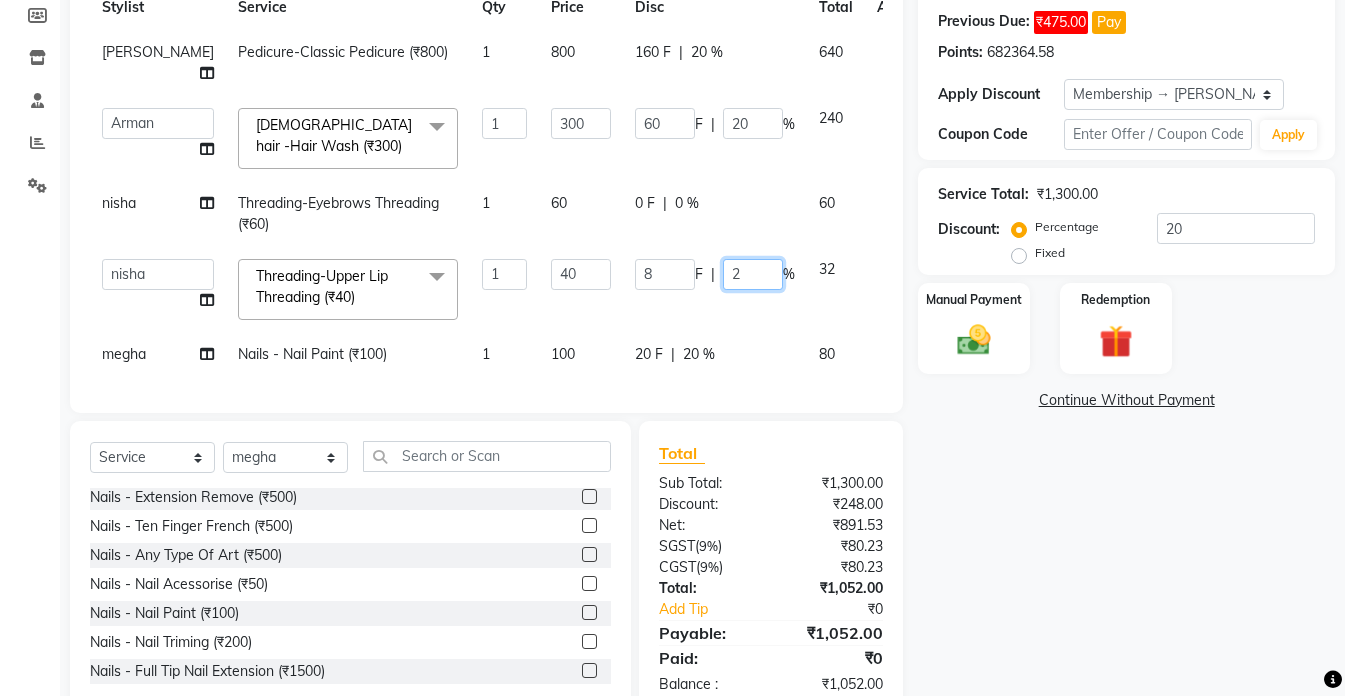 type 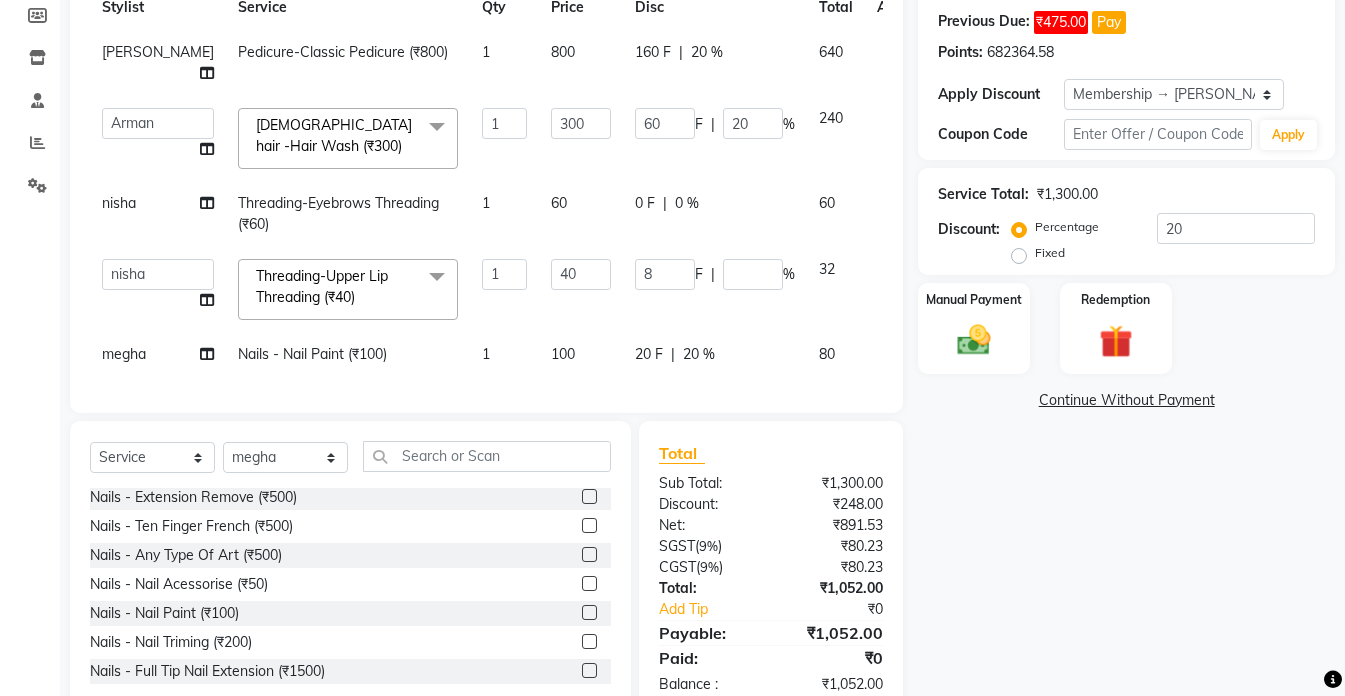 click on "Name: Ridhima  Membership: end on 19-03-2026 Total Visits:  46 Card on file:  0 Last Visit:   07-07-2025 Previous Due:  ₹475.00 Pay Points:   682364.58  Apply Discount Select Membership → DeDios Coupon Code Apply Service Total:  ₹1,300.00  Discount:  Percentage   Fixed  20 Manual Payment Redemption  Continue Without Payment" 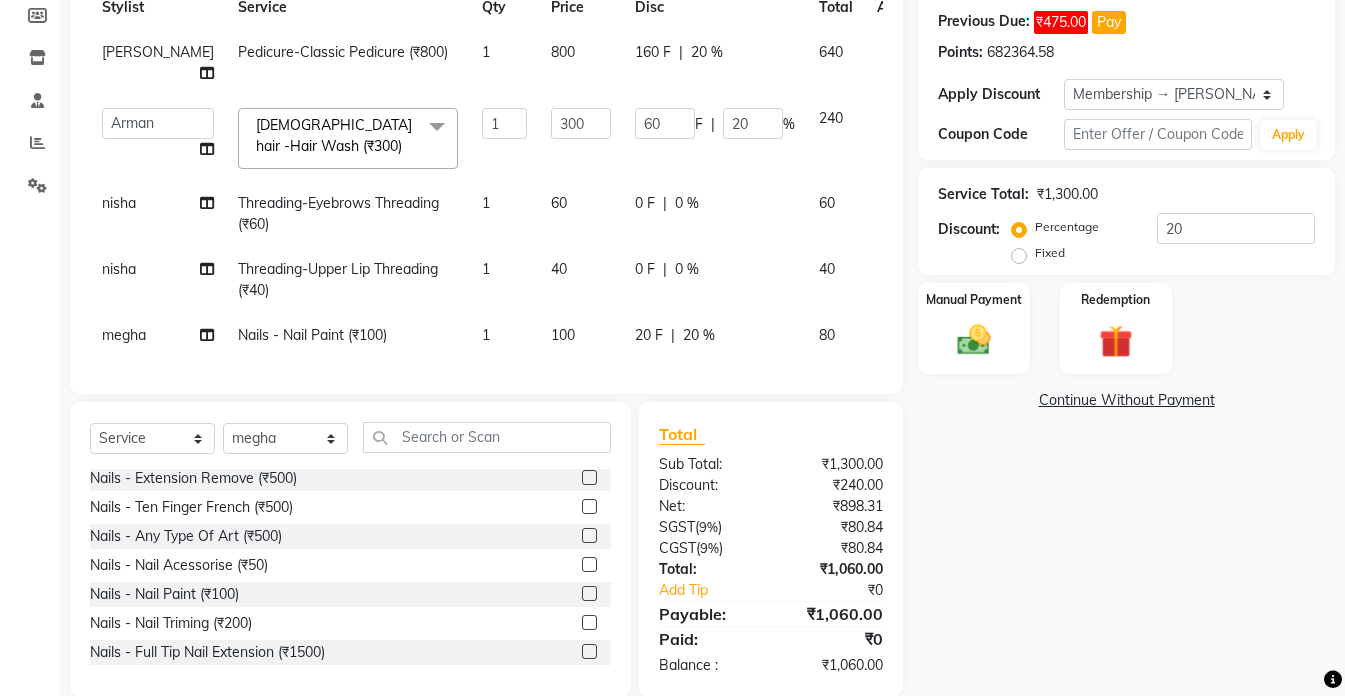 click on "20 %" 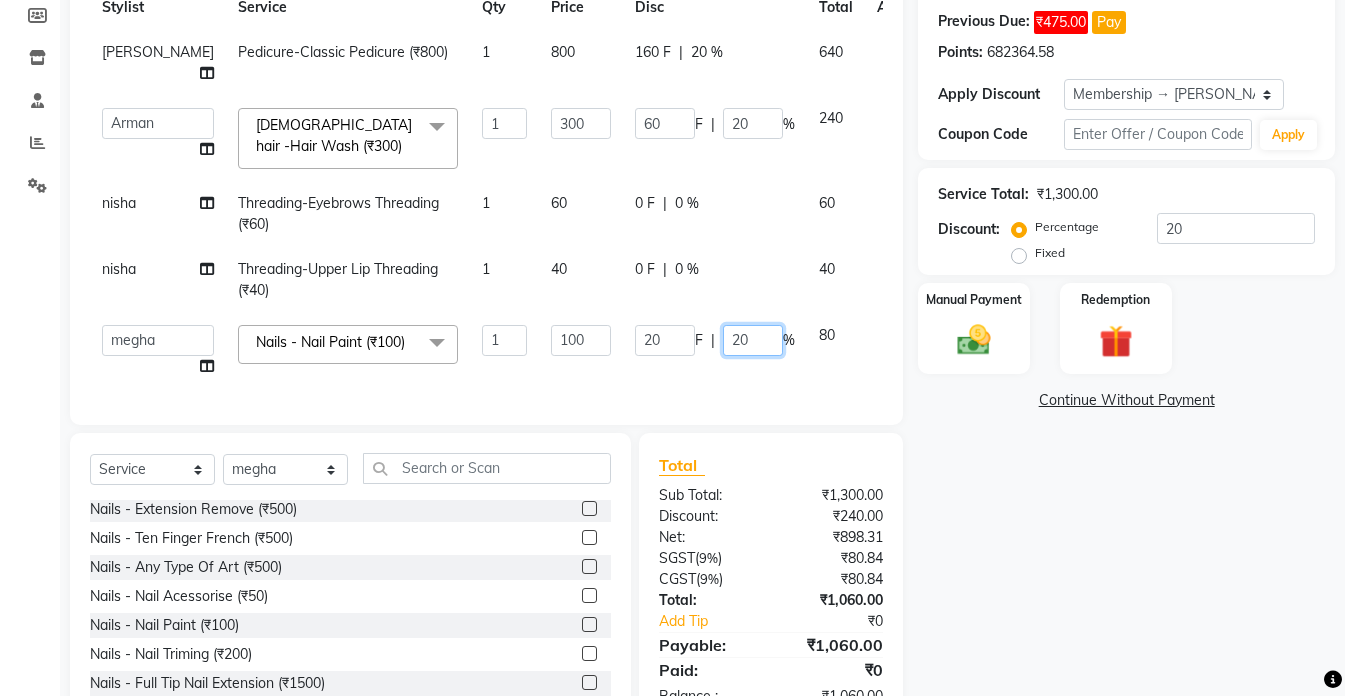 click on "20" 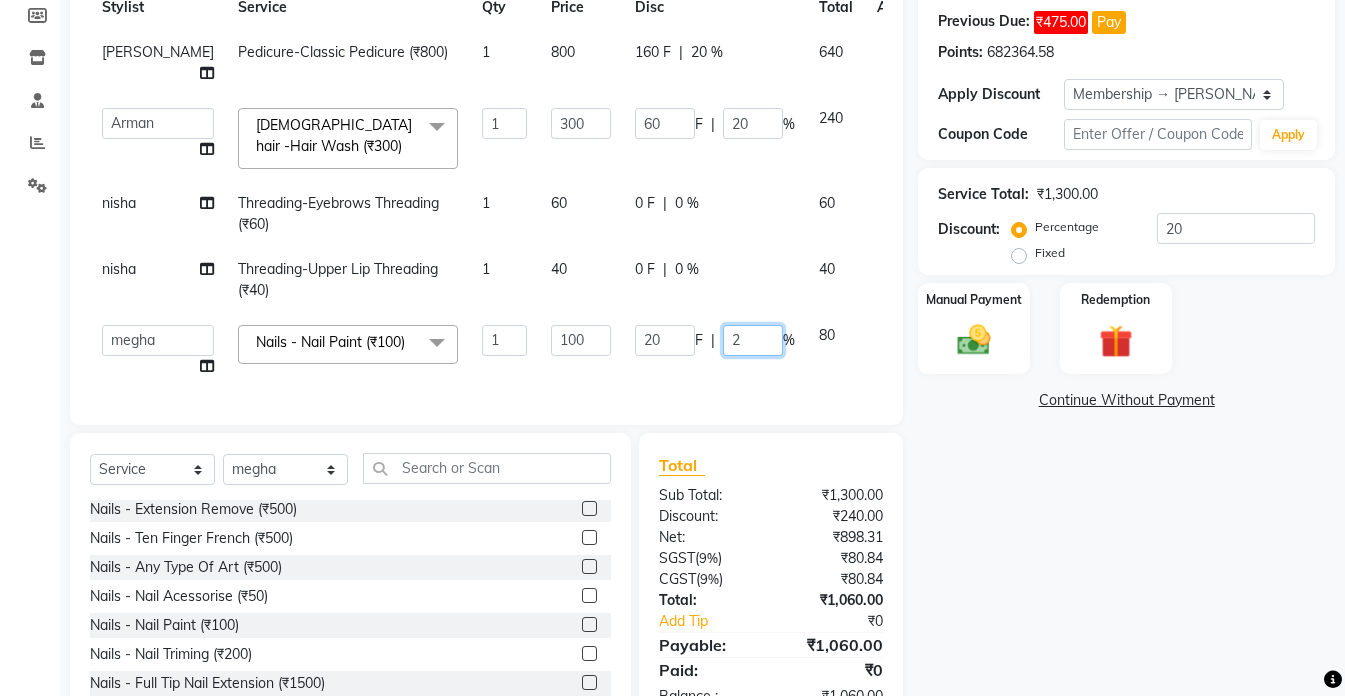 type 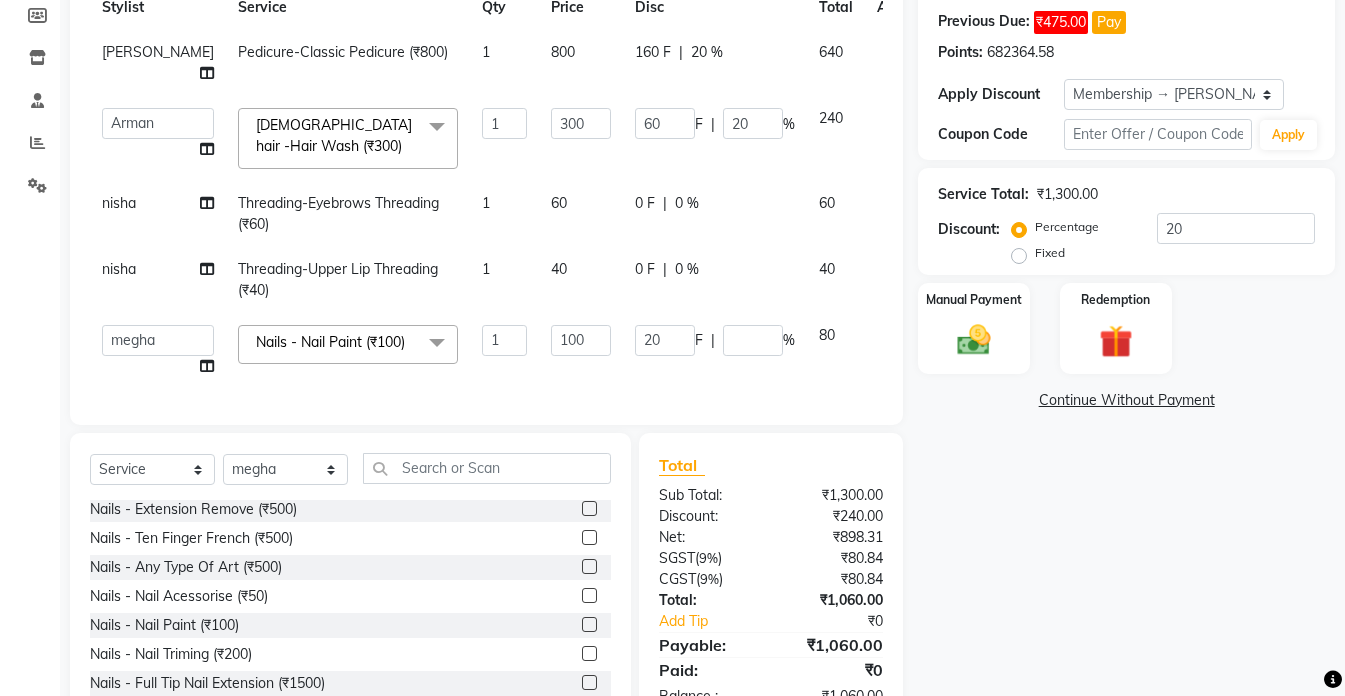 click on "Name: Ridhima  Membership: end on 19-03-2026 Total Visits:  46 Card on file:  0 Last Visit:   07-07-2025 Previous Due:  ₹475.00 Pay Points:   682364.58  Apply Discount Select Membership → DeDios Coupon Code Apply Service Total:  ₹1,300.00  Discount:  Percentage   Fixed  20 Manual Payment Redemption  Continue Without Payment" 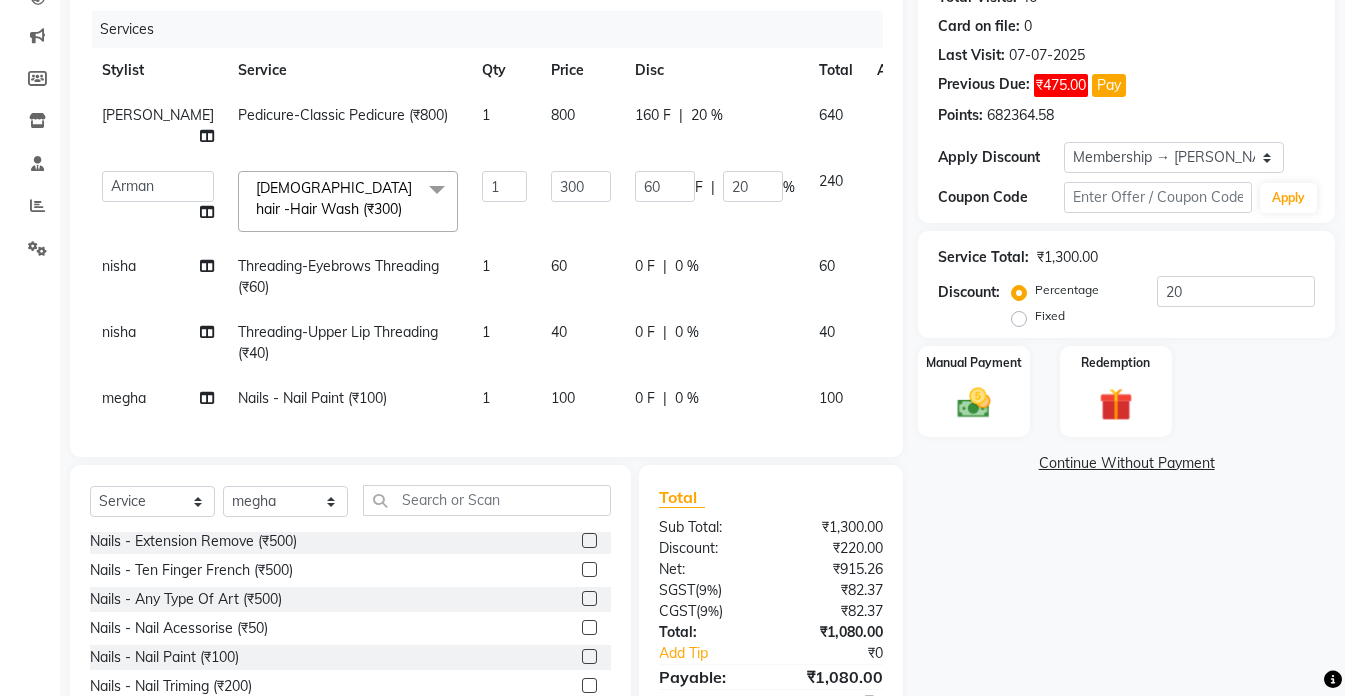 scroll, scrollTop: 246, scrollLeft: 0, axis: vertical 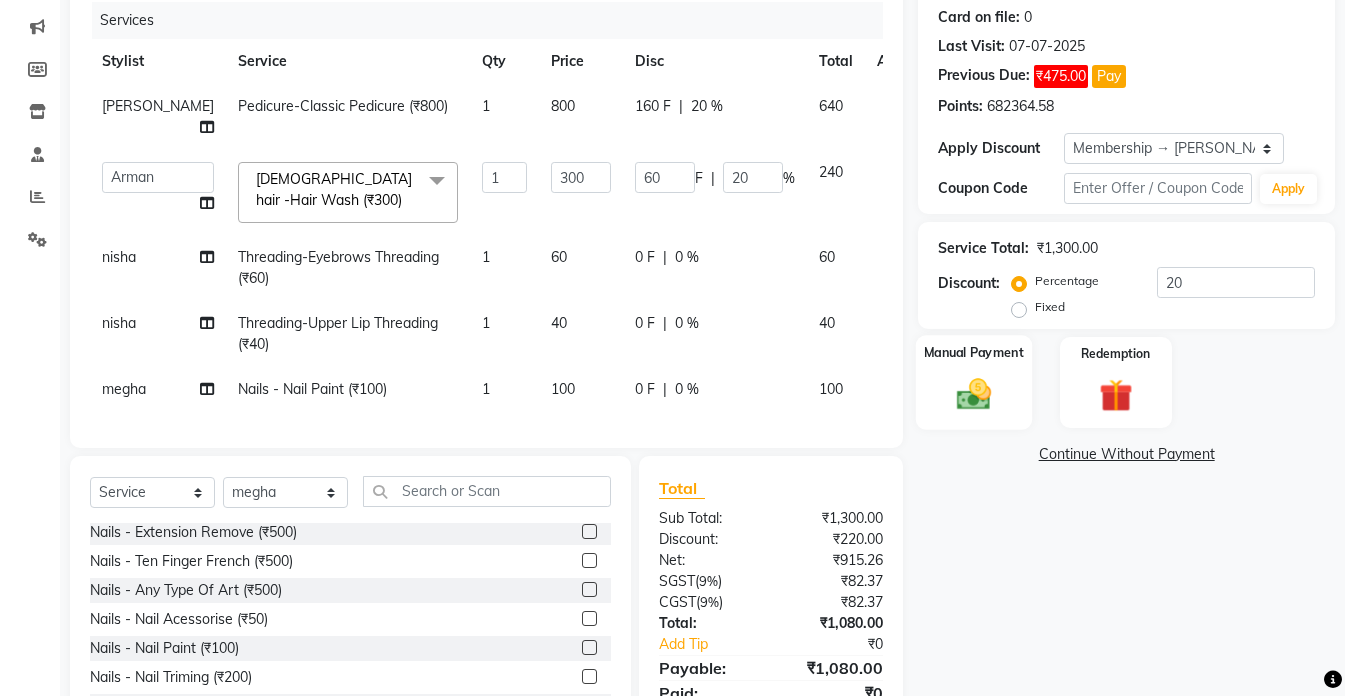 click 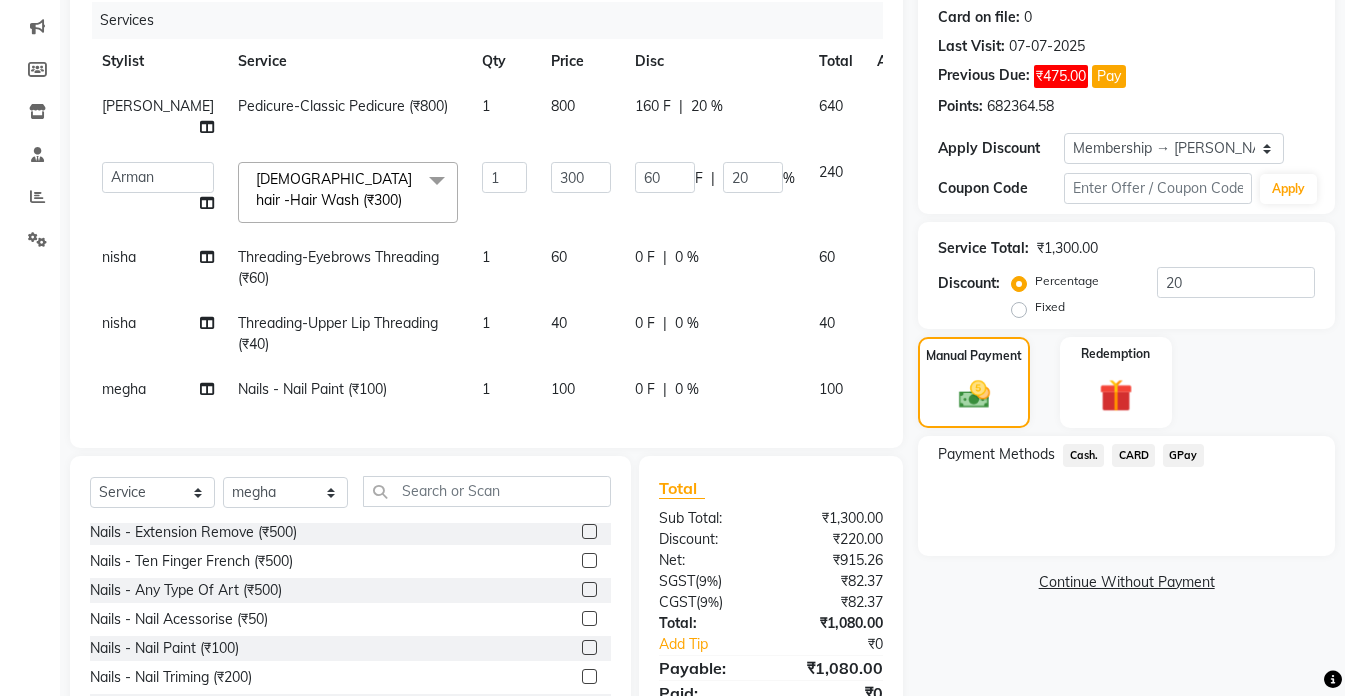 click on "Cash." 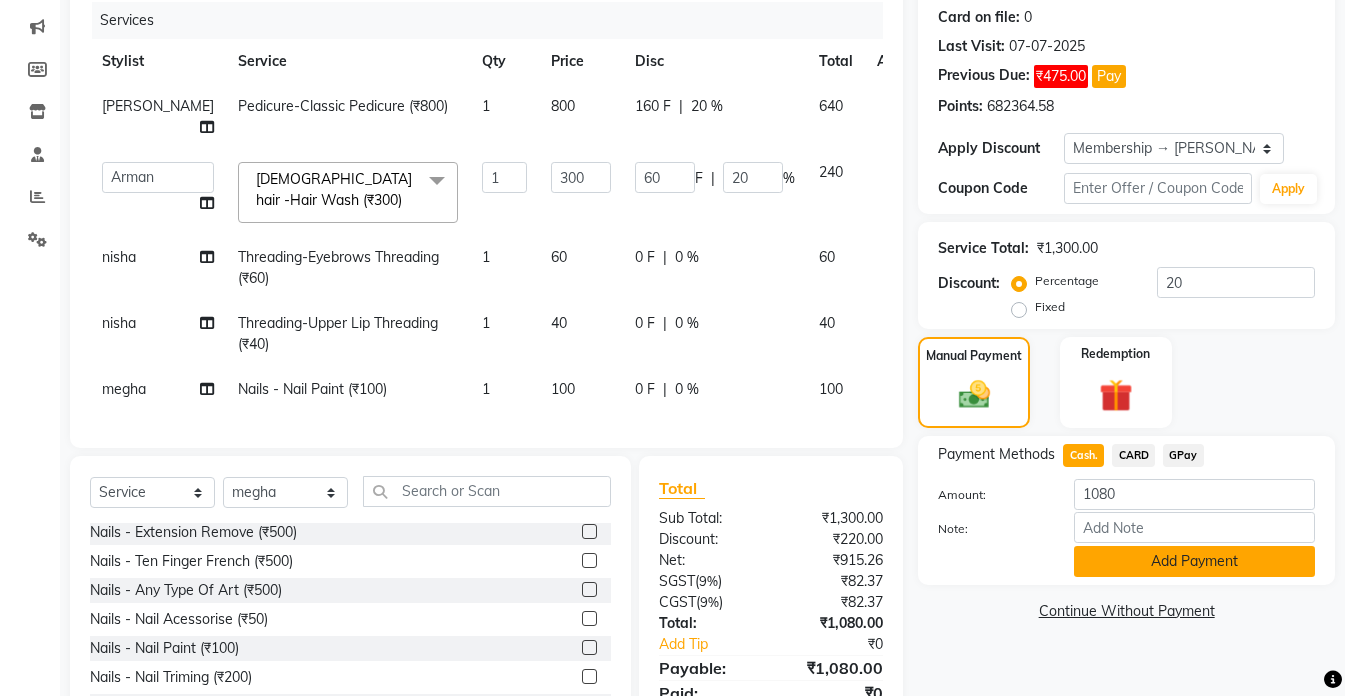 click on "Add Payment" 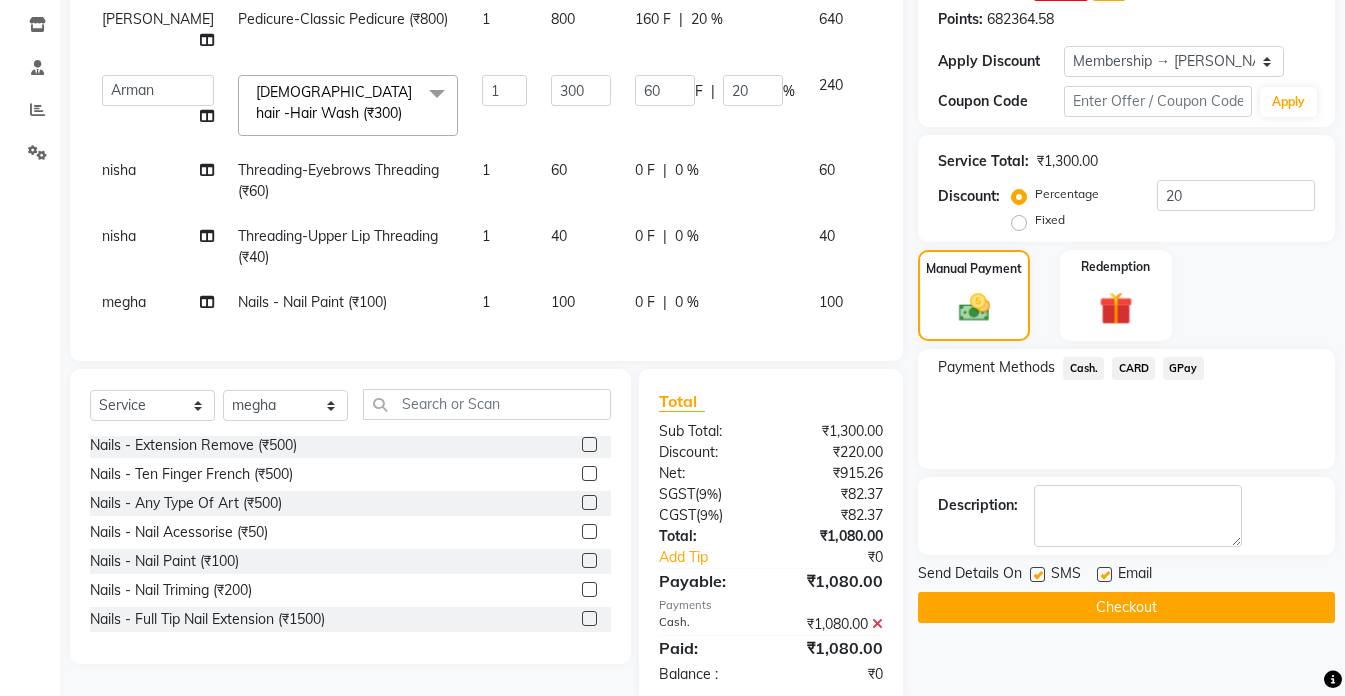 scroll, scrollTop: 527, scrollLeft: 0, axis: vertical 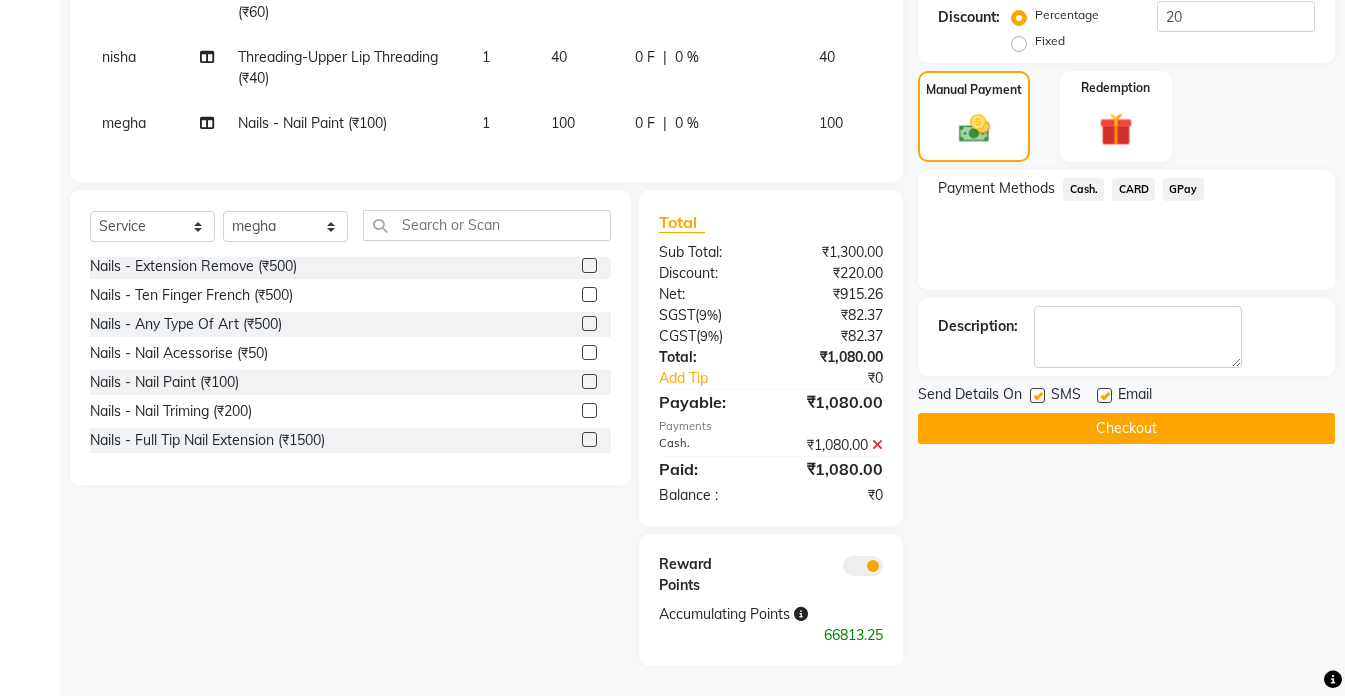 click on "Checkout" 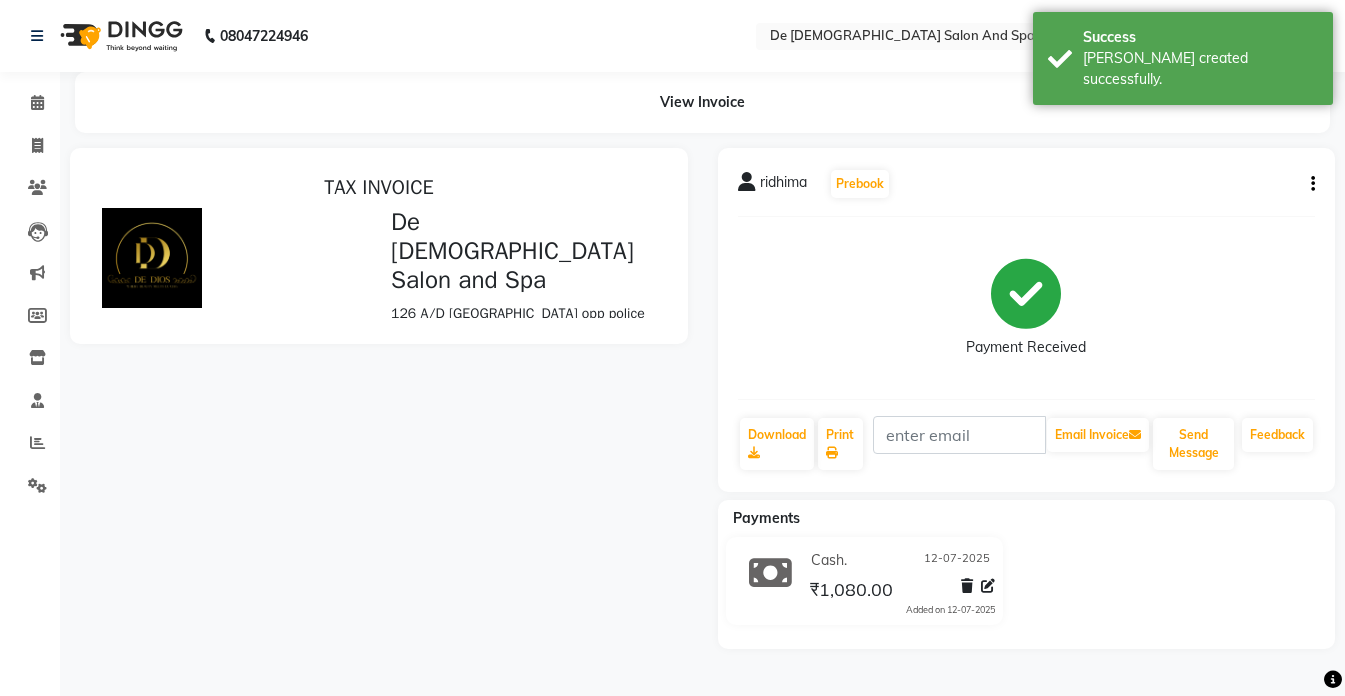 scroll, scrollTop: 0, scrollLeft: 0, axis: both 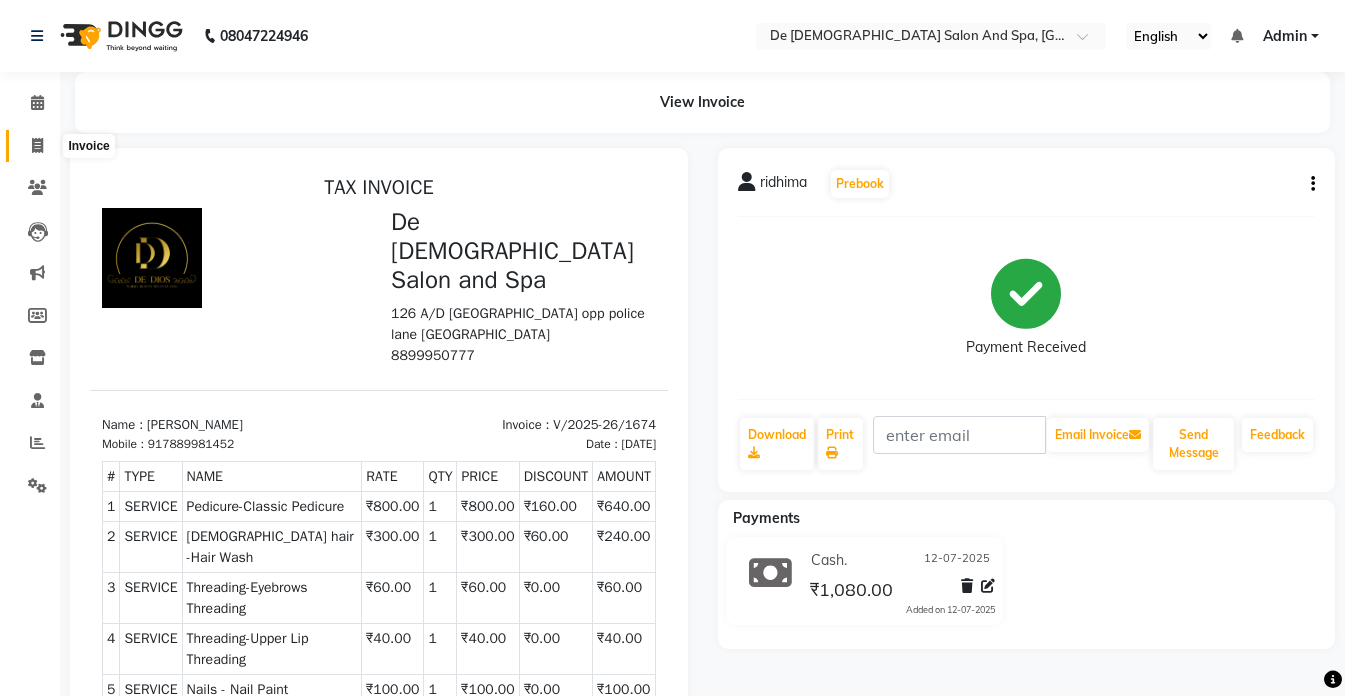 click 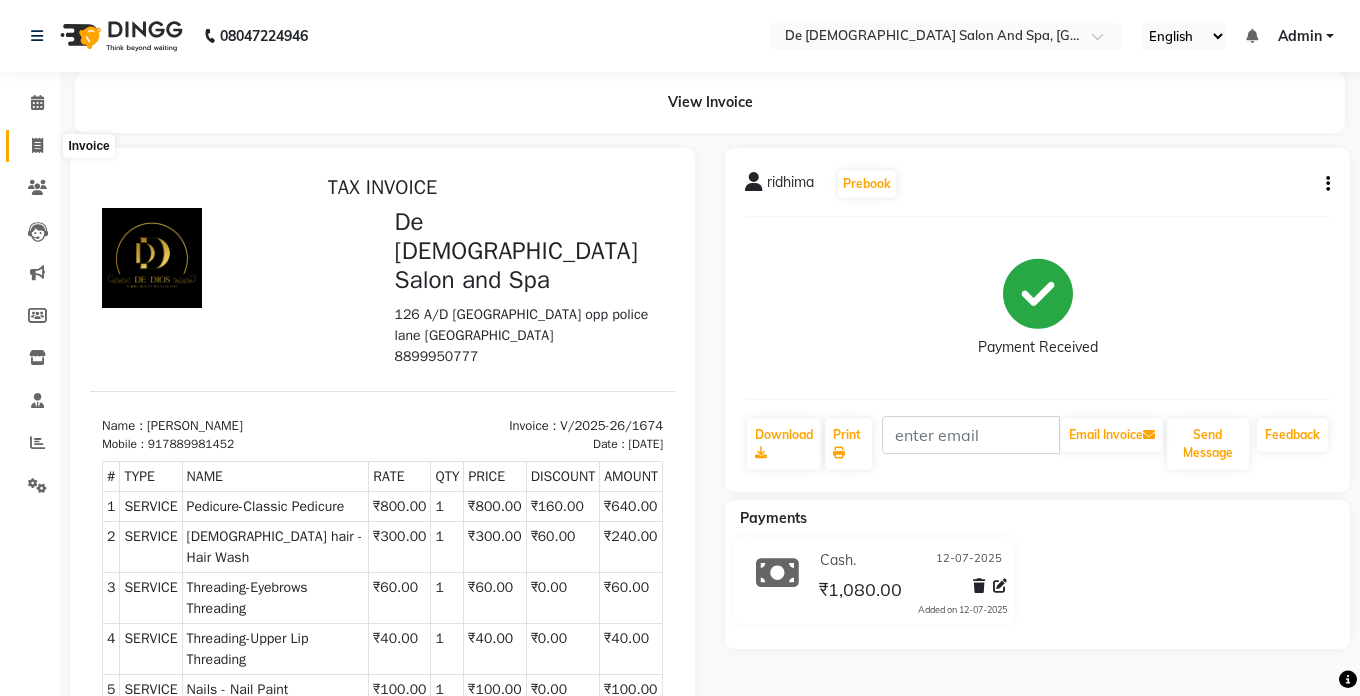 select on "service" 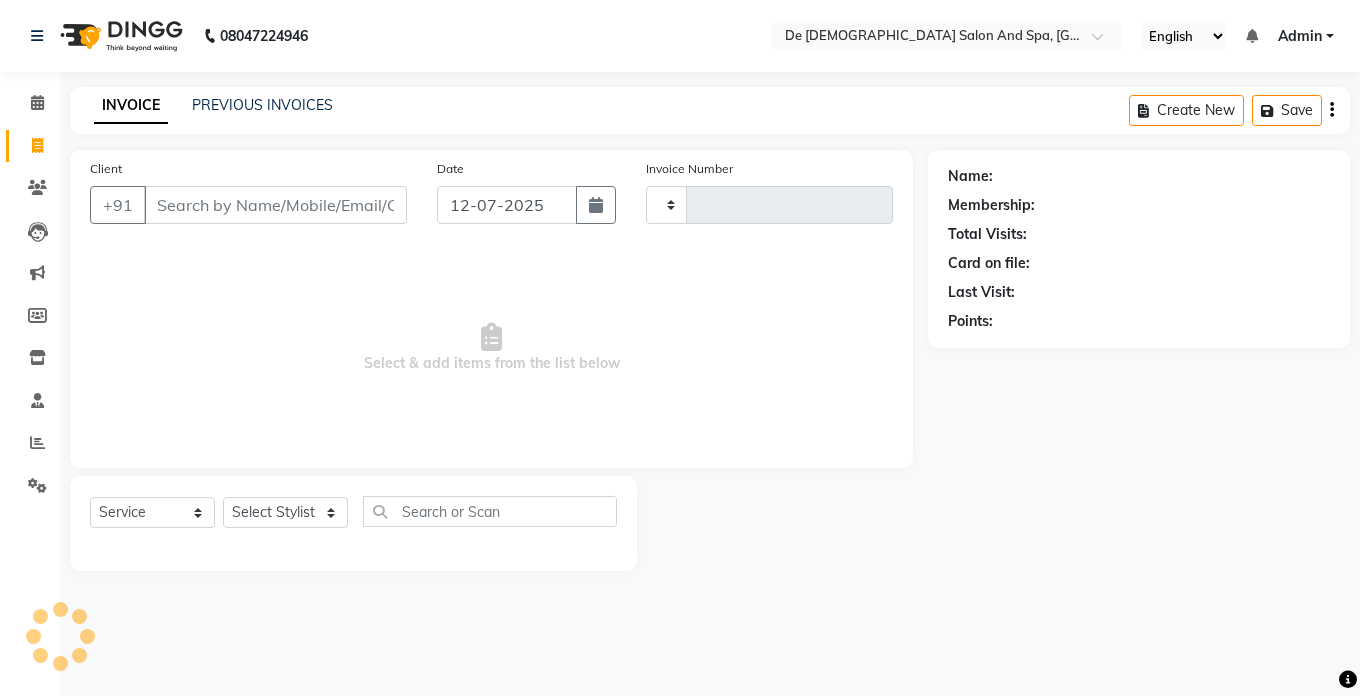 type on "1675" 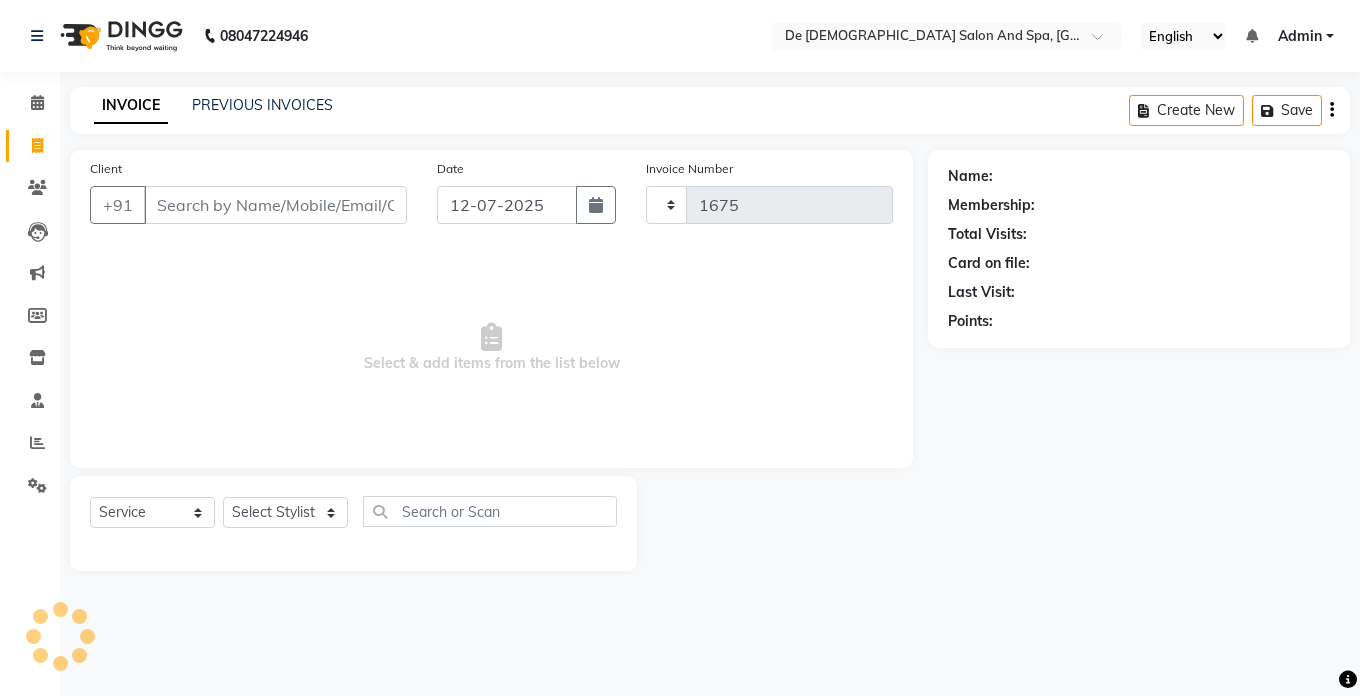 select on "6431" 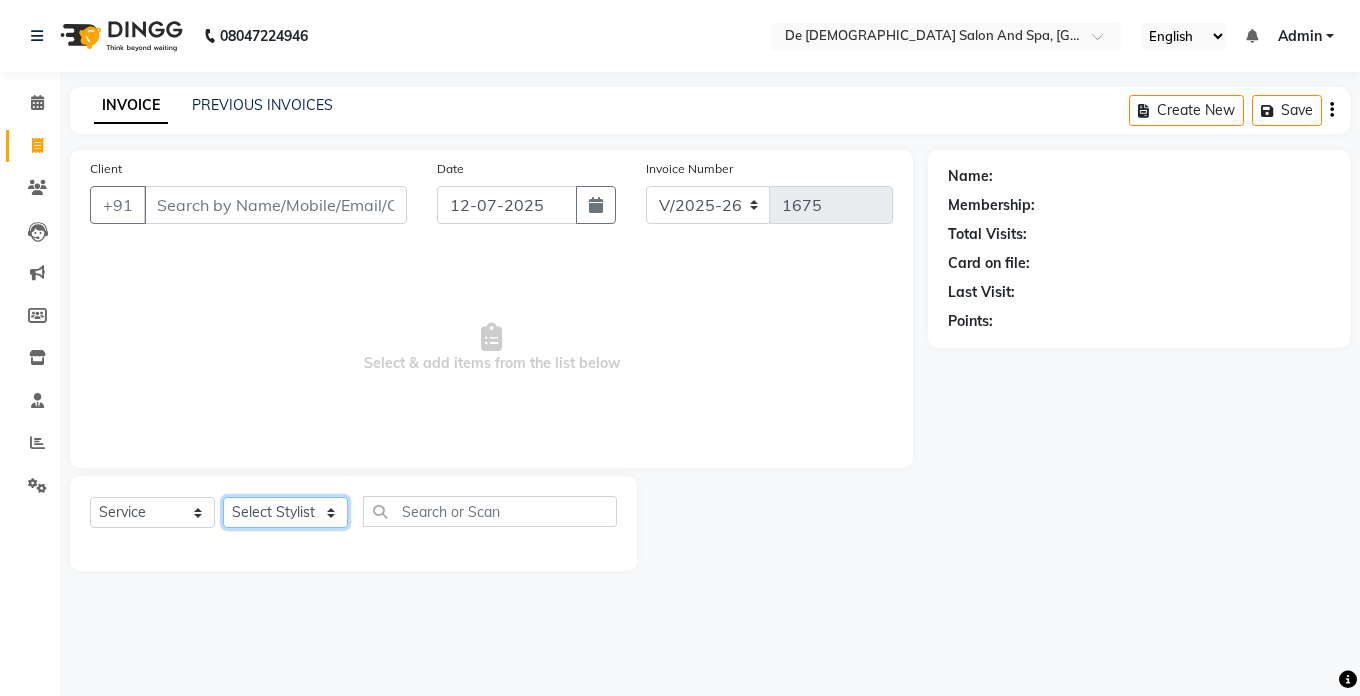 click on "Select Stylist" 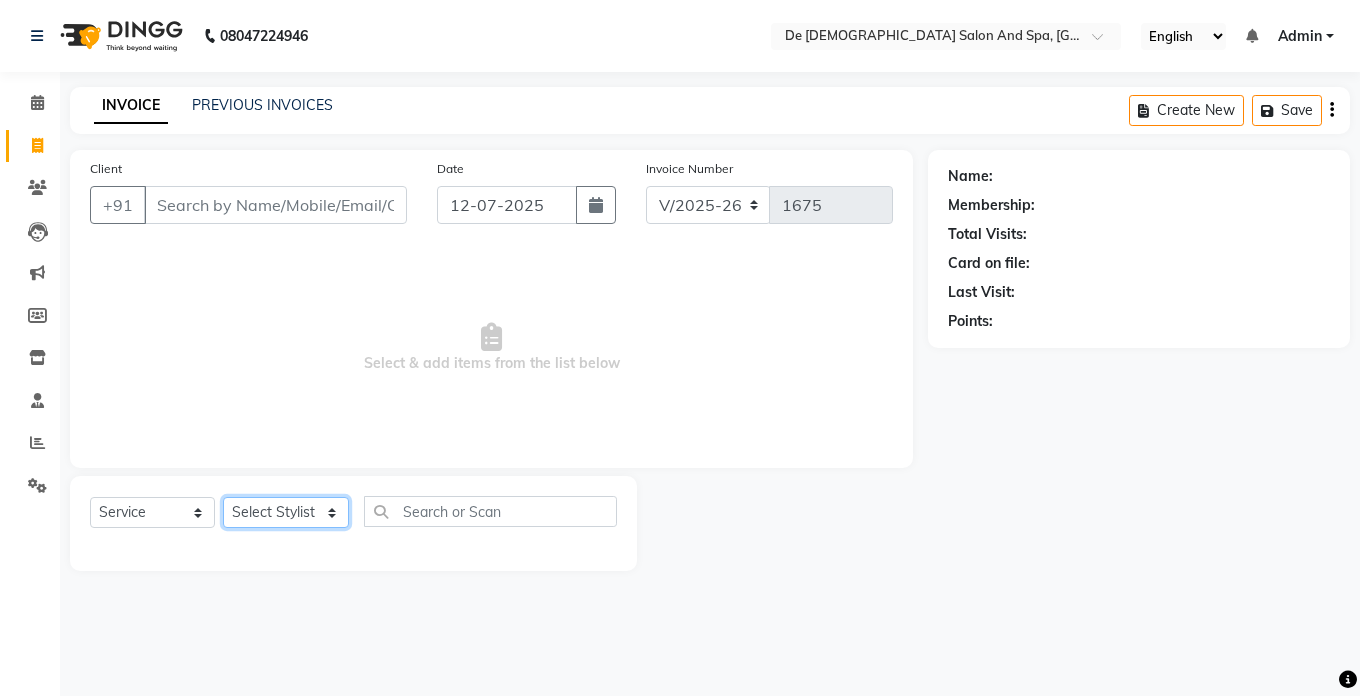 select on "79126" 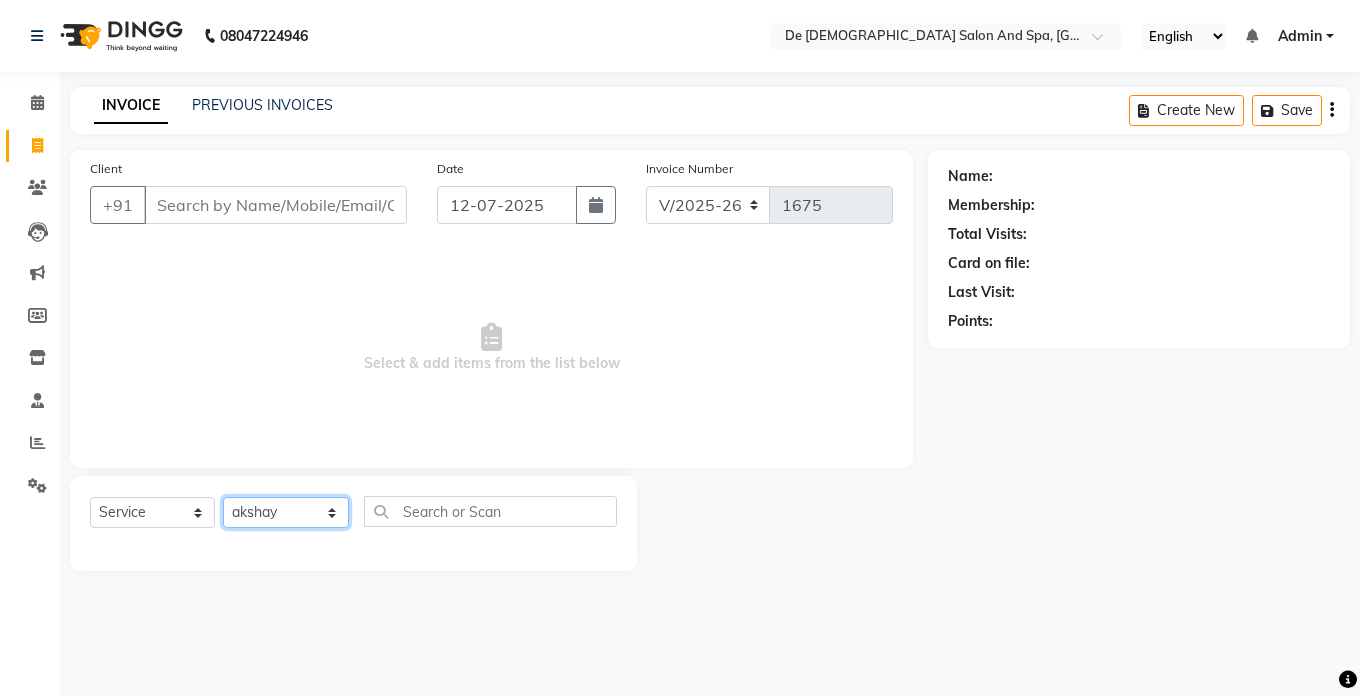 click on "Select Stylist akshay aman Arman Ashwani gunraj megha  nikita thappa nisha parveen shafali vishu kumar" 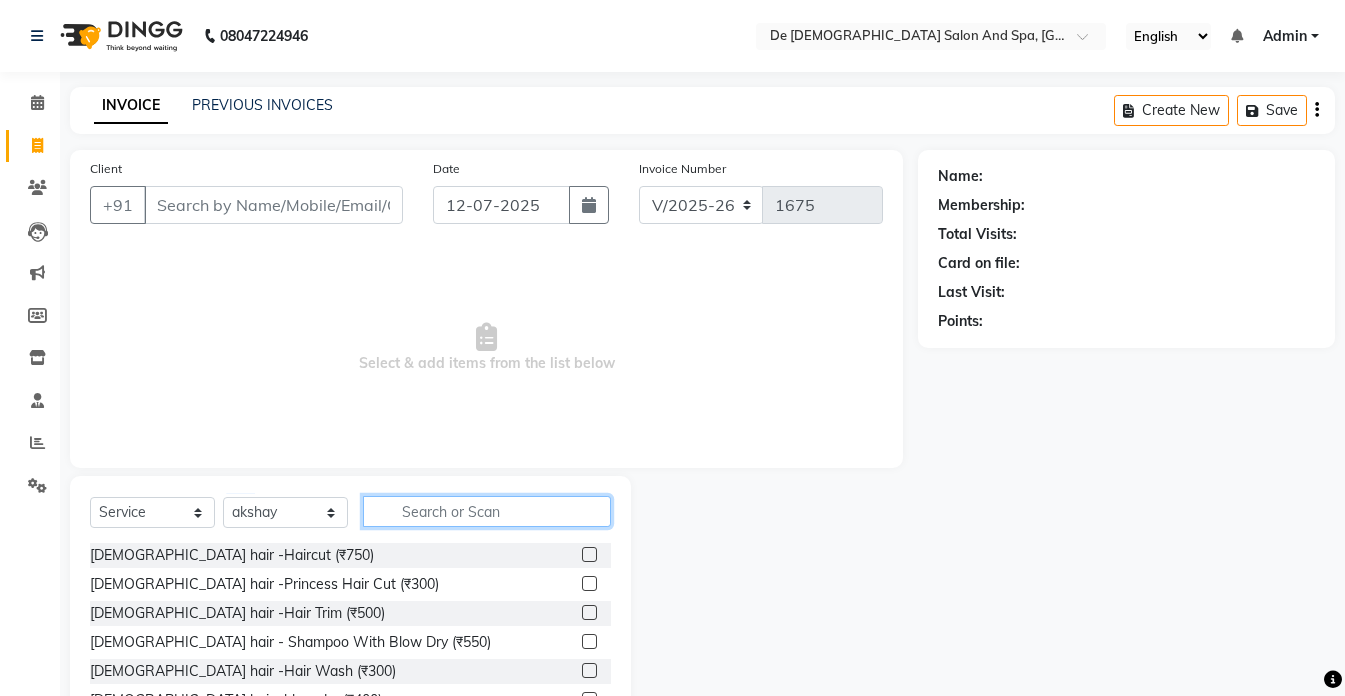 click 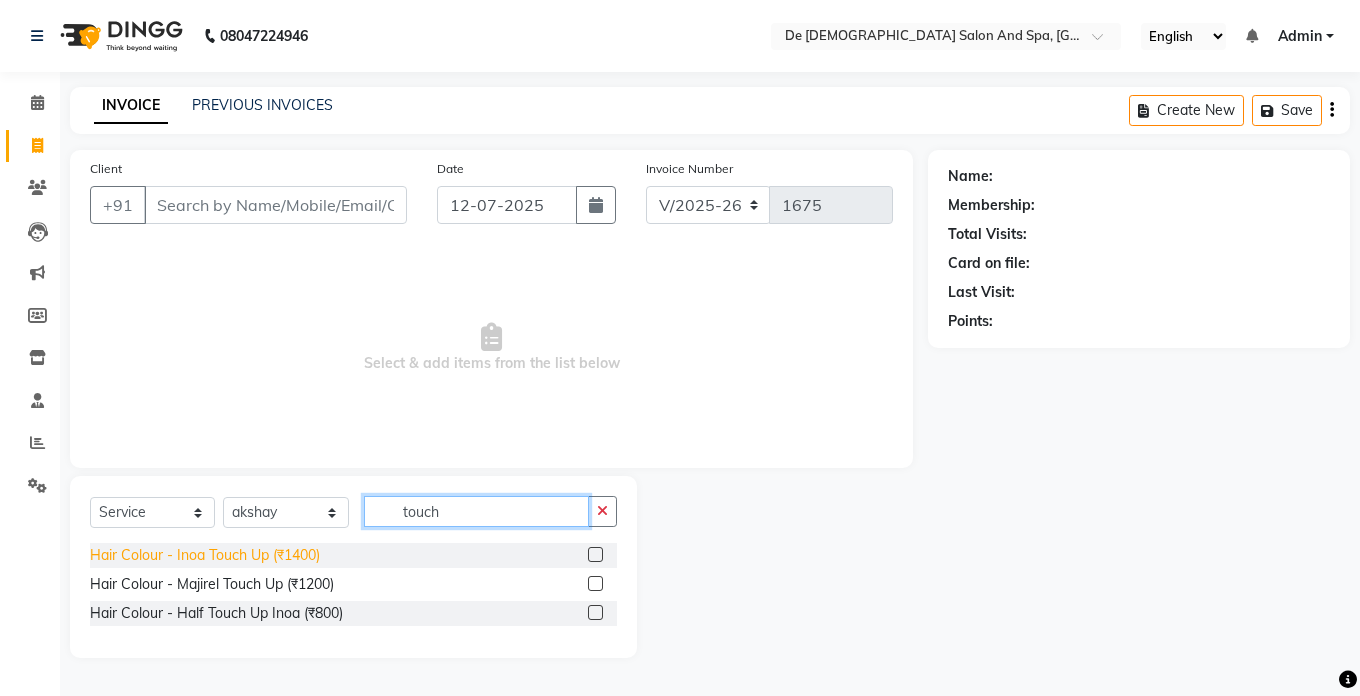 type on "touch" 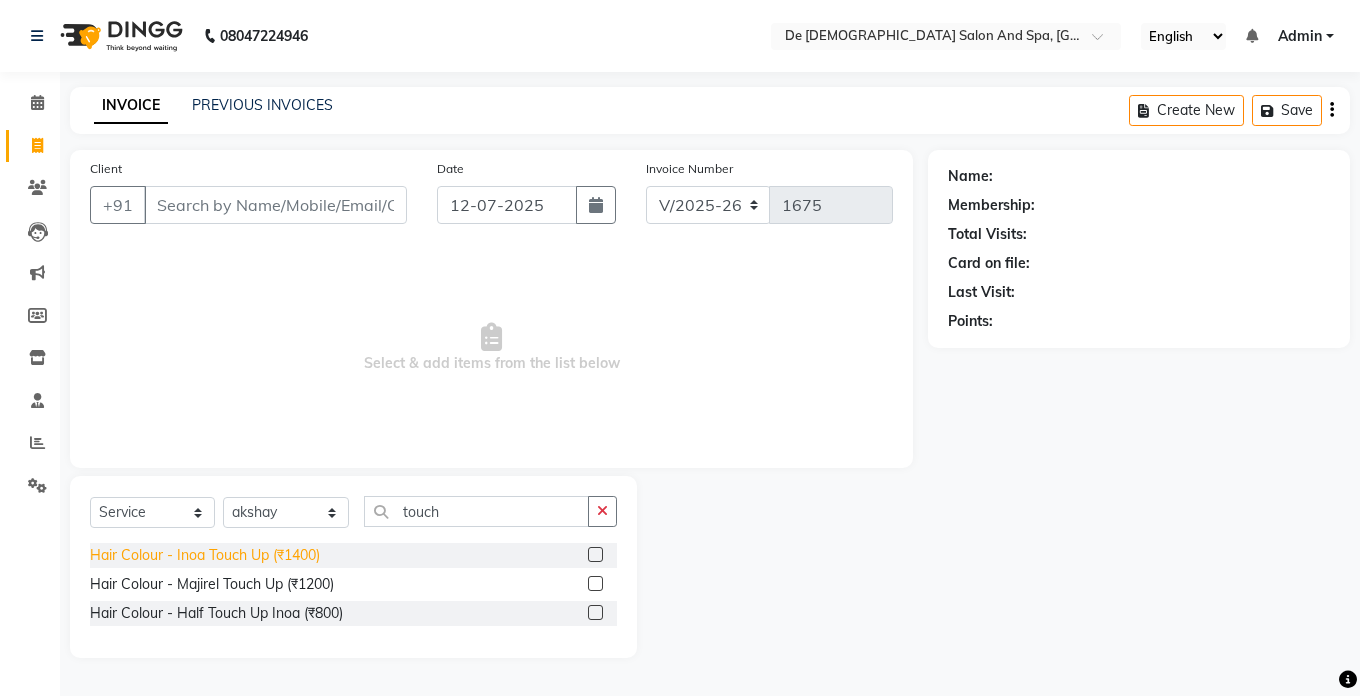 click on "Hair Colour - Inoa Touch Up (₹1400)" 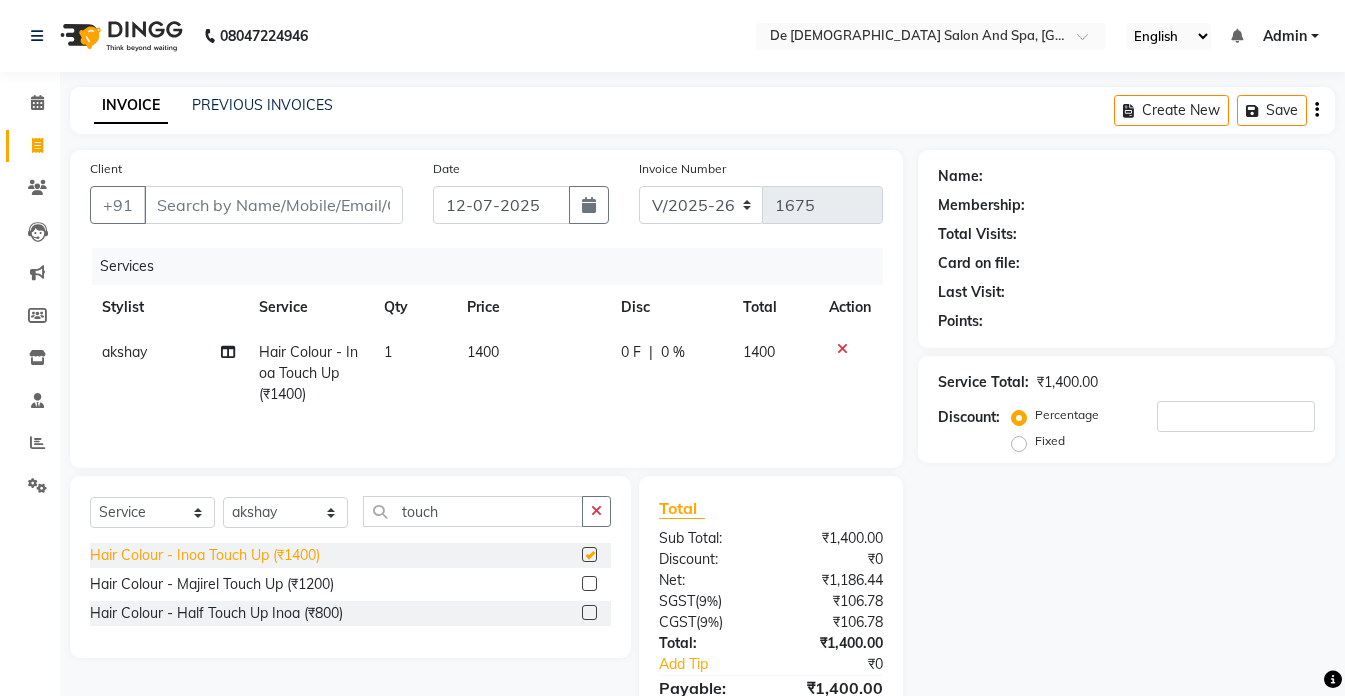 checkbox on "false" 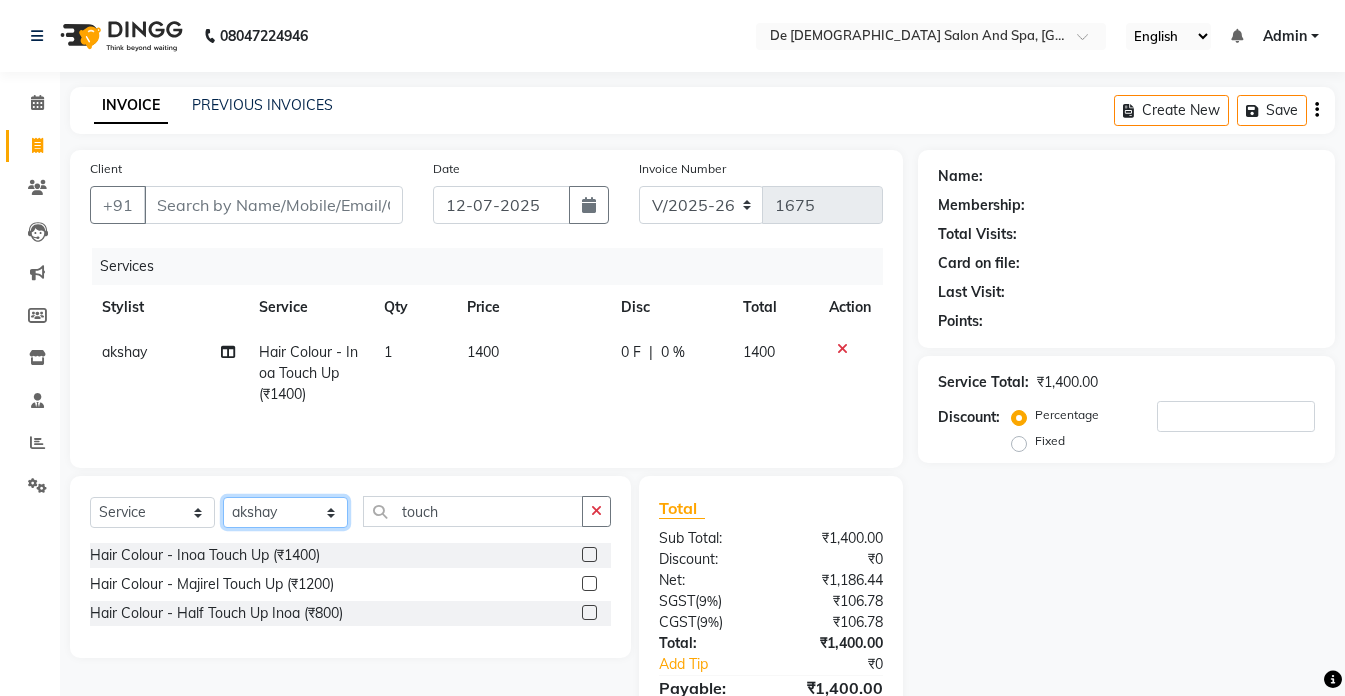 click on "Select Stylist akshay aman Arman Ashwani gunraj megha  nikita thappa nisha parveen shafali vishu kumar" 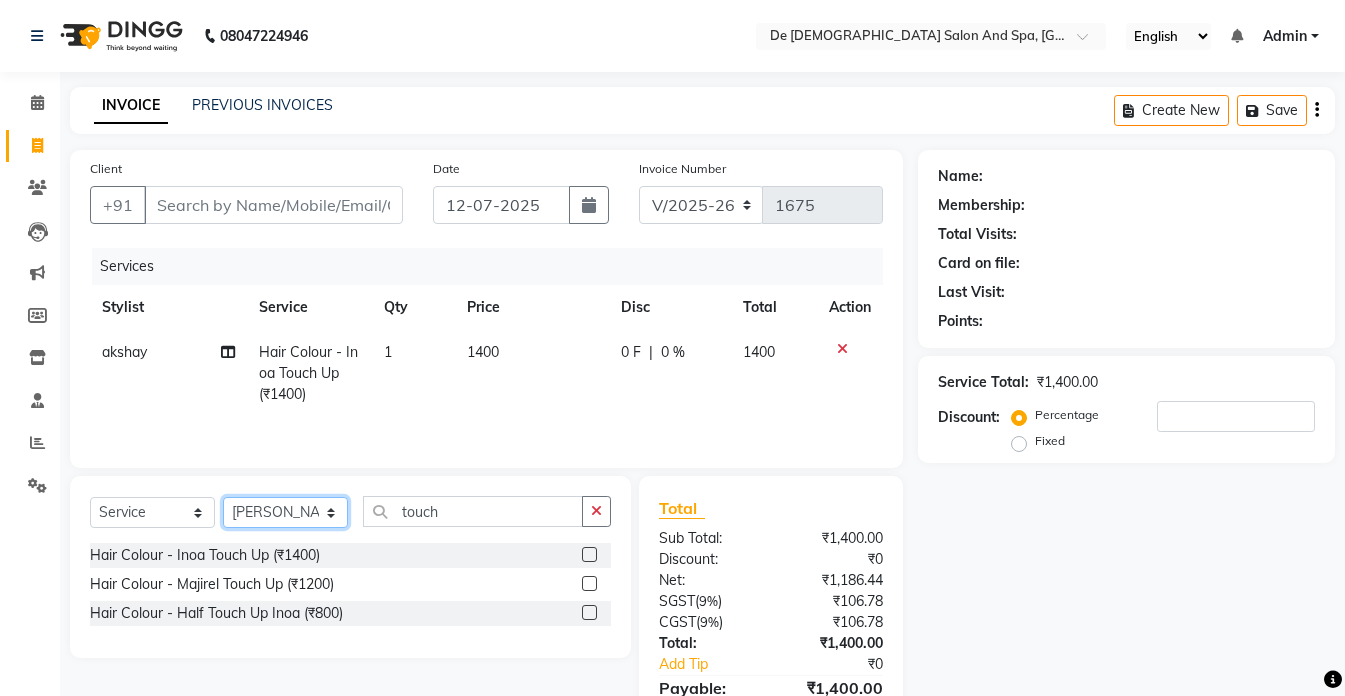 click on "Select Stylist akshay aman Arman Ashwani gunraj megha  nikita thappa nisha parveen shafali vishu kumar" 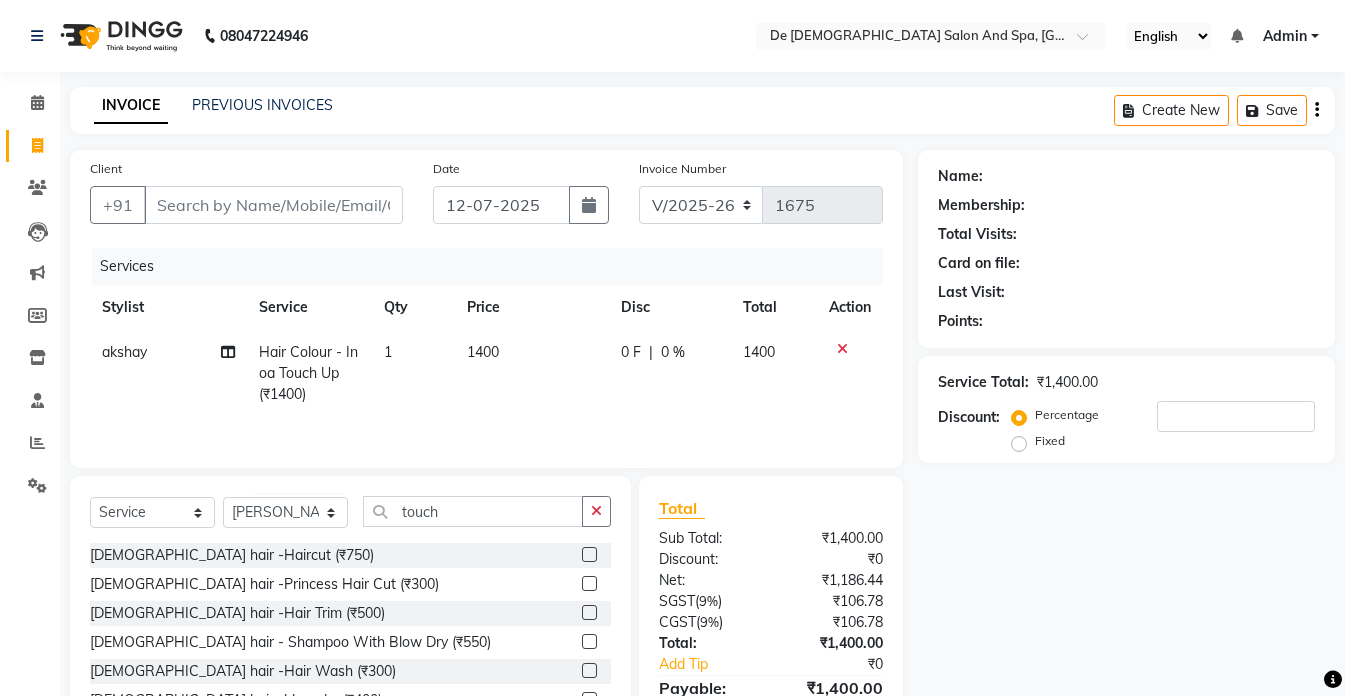 click on "Select  Service  Product  Membership  Package Voucher Prepaid Gift Card  Select Stylist akshay aman Arman Ashwani gunraj megha  nikita thappa nisha parveen shafali vishu kumar touch Female hair -Haircut (₹750)  Female hair -Princess Hair Cut (₹300)  Female hair -Hair Trim (₹500)  Female hair - Shampoo With Blow Dry (₹550)  Female hair -Hair Wash (₹300)  Female hair -blow dry (₹400)  Female hair -Bob cut (₹500)  Female hair -Curtain bangs (₹500)  Female hair -splitends (₹499)  Female Hair - Straighting (₹800)  Female Hair -Straighting With Wash (₹1000)  Female Hair -Curls  (₹800)  Female Hair - Curls With Wash (₹1200)  Female Hair - Crimping (₹600)  Hair Chemical-Rebounding. (₹7000)  Hair Chemical-Keratin. (₹6000)  Hair Chemical-Smoothning (₹6500)  Hair Chemical-Kerasmooth (₹11000)  Hair Chemical-nano plastica (₹8000)  Hair Chemical-Botox (₹5000)  Hair Chemical - Relaxing threapy (₹7000)  Hair Spa-loreal Spa (₹1600)  Hair Spa-RAPID RESTORE (₹2500)" 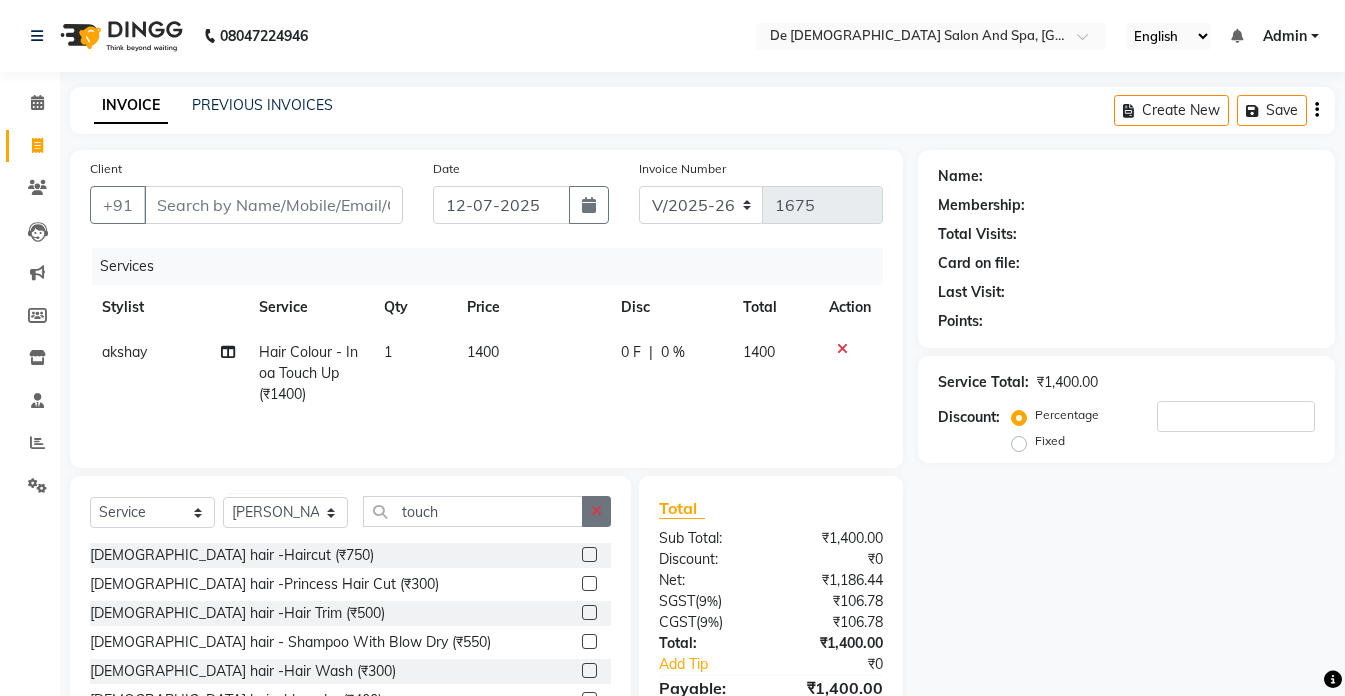 click 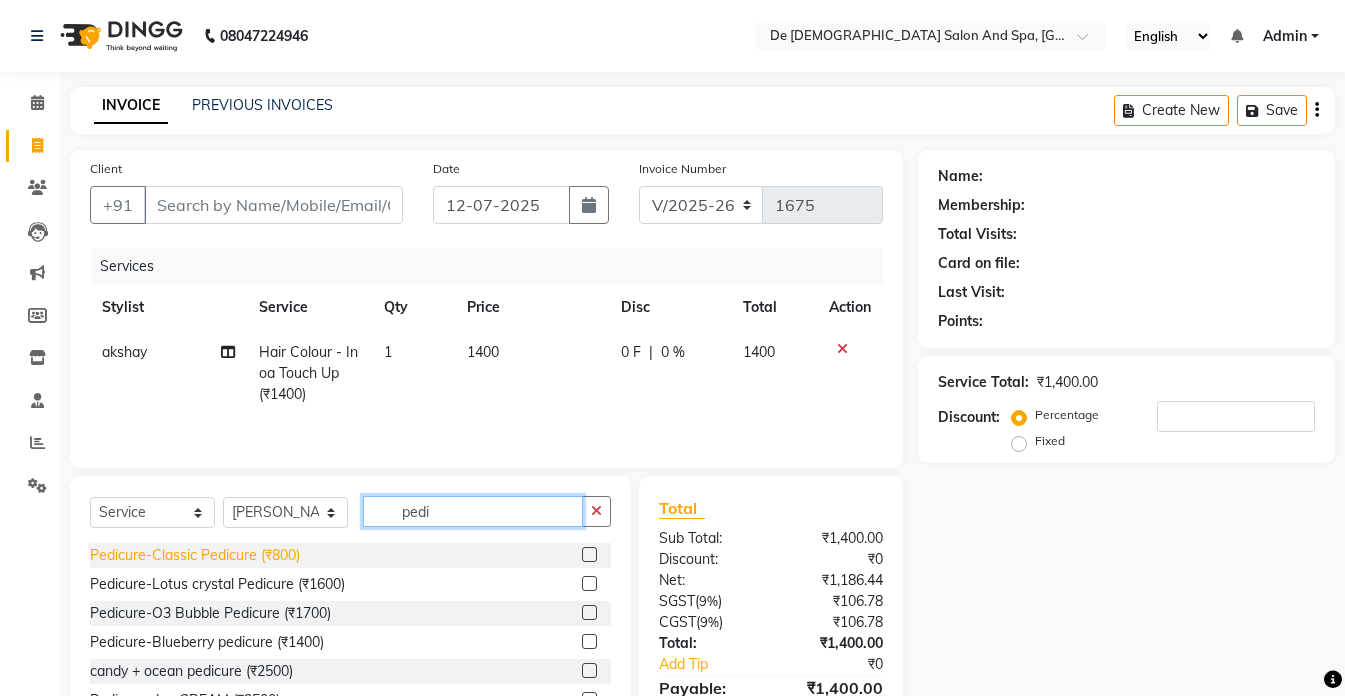 type on "pedi" 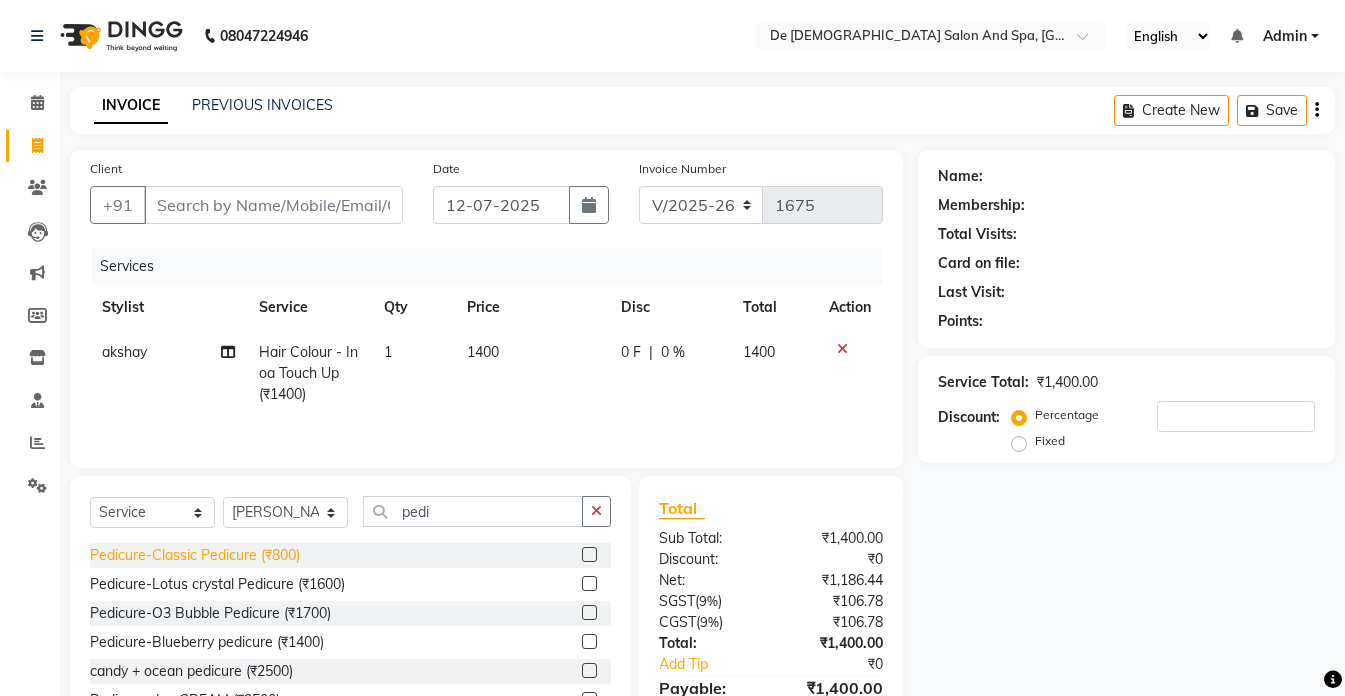 click on "Pedicure-Classic Pedicure (₹800)" 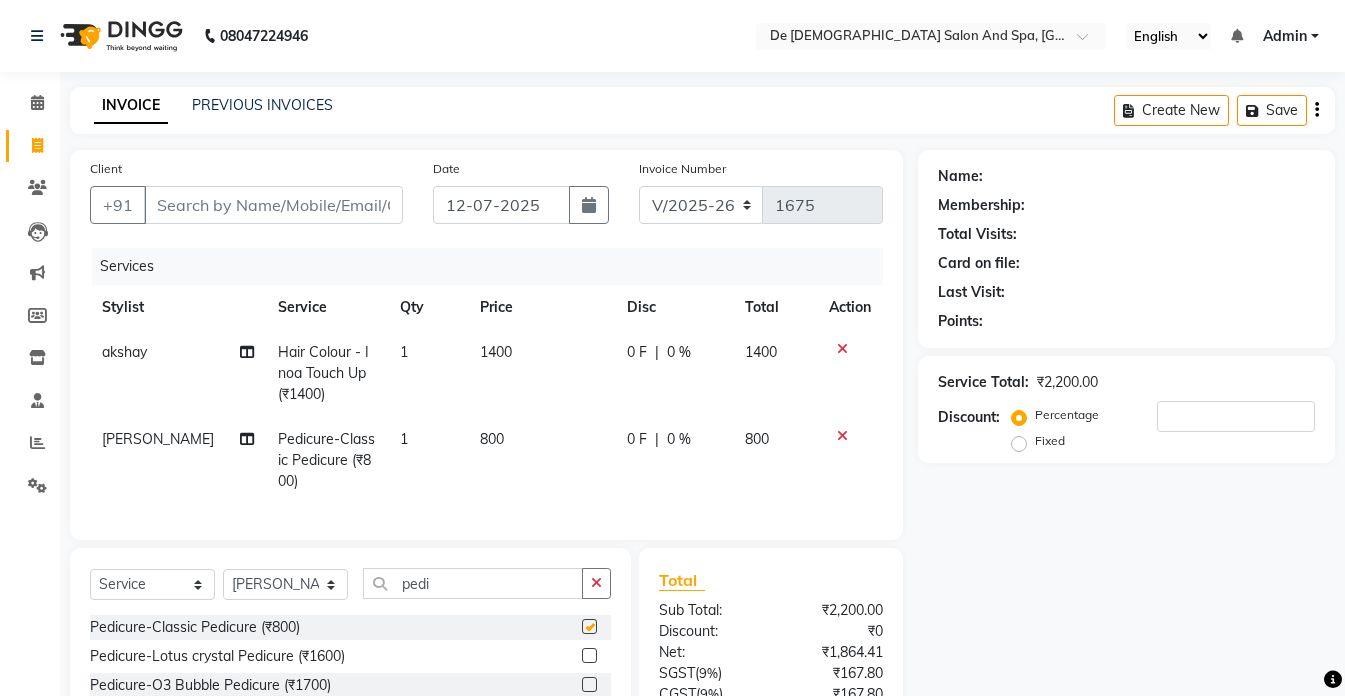 checkbox on "false" 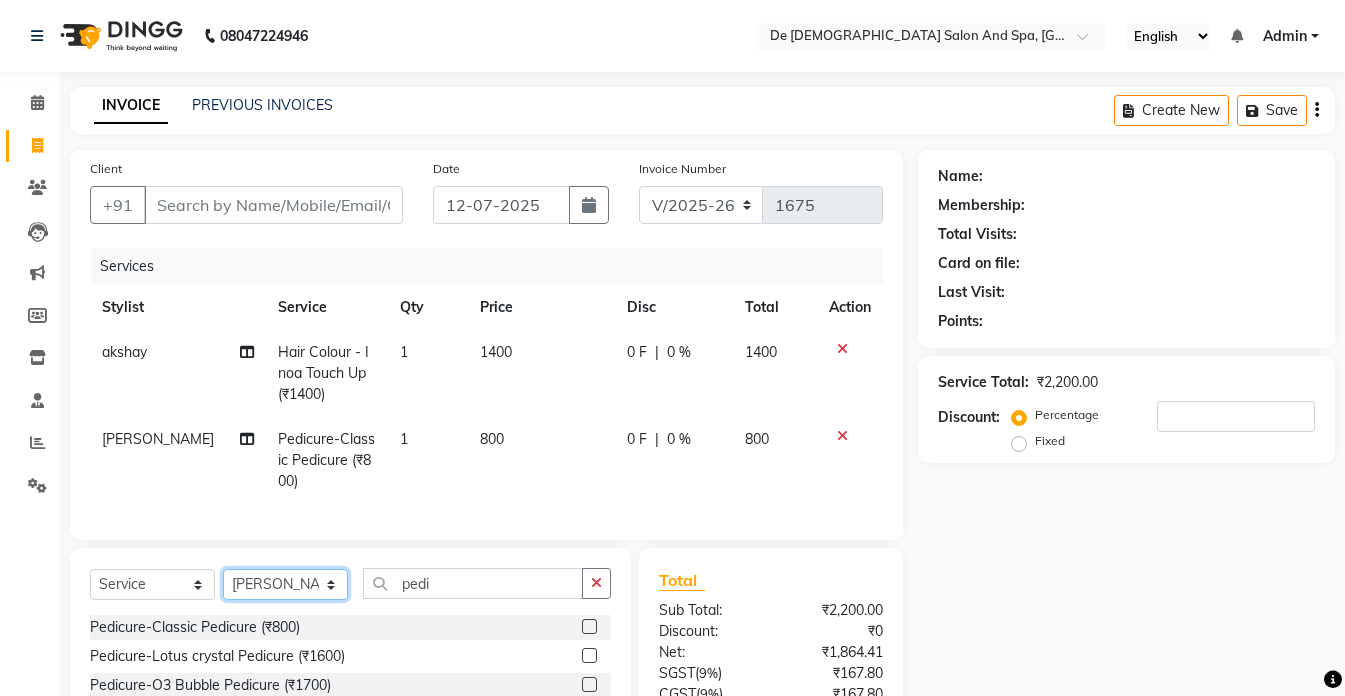 click on "Select Stylist akshay aman Arman Ashwani gunraj megha  nikita thappa nisha parveen shafali vishu kumar" 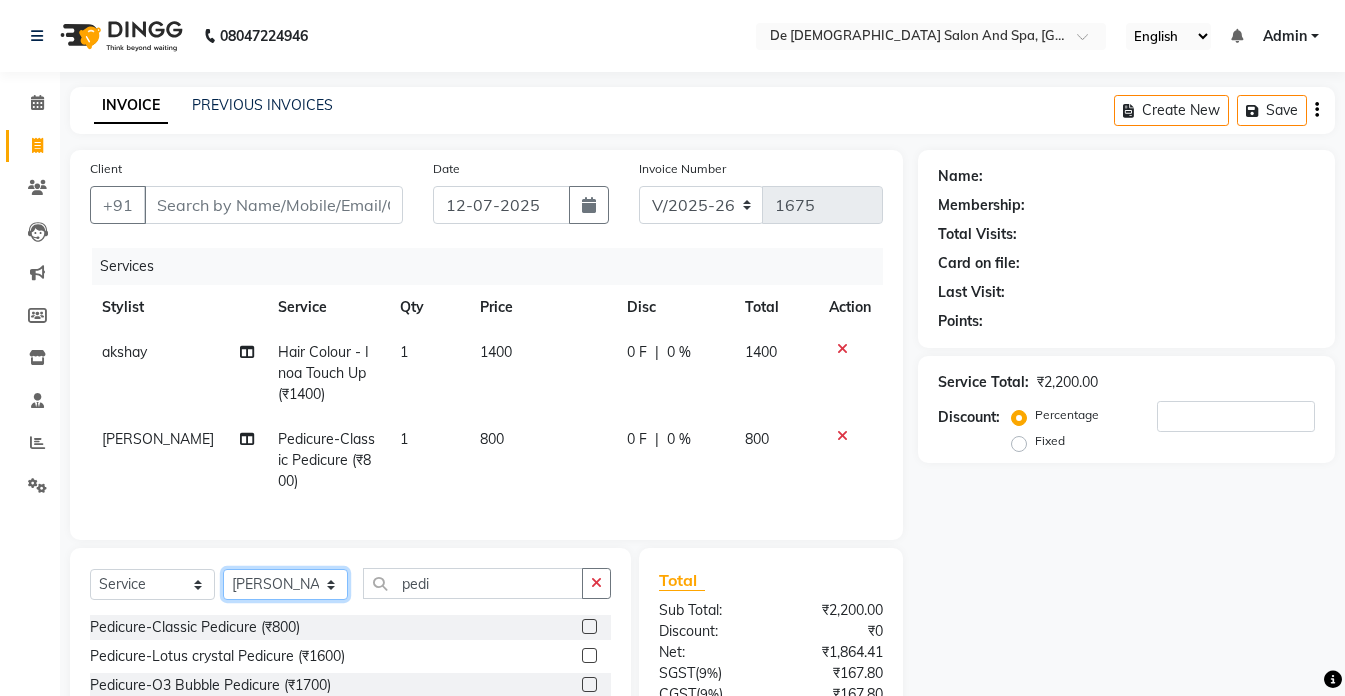 click on "Select Stylist akshay aman Arman Ashwani gunraj megha  nikita thappa nisha parveen shafali vishu kumar" 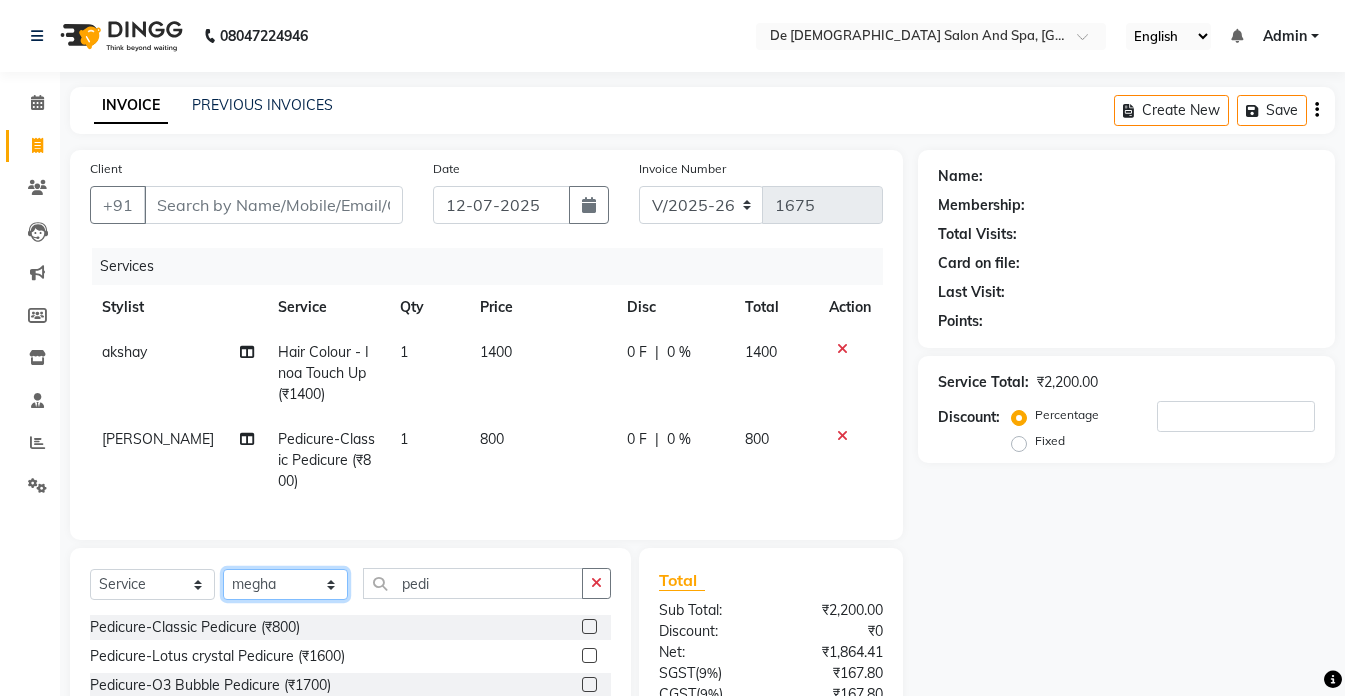 click on "Select Stylist akshay aman Arman Ashwani gunraj megha  nikita thappa nisha parveen shafali vishu kumar" 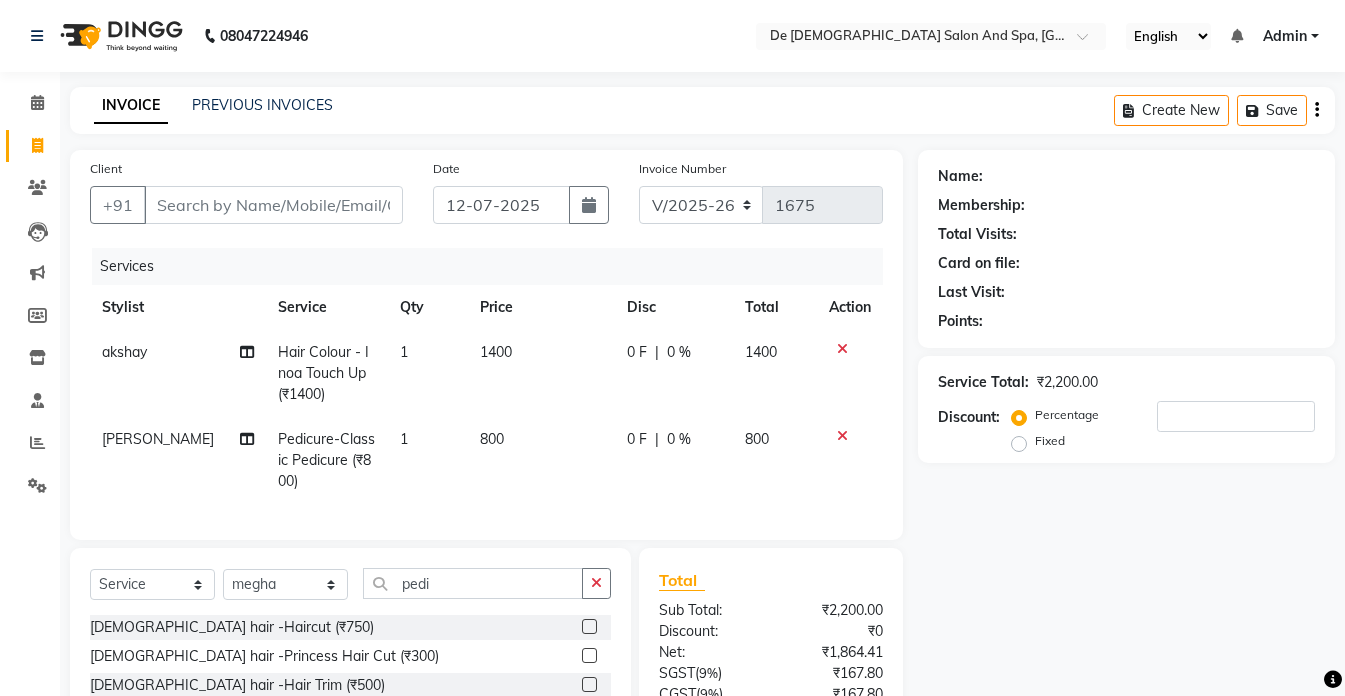 click 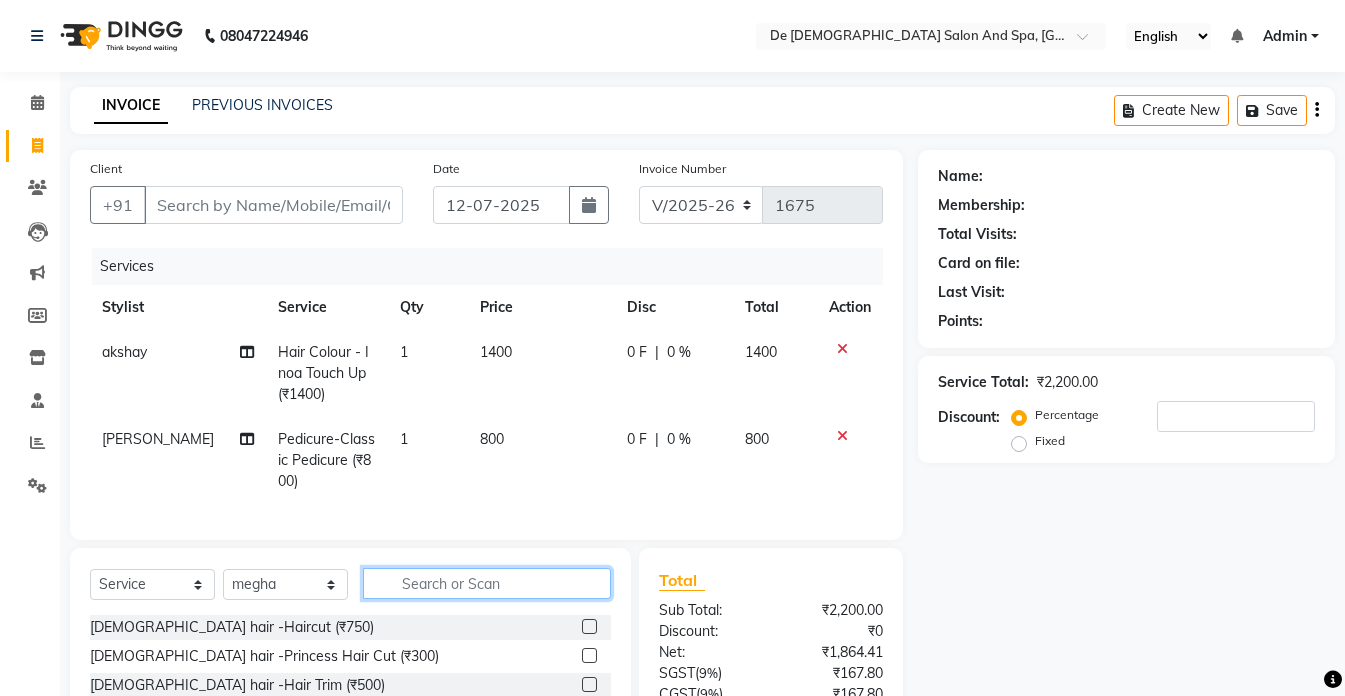 scroll, scrollTop: 100, scrollLeft: 0, axis: vertical 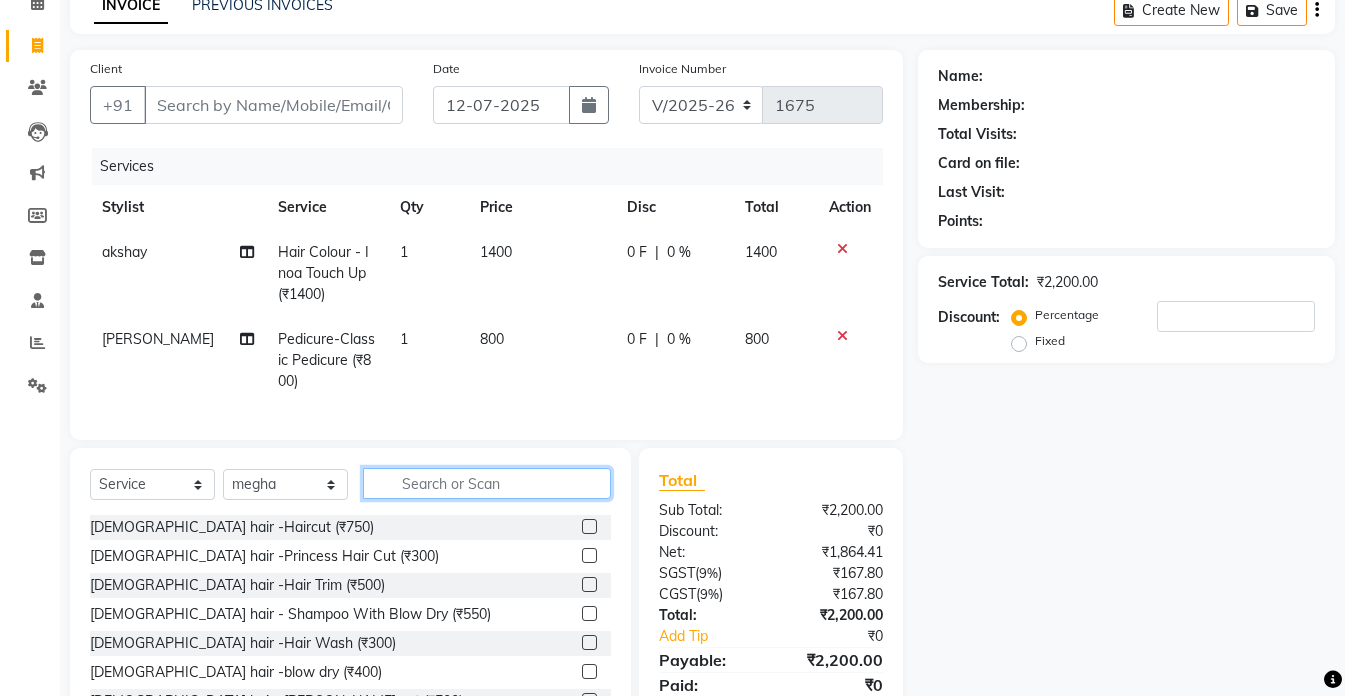 click 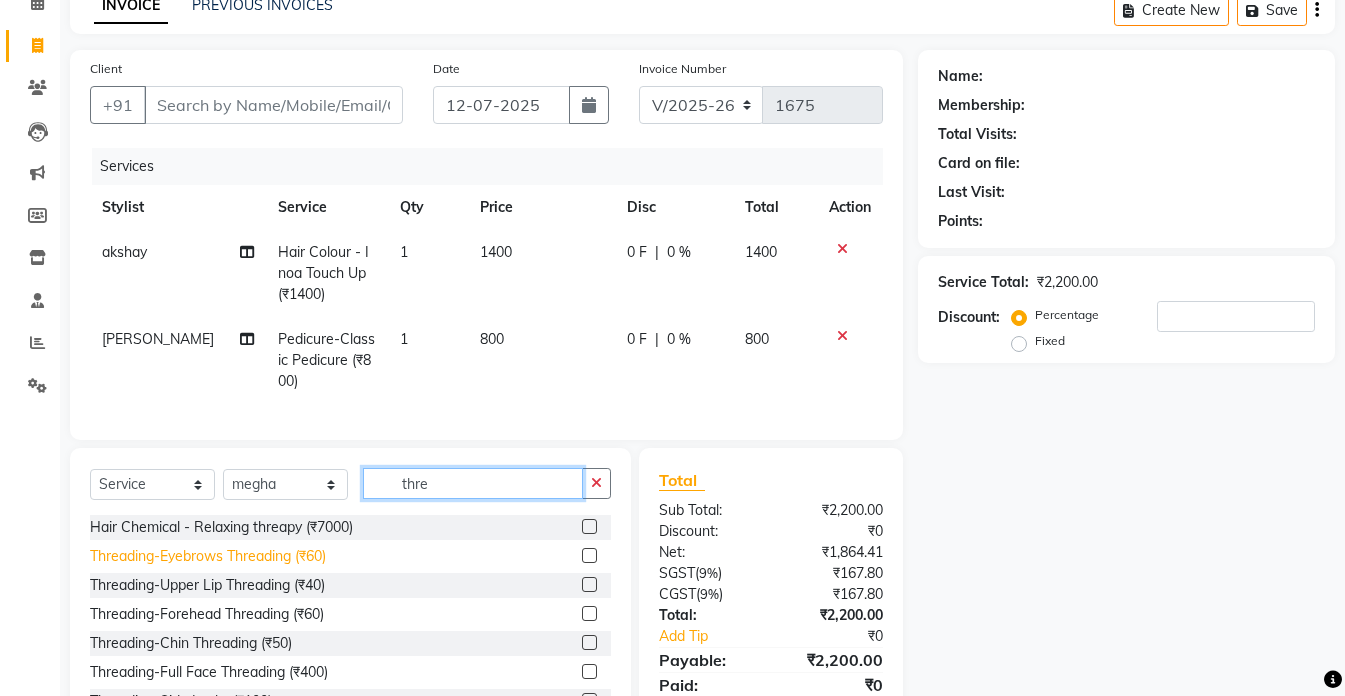 type on "thre" 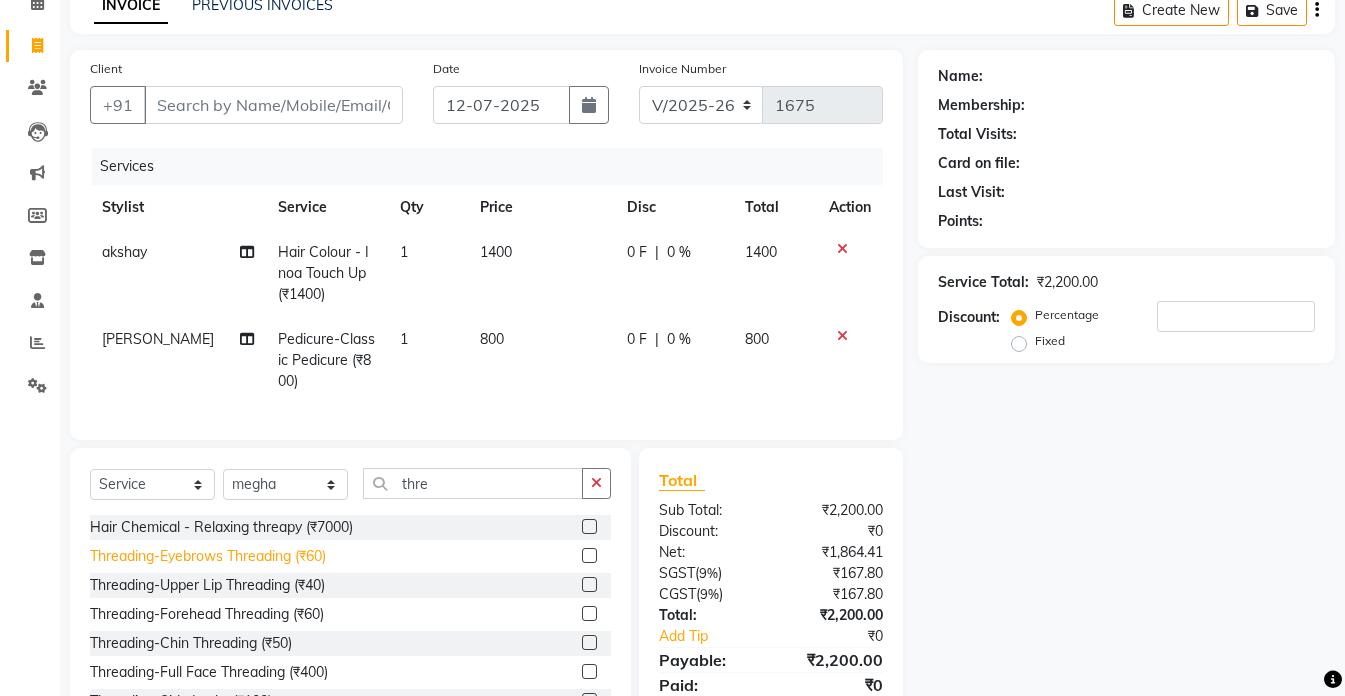 click on "Threading-Eyebrows Threading (₹60)" 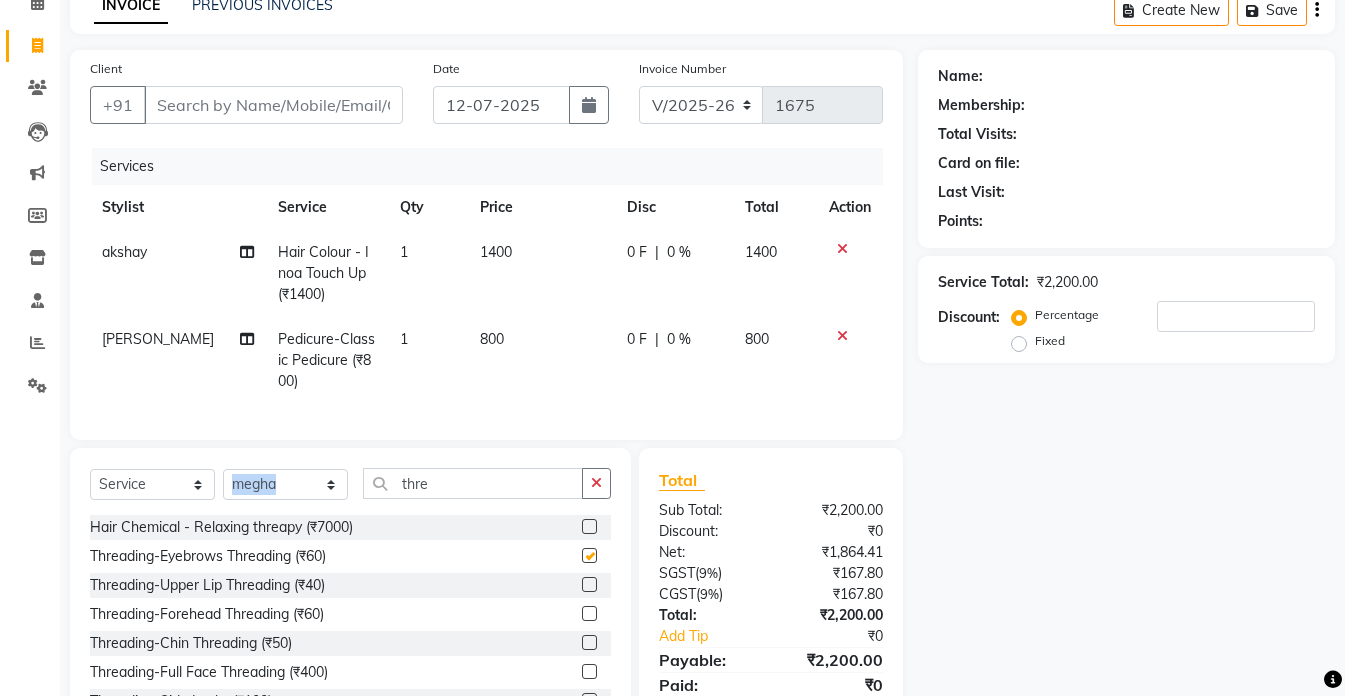 click on "Select  Service  Product  Membership  Package Voucher Prepaid Gift Card  Select Stylist akshay aman Arman Ashwani gunraj megha  nikita thappa nisha parveen shafali vishu kumar thre Hair Chemical - Relaxing threapy (₹7000)  Threading-Eyebrows Threading (₹60)  Threading-Upper Lip Threading (₹40)  Threading-Forehead Threading (₹60)  Threading-Chin Threading (₹50)  Threading-Full Face Threading (₹400)  Threading-Side Locks (₹100)  Threading-lower lip (₹40)" 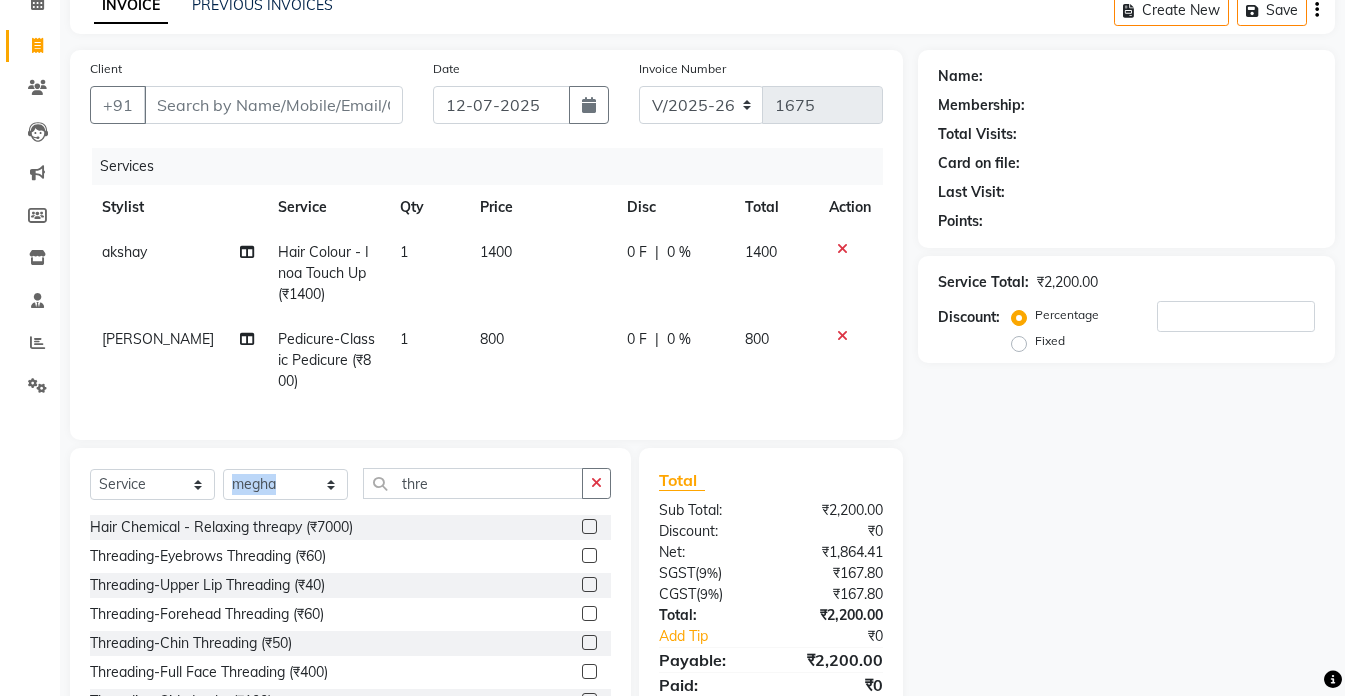 checkbox on "false" 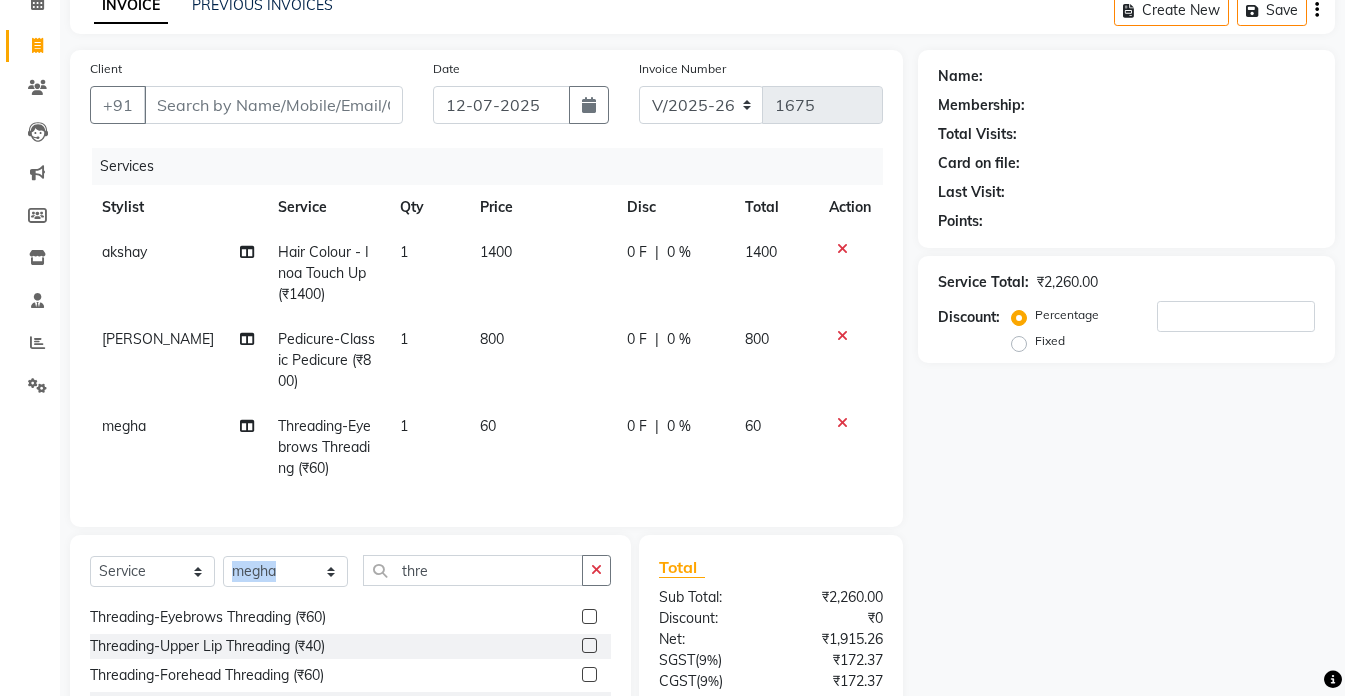 scroll, scrollTop: 32, scrollLeft: 0, axis: vertical 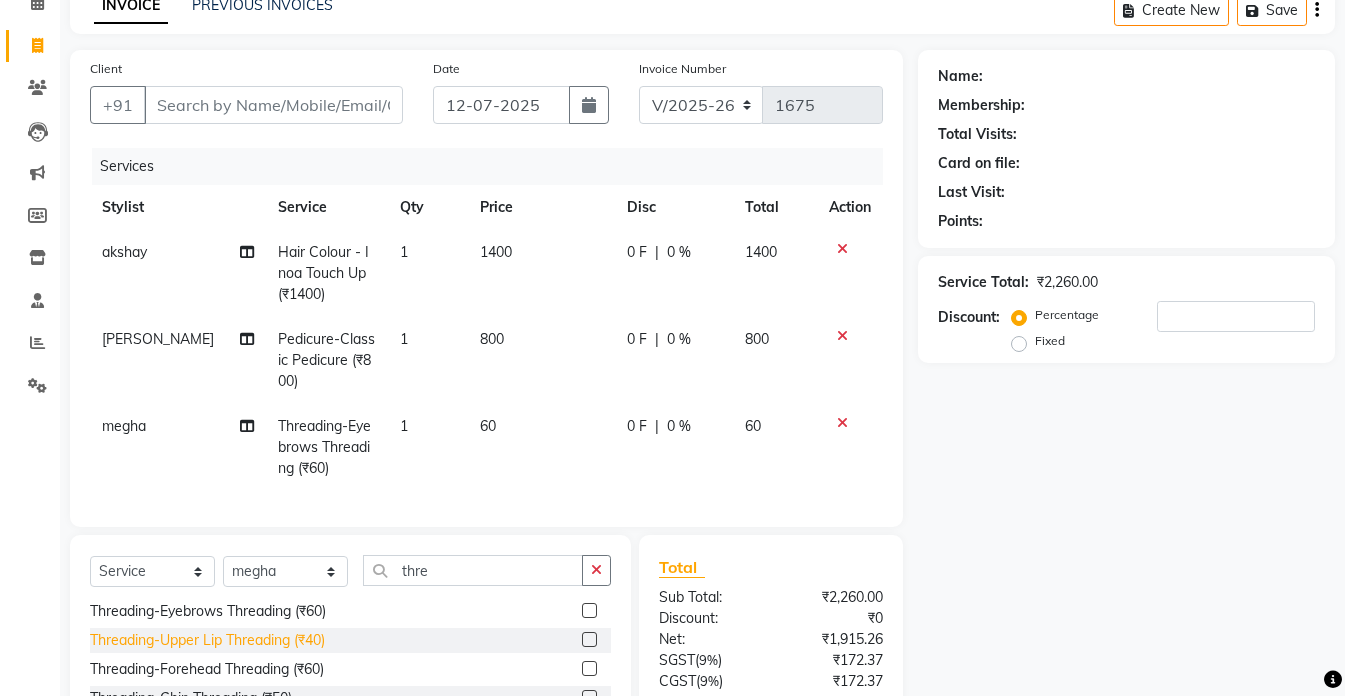 click on "Threading-Upper Lip Threading (₹40)" 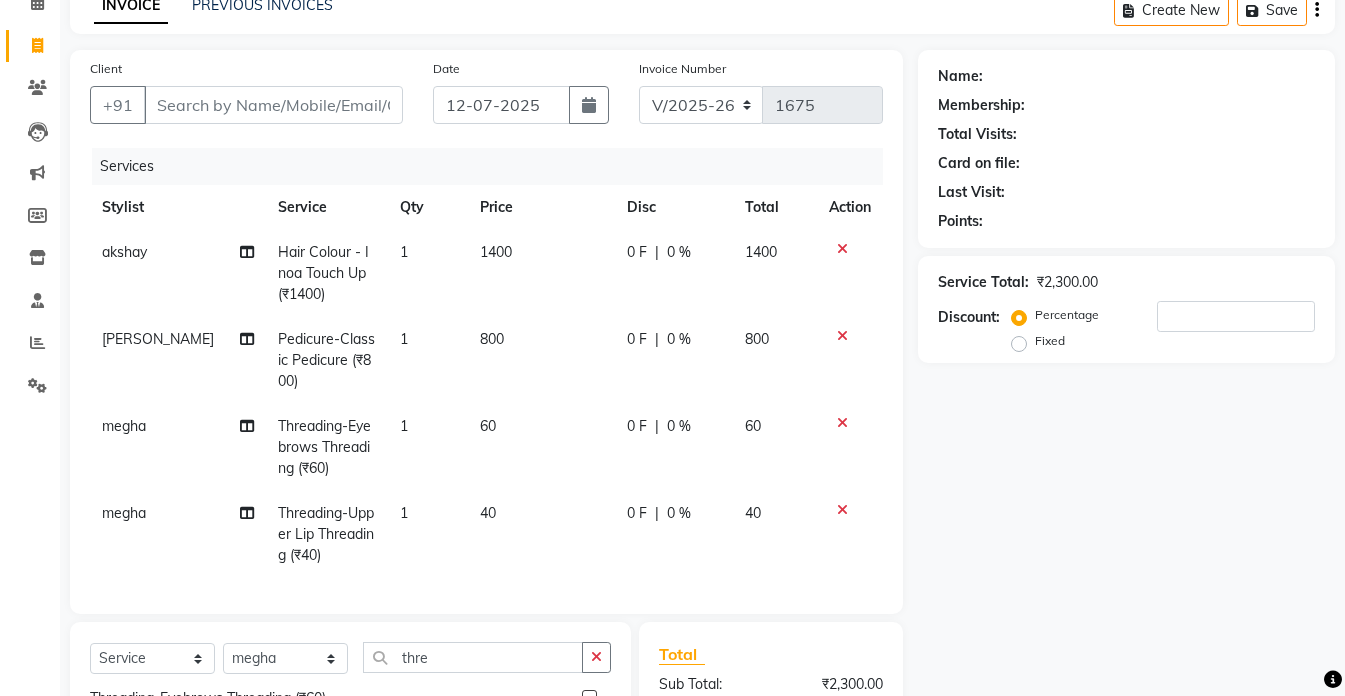 checkbox on "false" 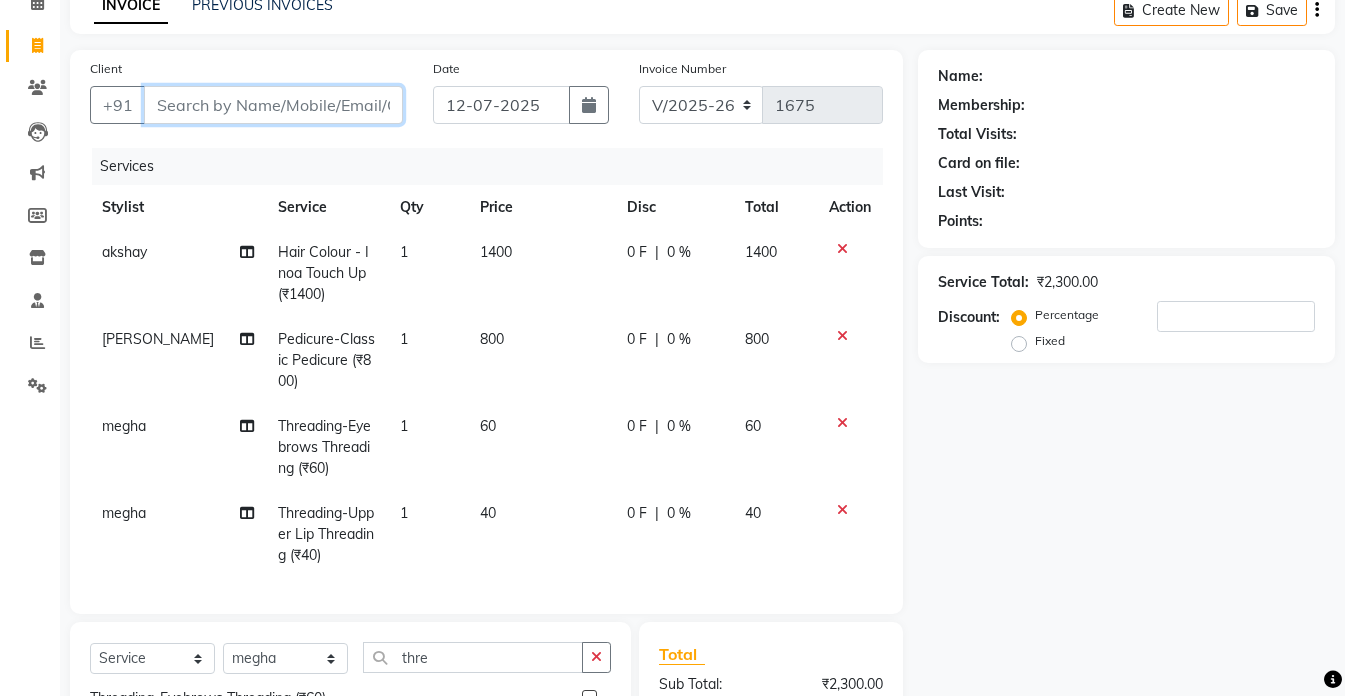 click on "Client" at bounding box center [273, 105] 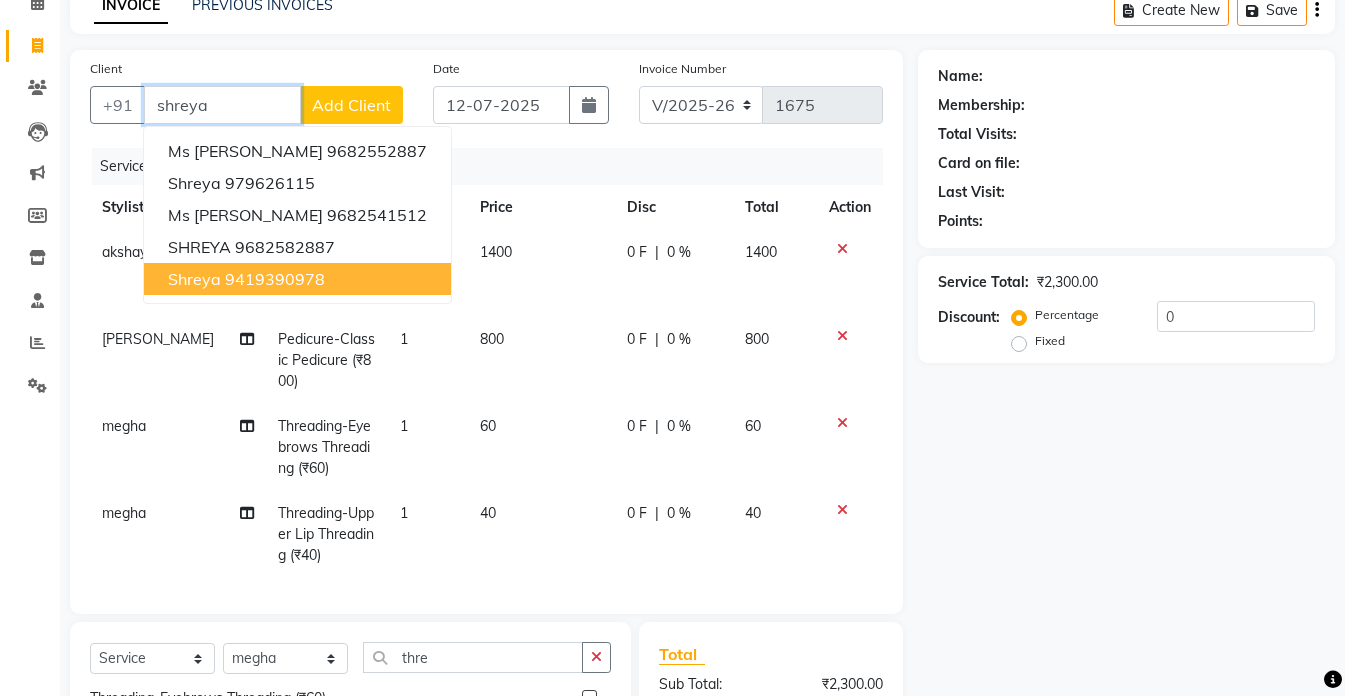 click on "9419390978" at bounding box center (275, 279) 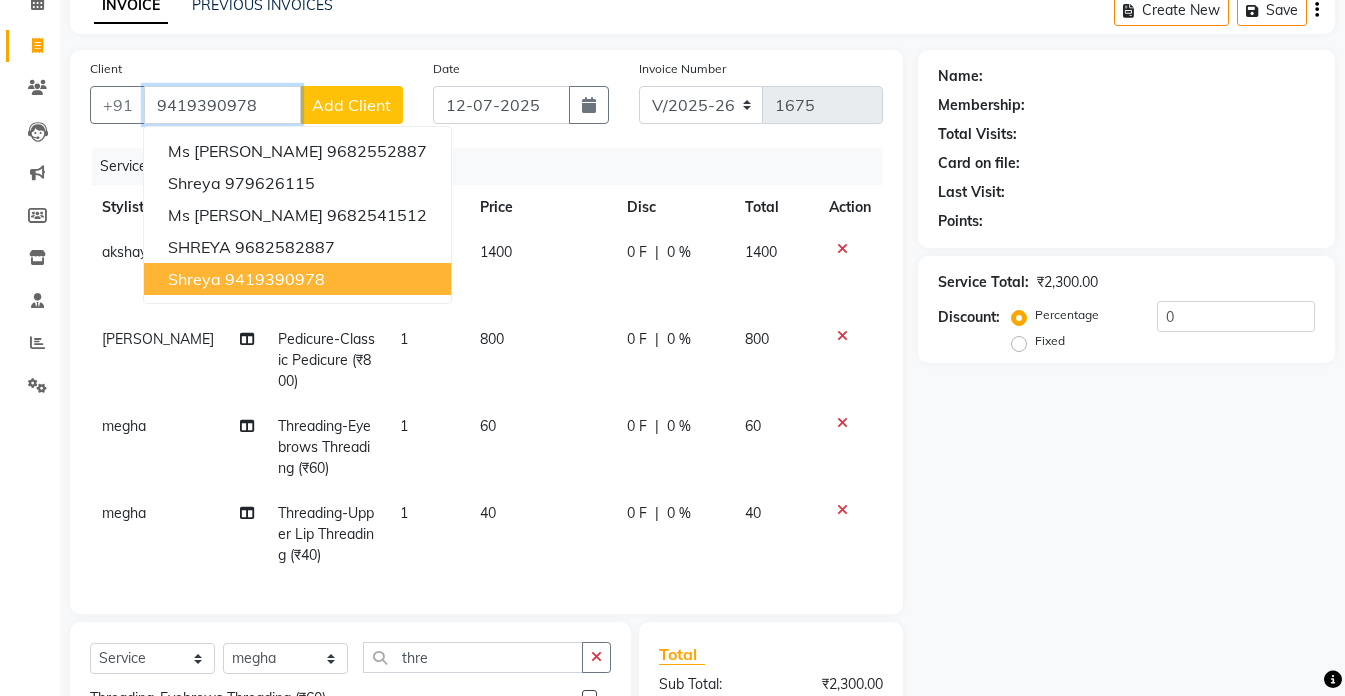 type on "9419390978" 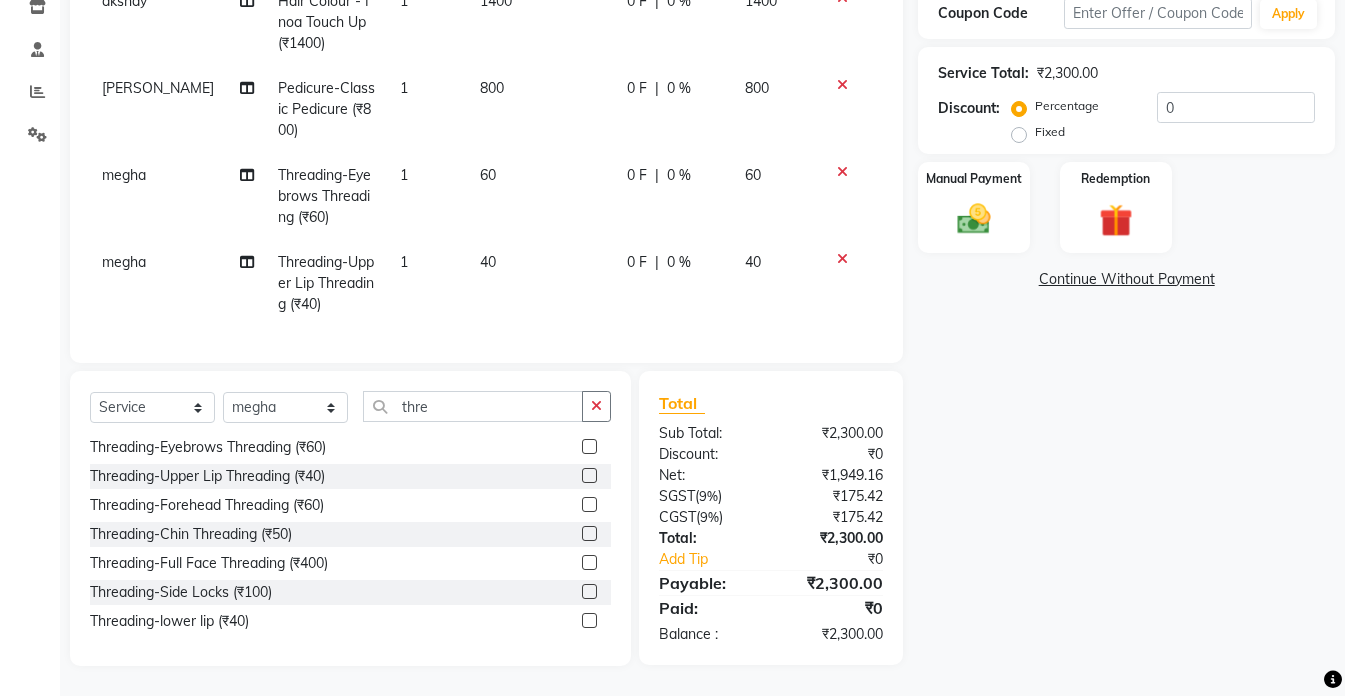 scroll, scrollTop: 366, scrollLeft: 0, axis: vertical 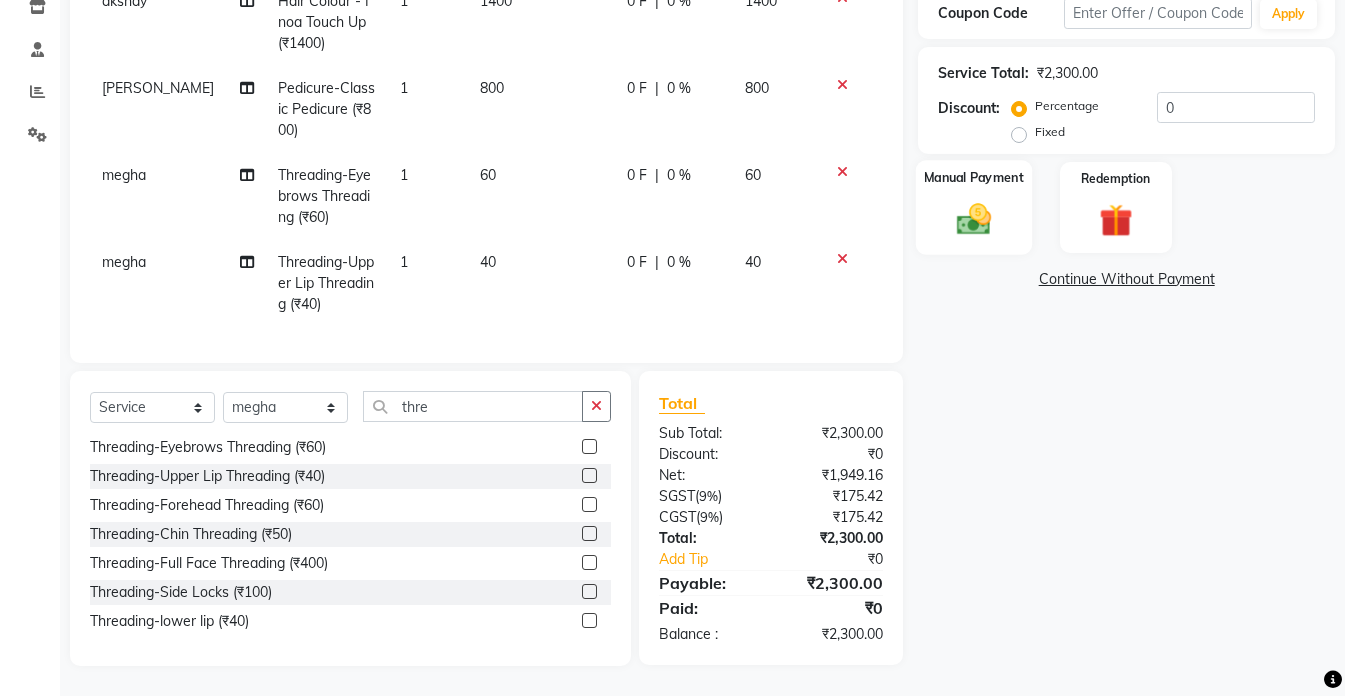 click 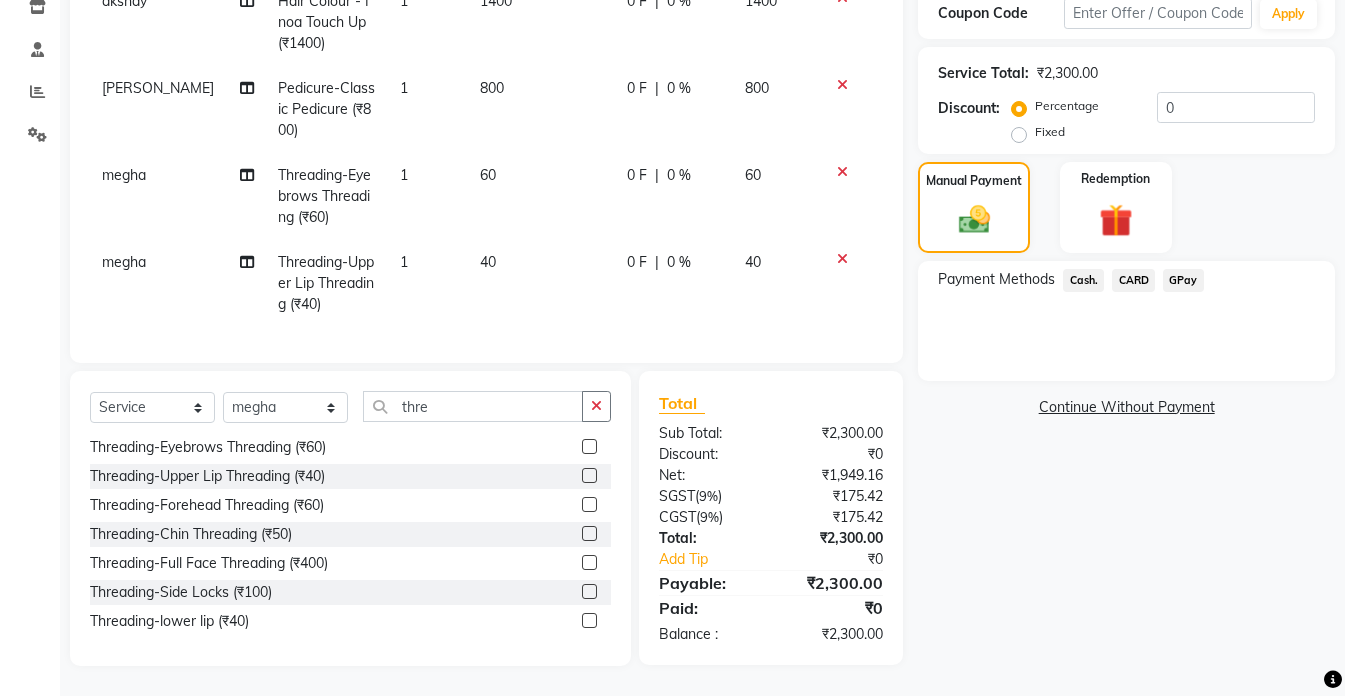 click on "Cash." 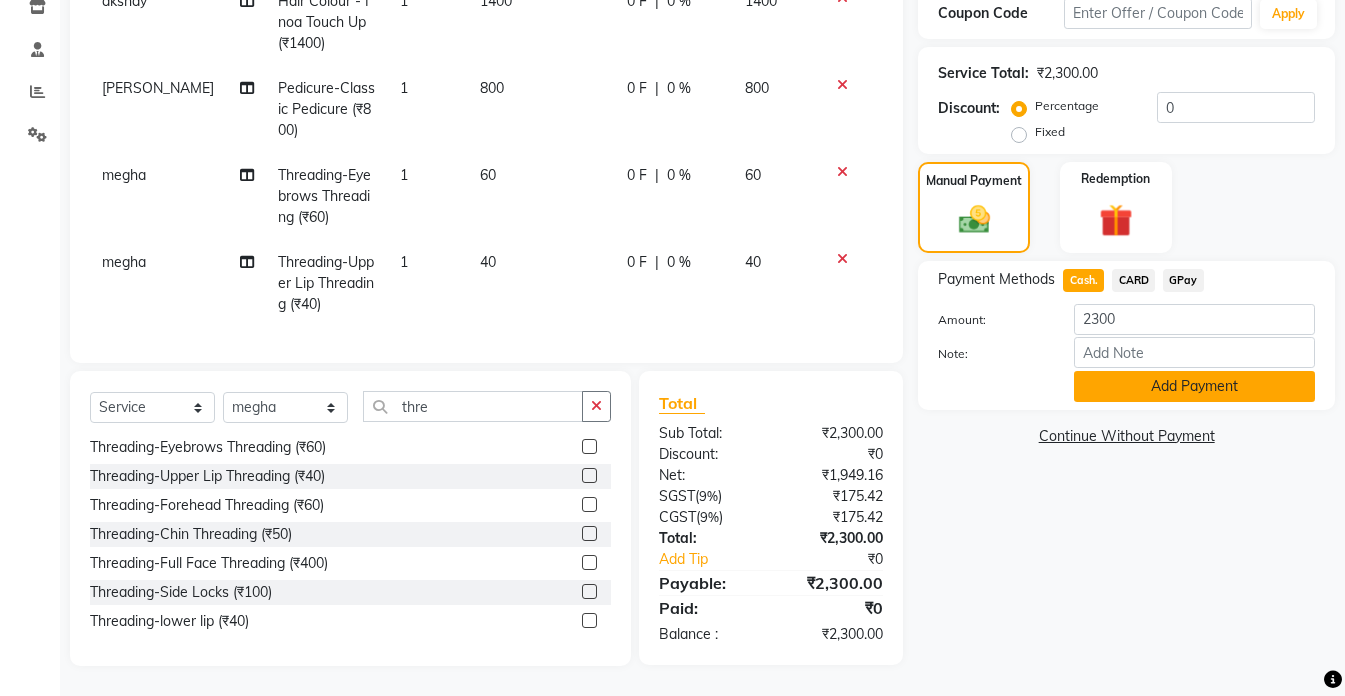 click on "Add Payment" 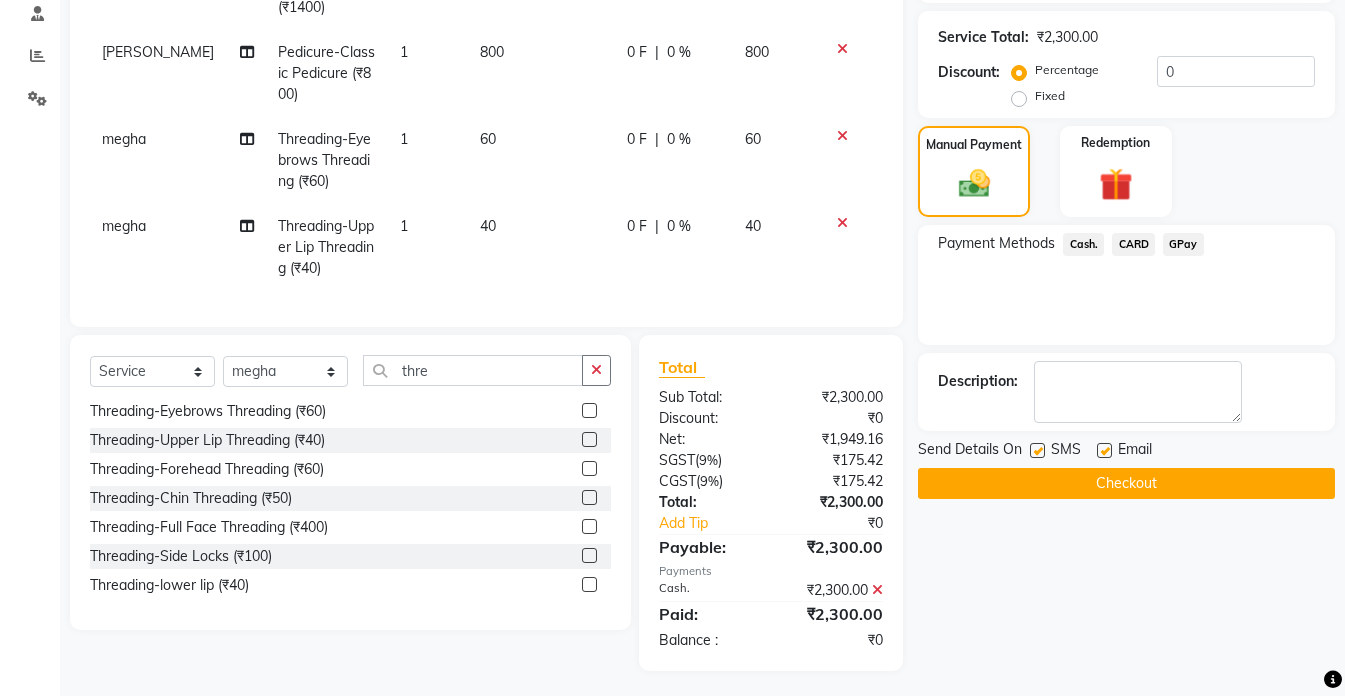 scroll, scrollTop: 407, scrollLeft: 0, axis: vertical 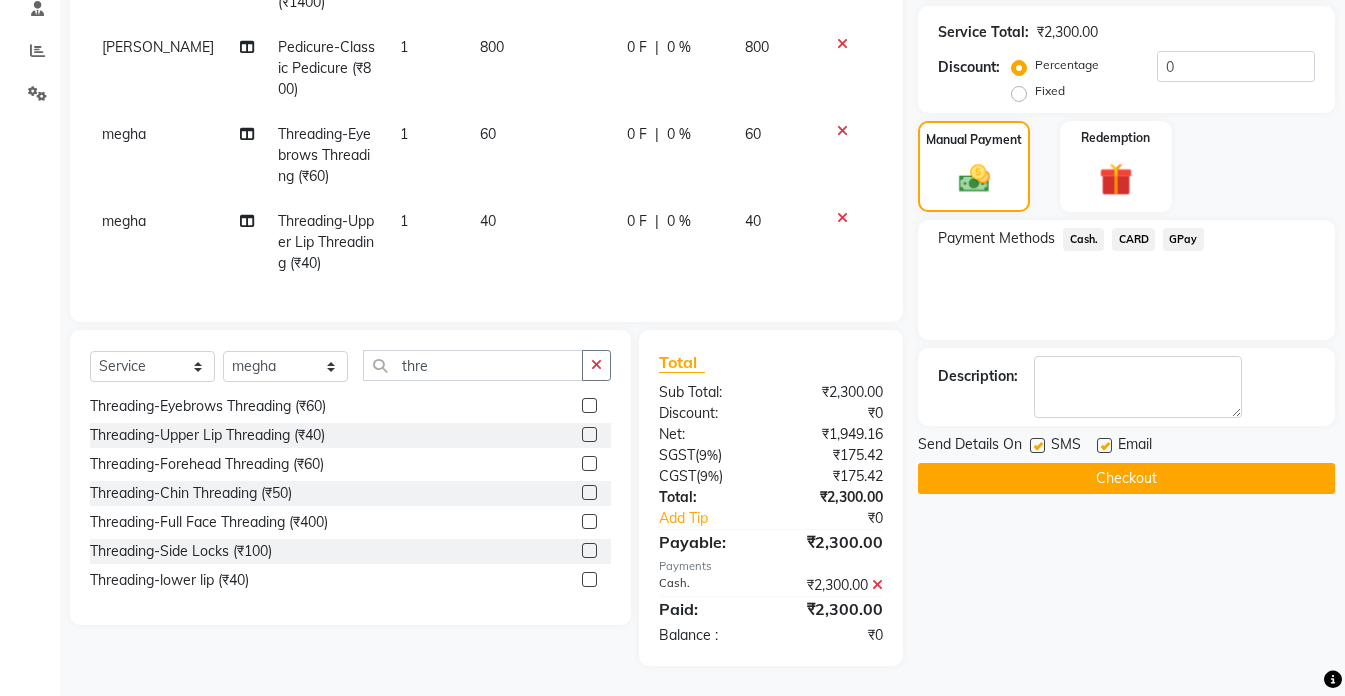 click on "Checkout" 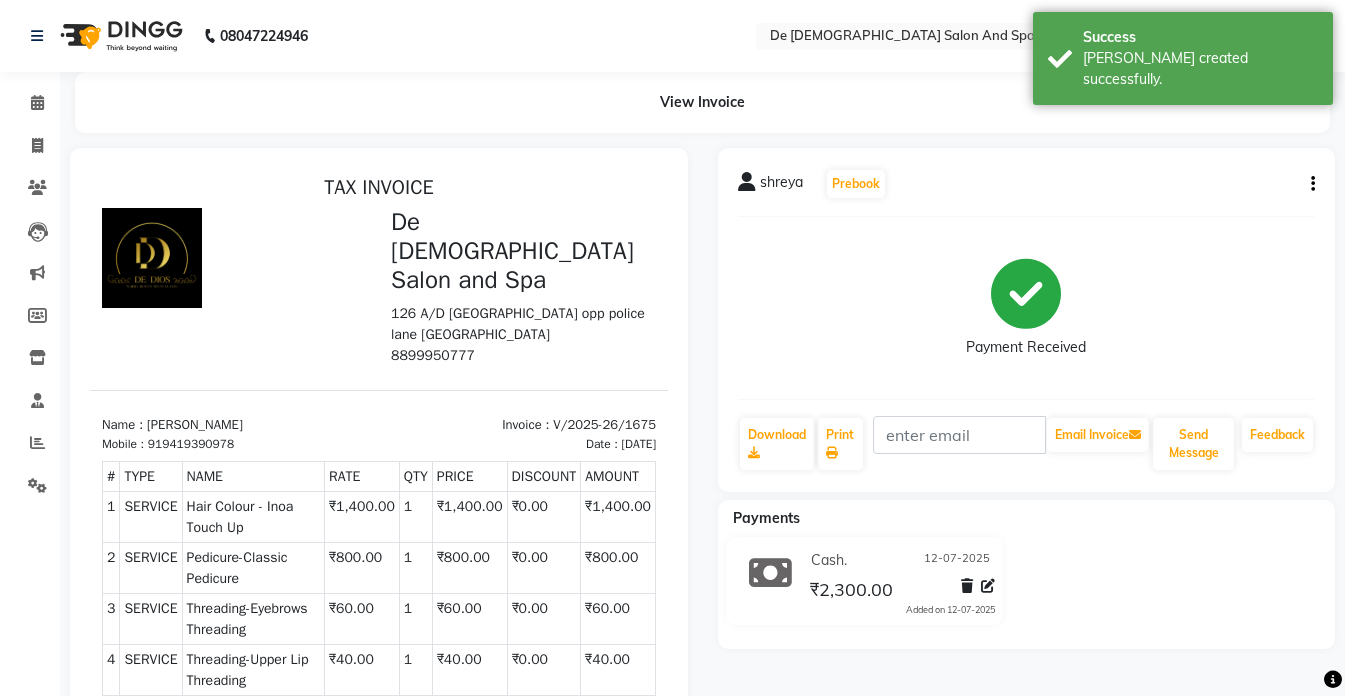 scroll, scrollTop: 0, scrollLeft: 0, axis: both 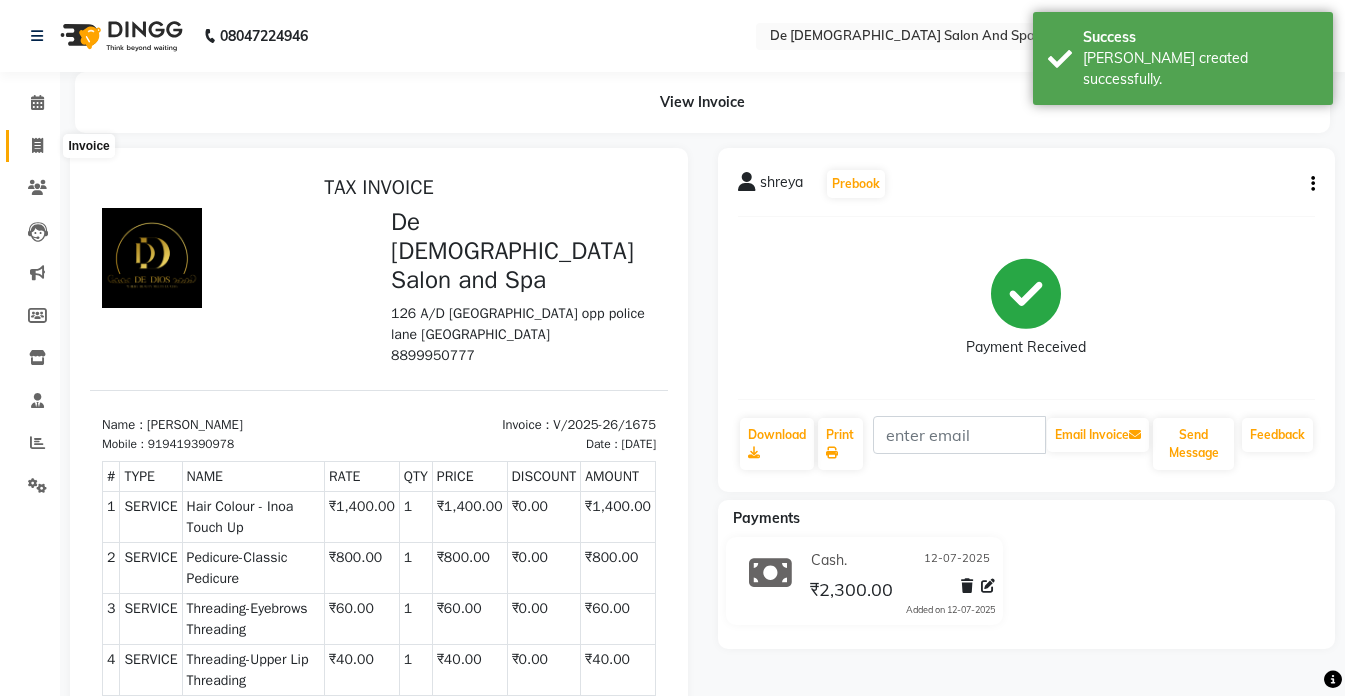 click 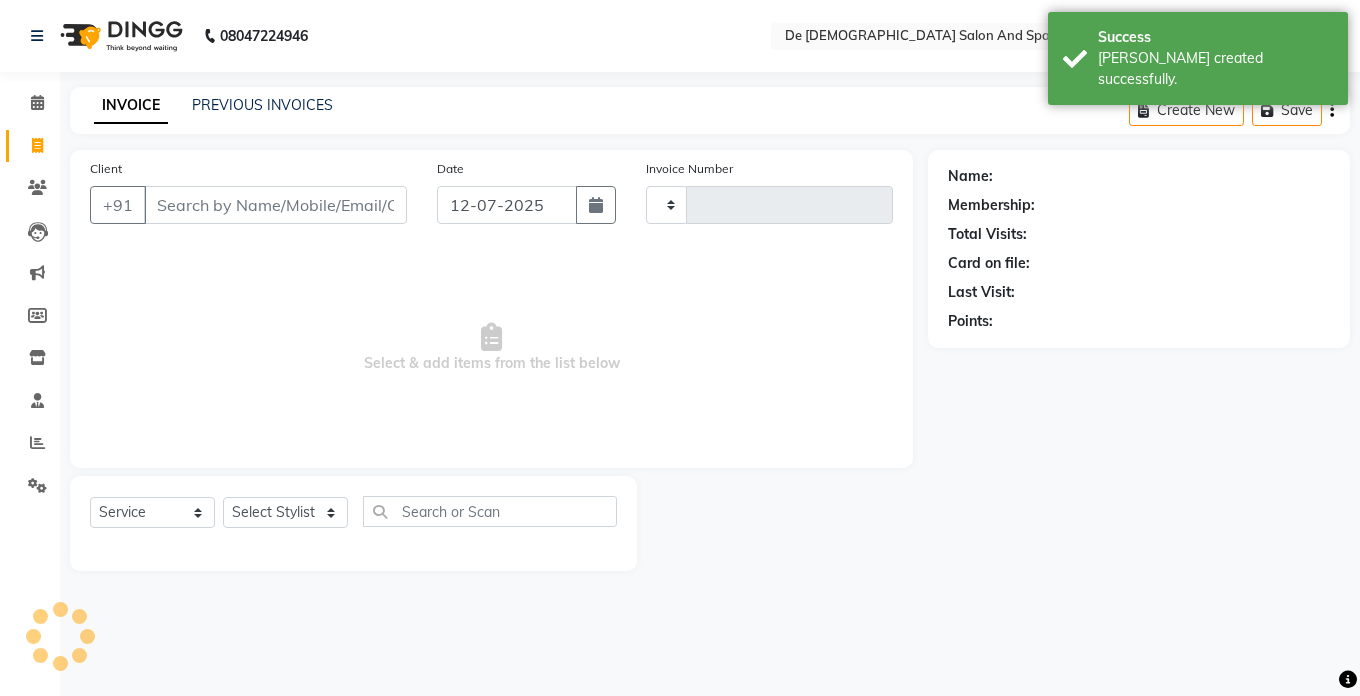 type on "1676" 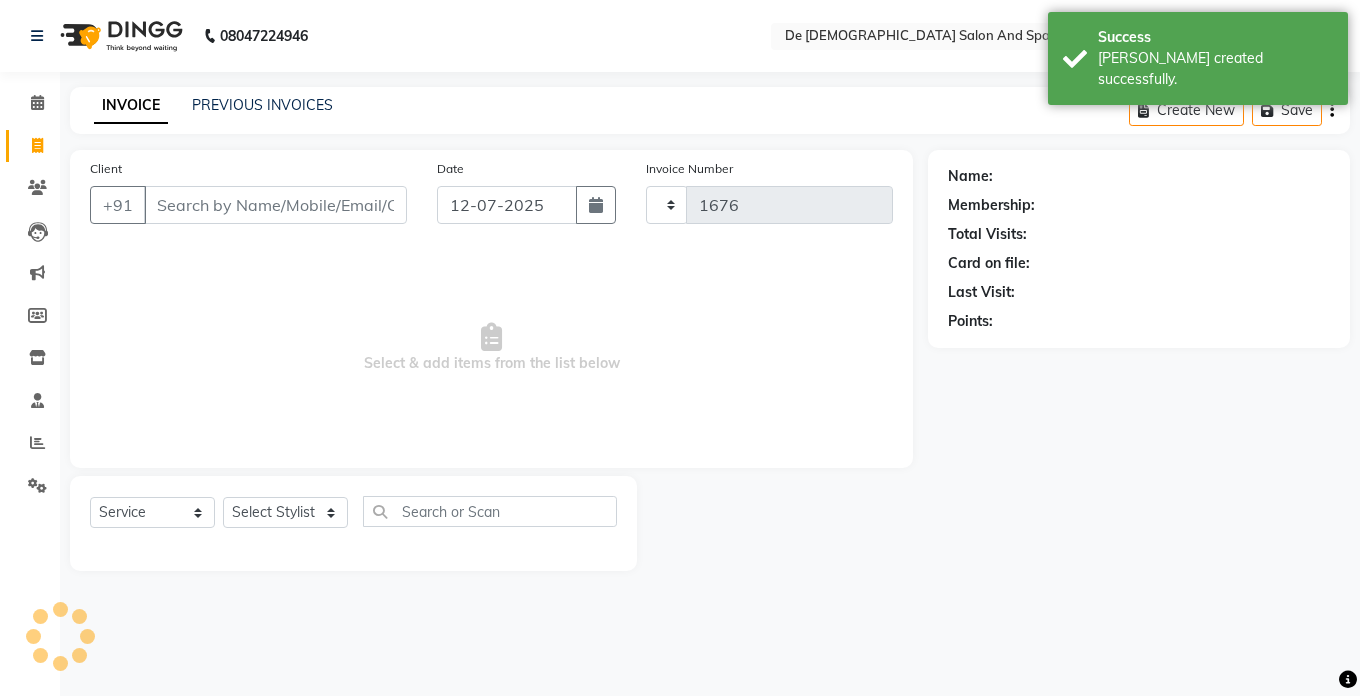 select on "6431" 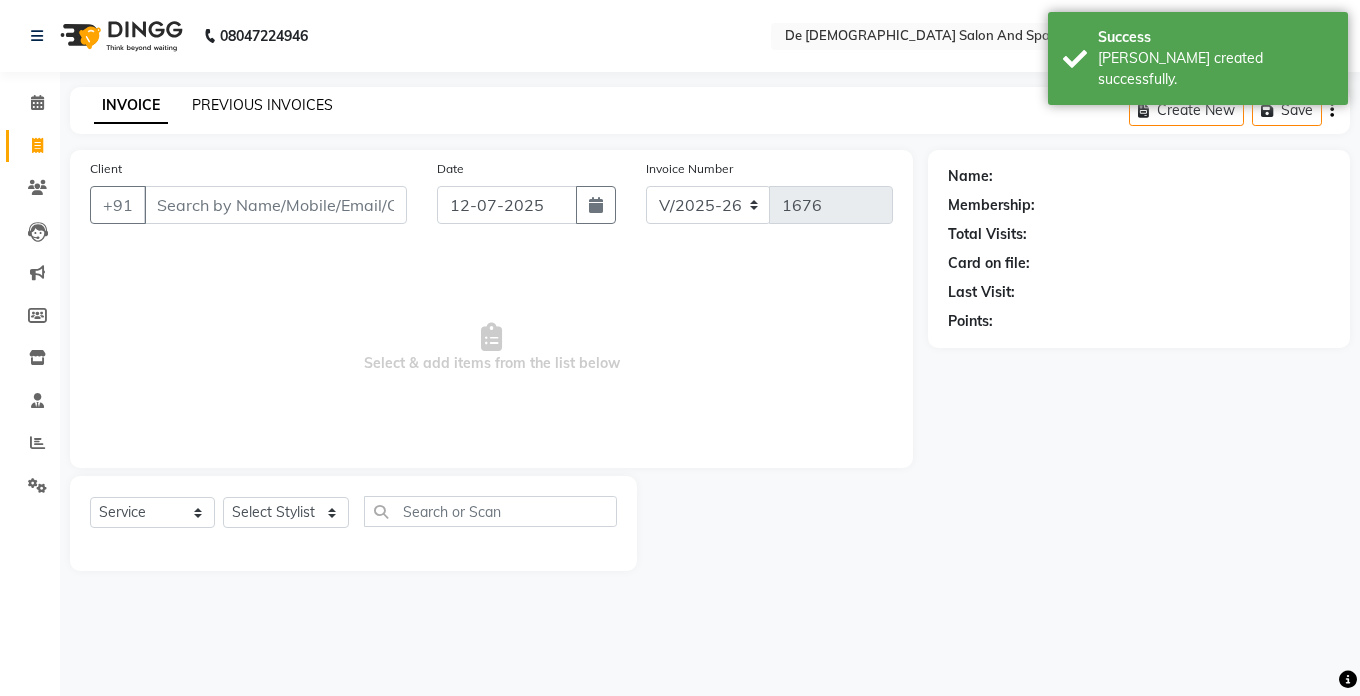 click on "PREVIOUS INVOICES" 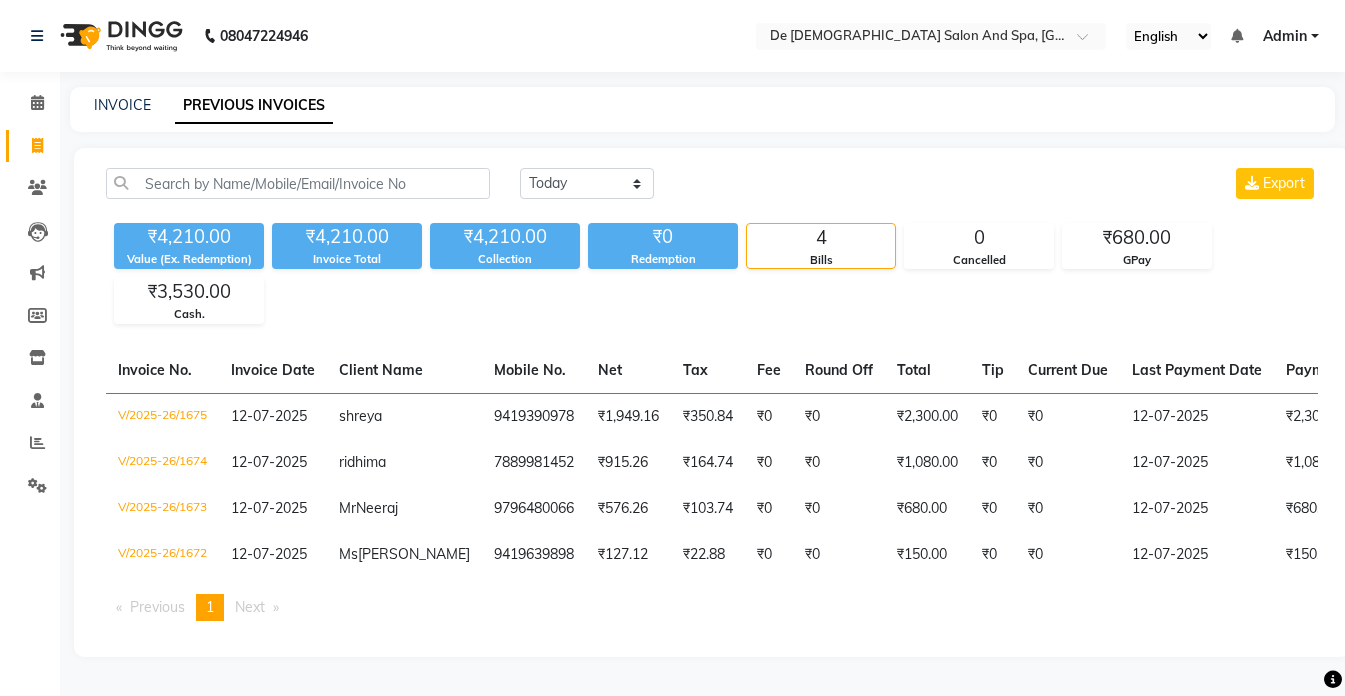 drag, startPoint x: 580, startPoint y: 61, endPoint x: 471, endPoint y: 132, distance: 130.0846 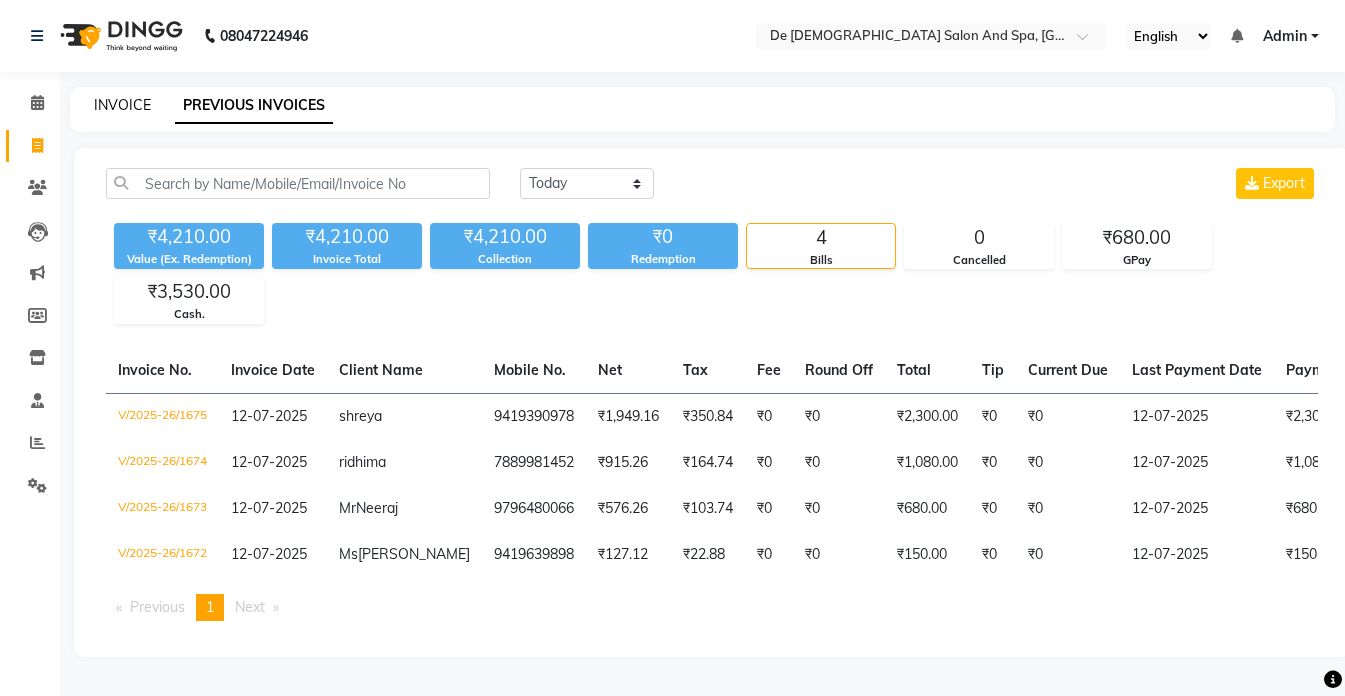 click on "INVOICE" 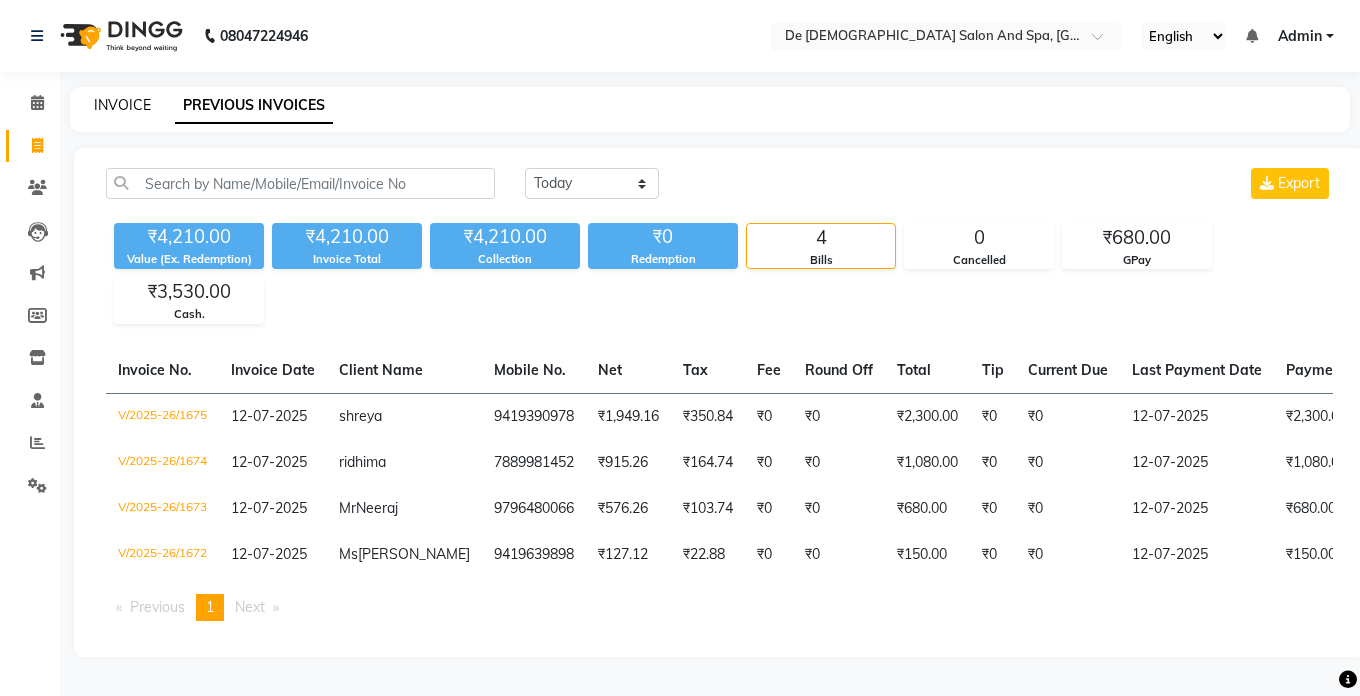 select on "service" 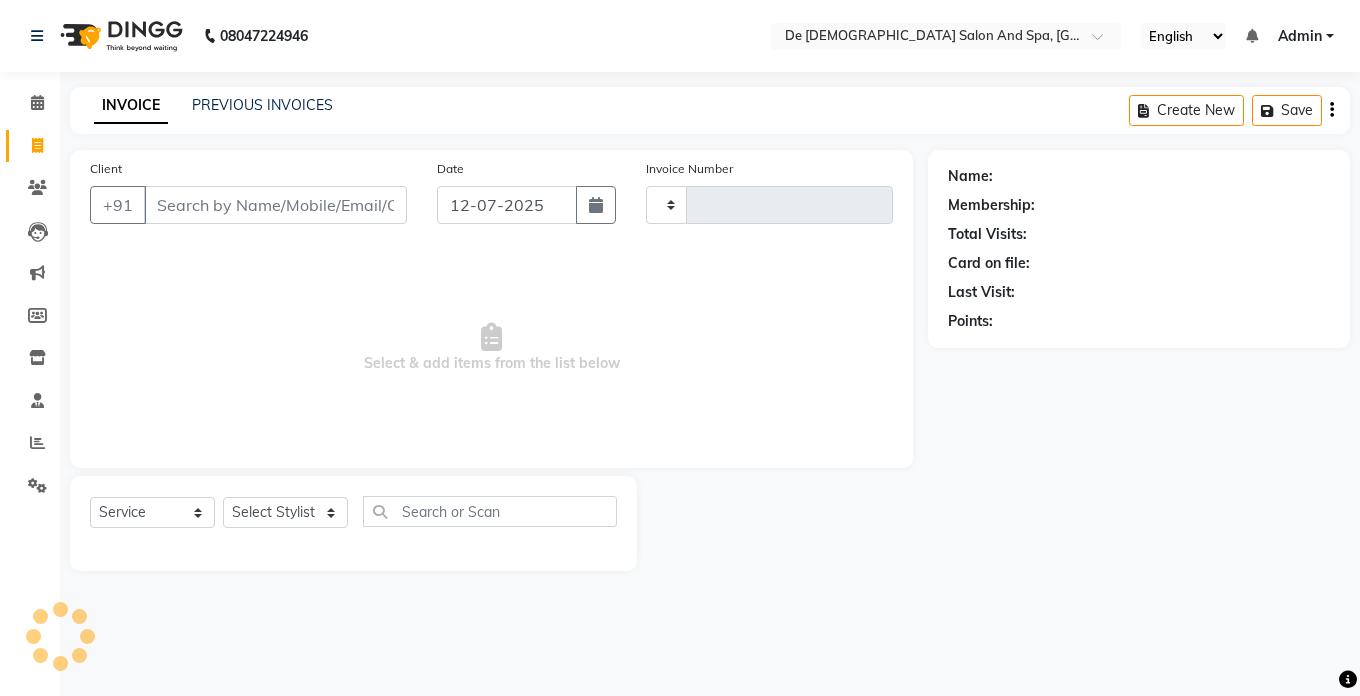 type on "1676" 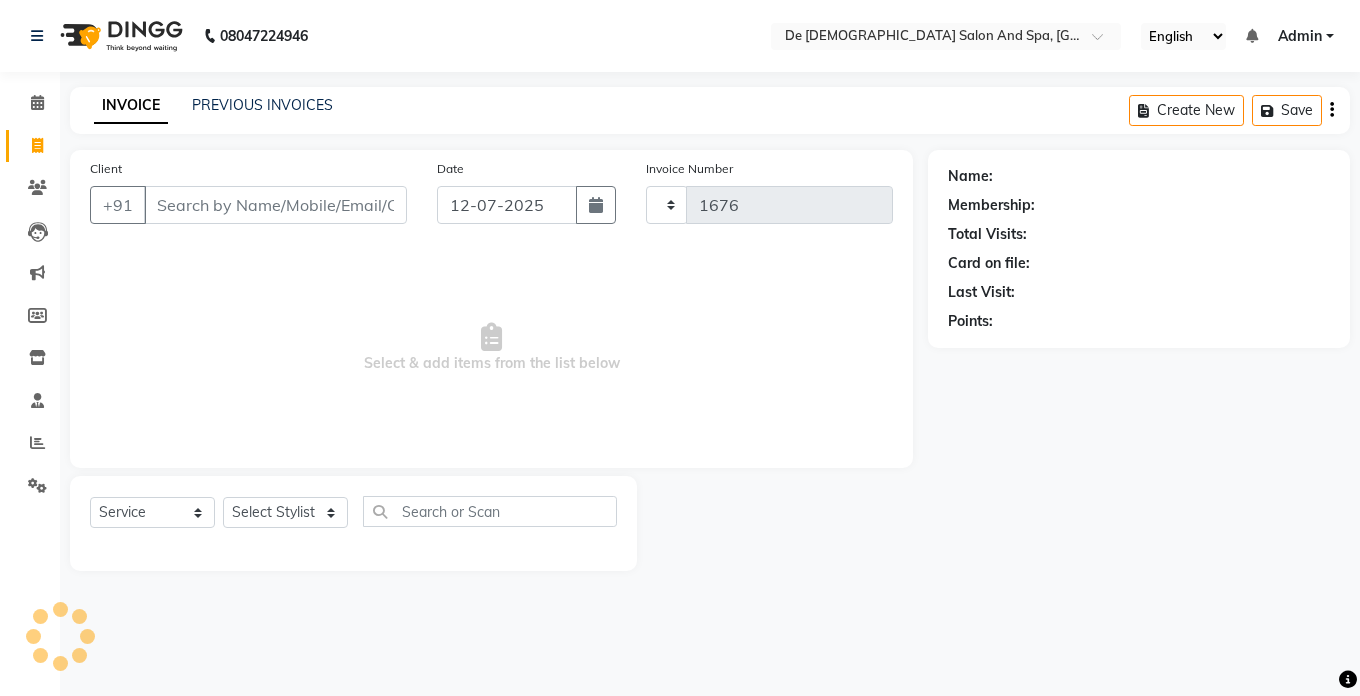 select on "6431" 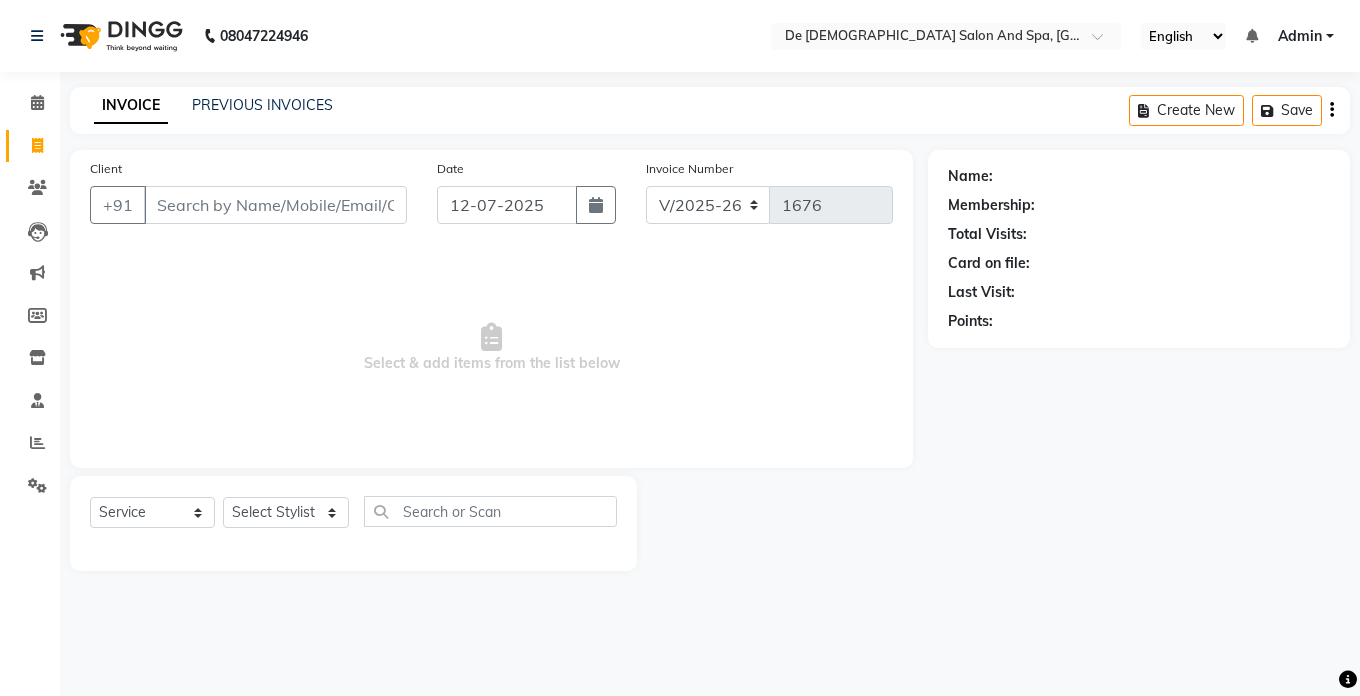 click on "Client" at bounding box center [275, 205] 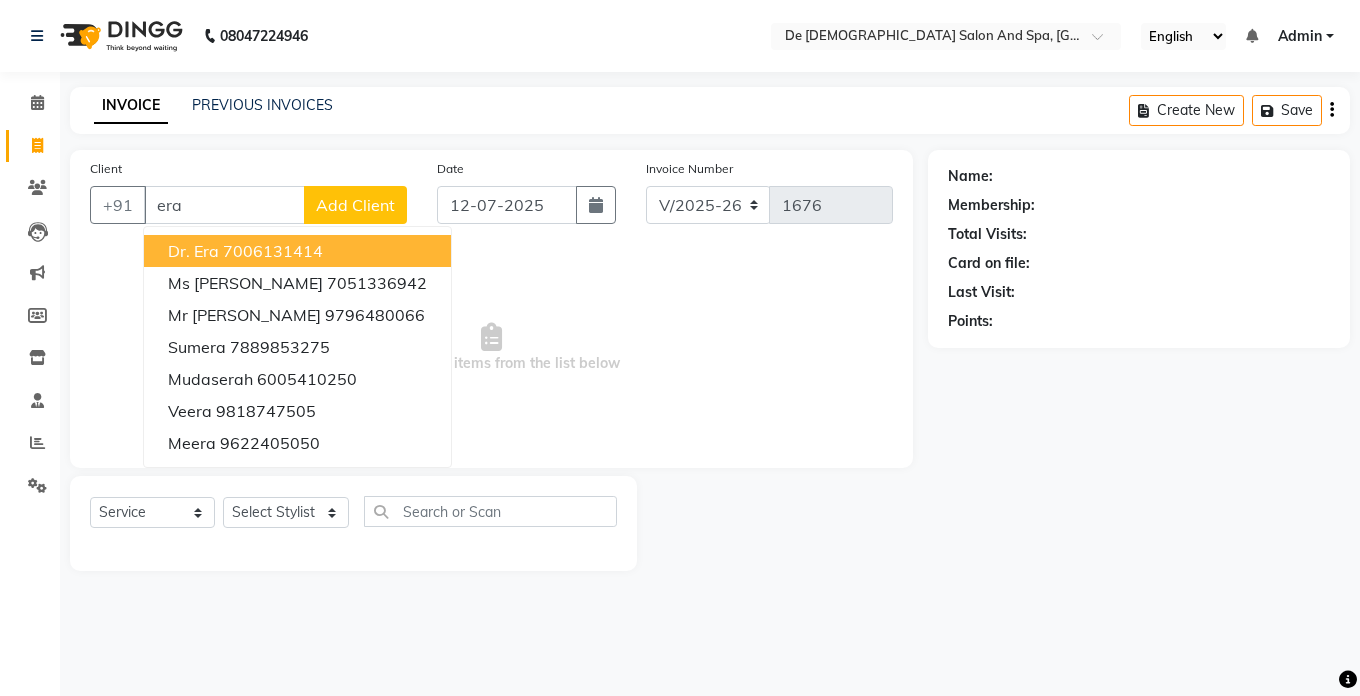 click on "7006131414" at bounding box center (273, 251) 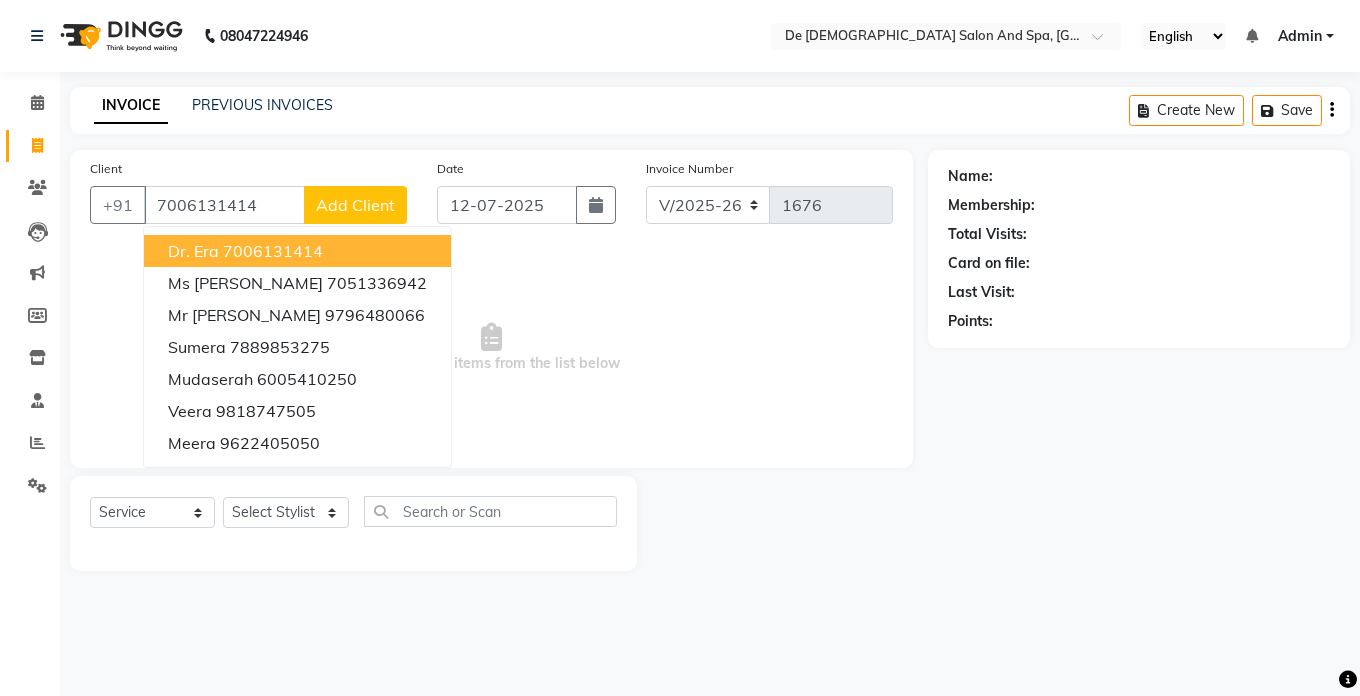 type on "7006131414" 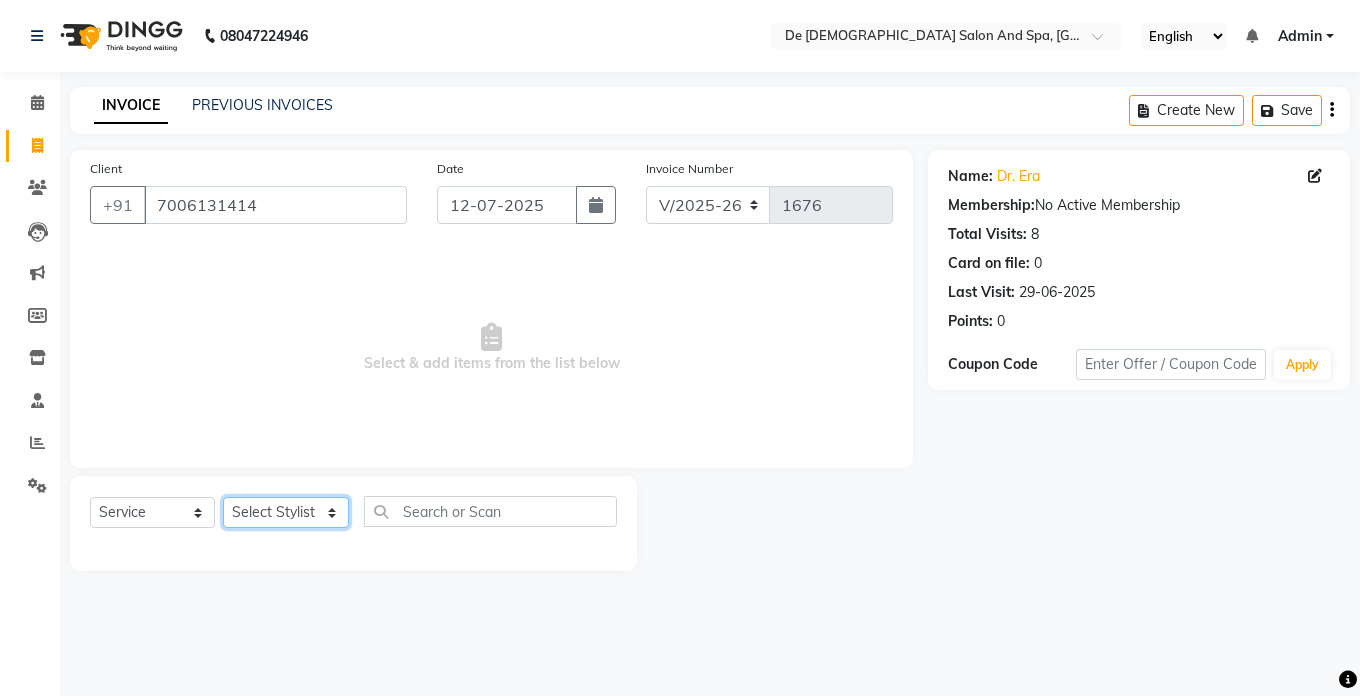 click on "Select Stylist akshay aman Arman Ashwani gunraj megha  nikita thappa nisha parveen shafali vishu kumar" 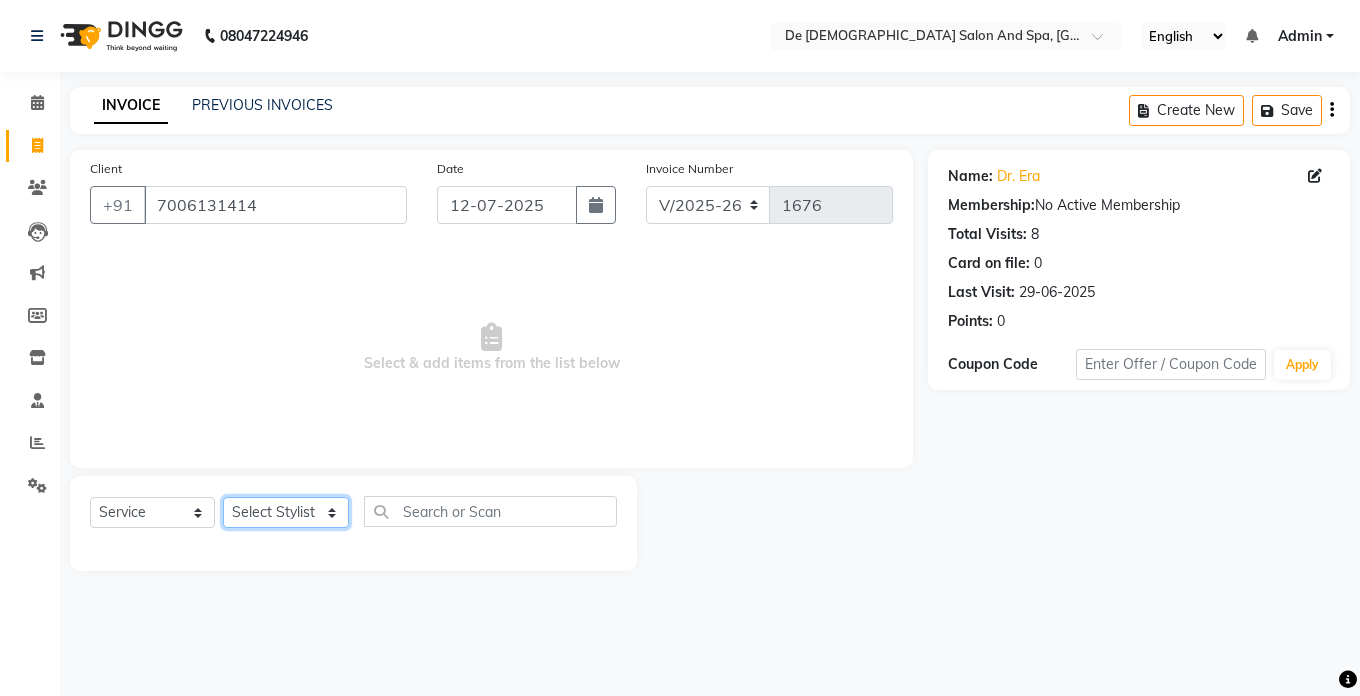 select on "79126" 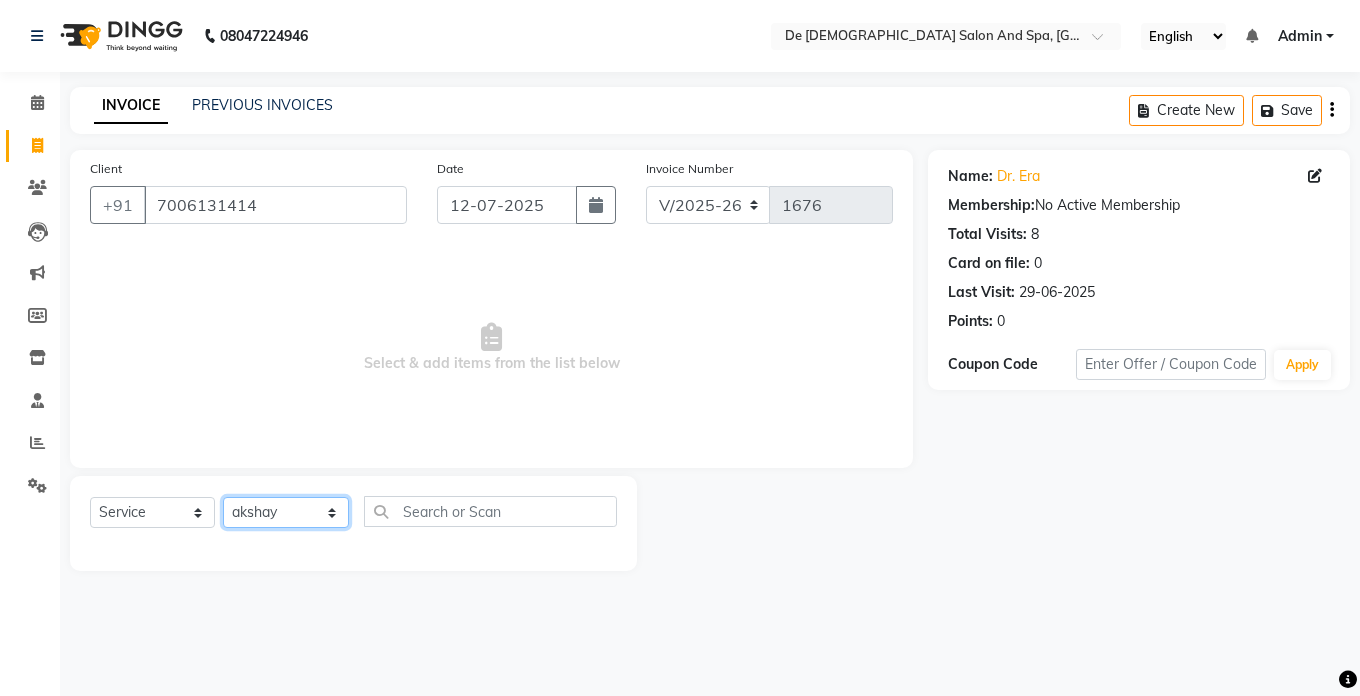 click on "Select Stylist akshay aman Arman Ashwani gunraj megha  nikita thappa nisha parveen shafali vishu kumar" 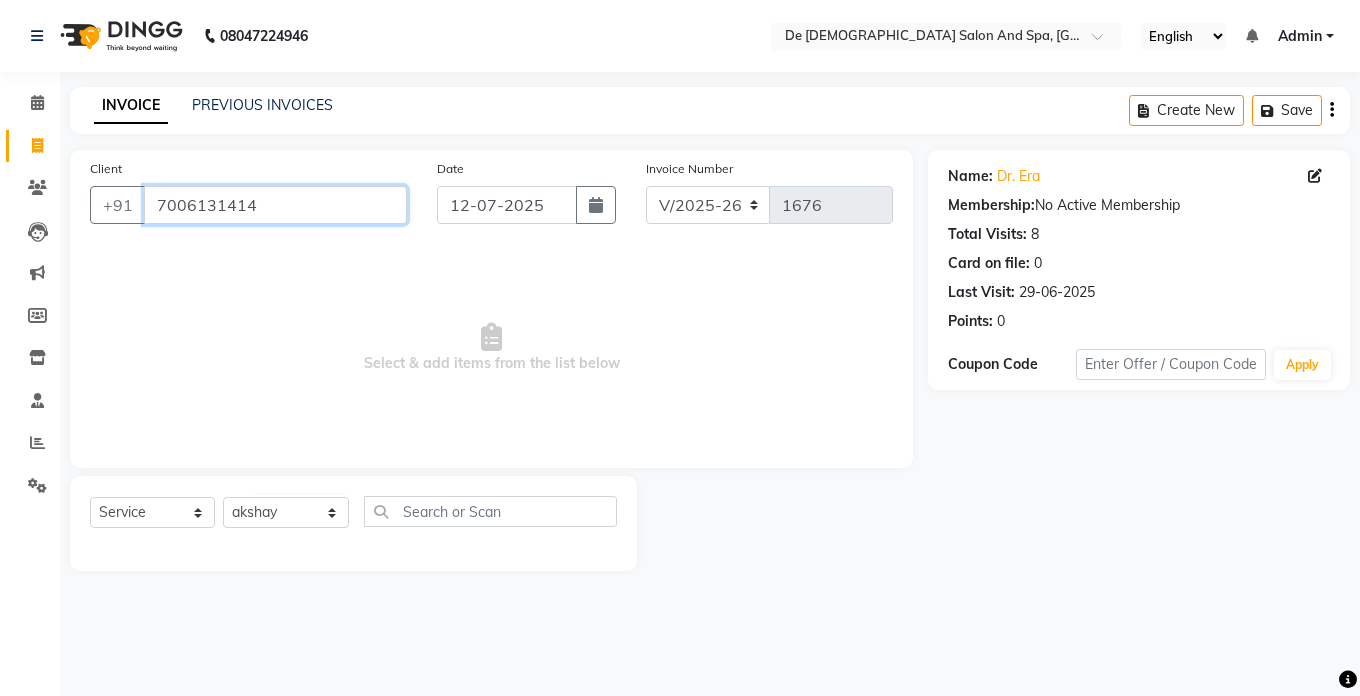 click on "7006131414" at bounding box center (275, 205) 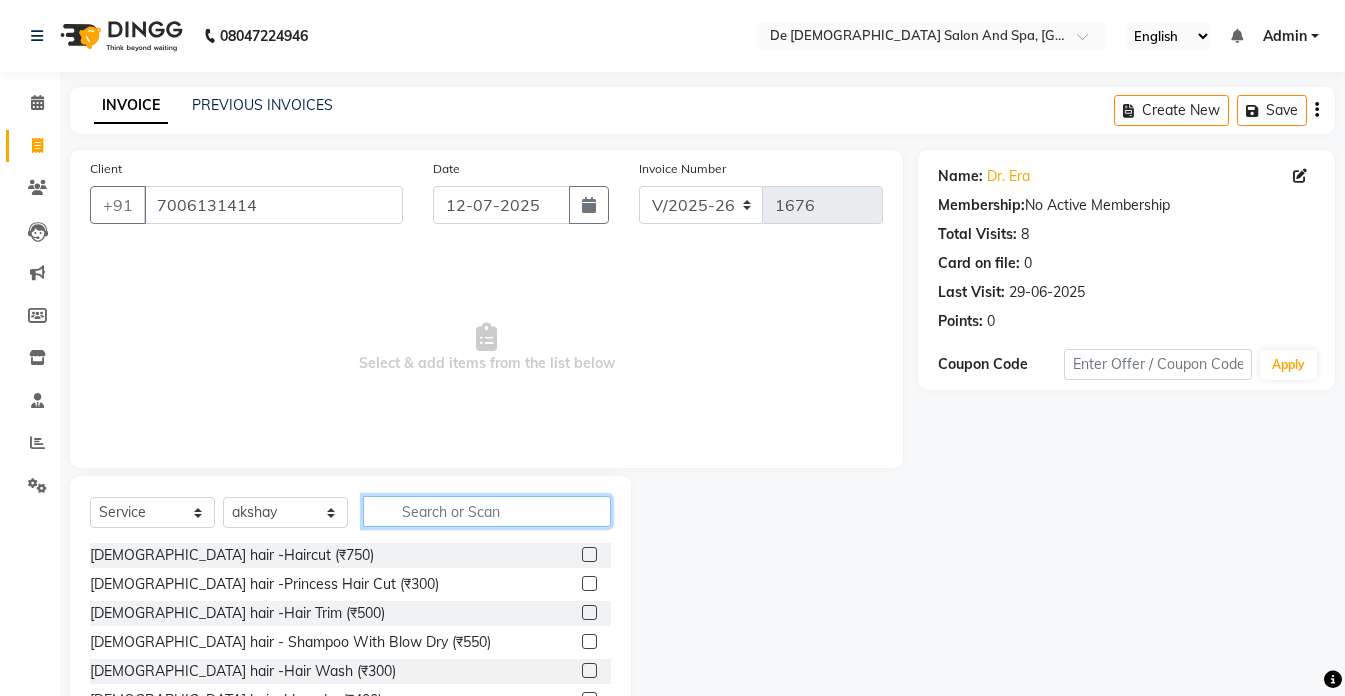 click 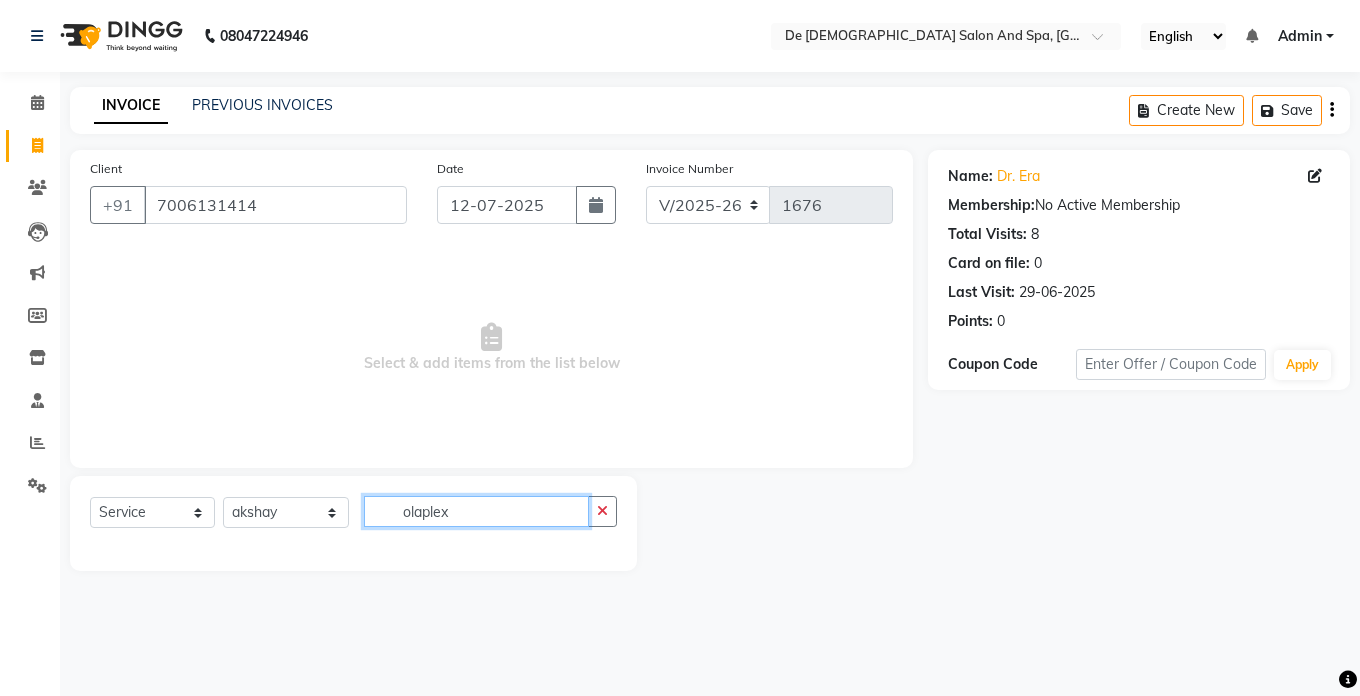type on "olaplex" 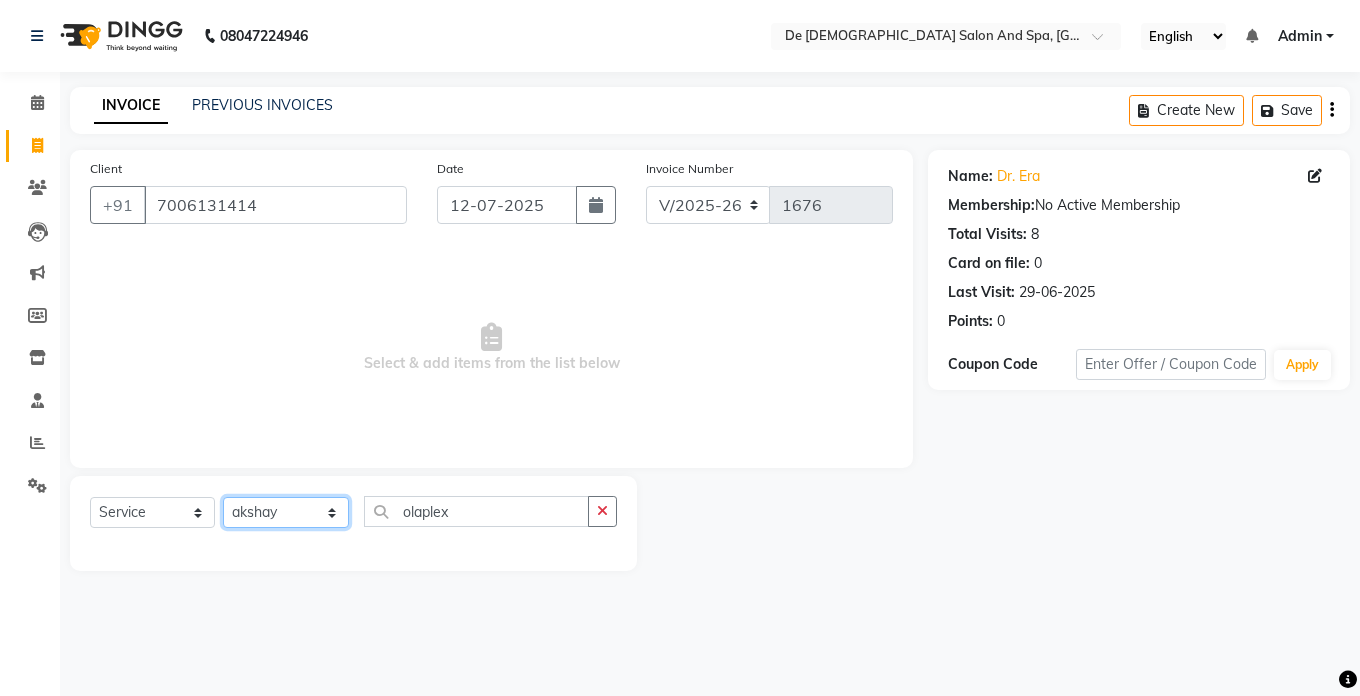 click on "Select Stylist akshay aman Arman Ashwani gunraj megha  nikita thappa nisha parveen shafali vishu kumar" 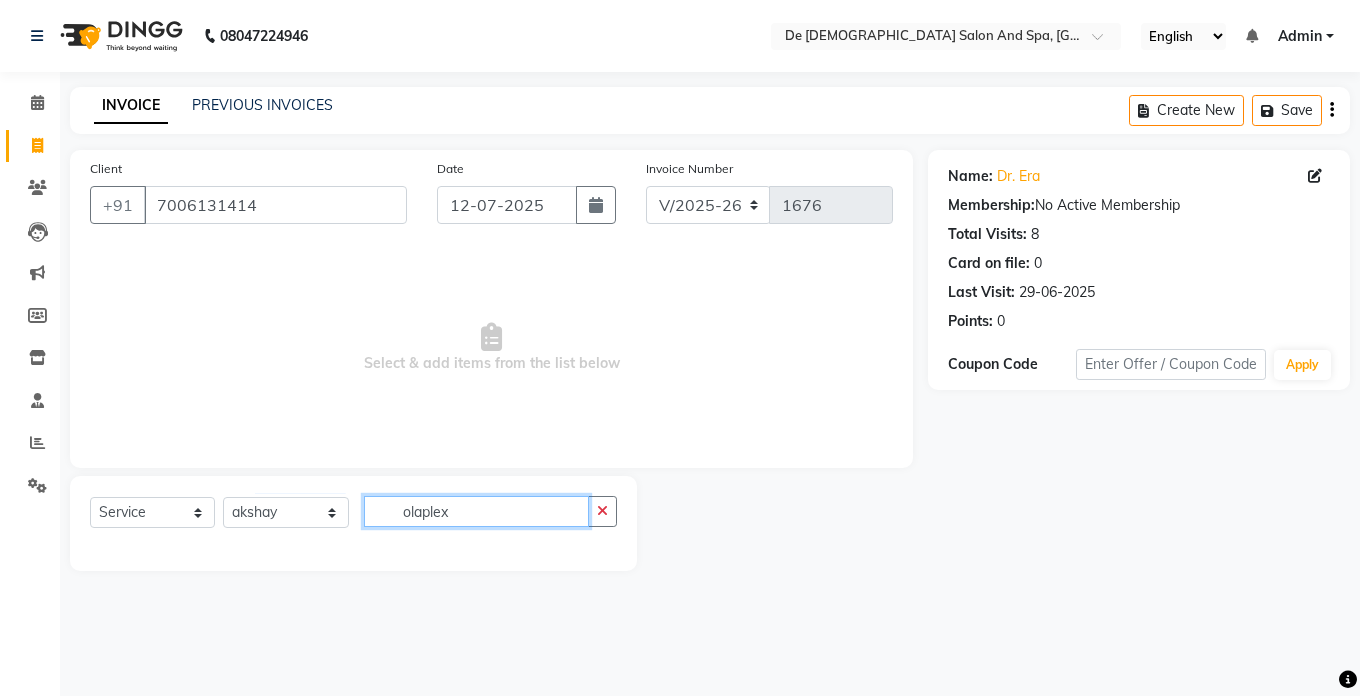 click on "olaplex" 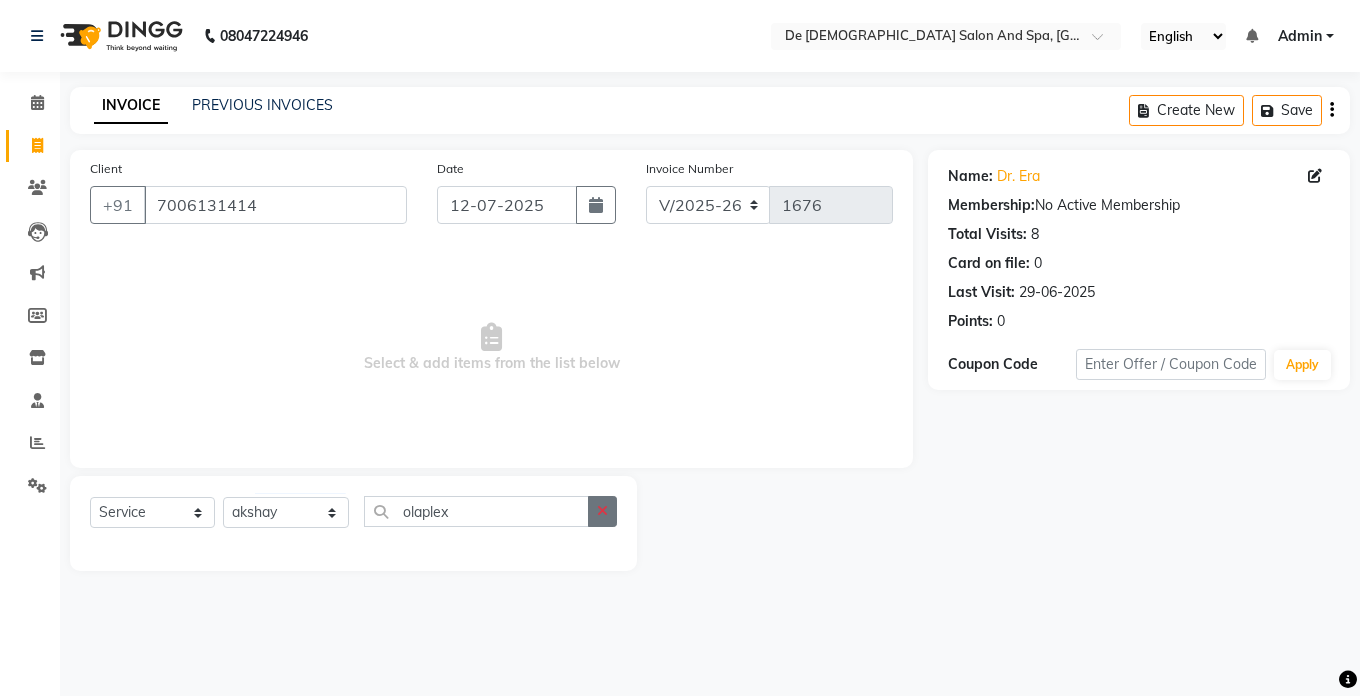 click 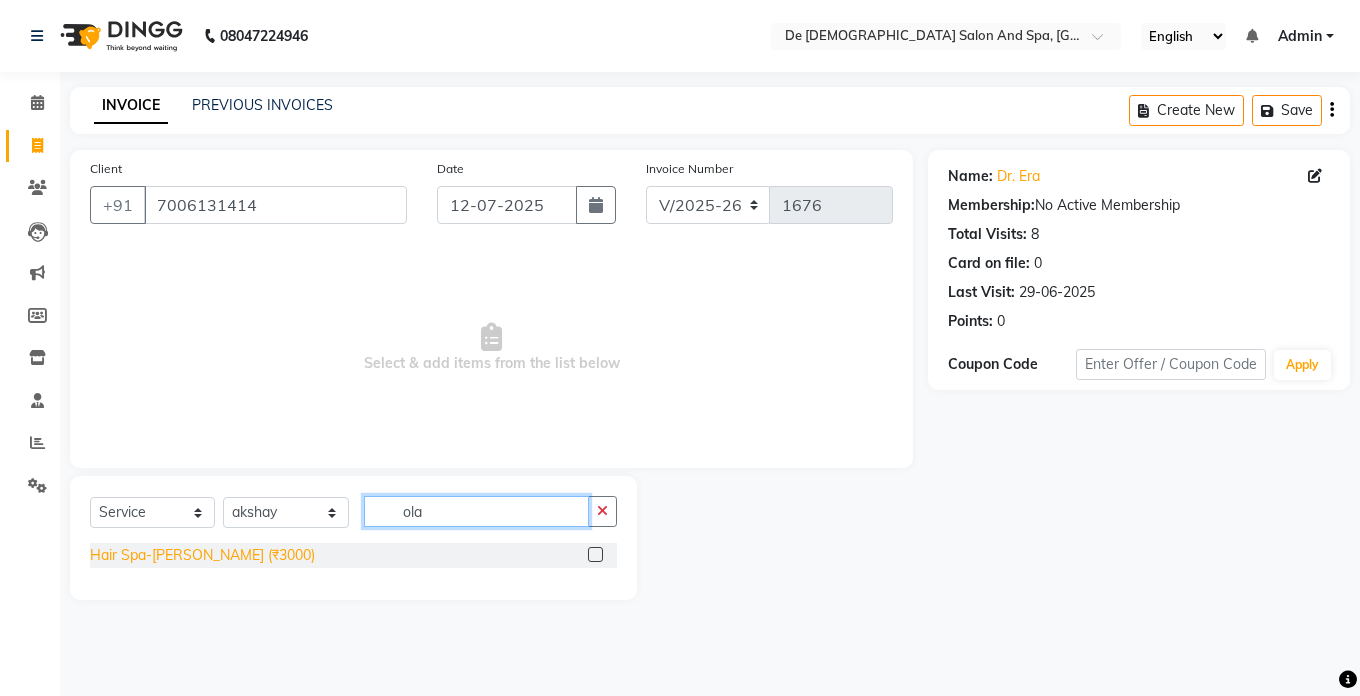 type on "ola" 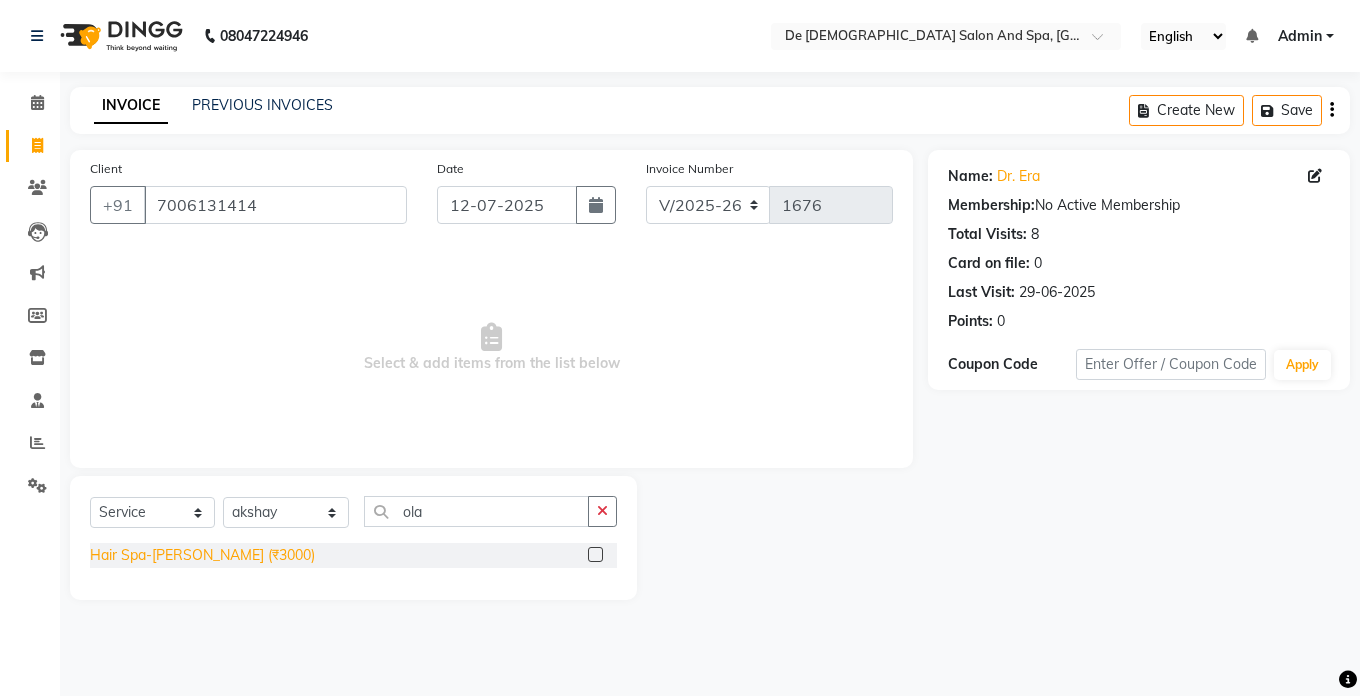 click on "Hair Spa-Ola Plax (₹3000)" 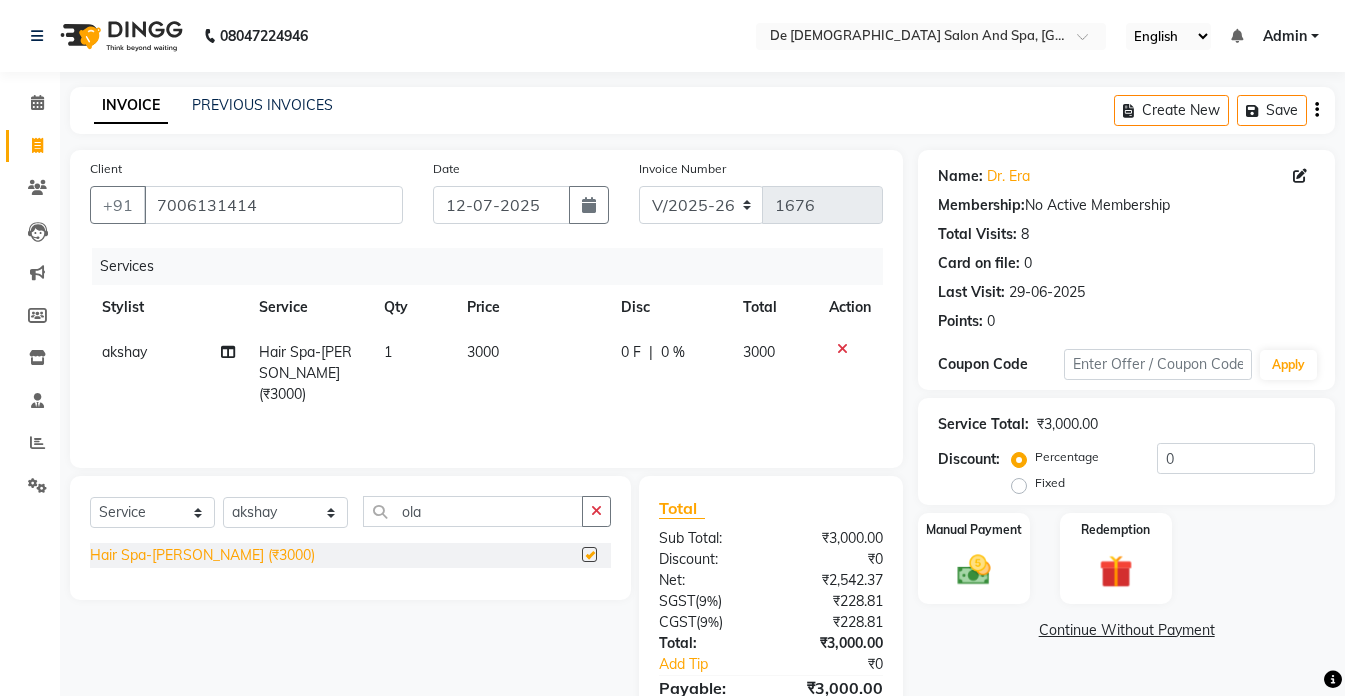 checkbox on "false" 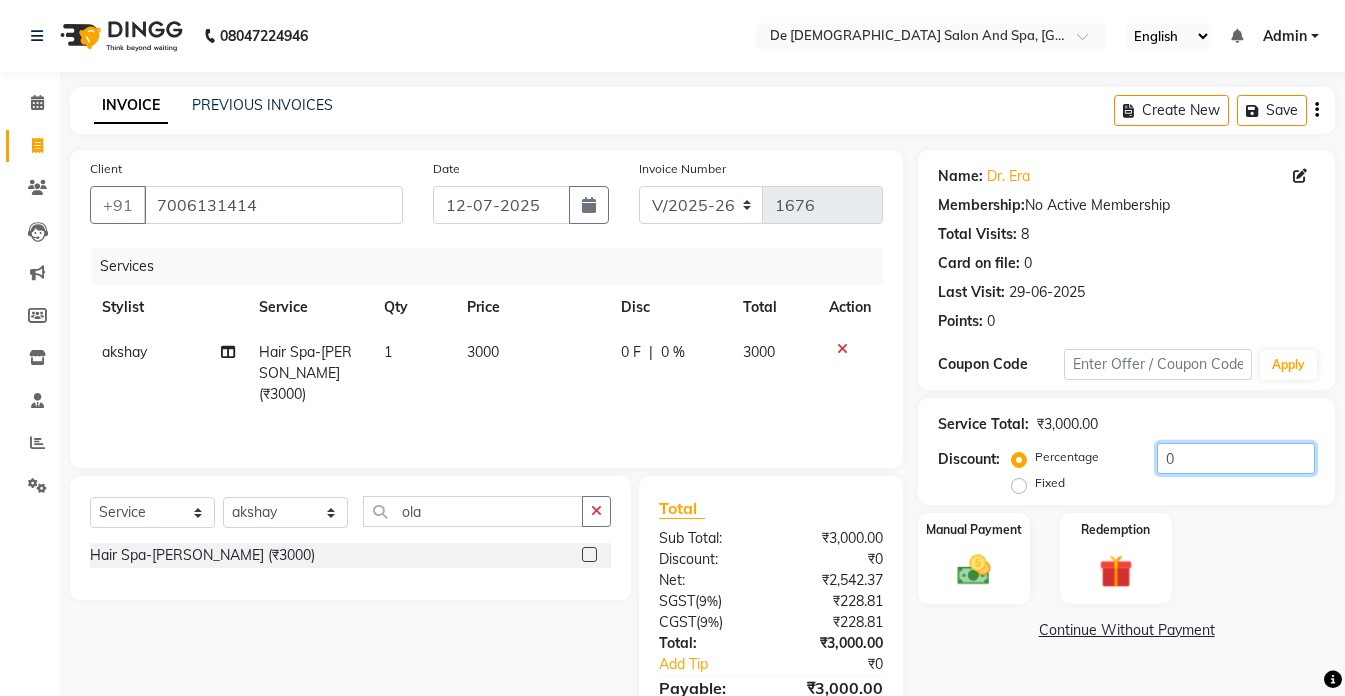 click on "0" 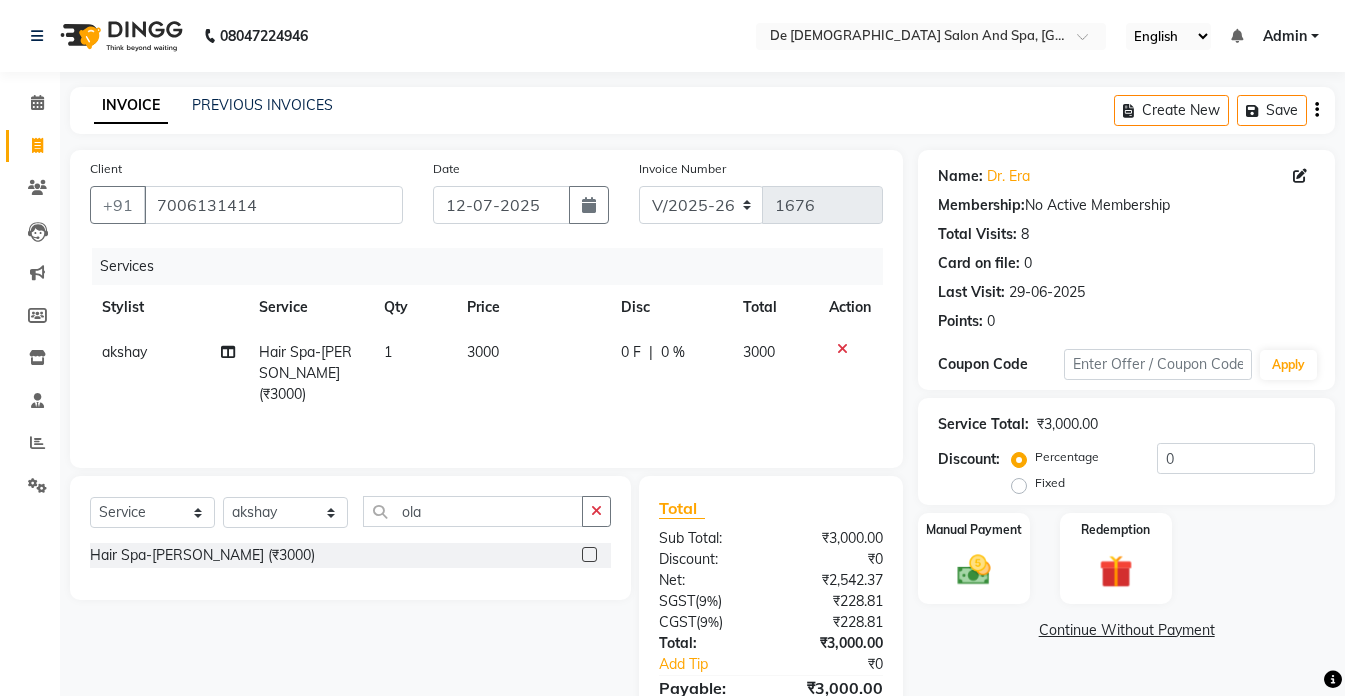 click on "Percentage   Fixed" 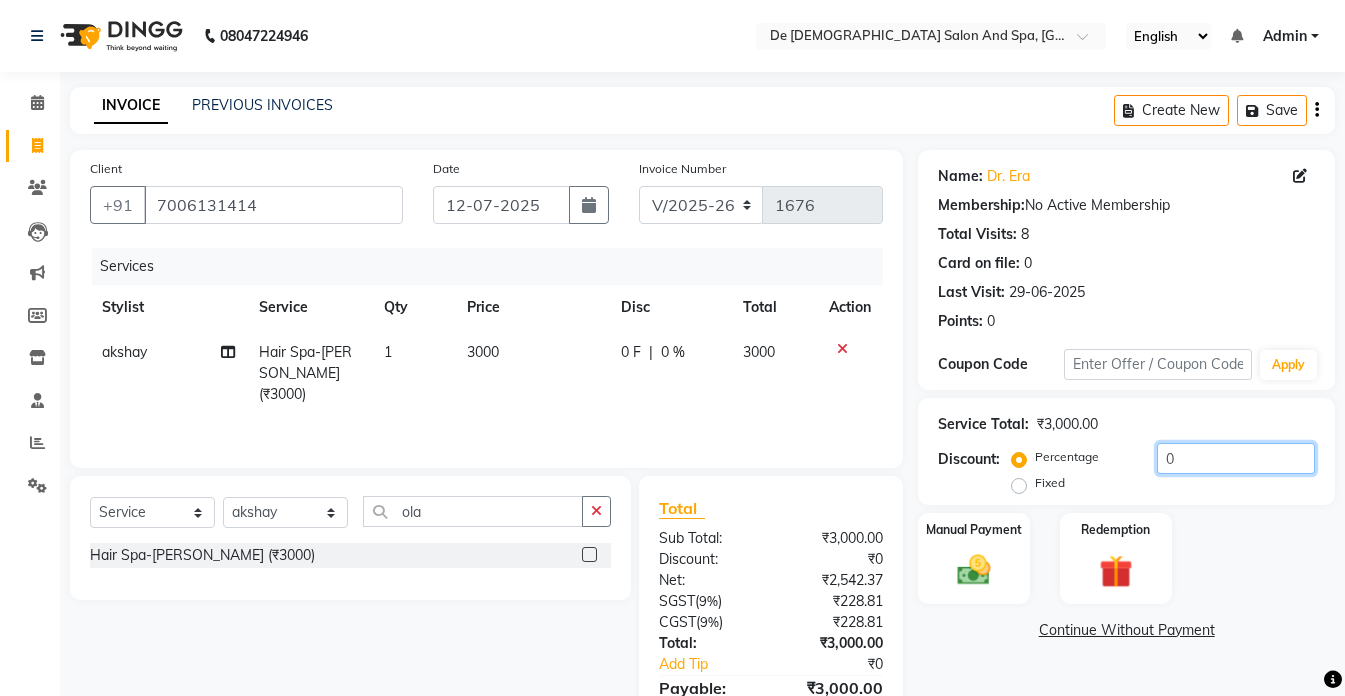 click on "0" 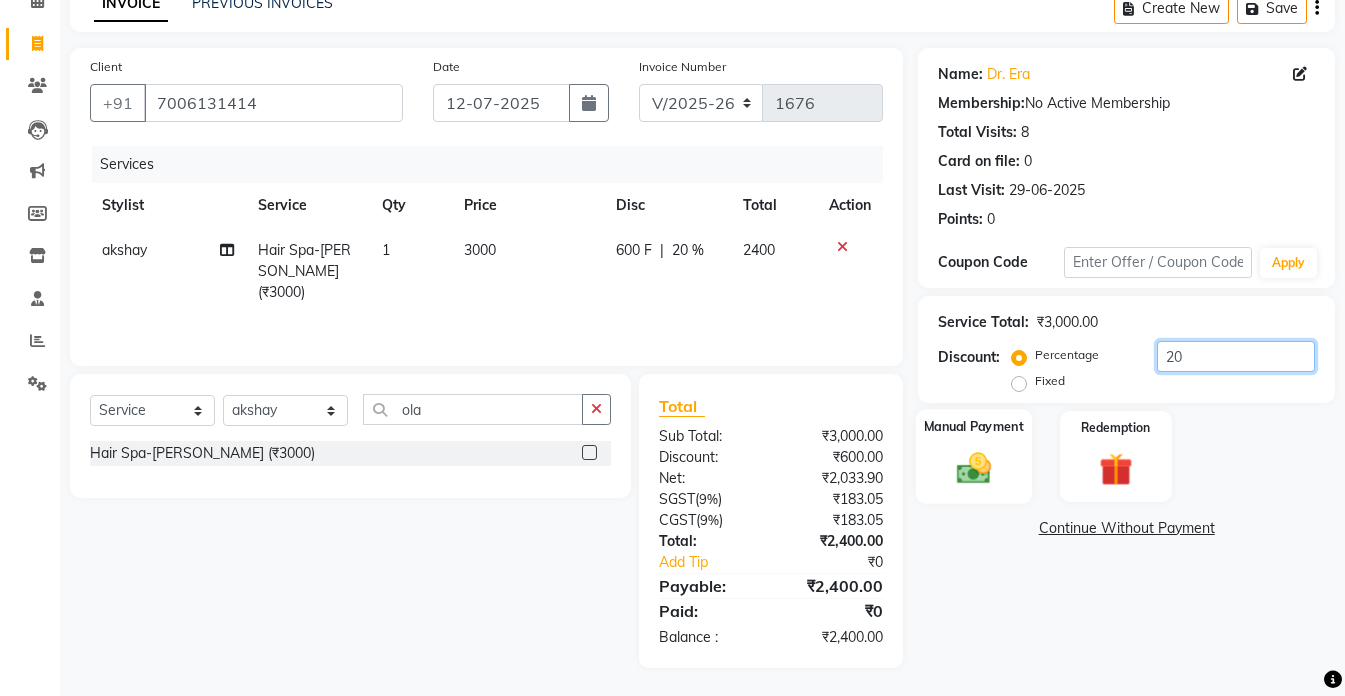 scroll, scrollTop: 104, scrollLeft: 0, axis: vertical 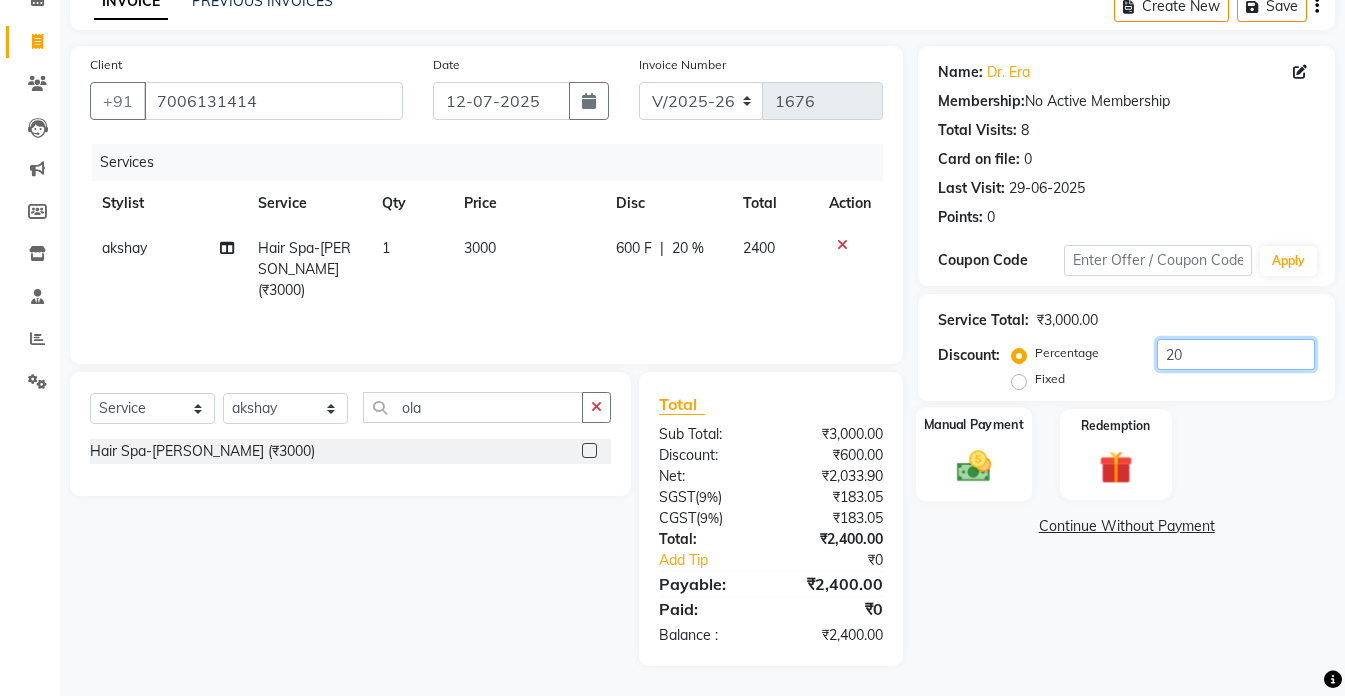 type on "20" 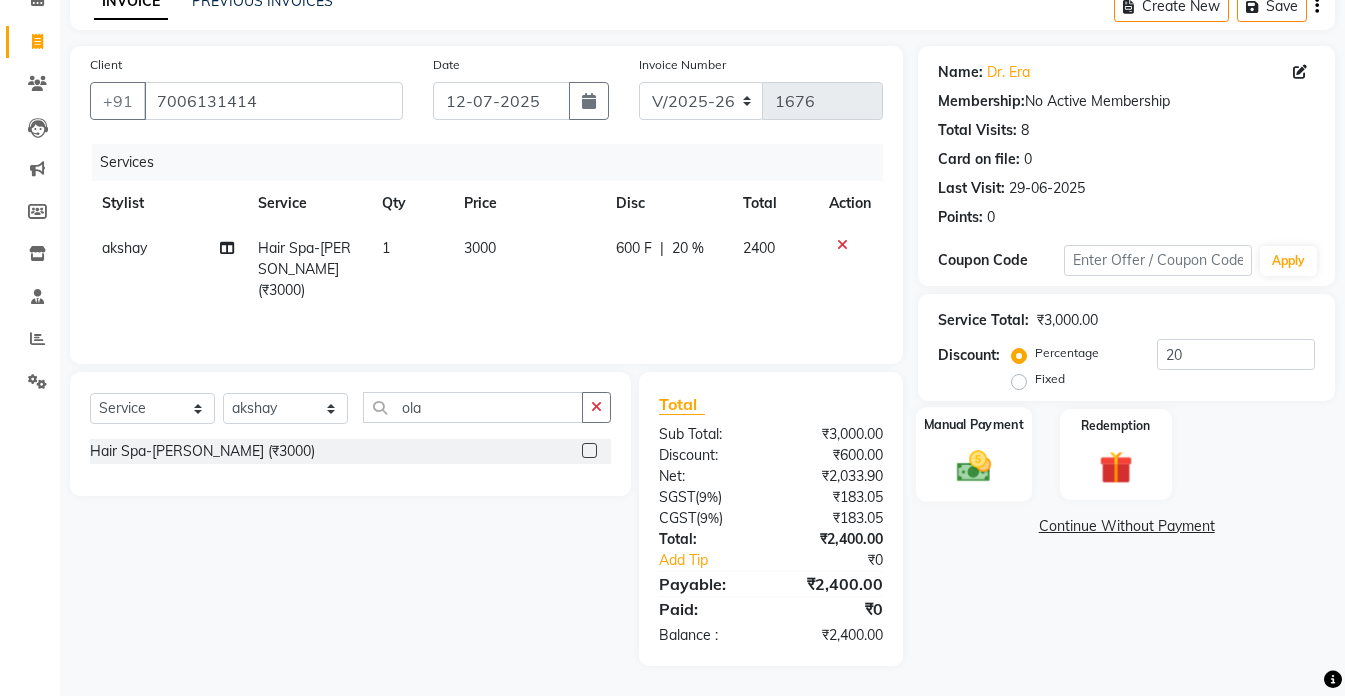 click 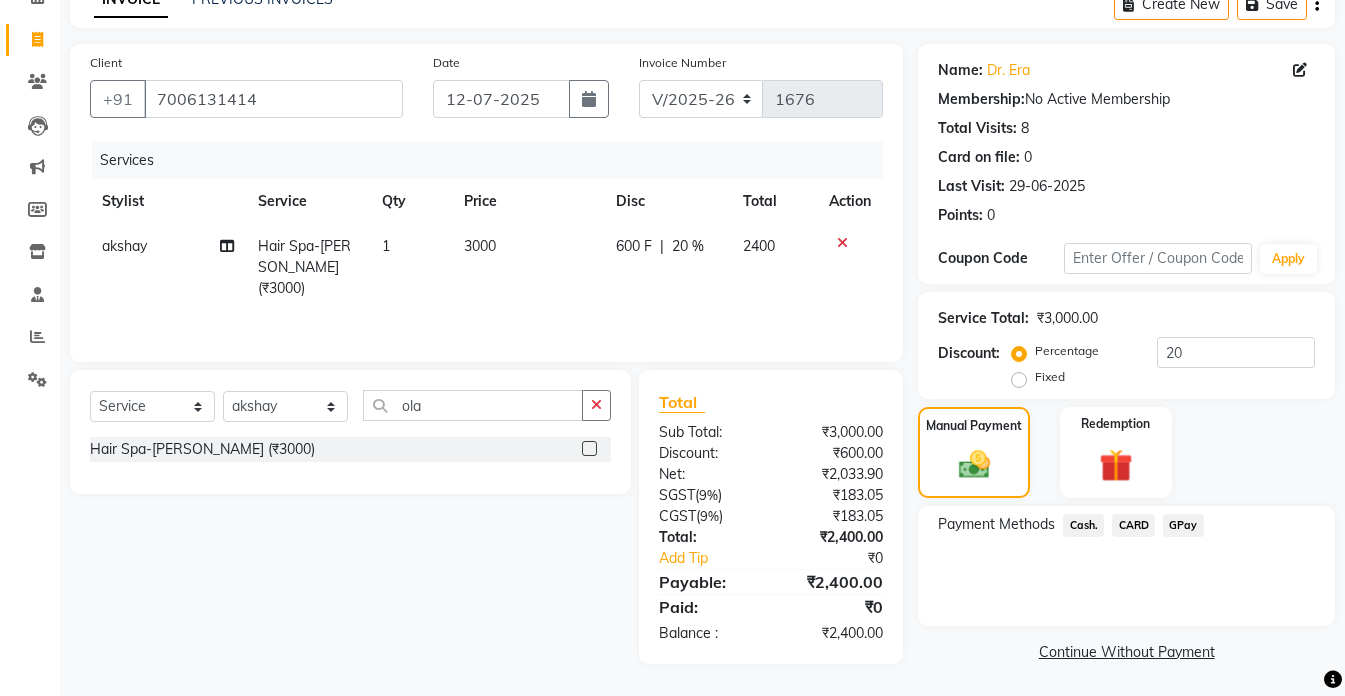 scroll, scrollTop: 107, scrollLeft: 0, axis: vertical 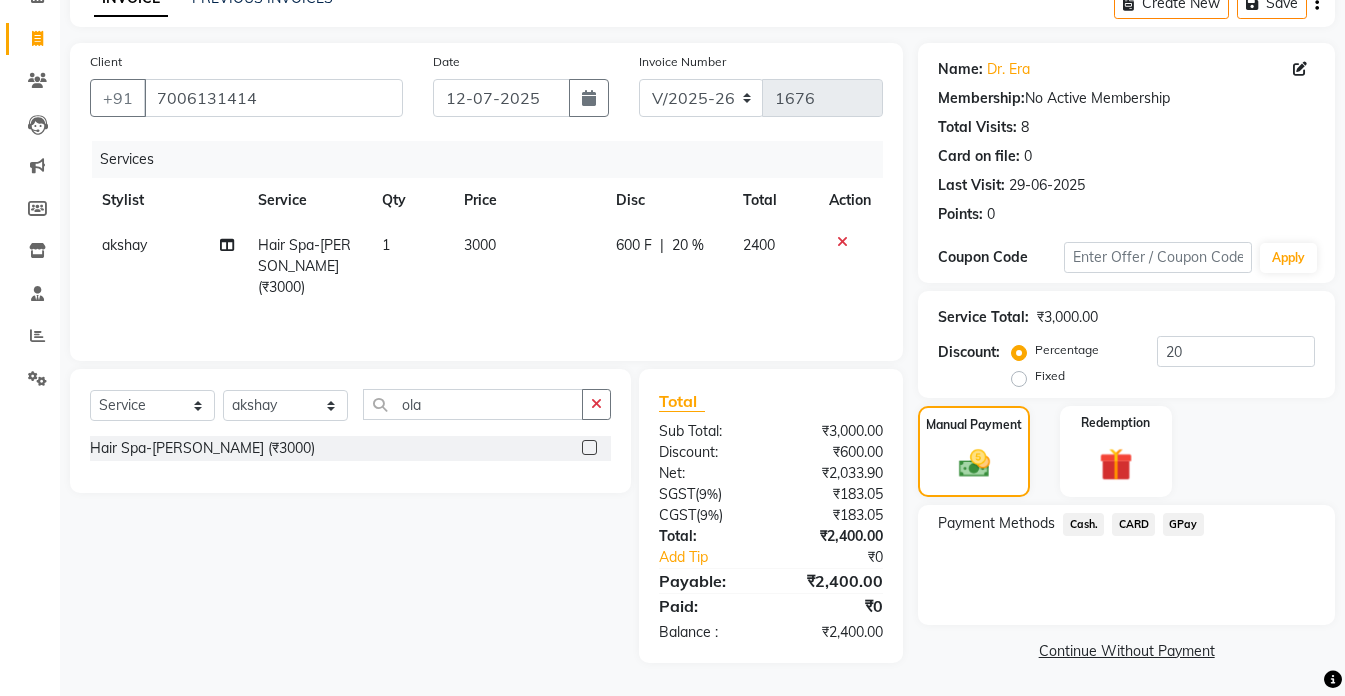 click on "GPay" 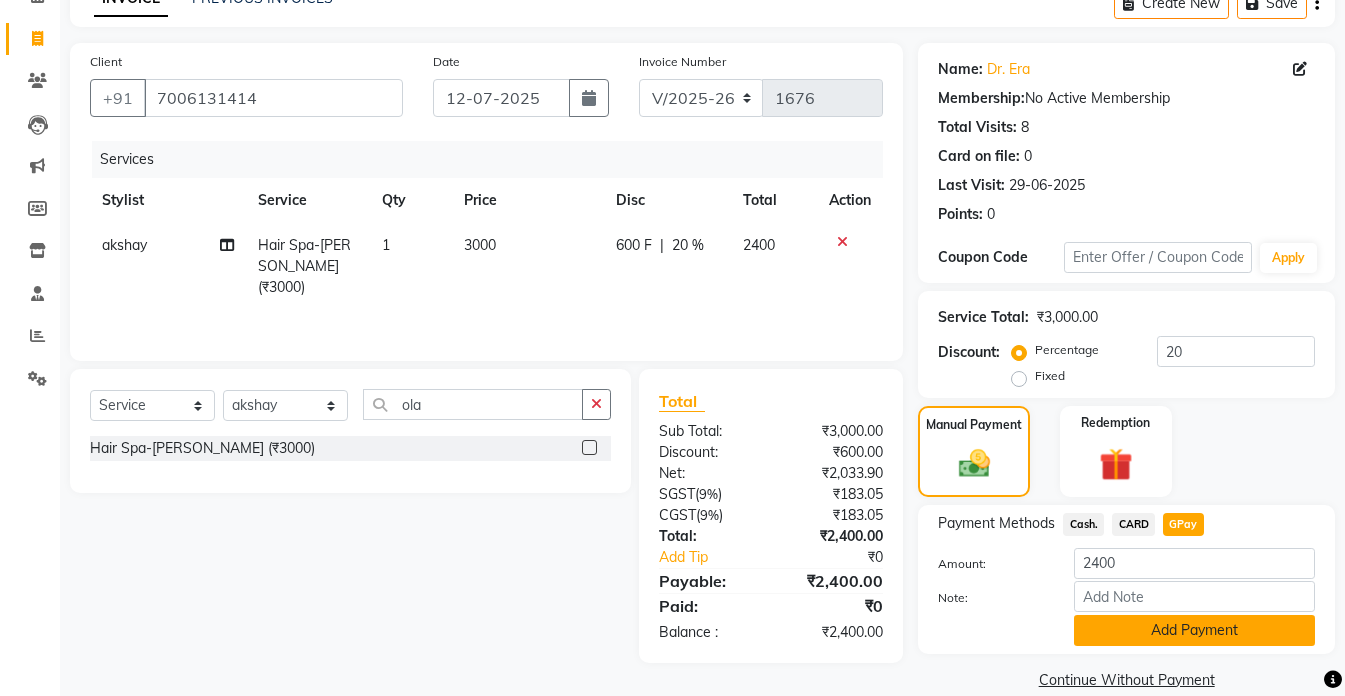 click on "Add Payment" 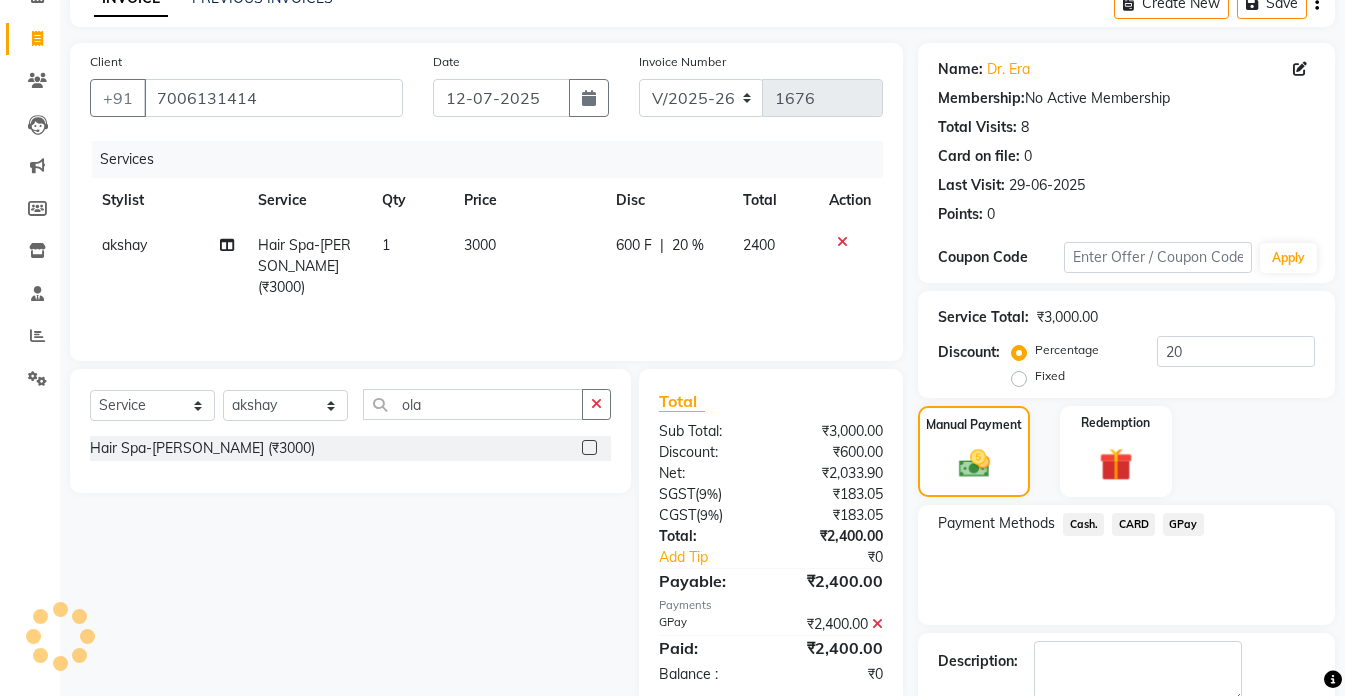 scroll, scrollTop: 220, scrollLeft: 0, axis: vertical 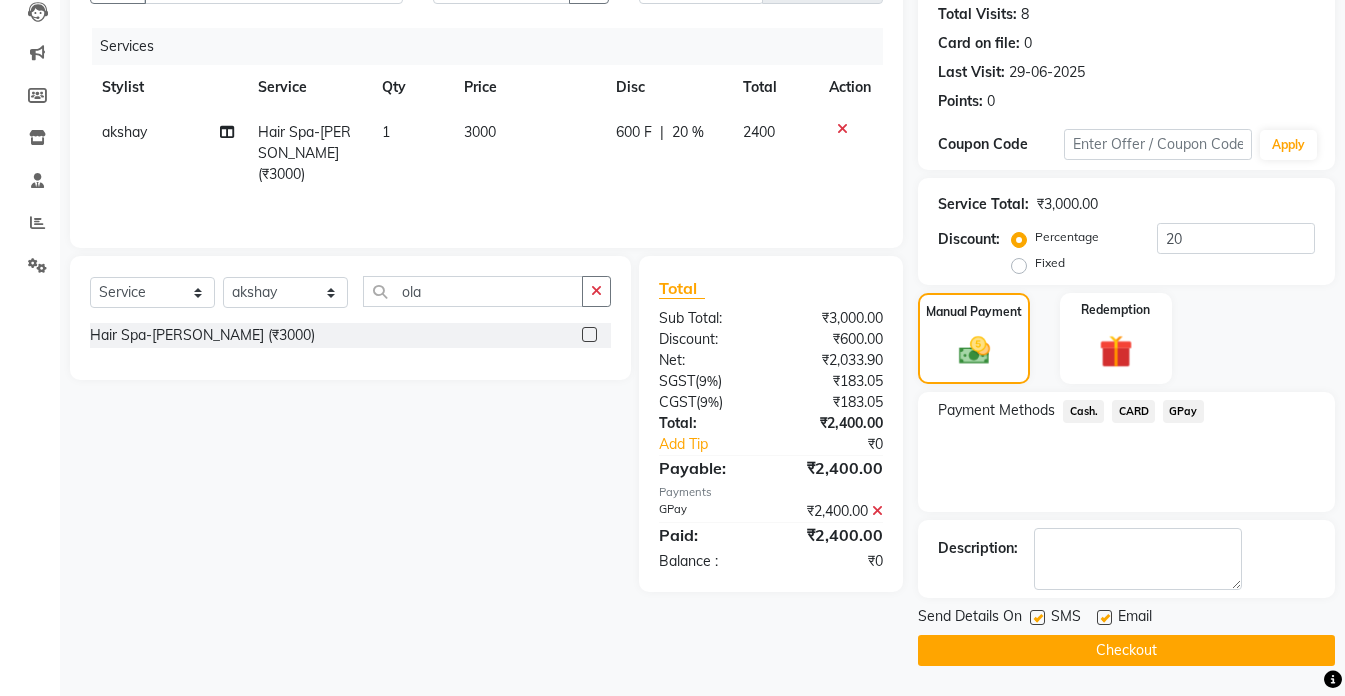 click on "Checkout" 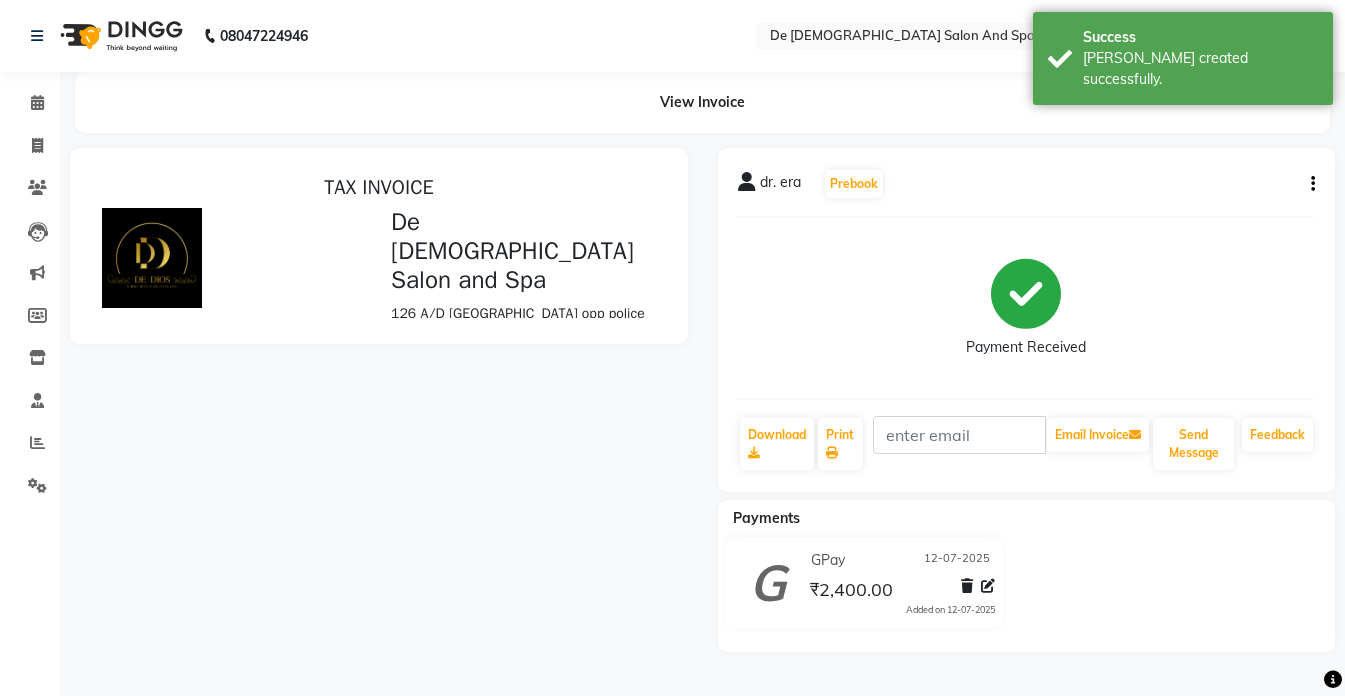 scroll, scrollTop: 0, scrollLeft: 0, axis: both 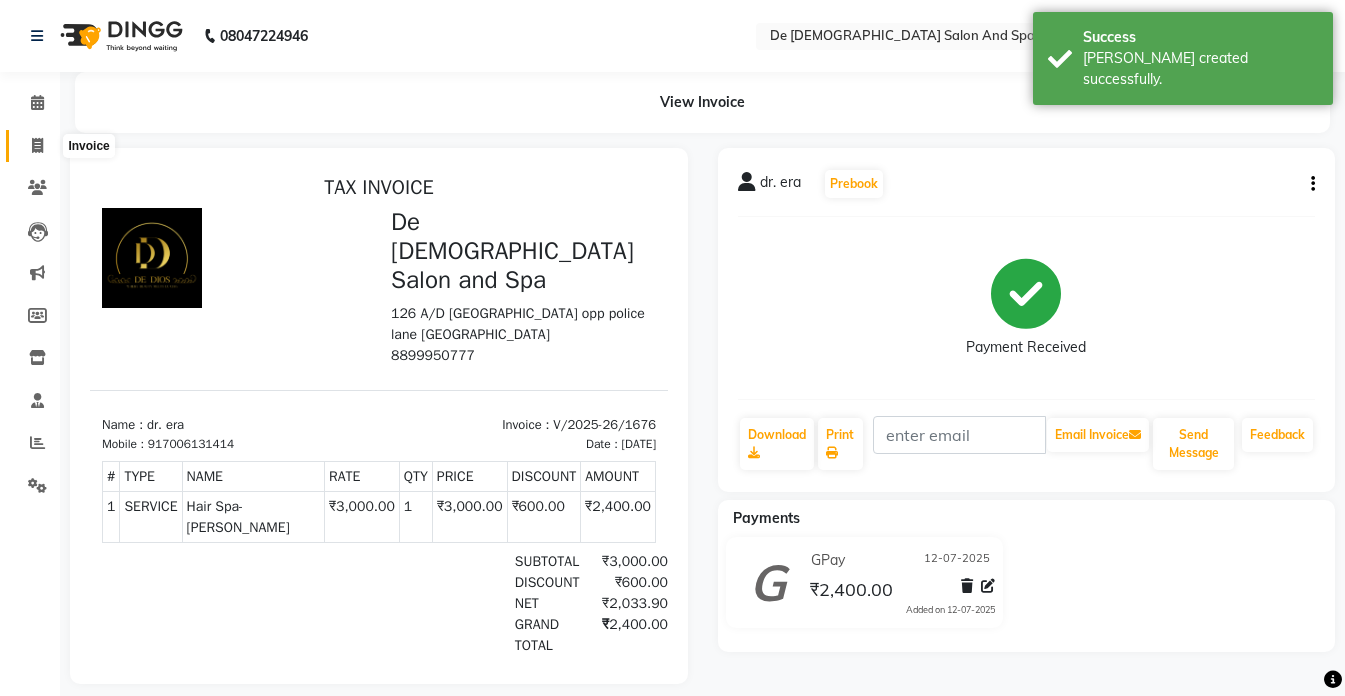 click 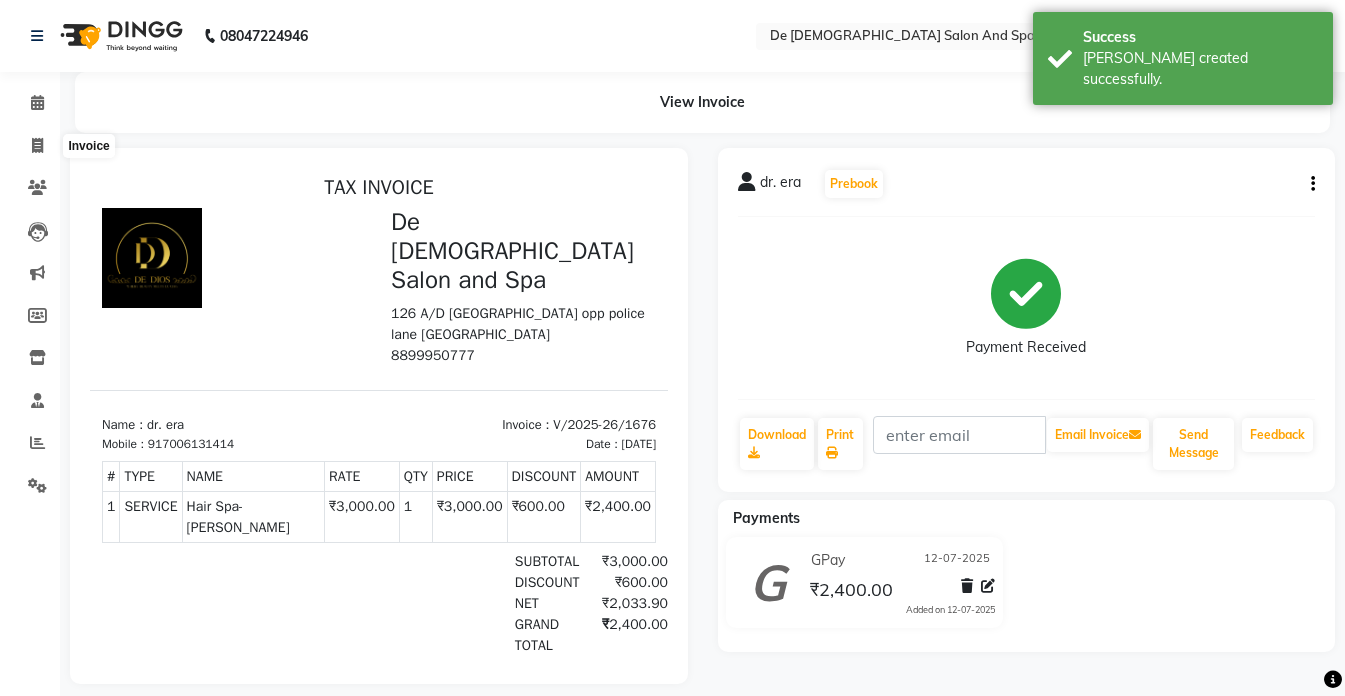 select on "service" 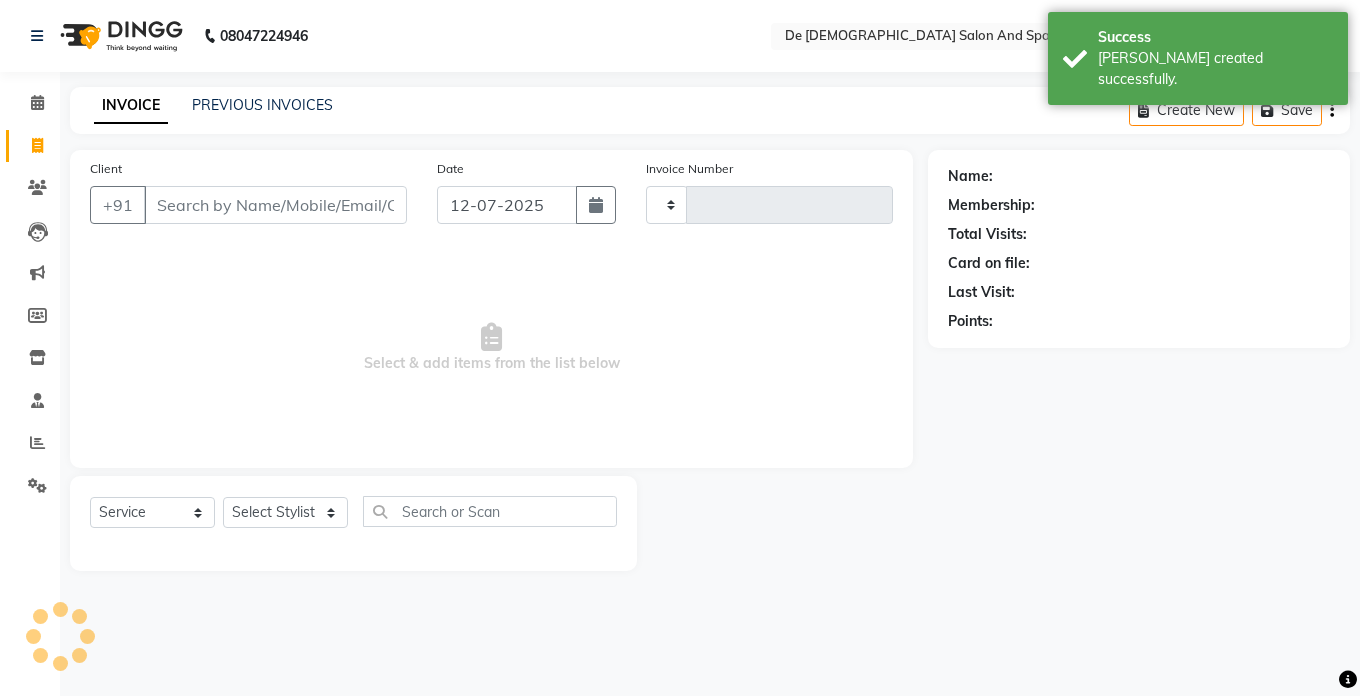 type on "1677" 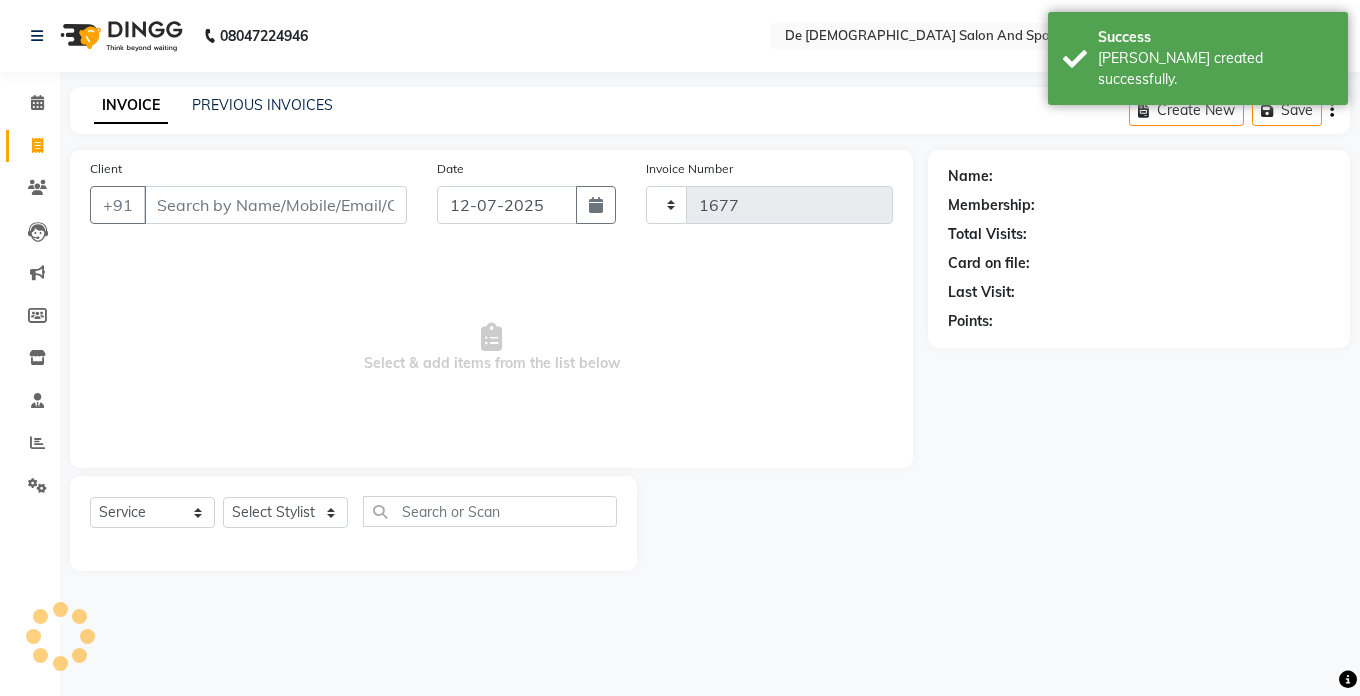 select on "6431" 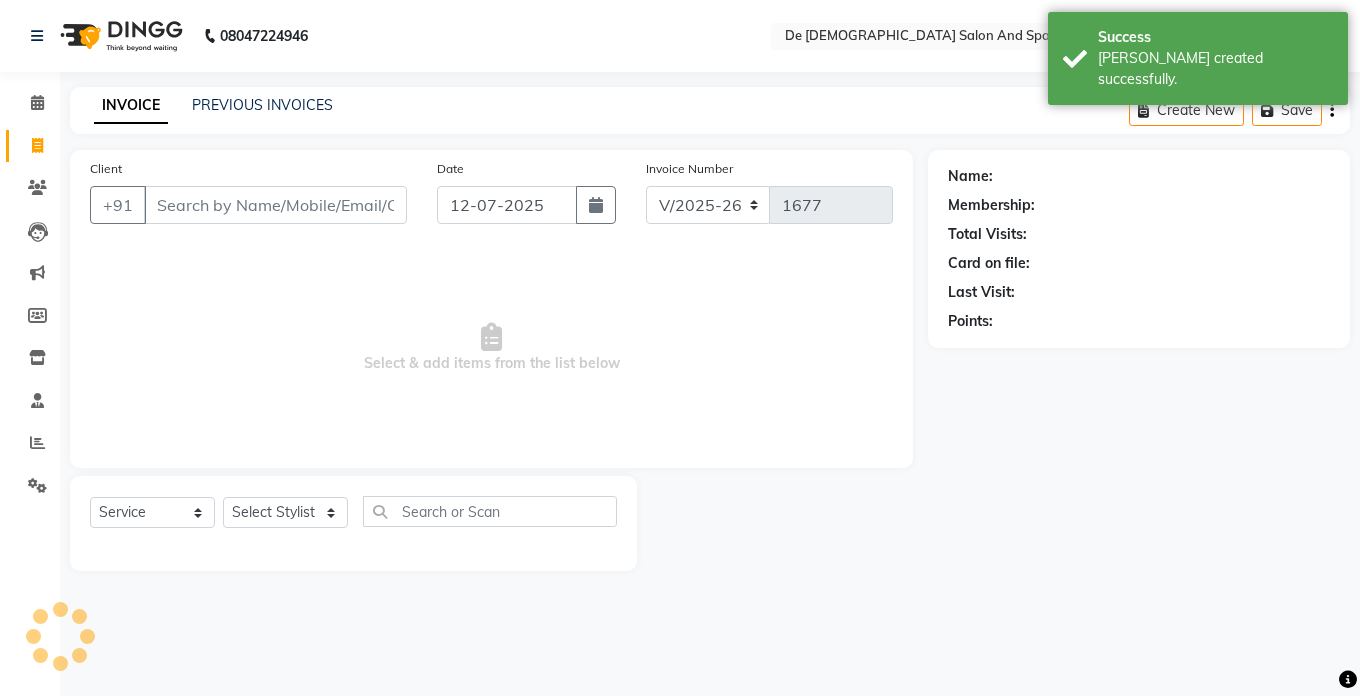 click on "Client" at bounding box center (275, 205) 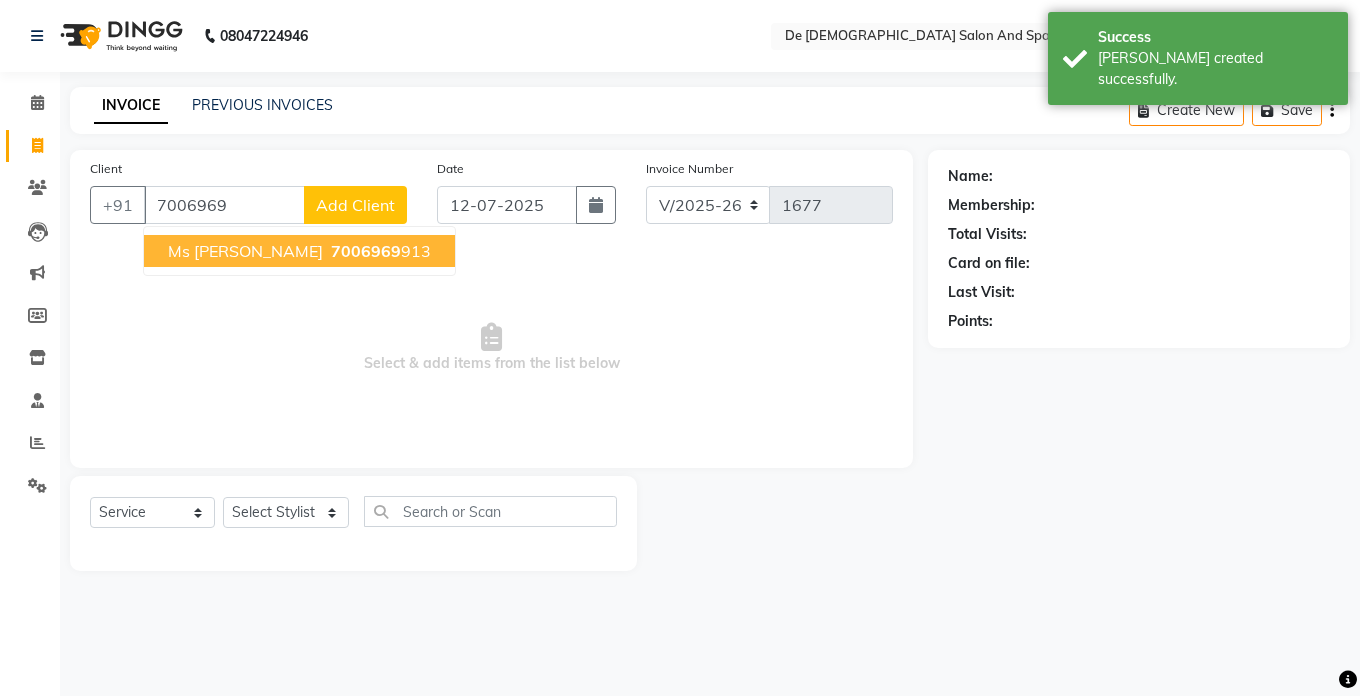 click on "7006969" at bounding box center [366, 251] 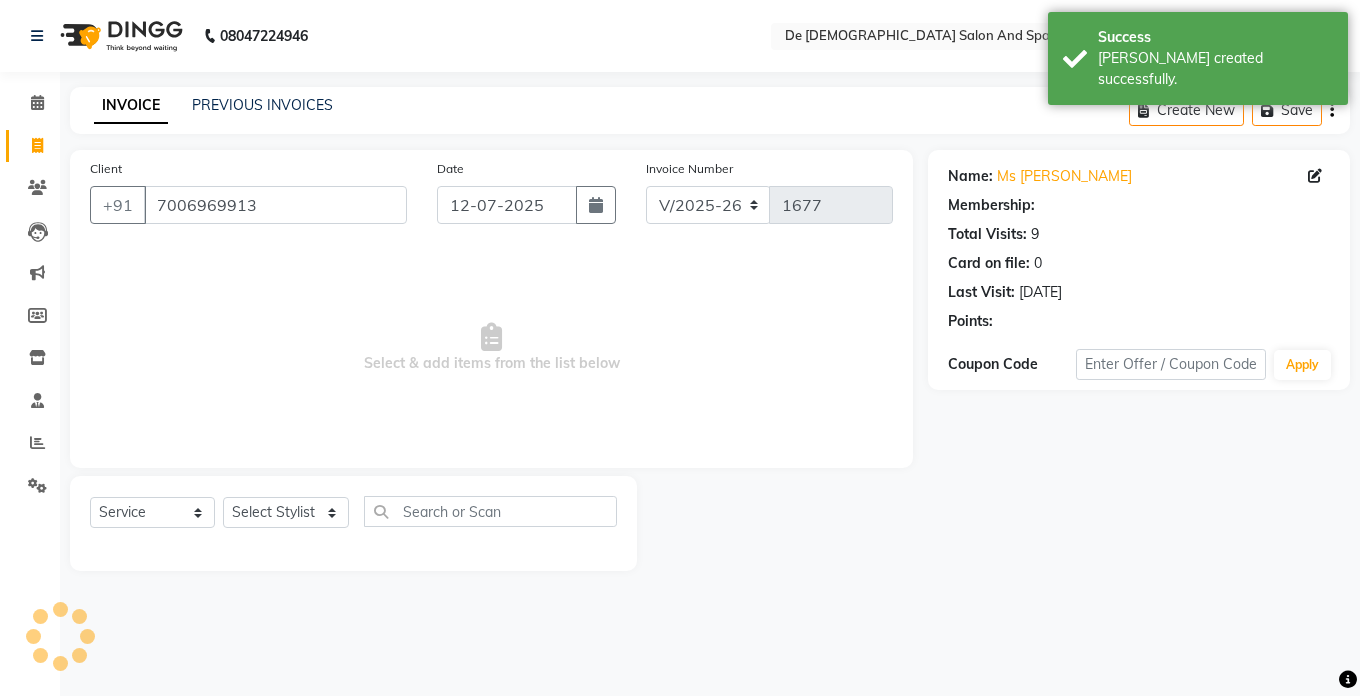 select on "1: Object" 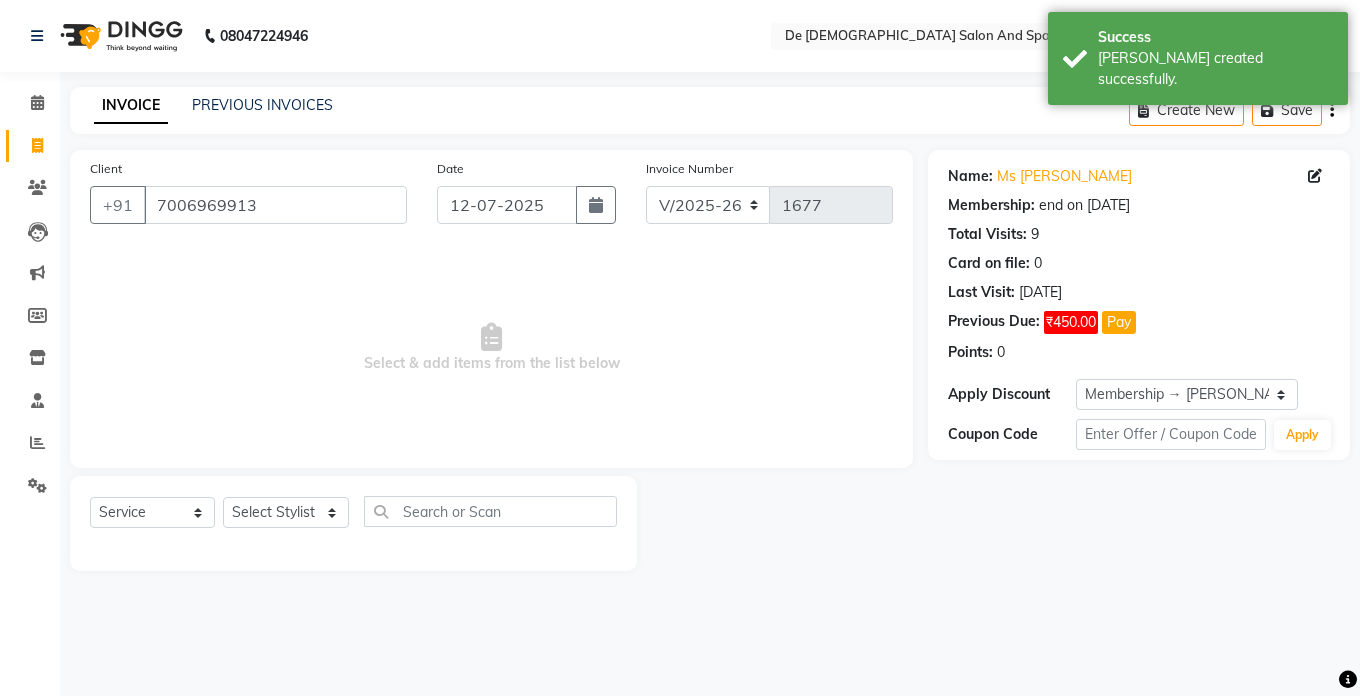drag, startPoint x: 270, startPoint y: 244, endPoint x: 382, endPoint y: 353, distance: 156.285 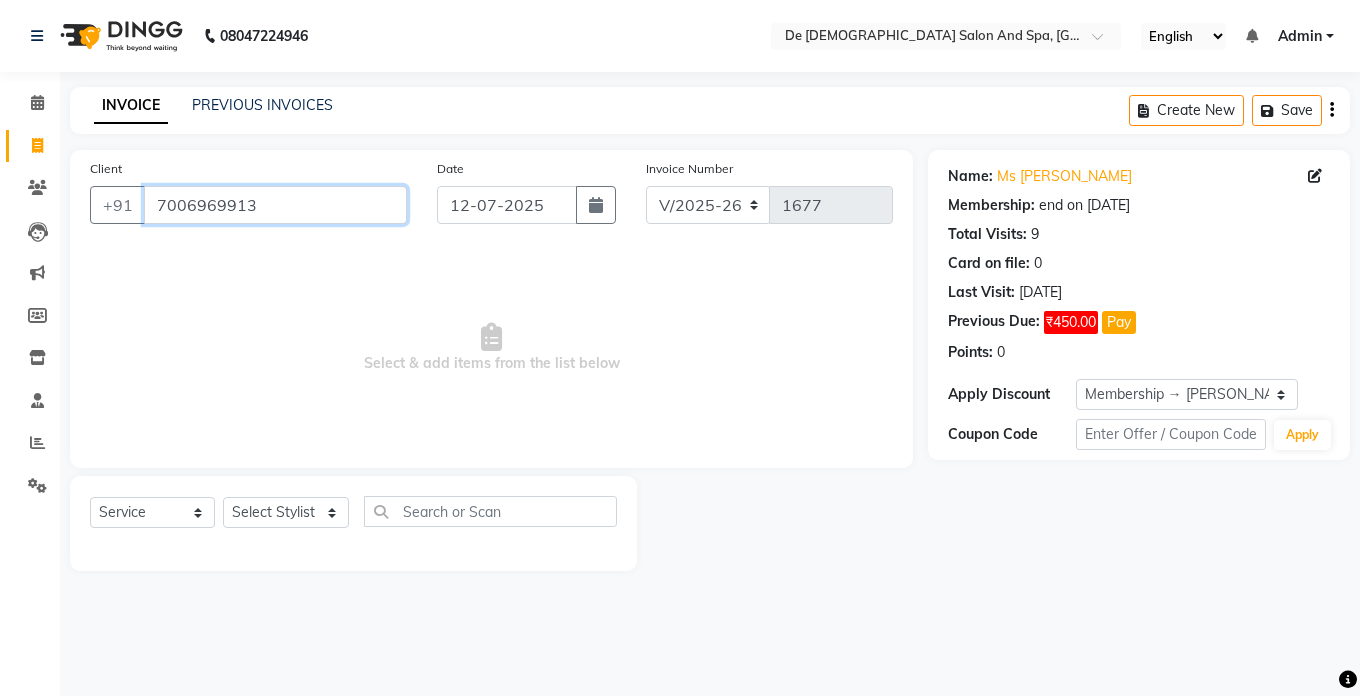 click on "7006969913" at bounding box center (275, 205) 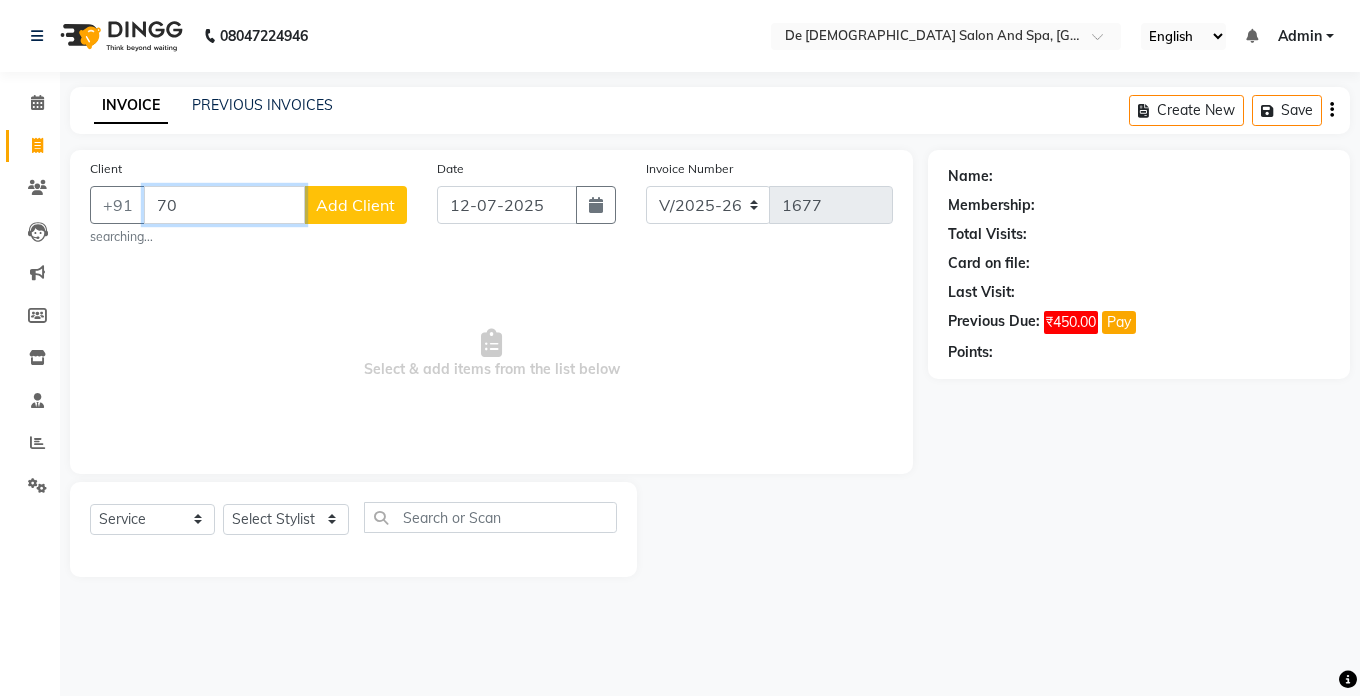 type on "7" 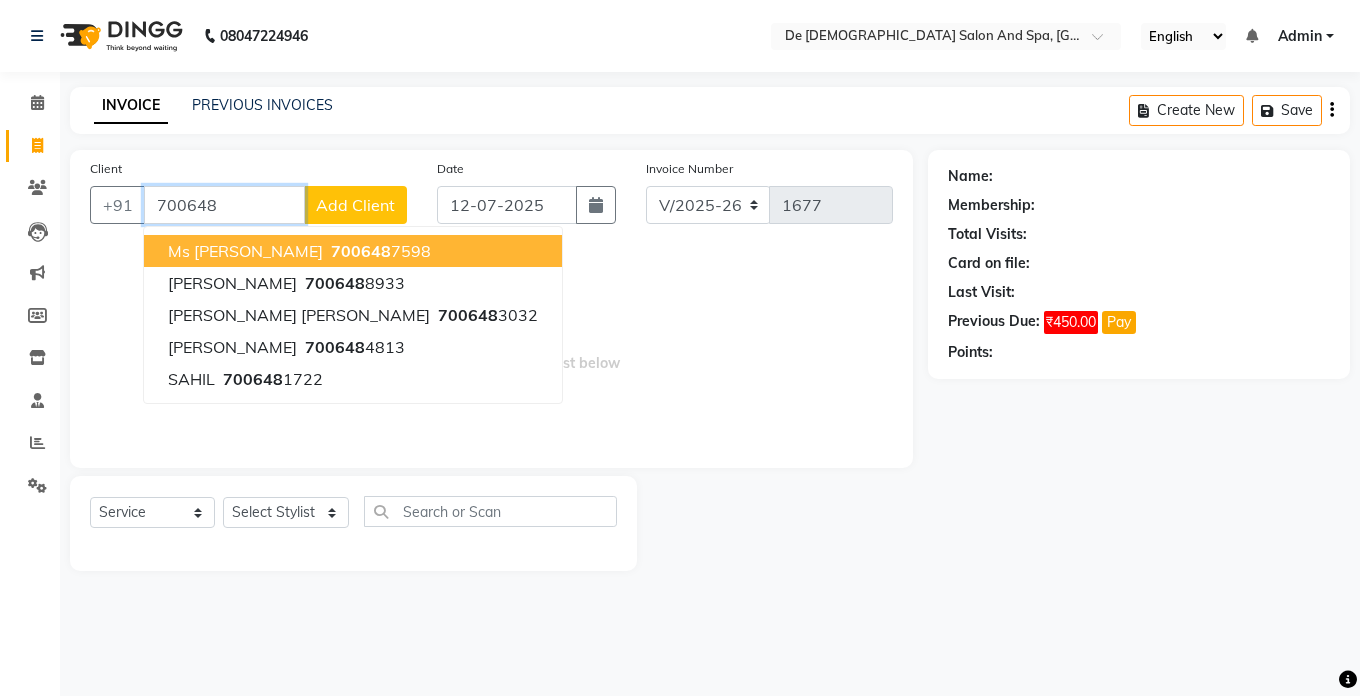 click on "700648 7598" at bounding box center (379, 251) 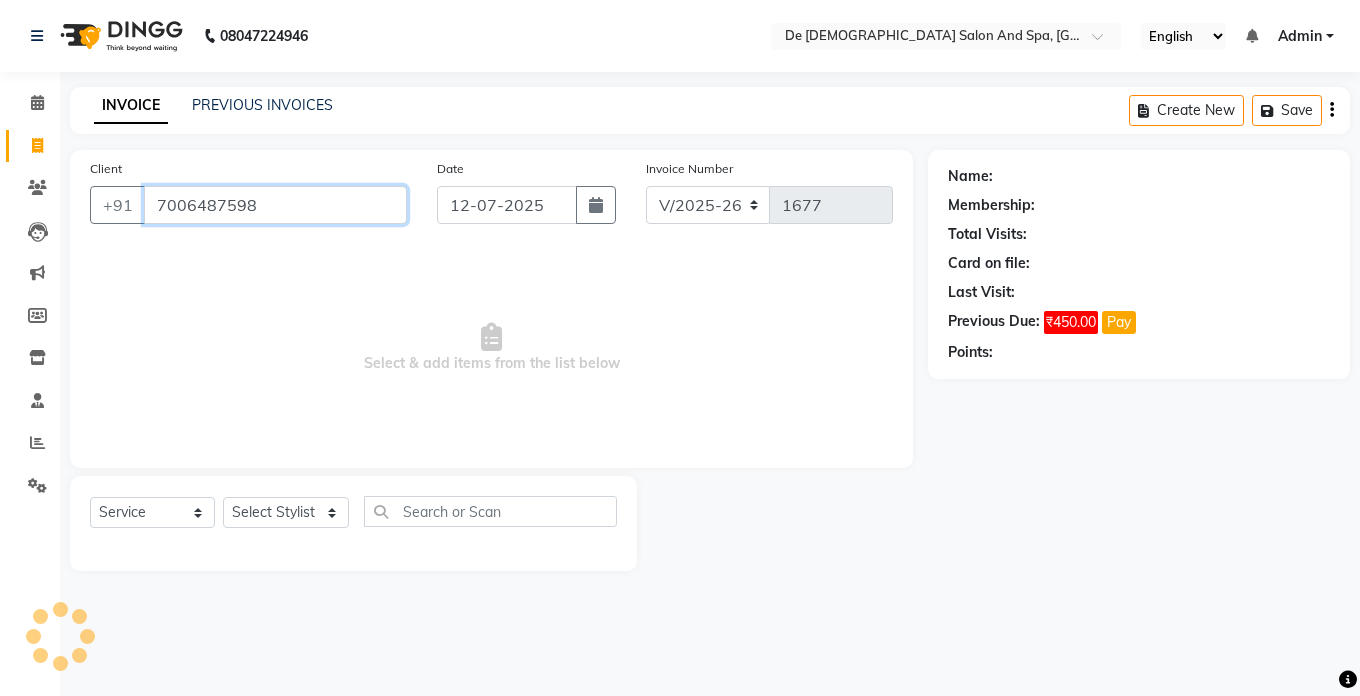 type on "7006487598" 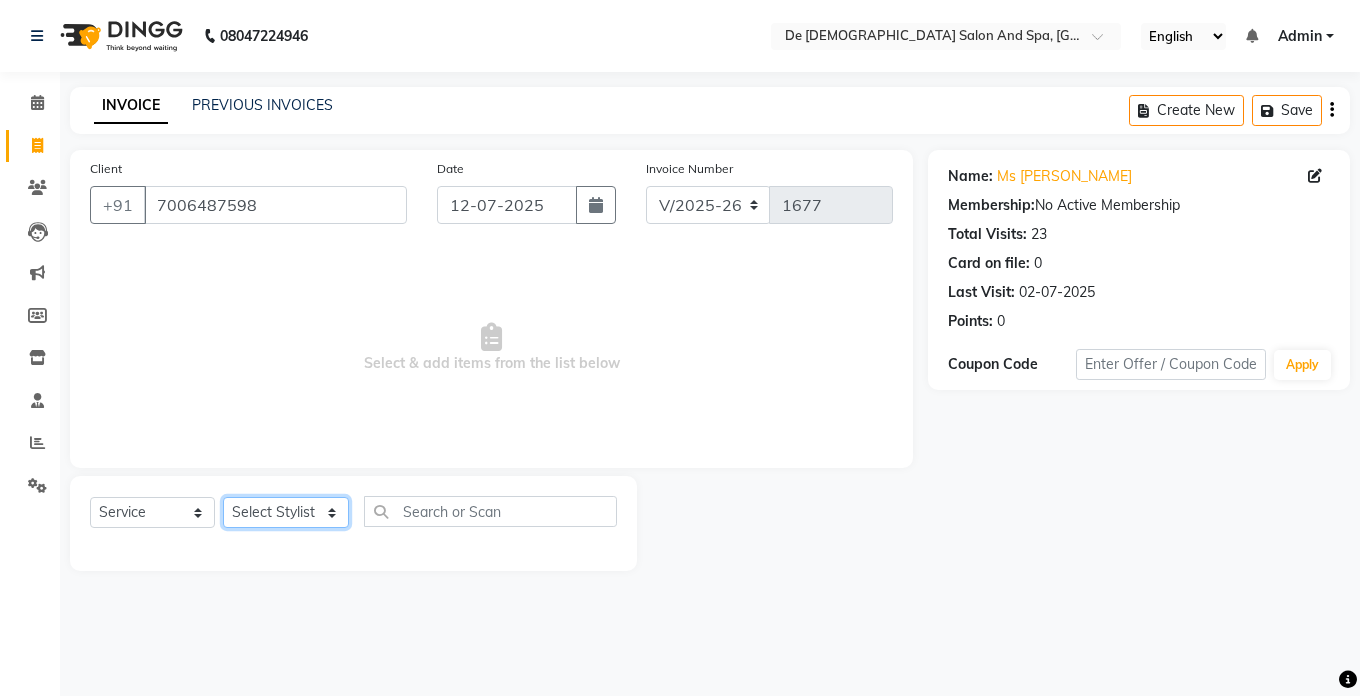 click on "Select Stylist akshay aman Arman Ashwani gunraj megha  nikita thappa nisha parveen shafali vishu kumar" 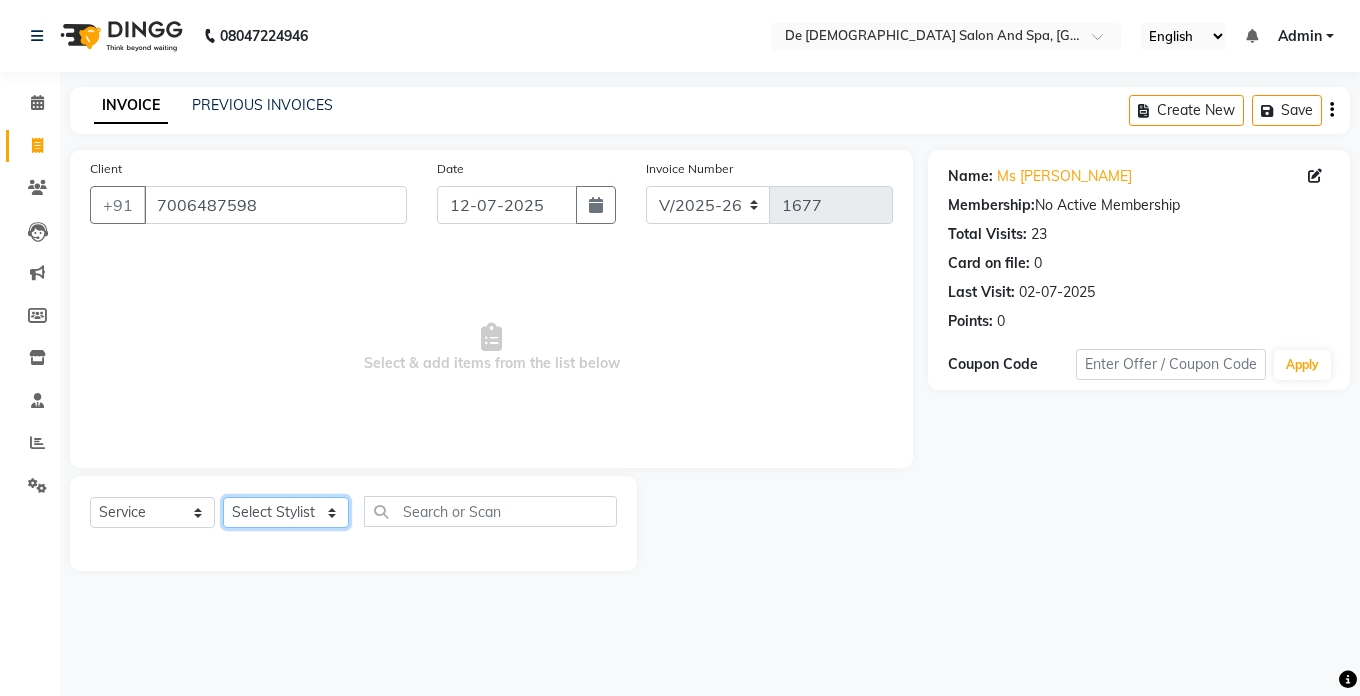 click on "Select Stylist akshay aman Arman Ashwani gunraj megha  nikita thappa nisha parveen shafali vishu kumar" 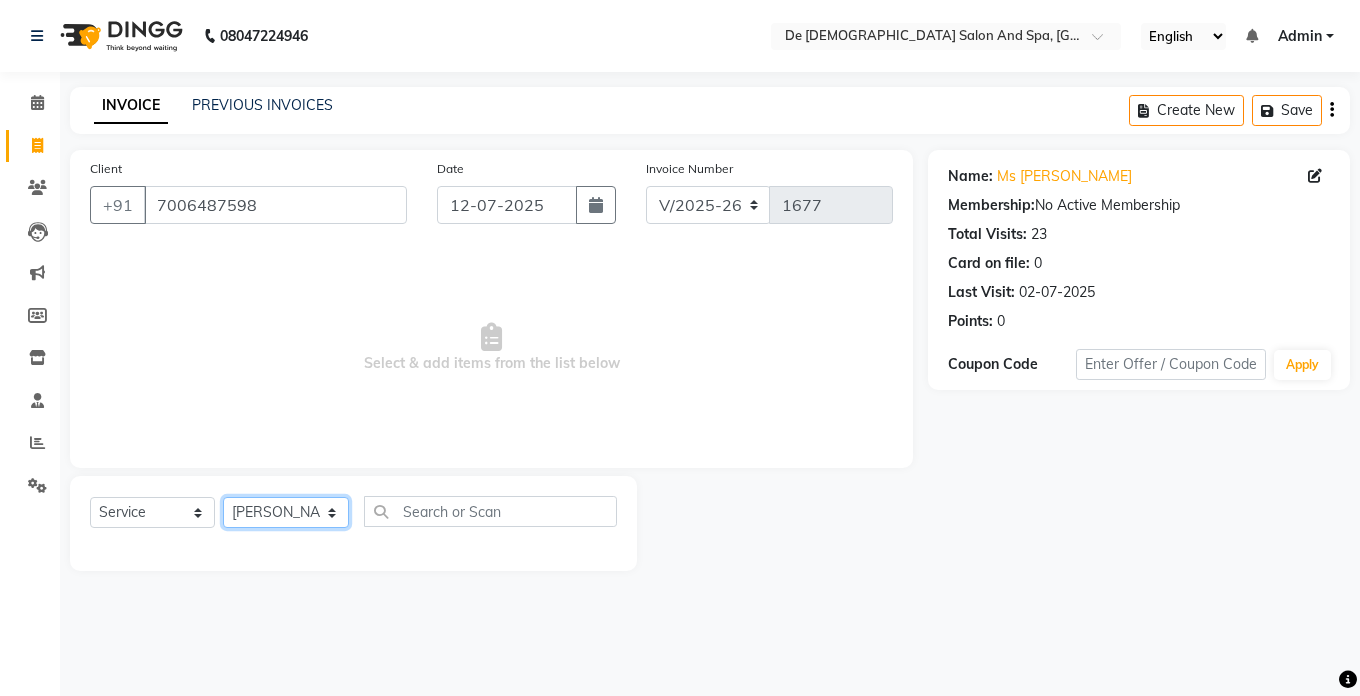 click on "Select Stylist akshay aman Arman Ashwani gunraj megha  nikita thappa nisha parveen shafali vishu kumar" 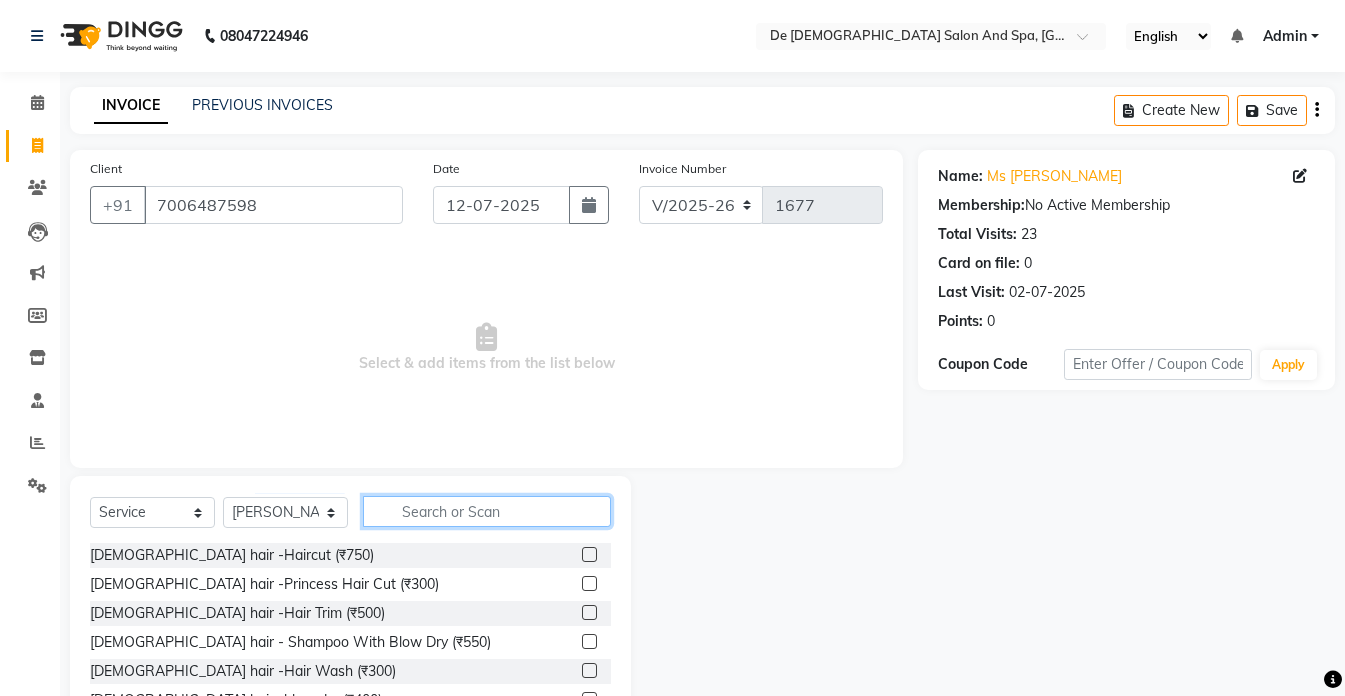 click 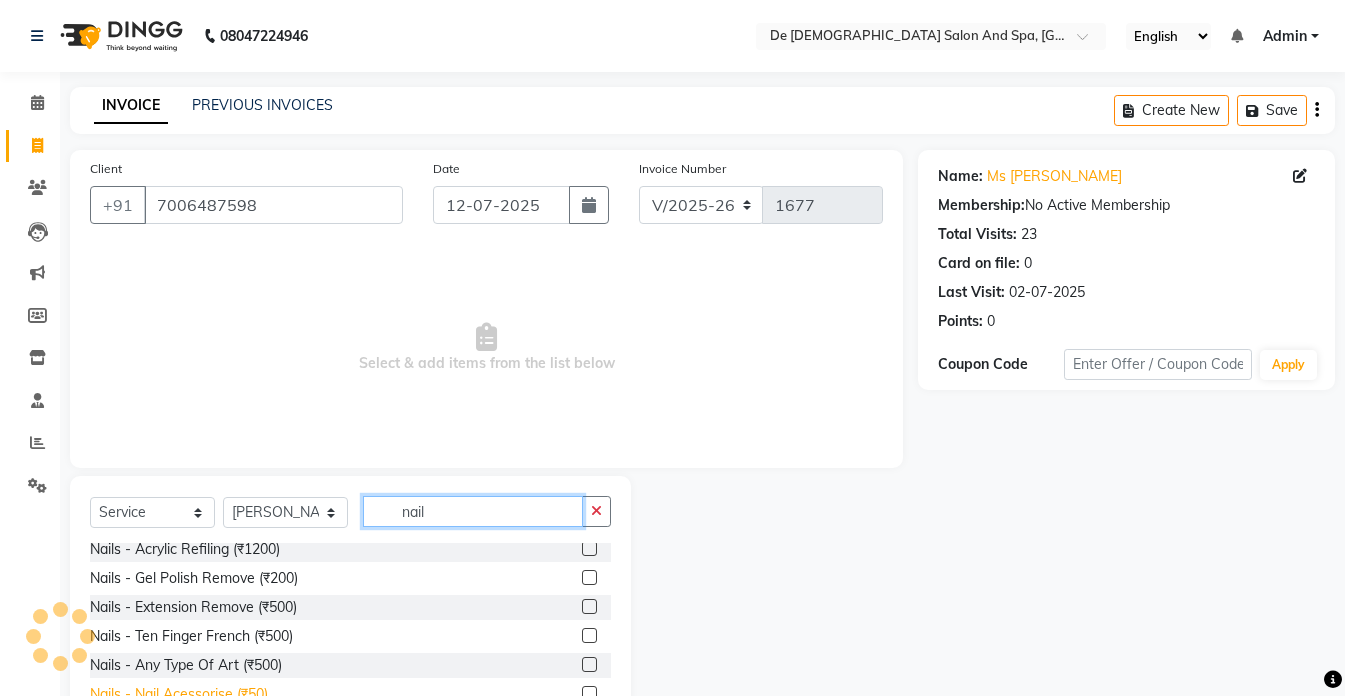 scroll, scrollTop: 77, scrollLeft: 0, axis: vertical 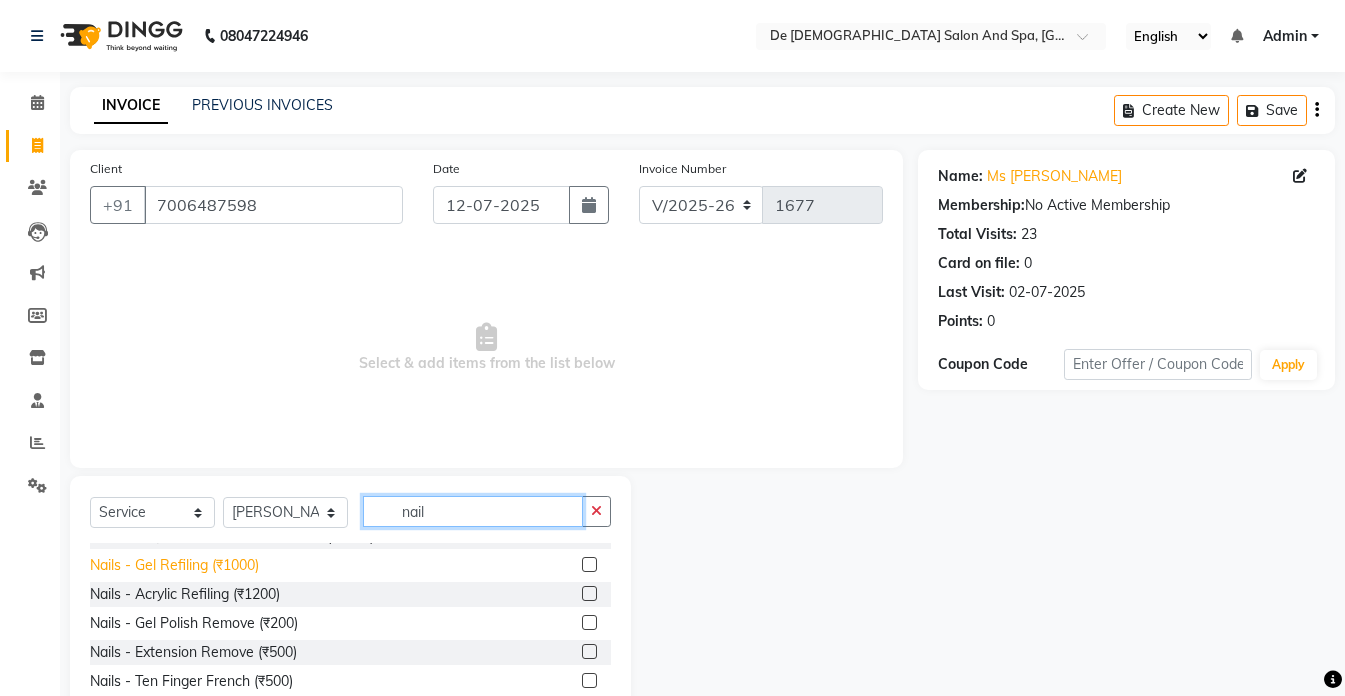 type on "nail" 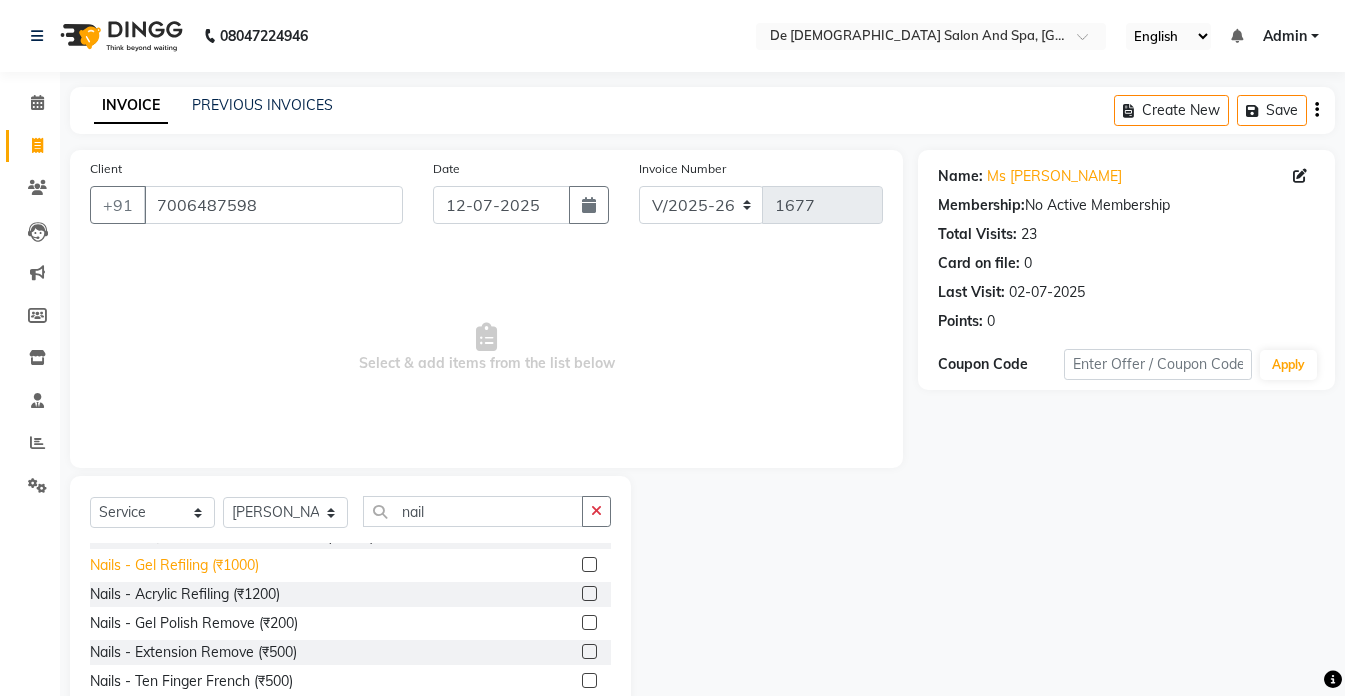 click on "Nails - Gel Refiling (₹1000)" 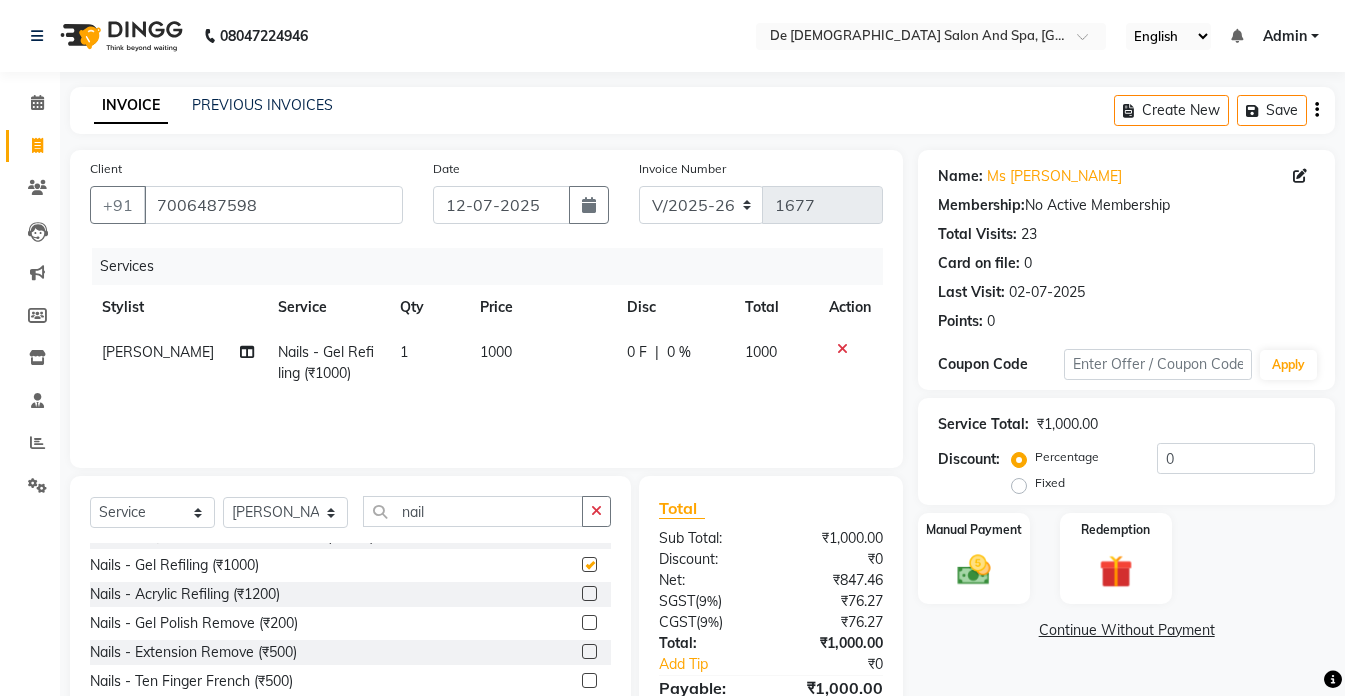 checkbox on "false" 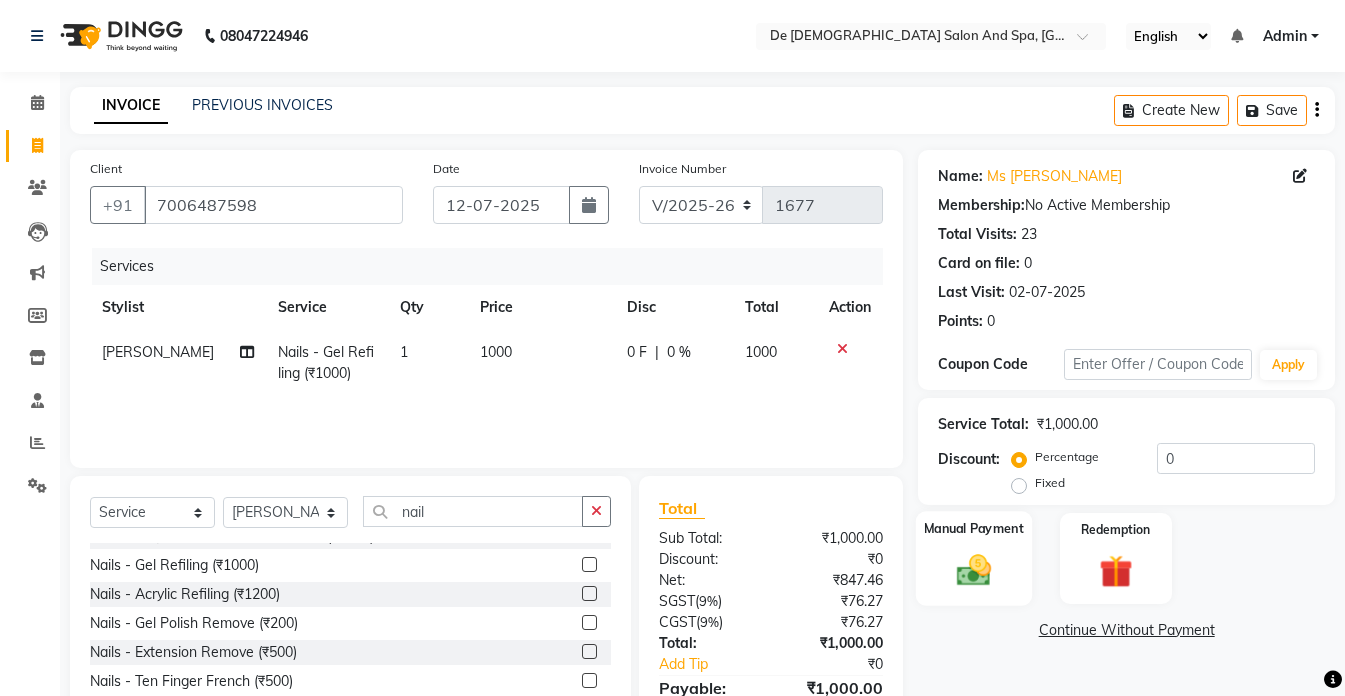 click 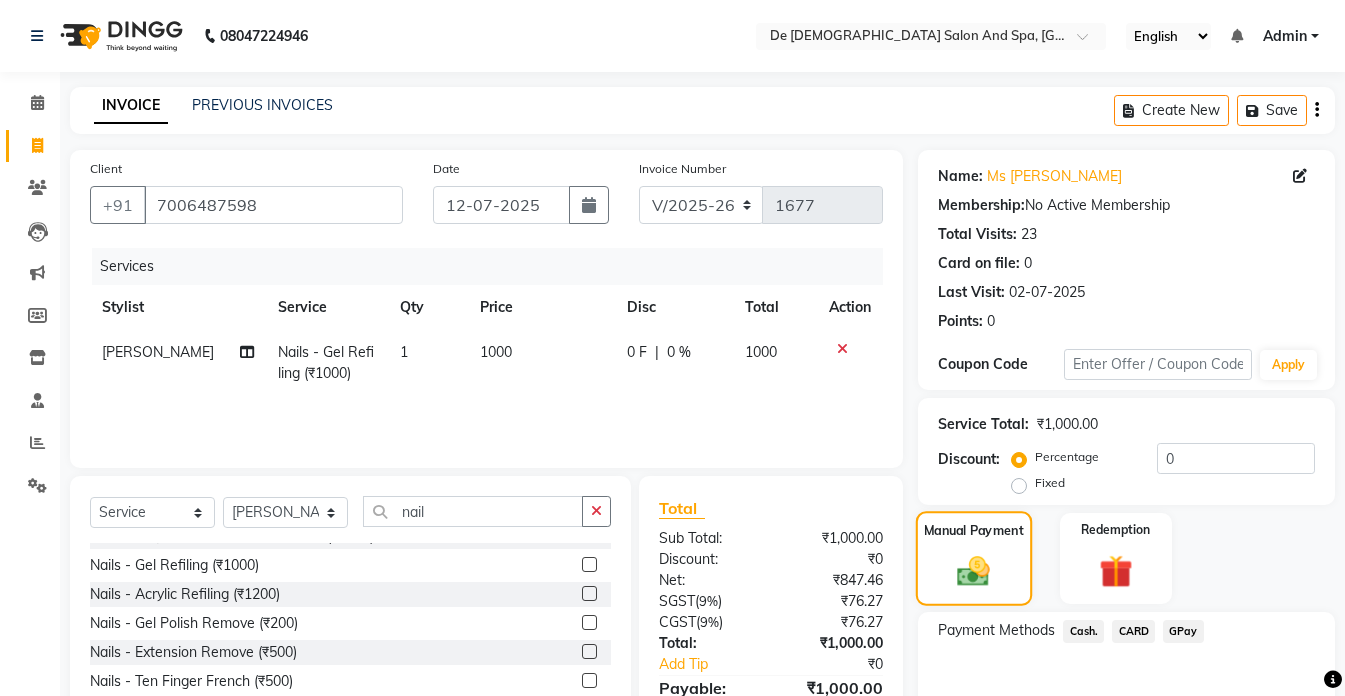 click 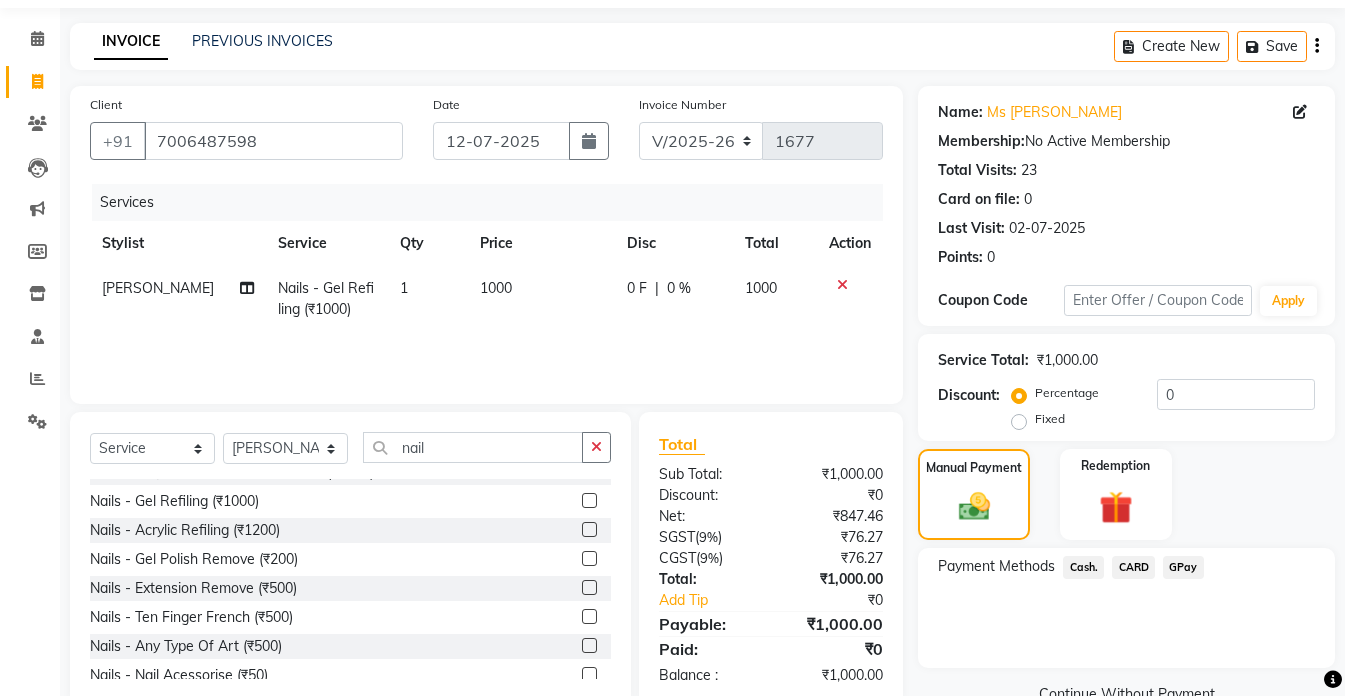 scroll, scrollTop: 100, scrollLeft: 0, axis: vertical 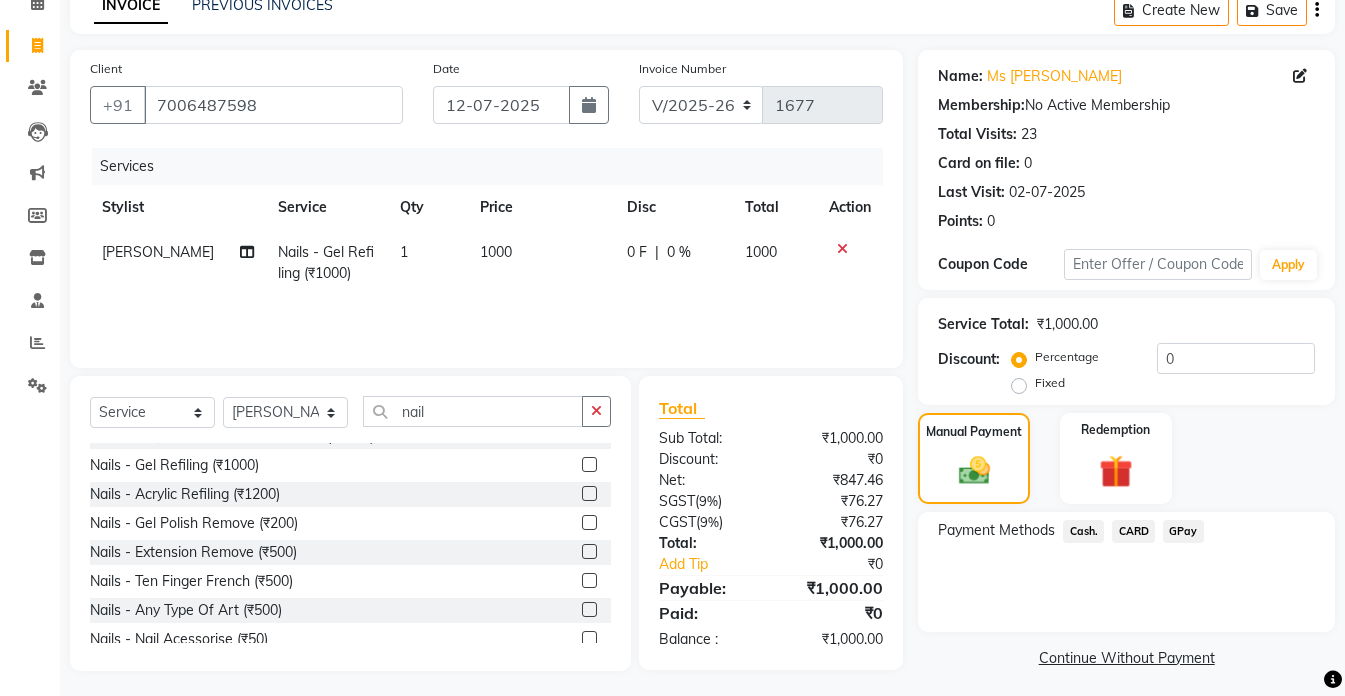 click on "Cash." 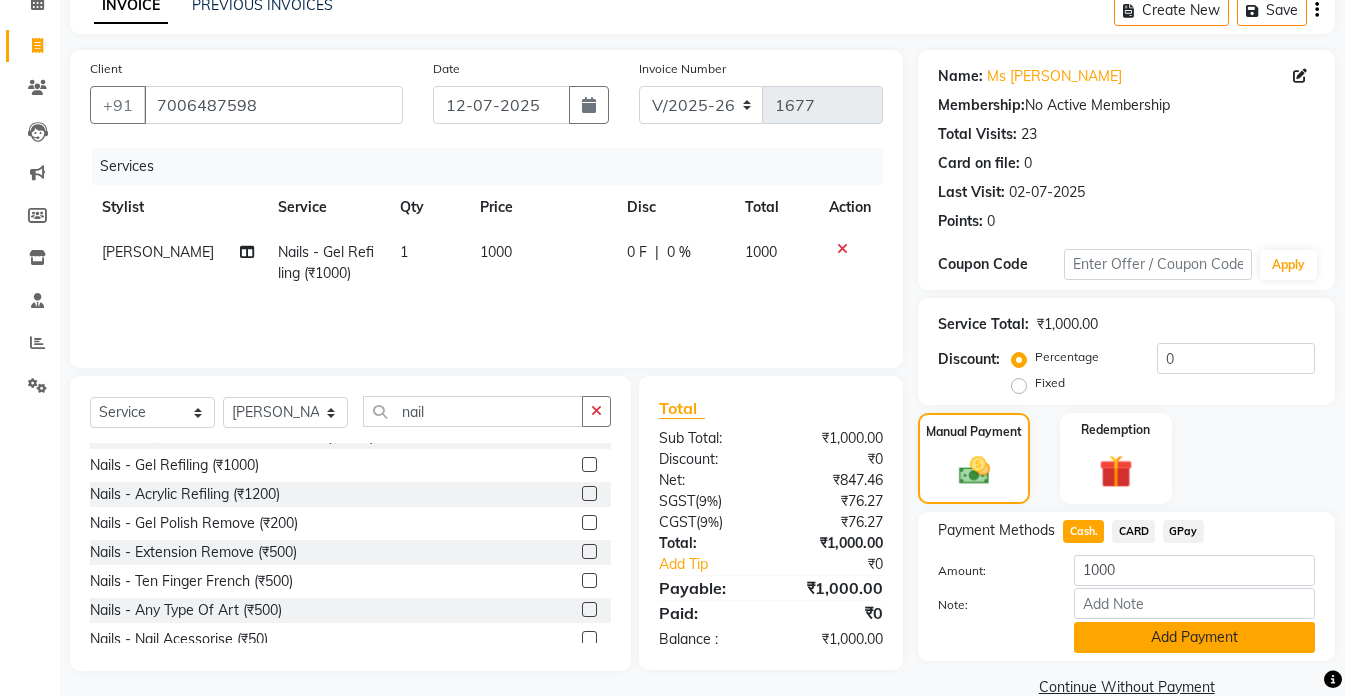 click on "Add Payment" 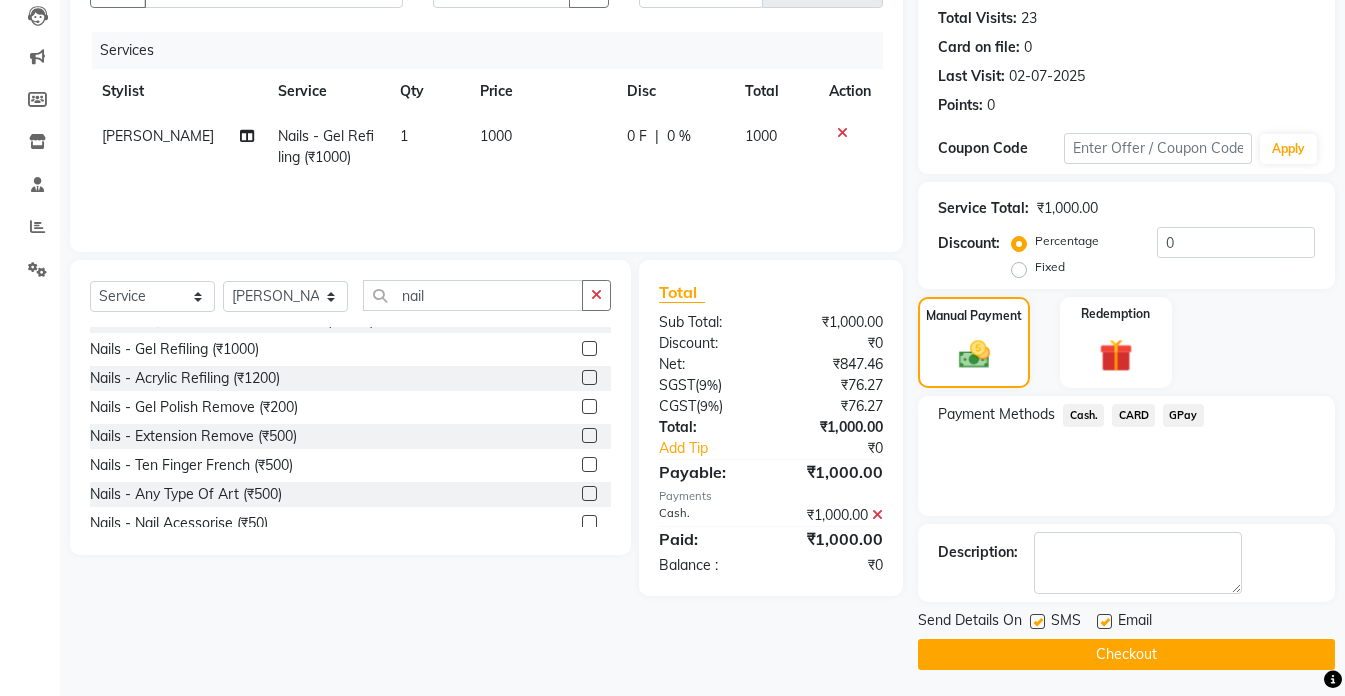 scroll, scrollTop: 220, scrollLeft: 0, axis: vertical 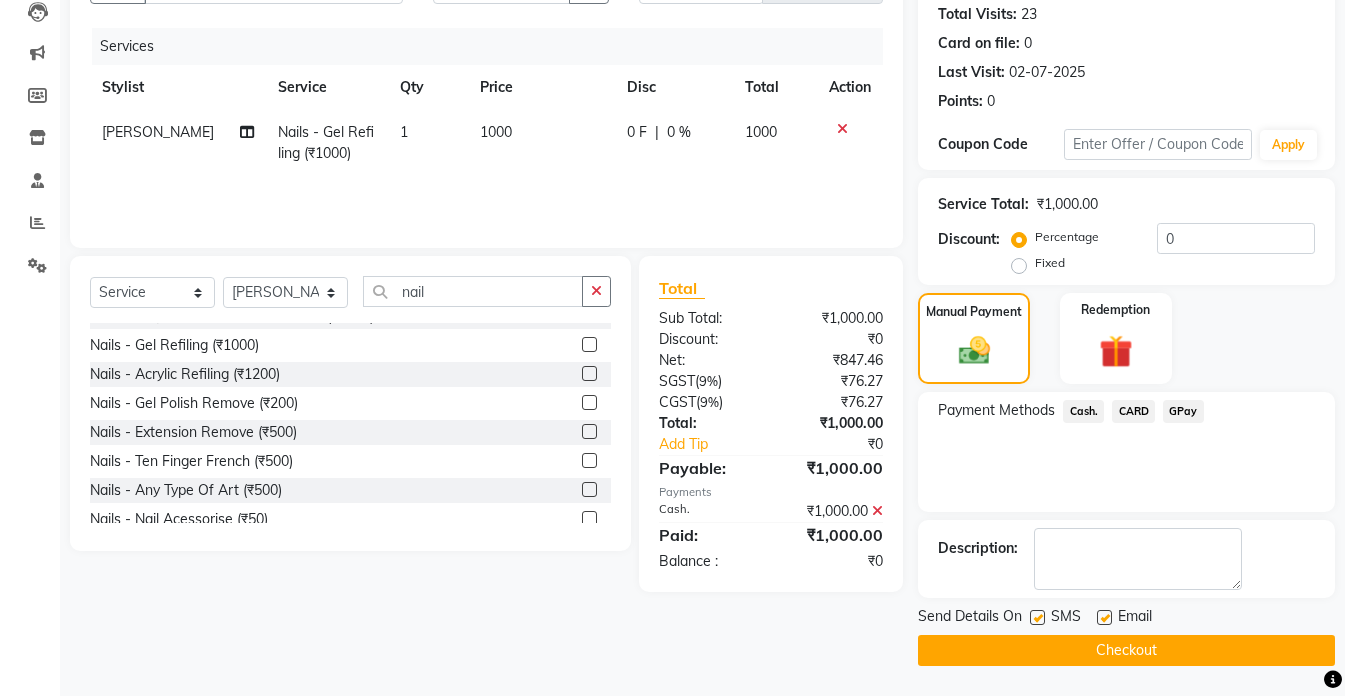 click on "Checkout" 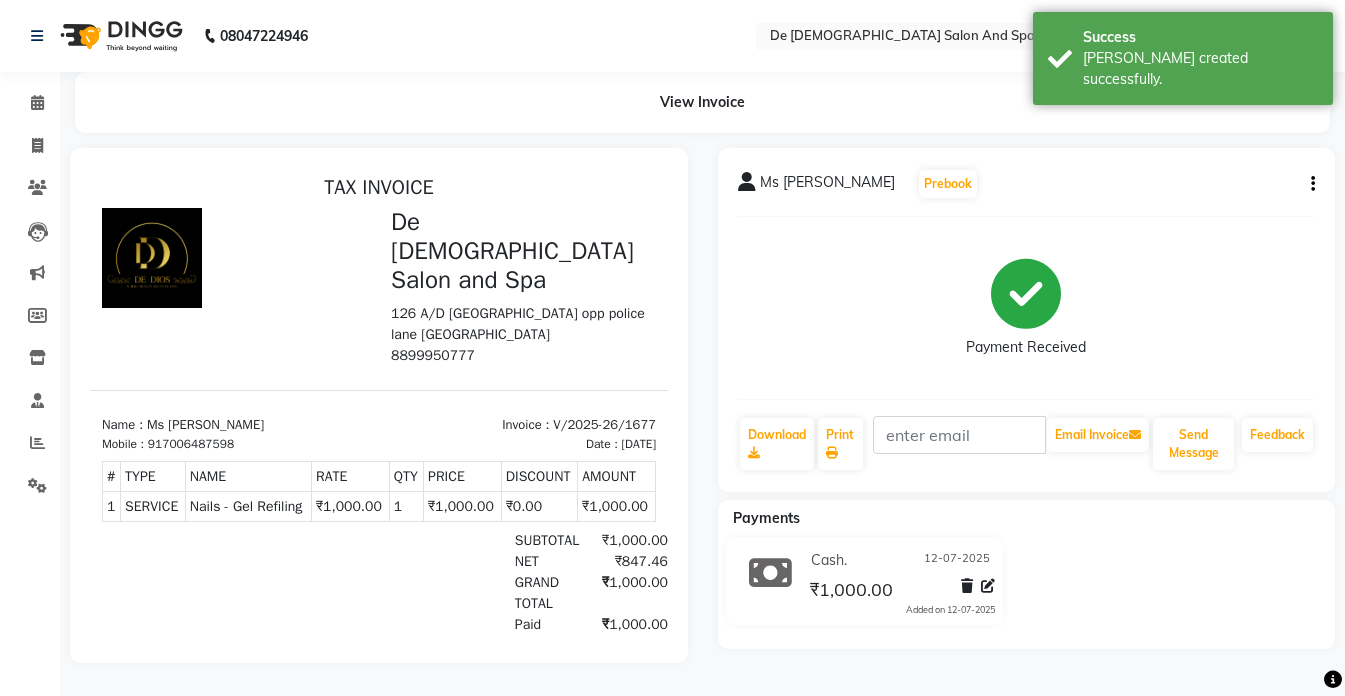 scroll, scrollTop: 0, scrollLeft: 0, axis: both 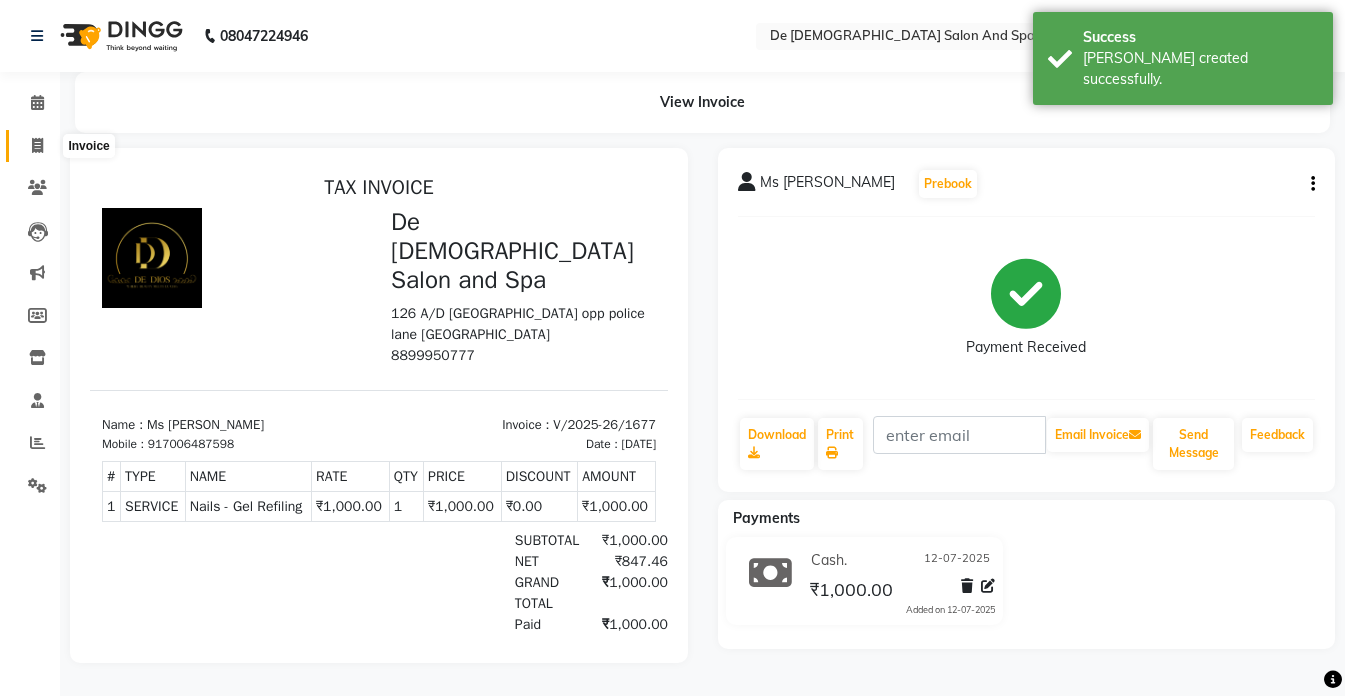 click 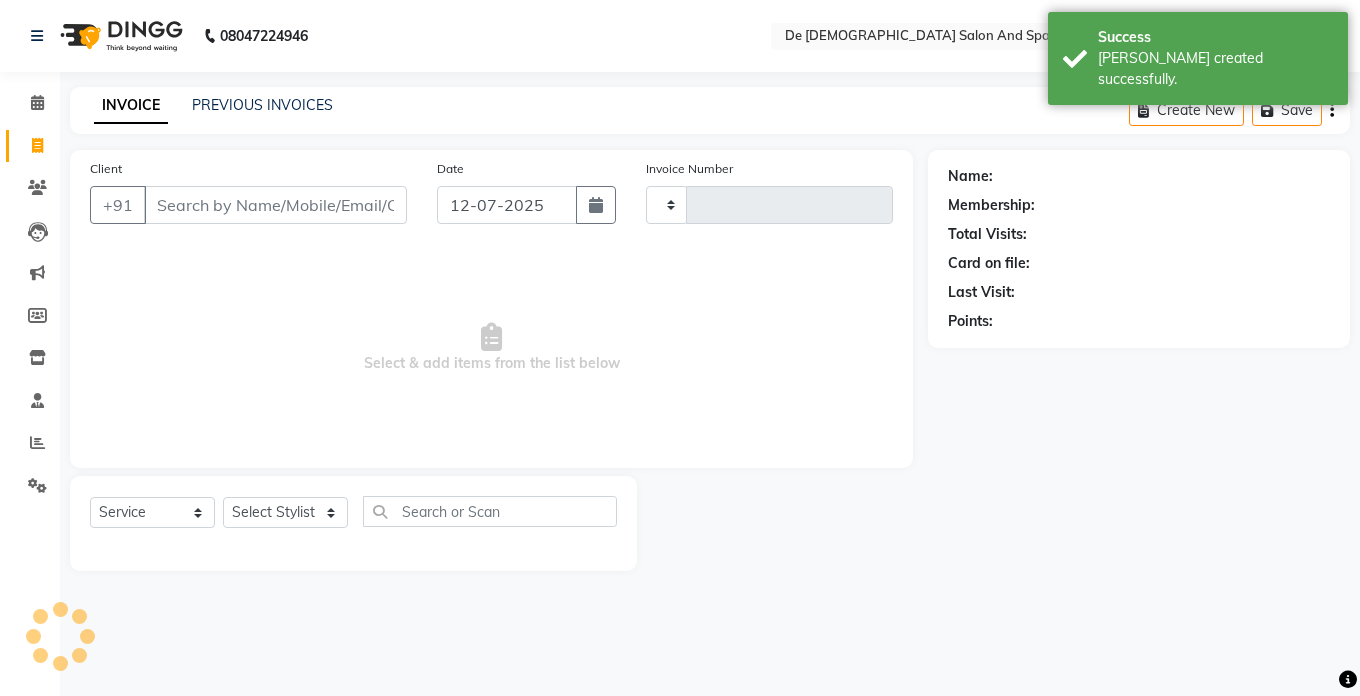 type on "1678" 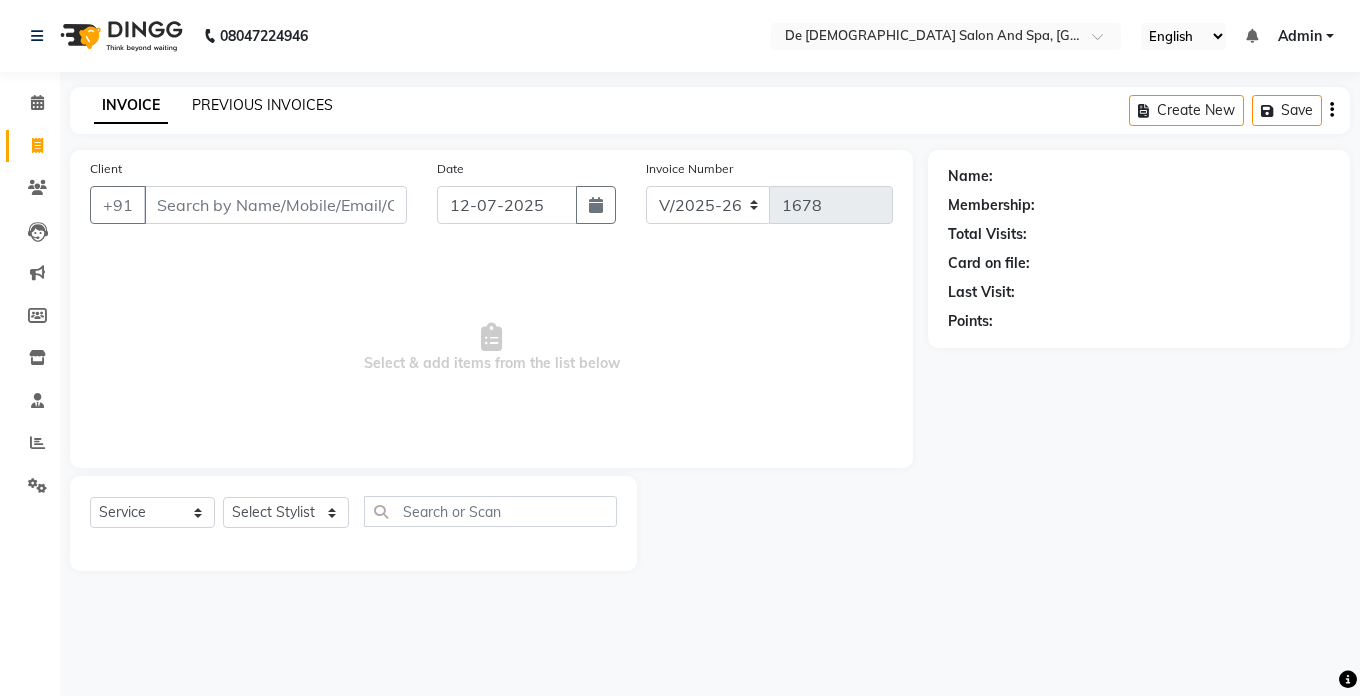 click on "PREVIOUS INVOICES" 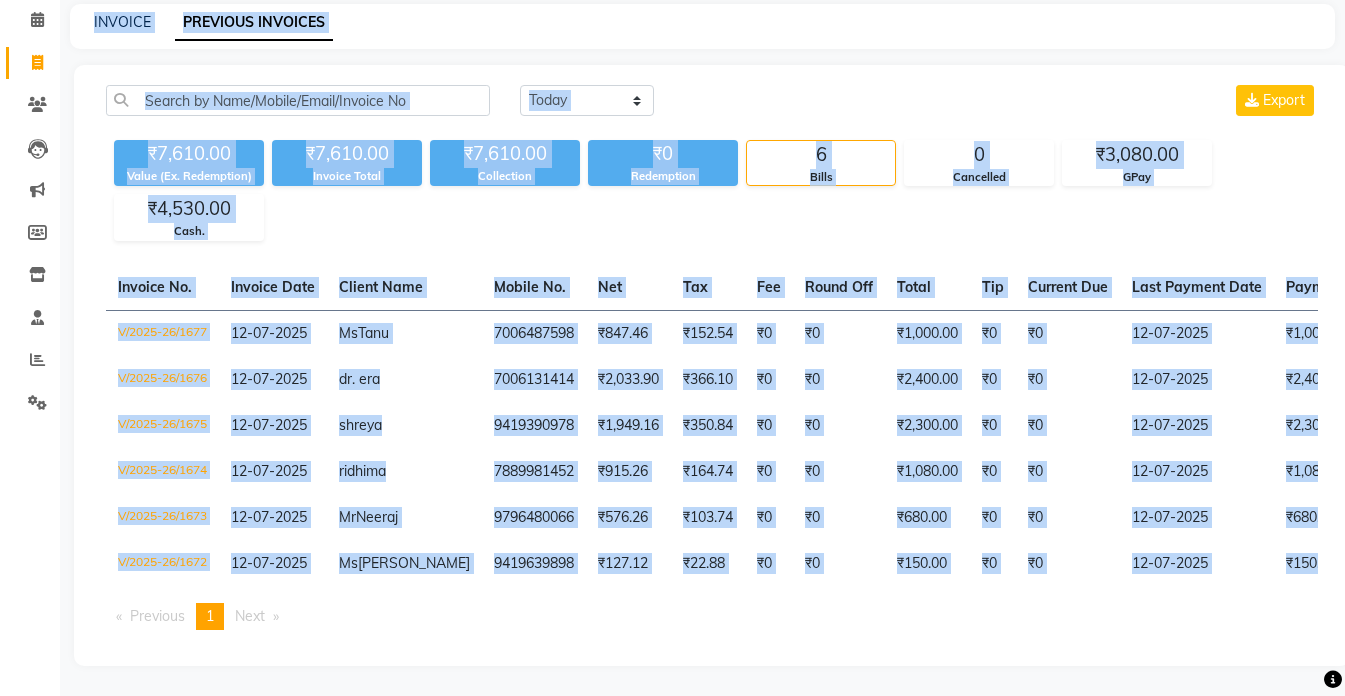 scroll, scrollTop: 118, scrollLeft: 0, axis: vertical 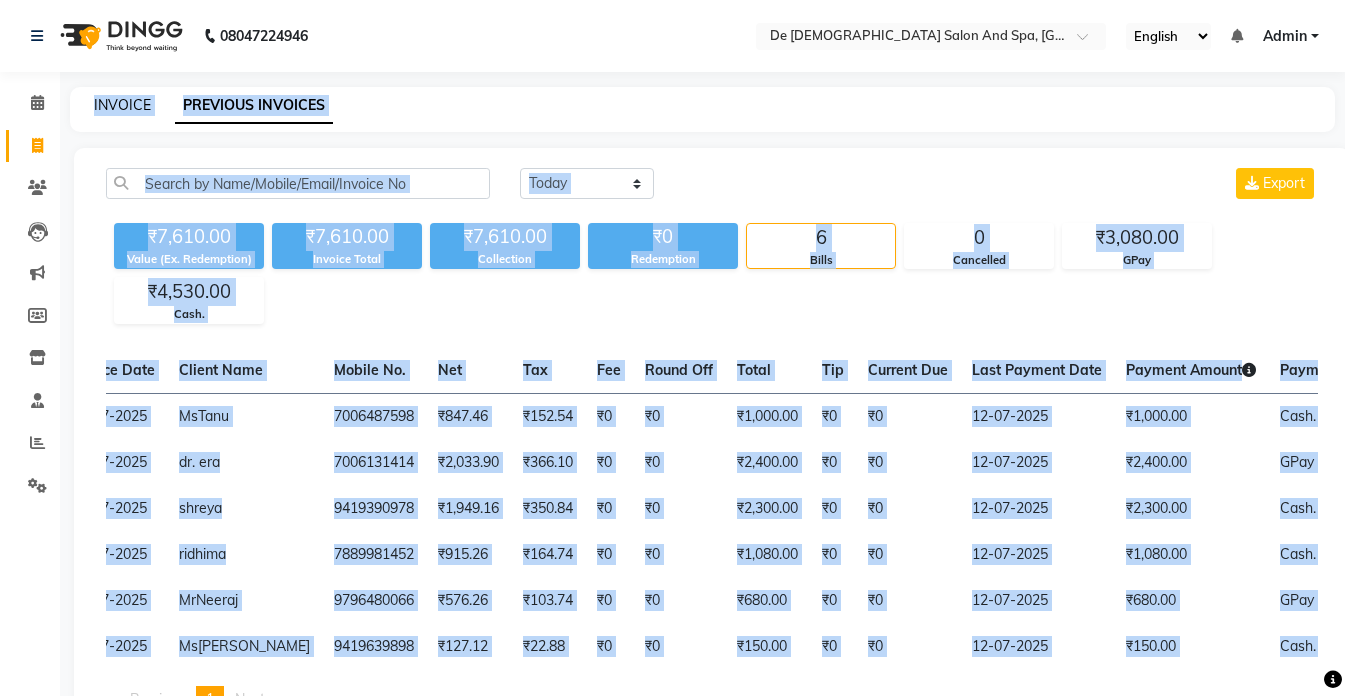 click on "INVOICE" 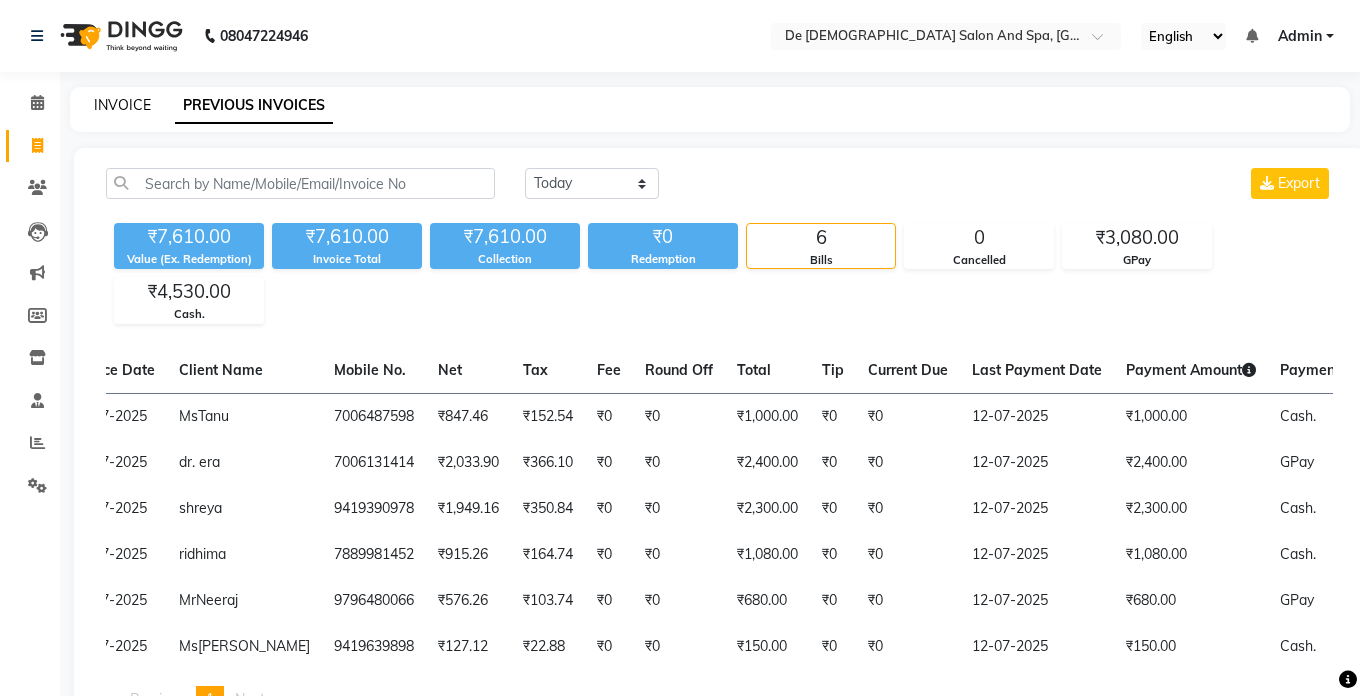 select on "6431" 